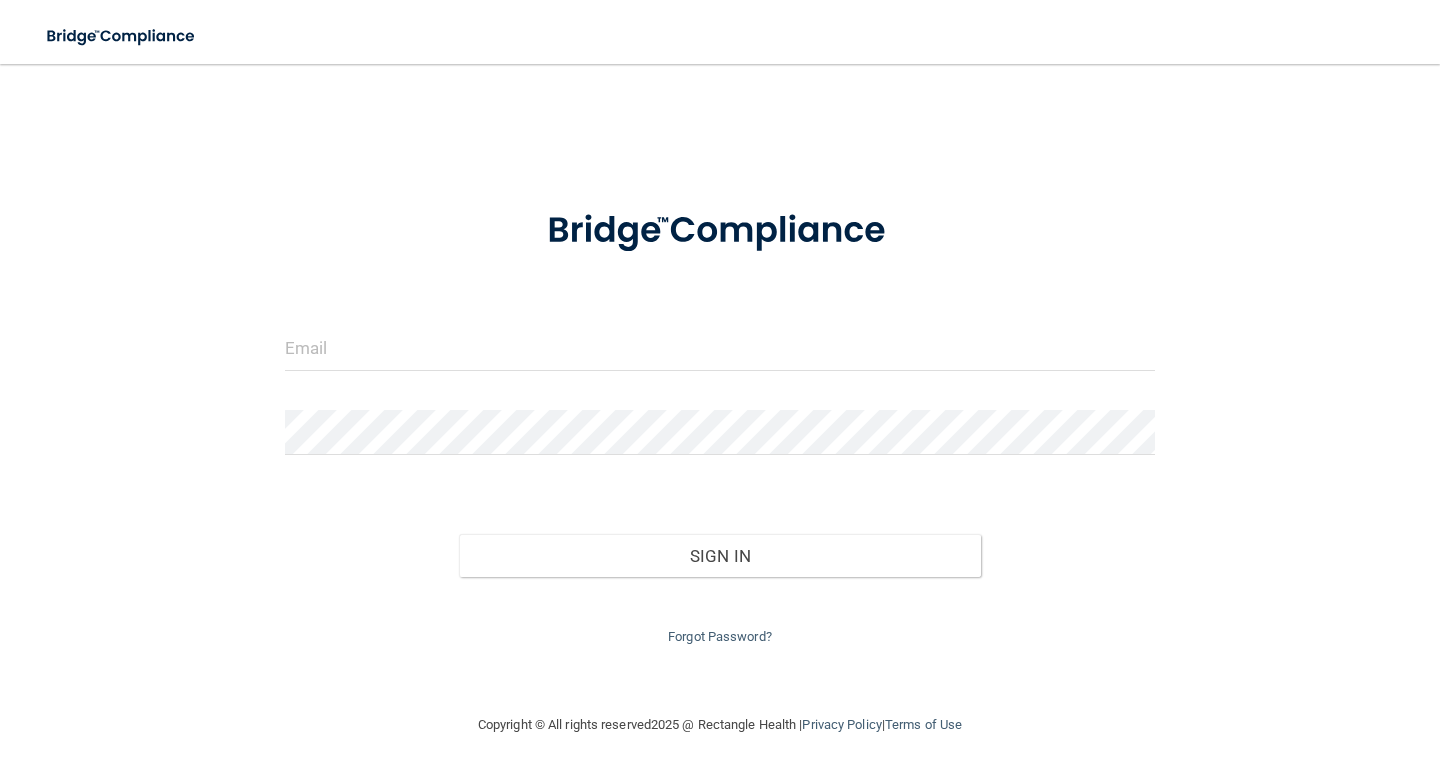 scroll, scrollTop: 0, scrollLeft: 0, axis: both 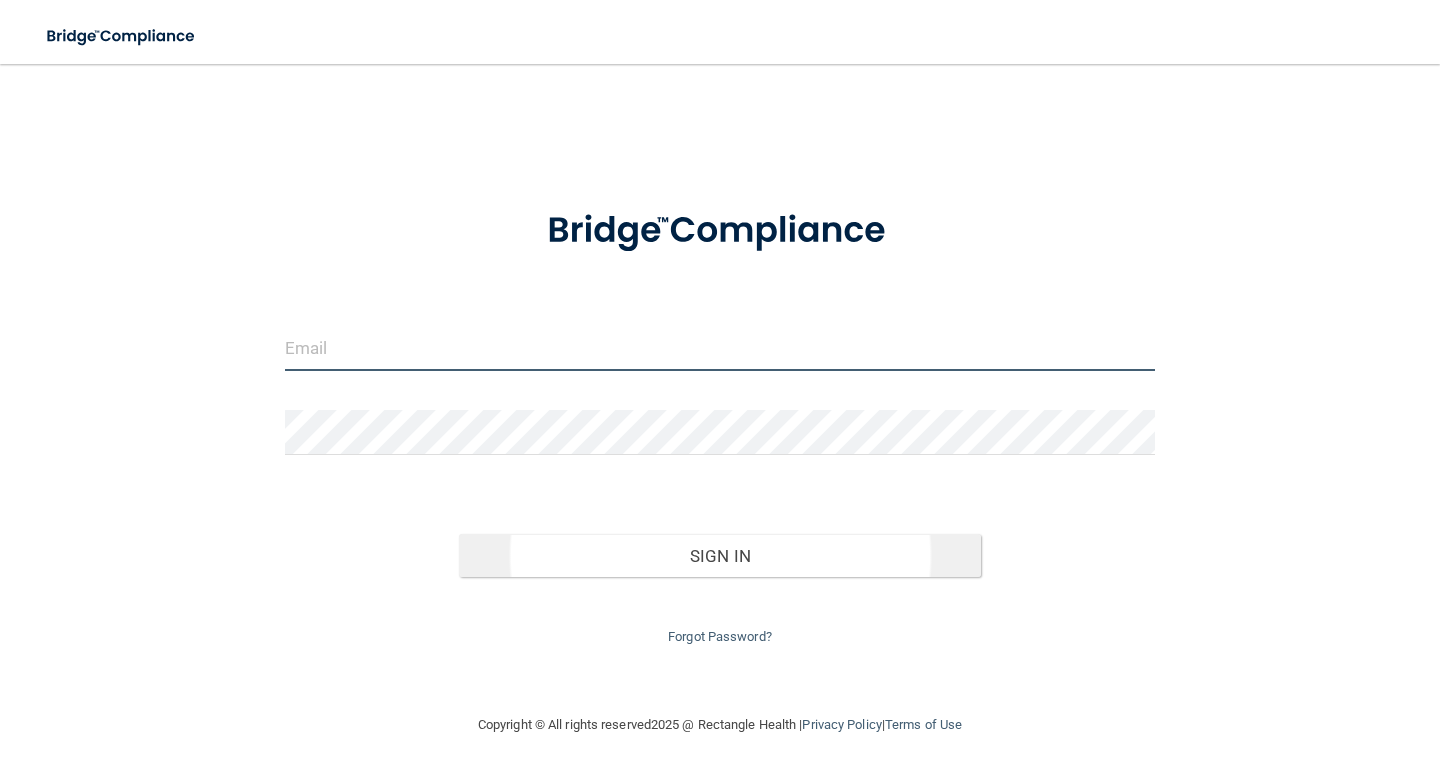 type on "[EMAIL_ADDRESS][DOMAIN_NAME]" 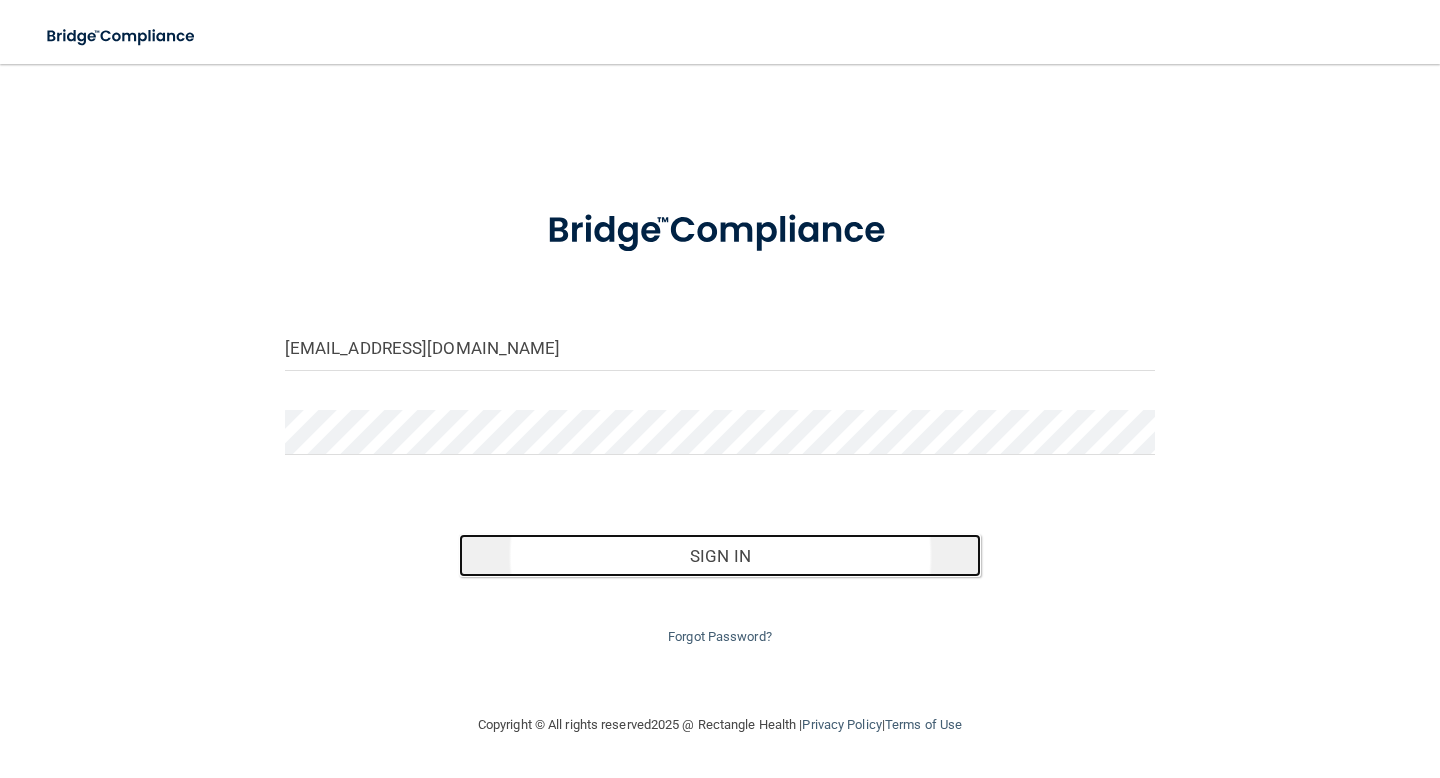 click on "Sign In" at bounding box center [720, 556] 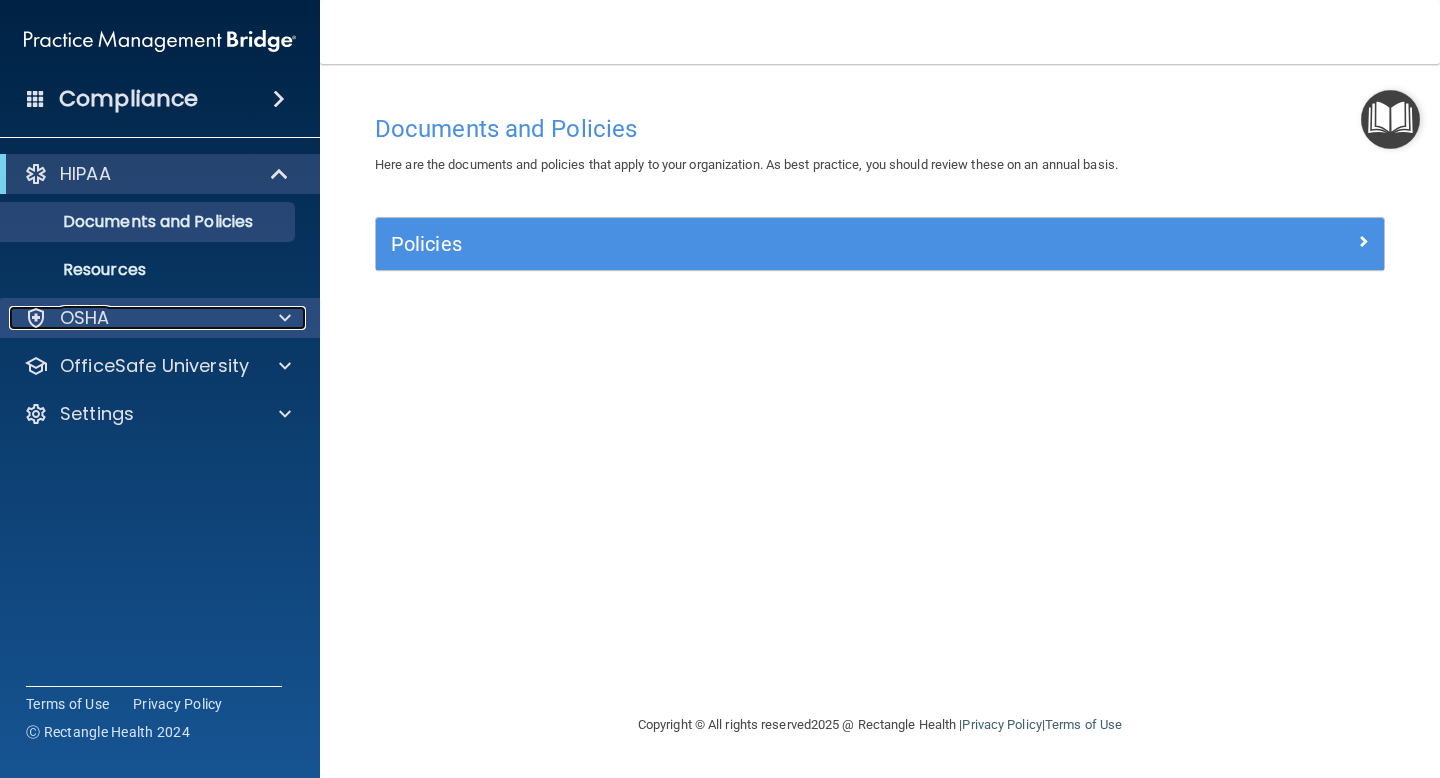 click on "OSHA" at bounding box center (133, 318) 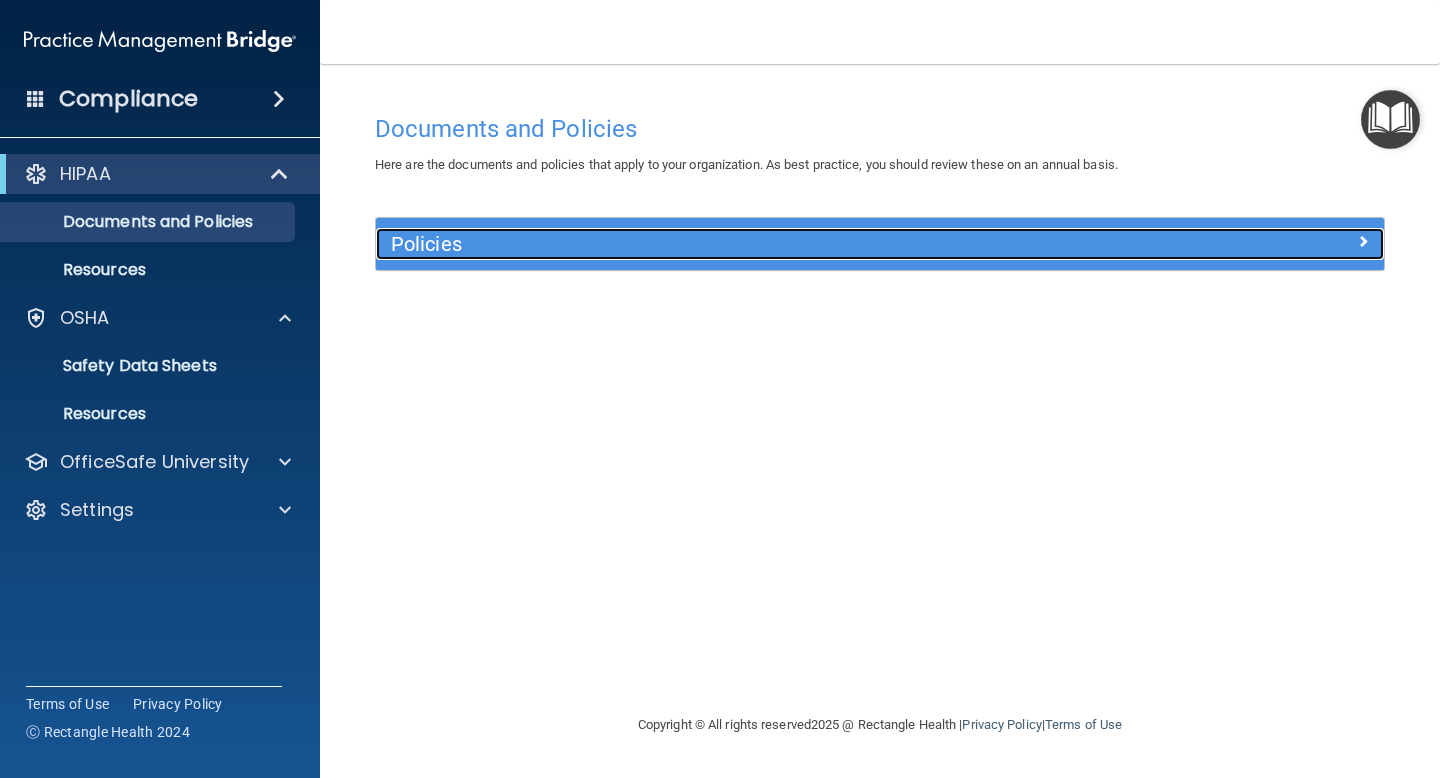 click on "Policies" at bounding box center (754, 244) 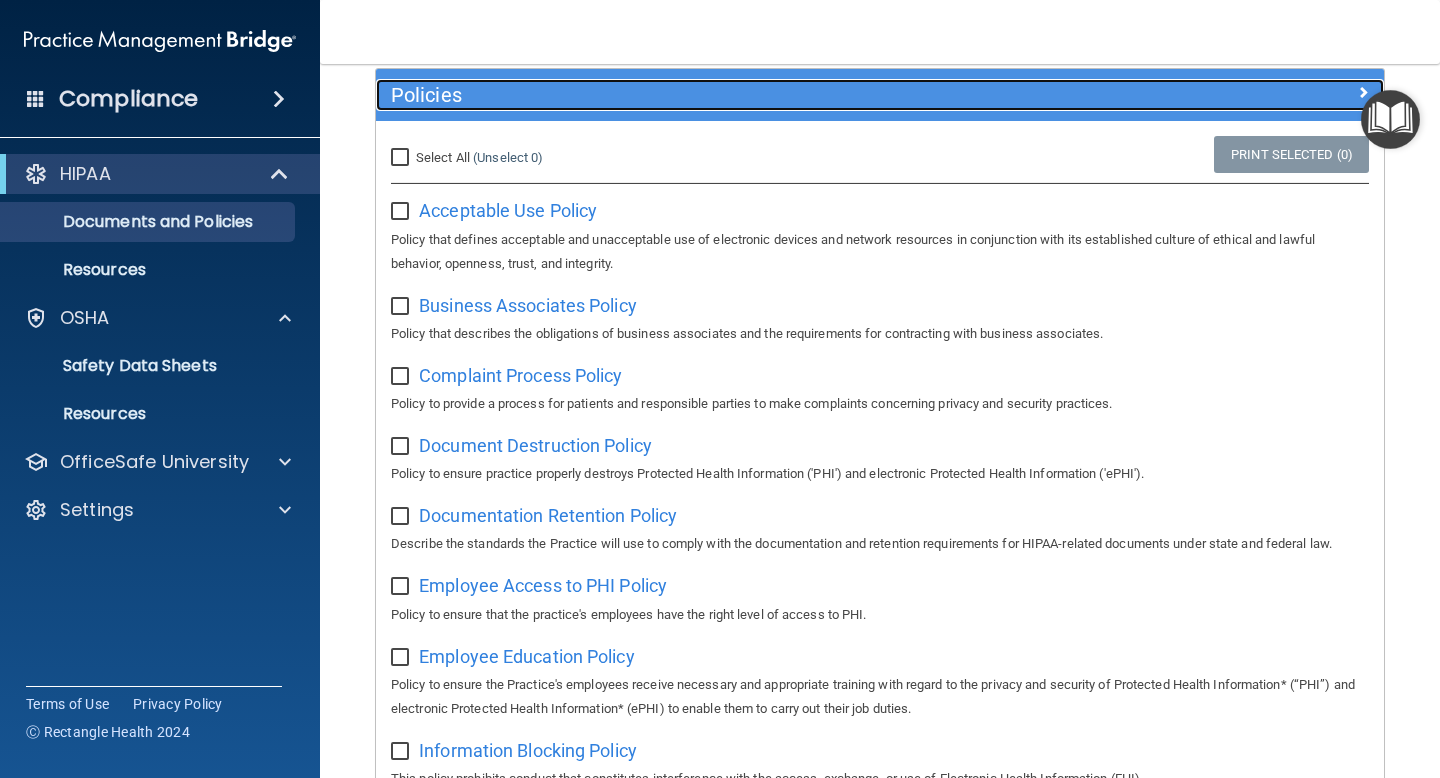 scroll, scrollTop: 154, scrollLeft: 0, axis: vertical 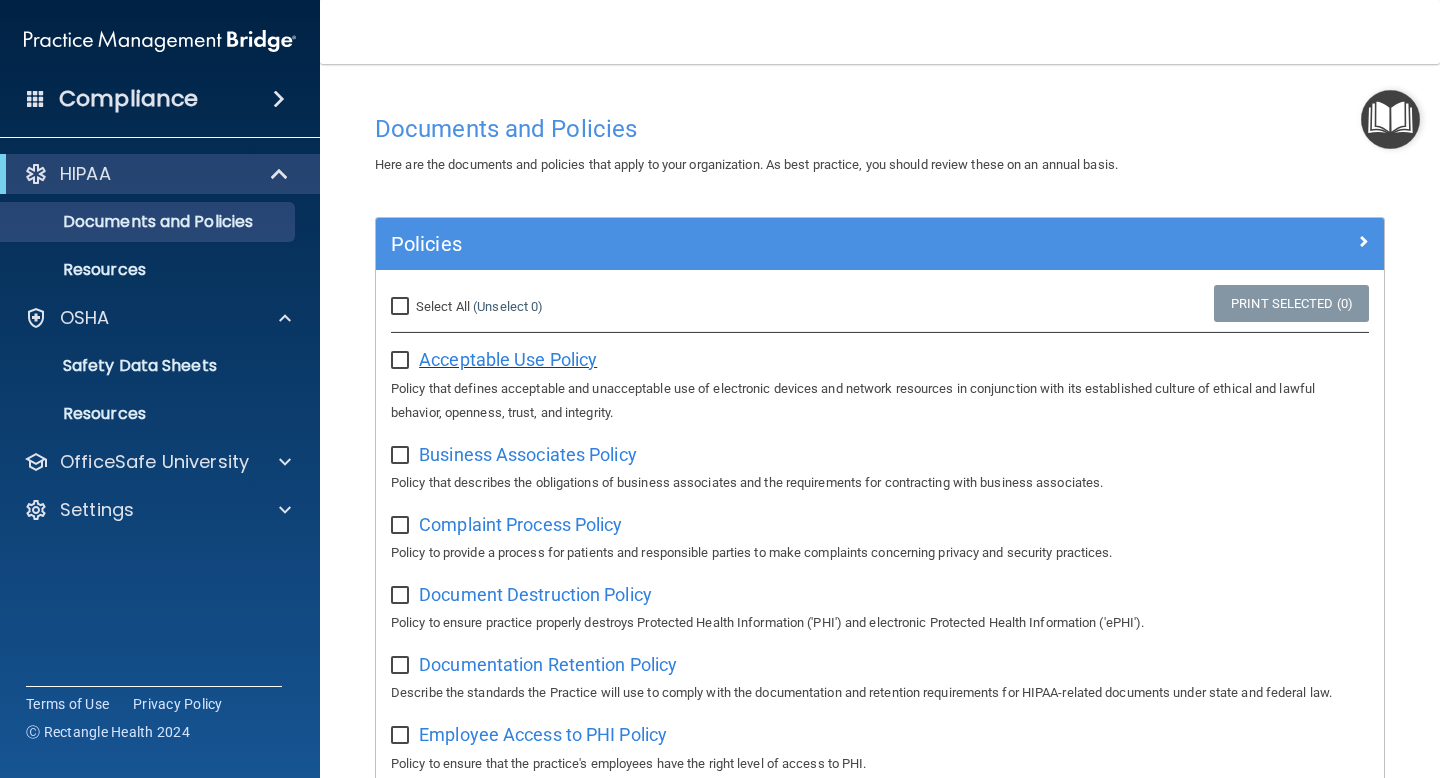 click on "Acceptable Use Policy" at bounding box center [508, 359] 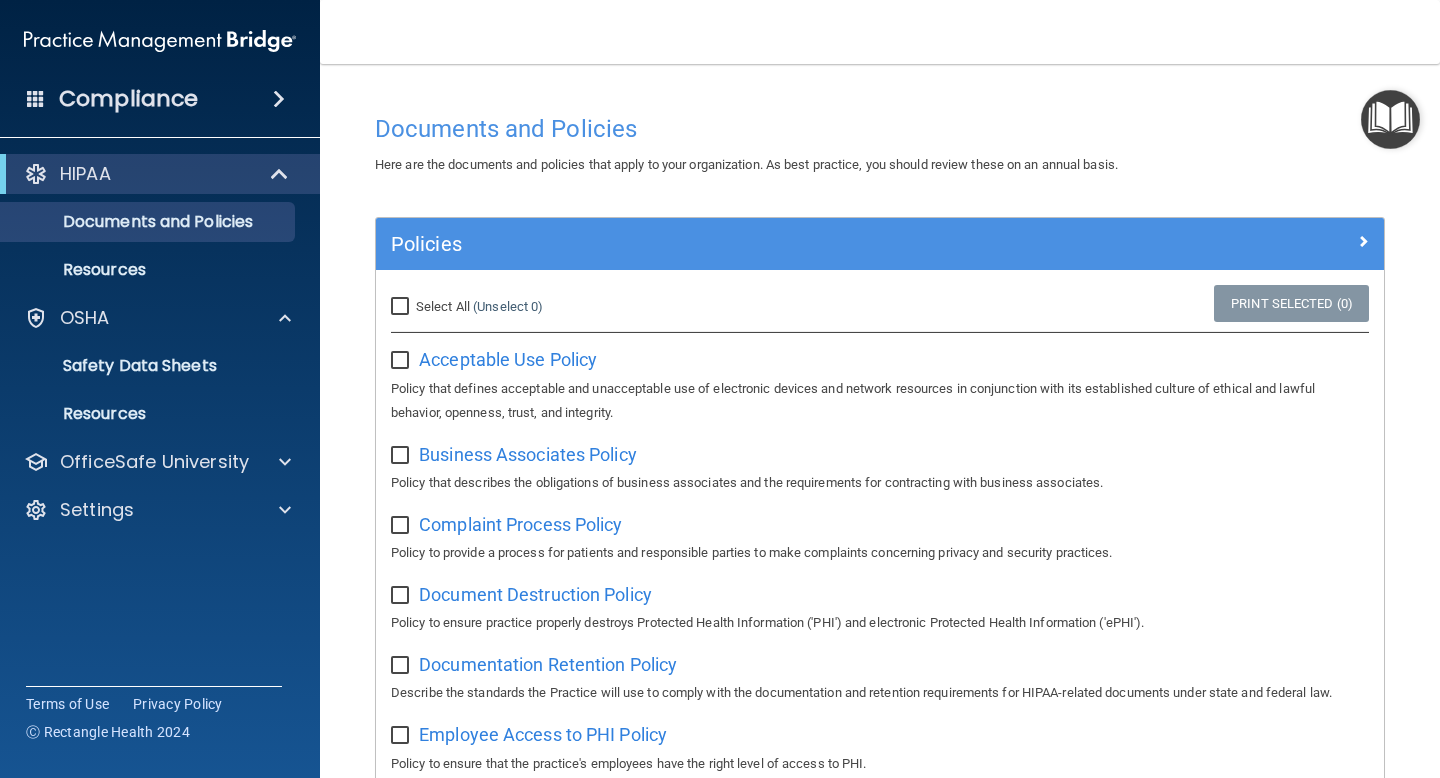 click on "Select All   (Unselect 0)    Unselect All" at bounding box center (402, 307) 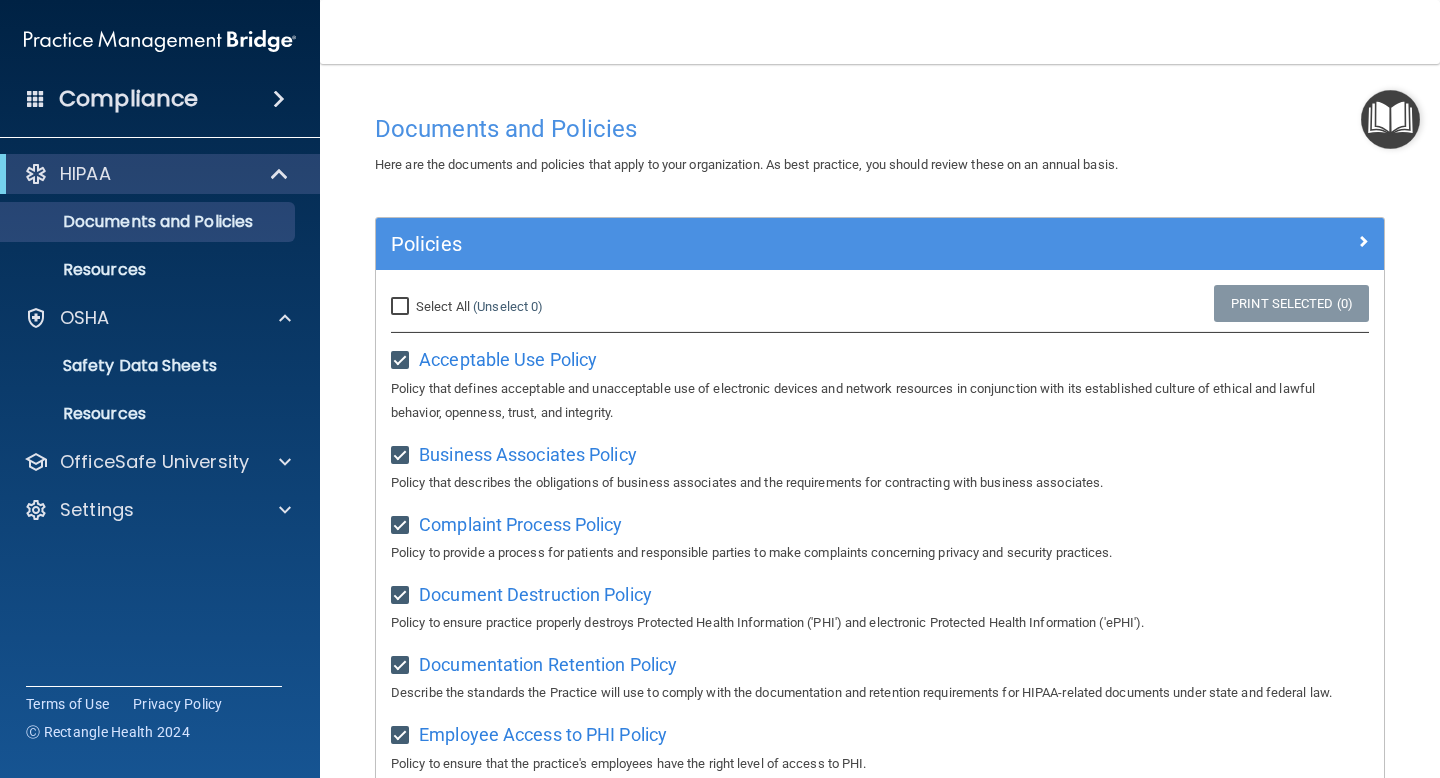 checkbox on "true" 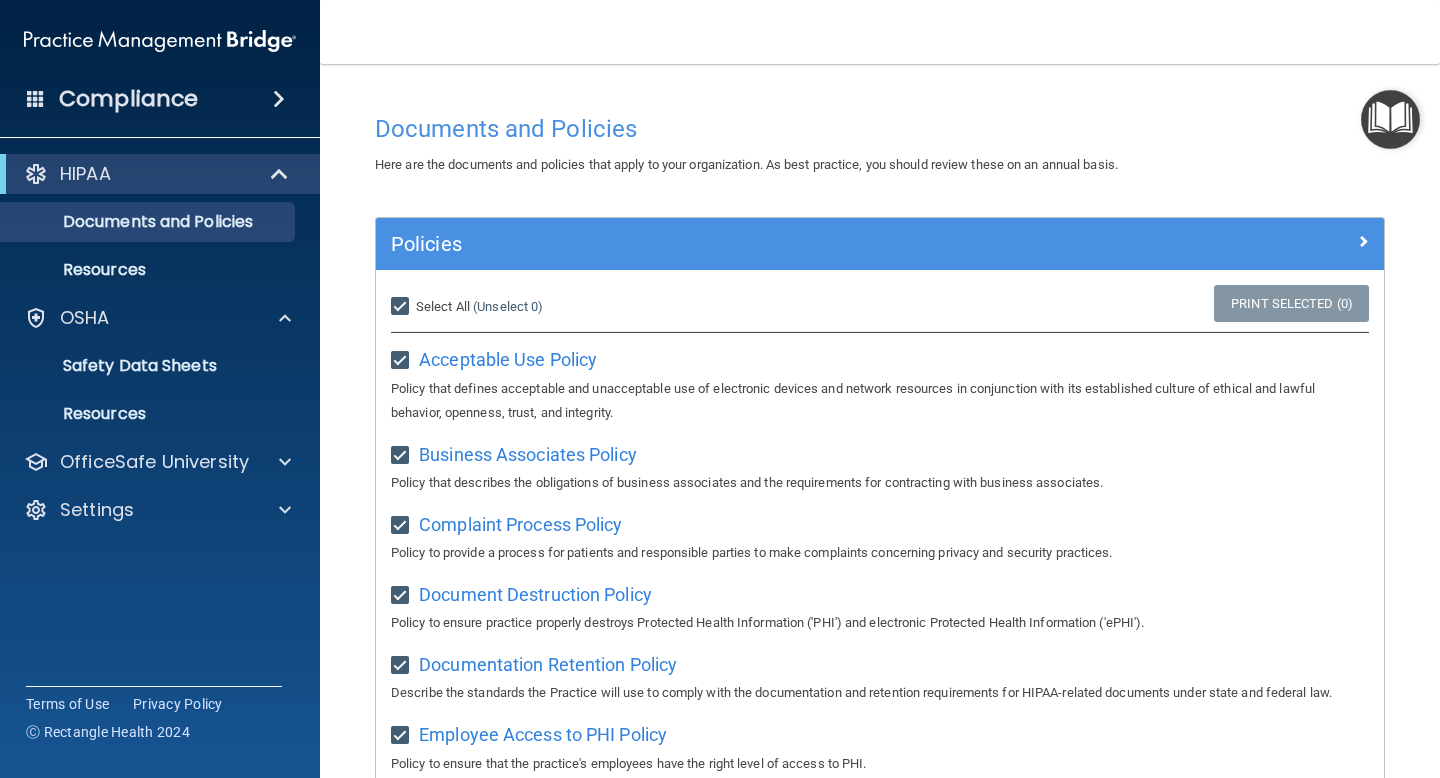 checkbox on "true" 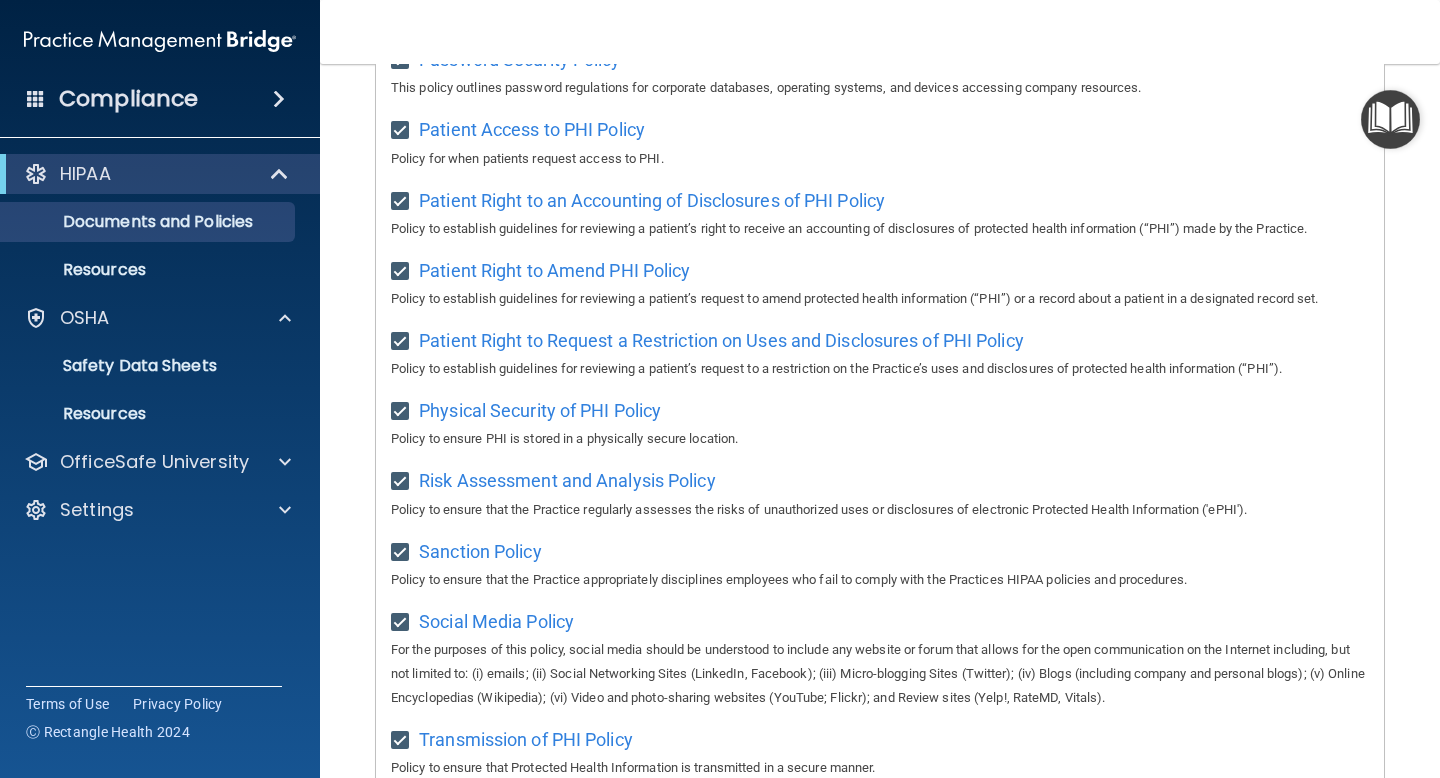 scroll, scrollTop: 1265, scrollLeft: 0, axis: vertical 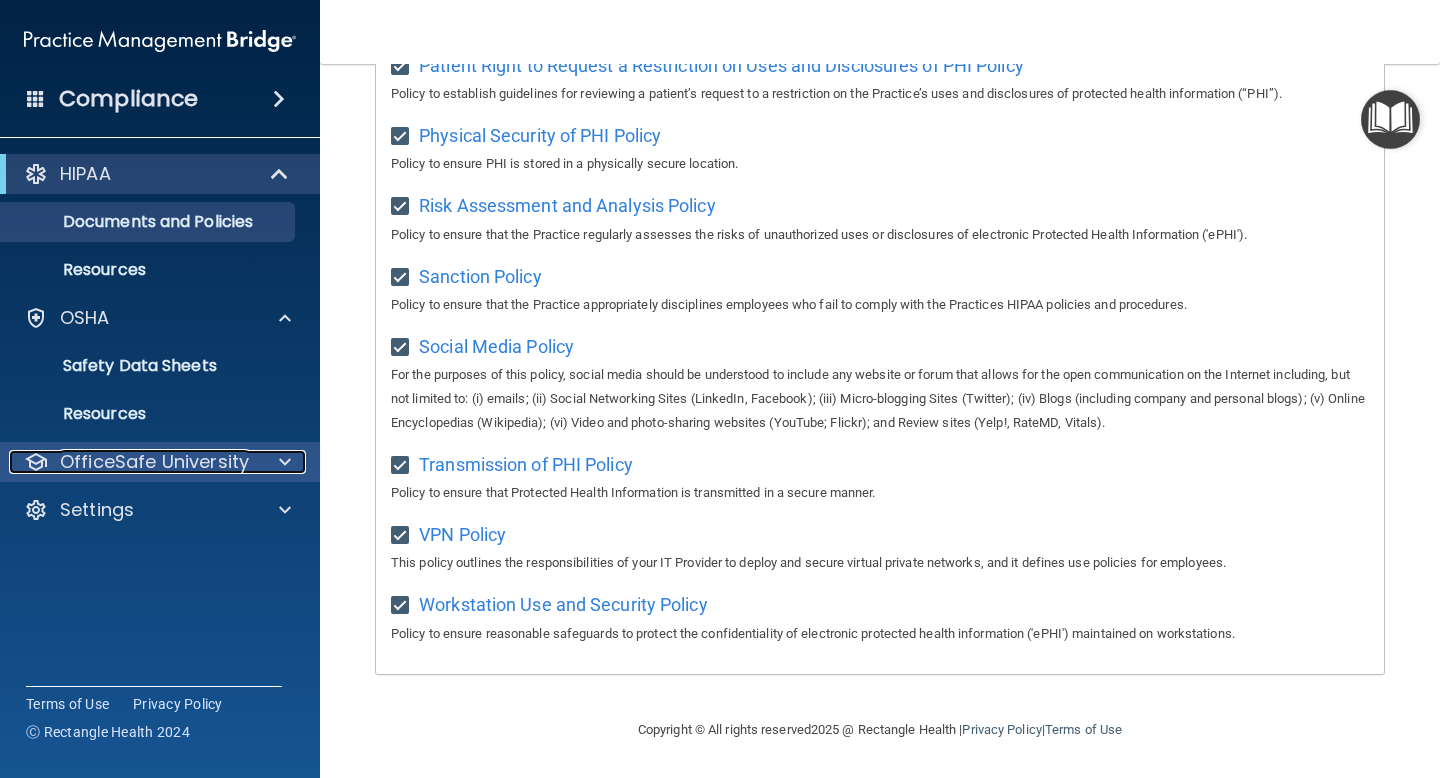 click on "OfficeSafe University" at bounding box center (154, 462) 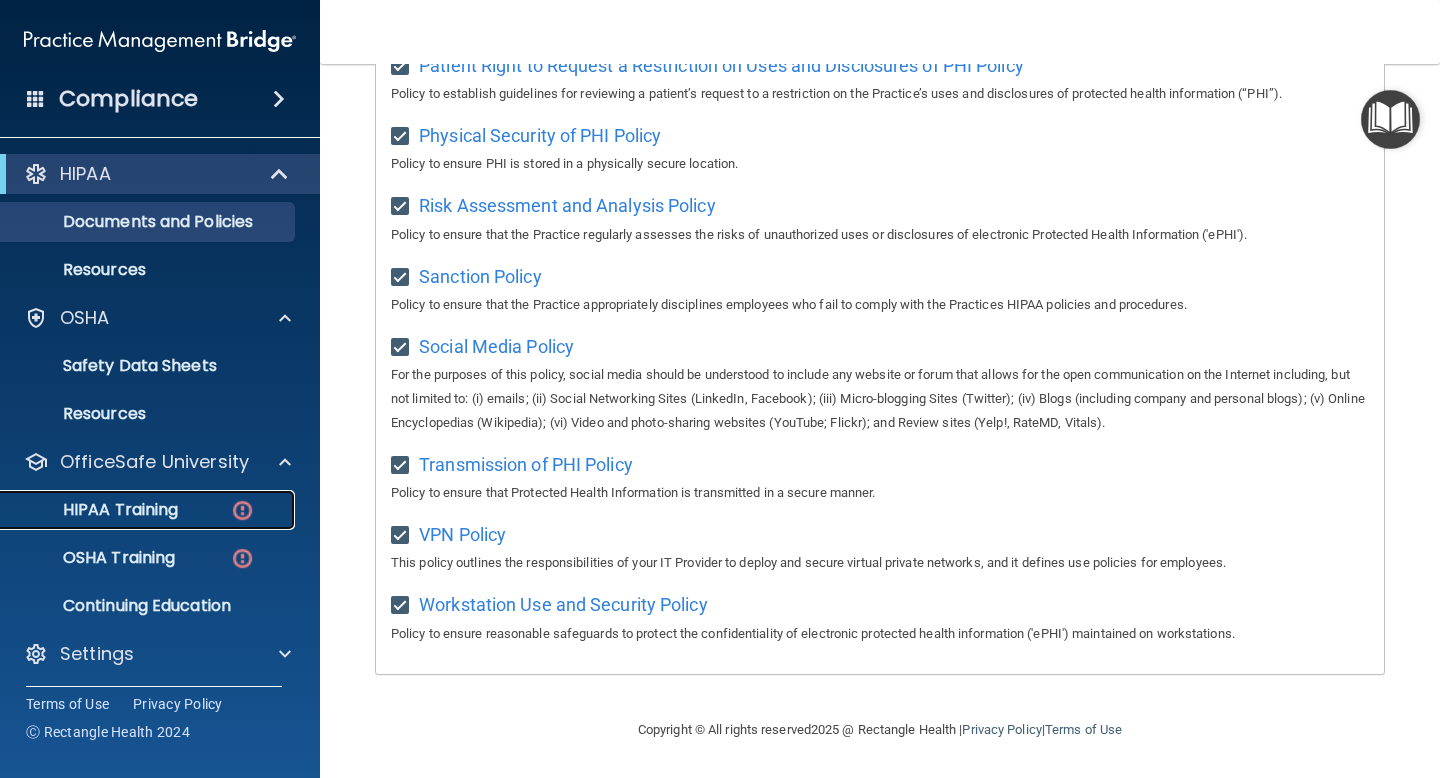click on "HIPAA Training" at bounding box center (95, 510) 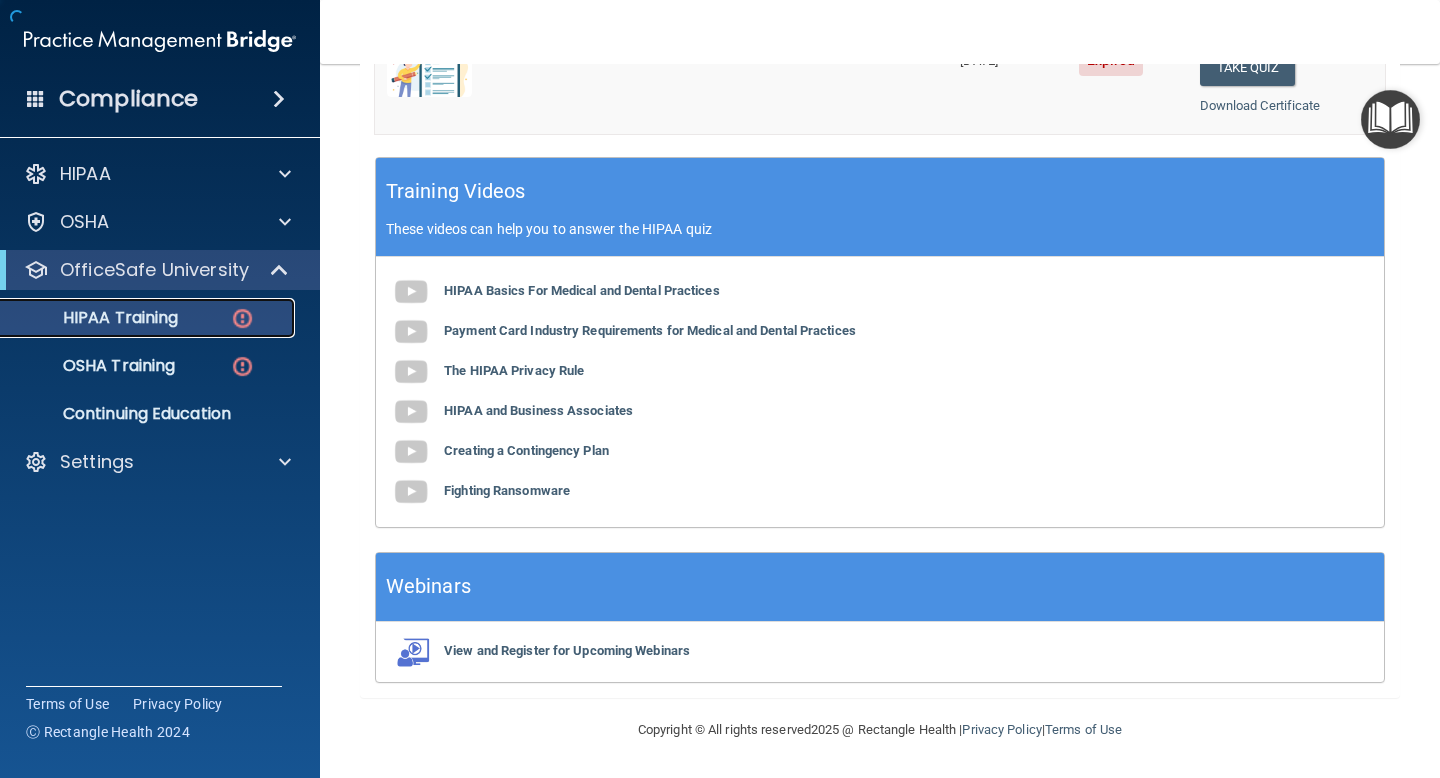 scroll, scrollTop: 727, scrollLeft: 0, axis: vertical 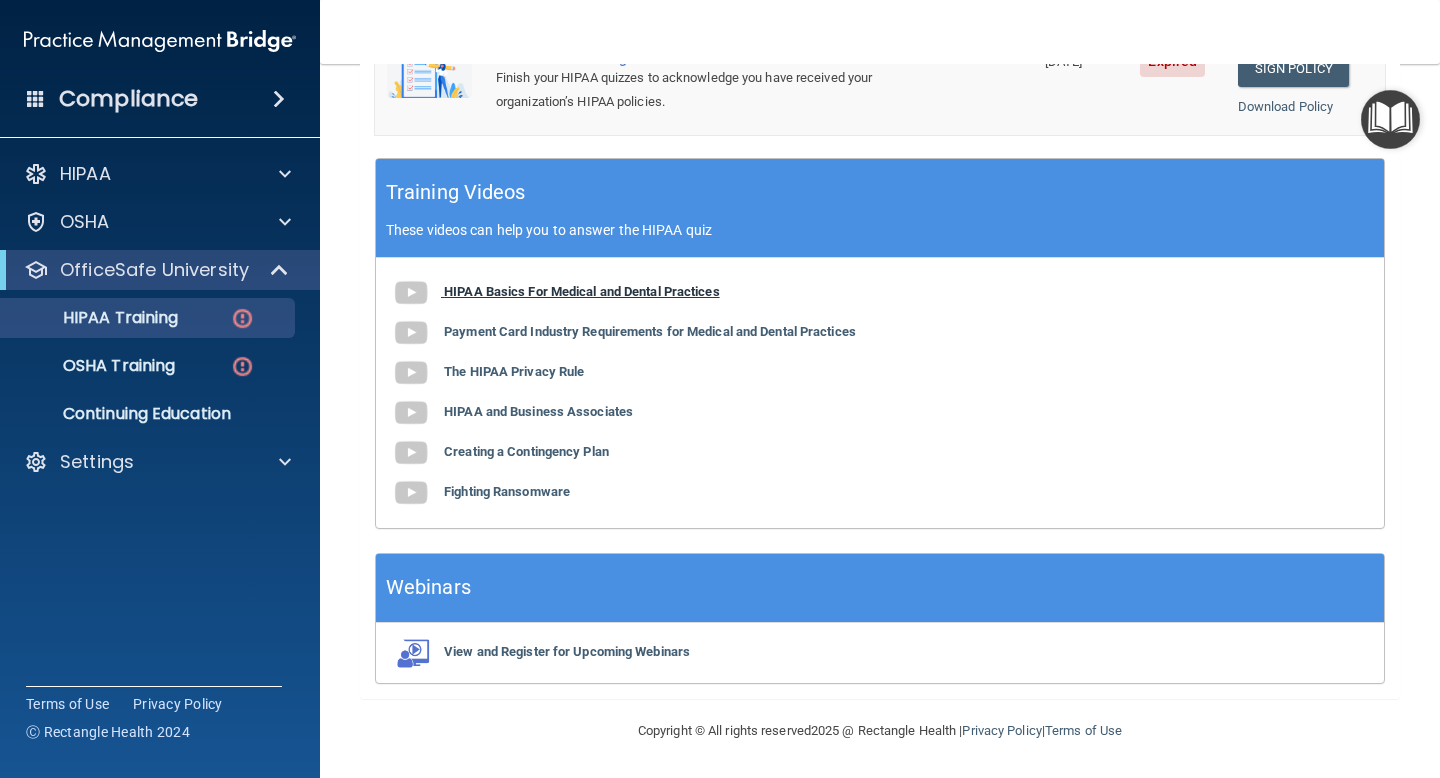click on "HIPAA Basics For Medical and Dental Practices" at bounding box center (582, 291) 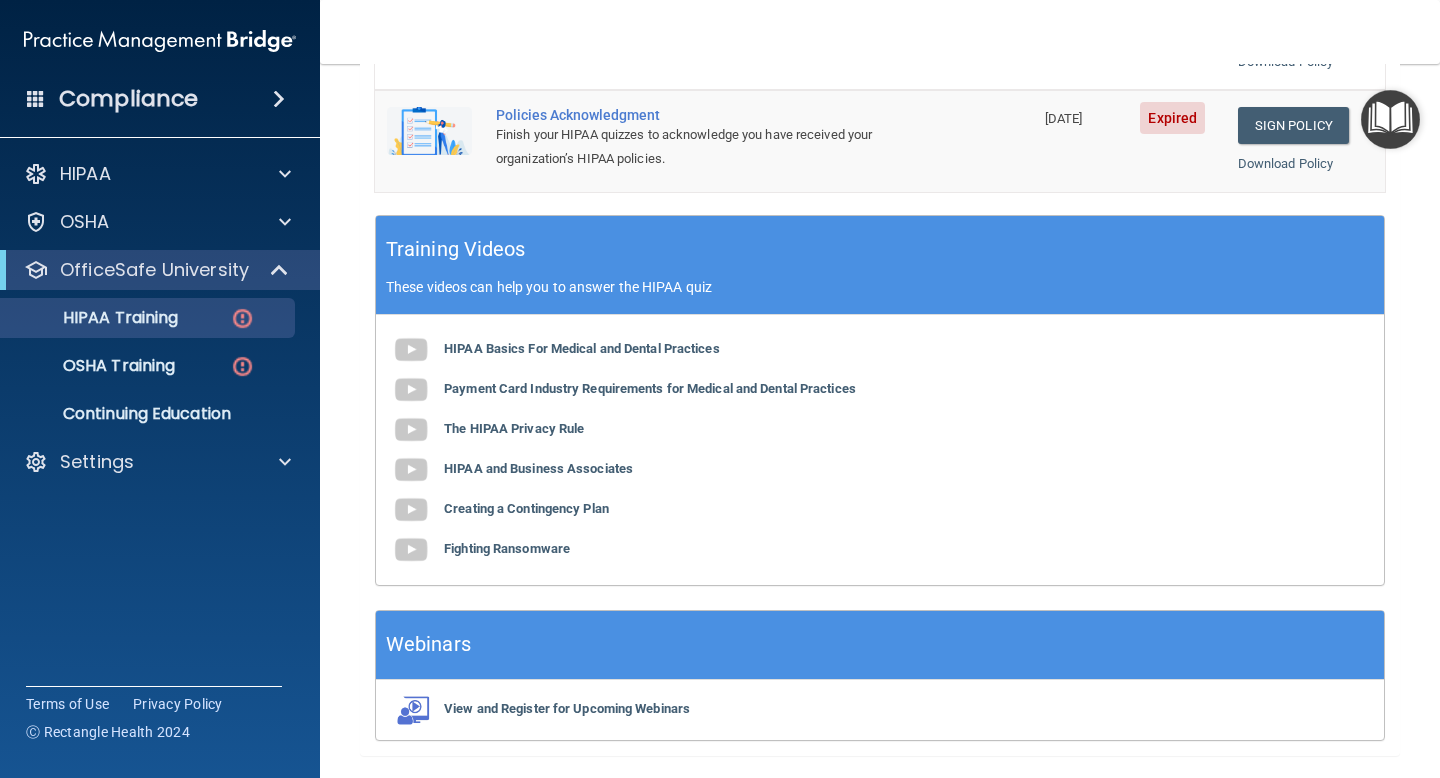 scroll, scrollTop: 638, scrollLeft: 0, axis: vertical 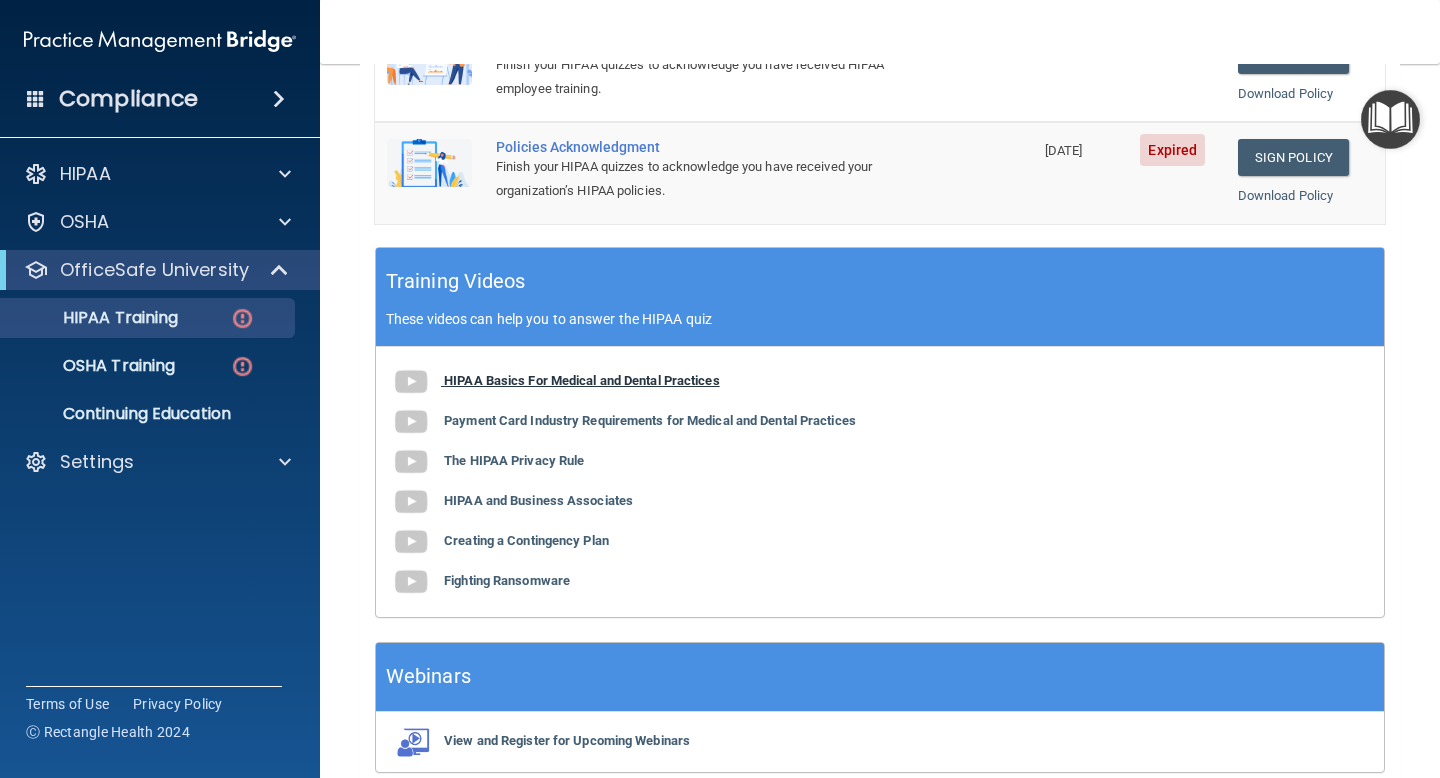 click at bounding box center (411, 382) 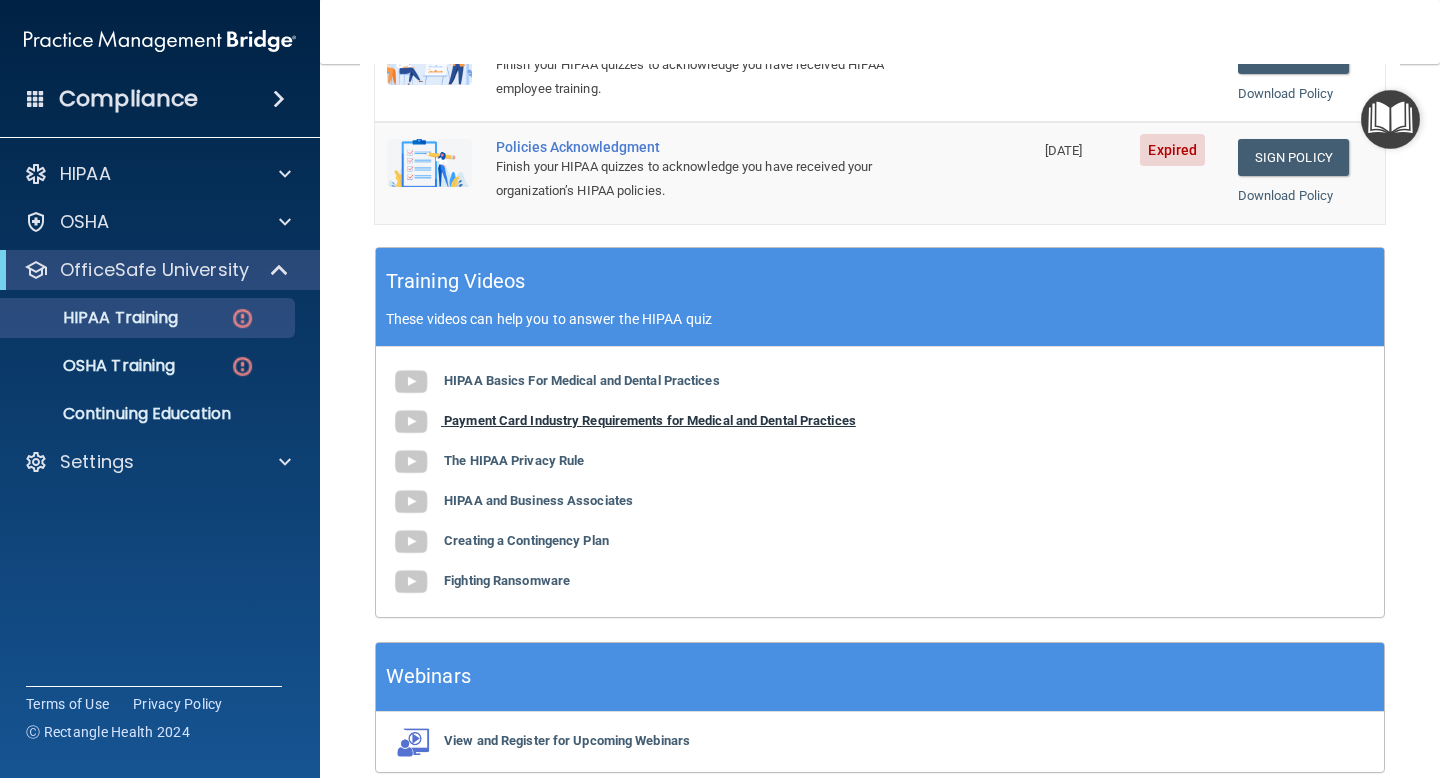click on "Payment Card Industry Requirements for Medical and Dental Practices" at bounding box center (650, 420) 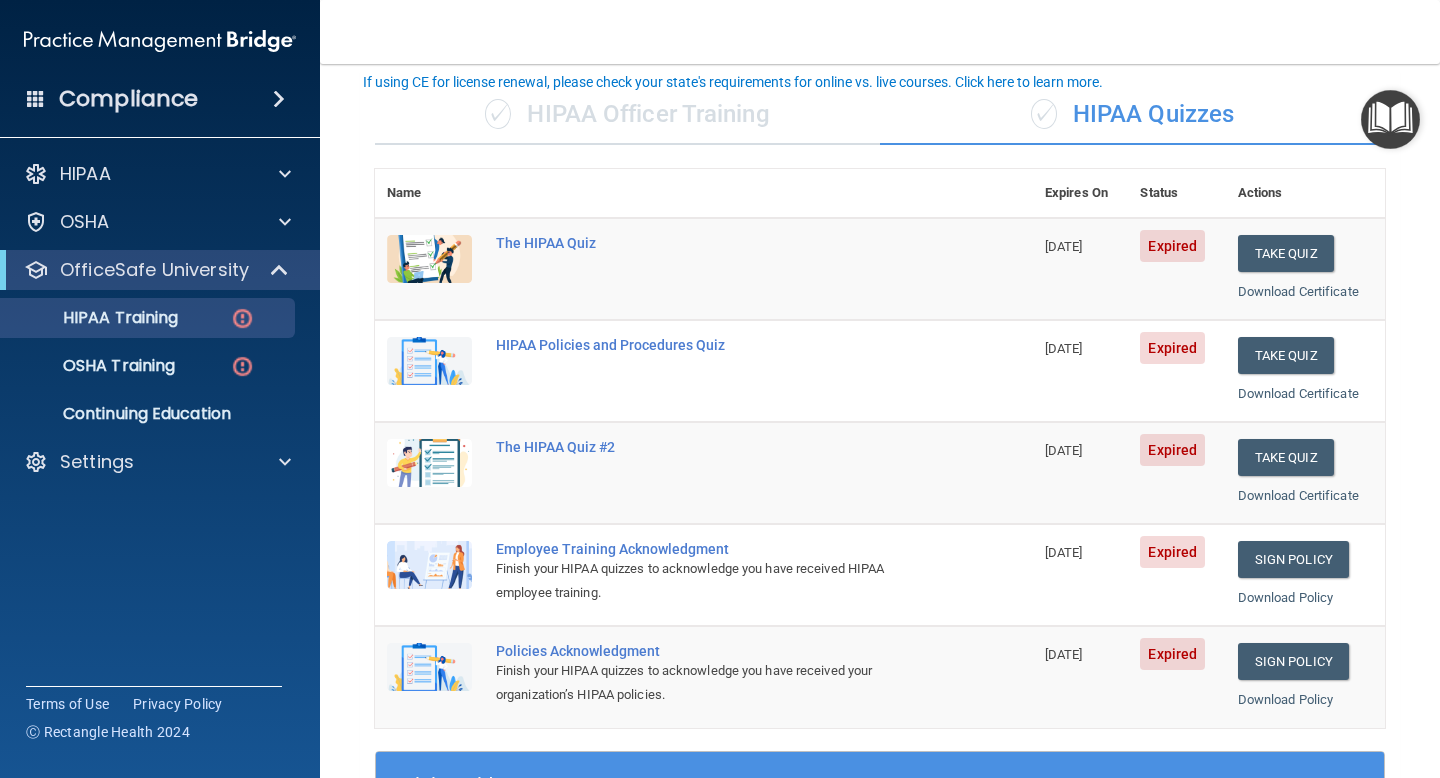 scroll, scrollTop: 121, scrollLeft: 0, axis: vertical 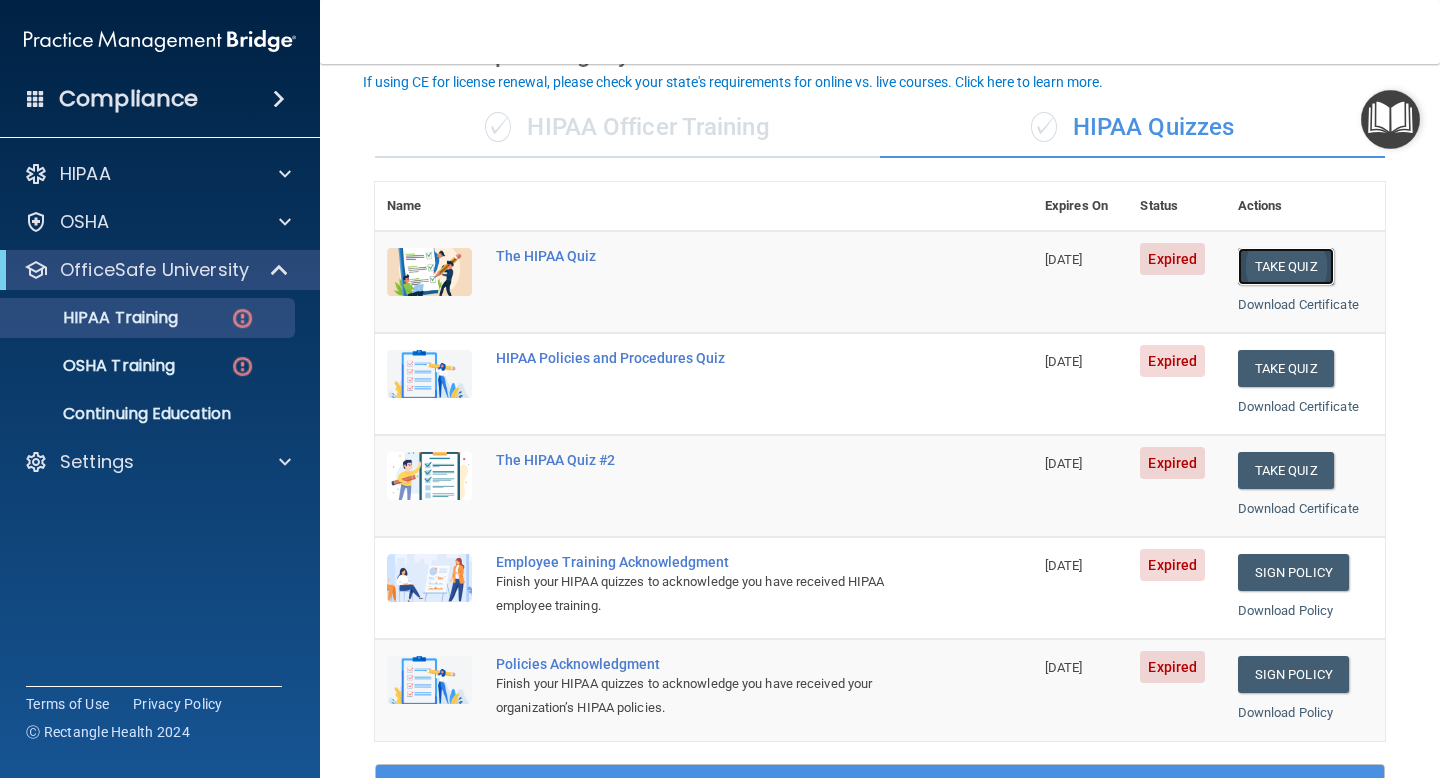 click on "Take Quiz" at bounding box center [1286, 266] 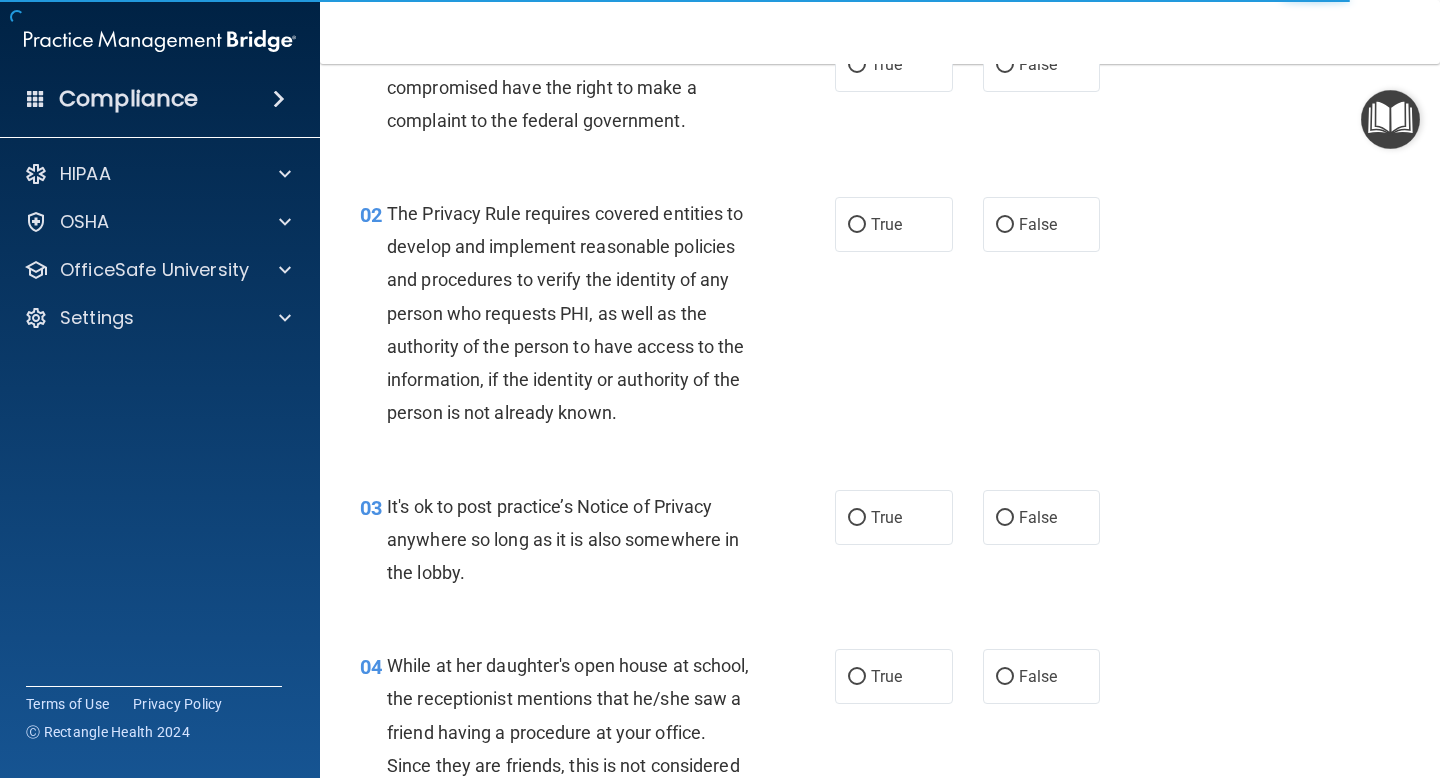 scroll, scrollTop: 0, scrollLeft: 0, axis: both 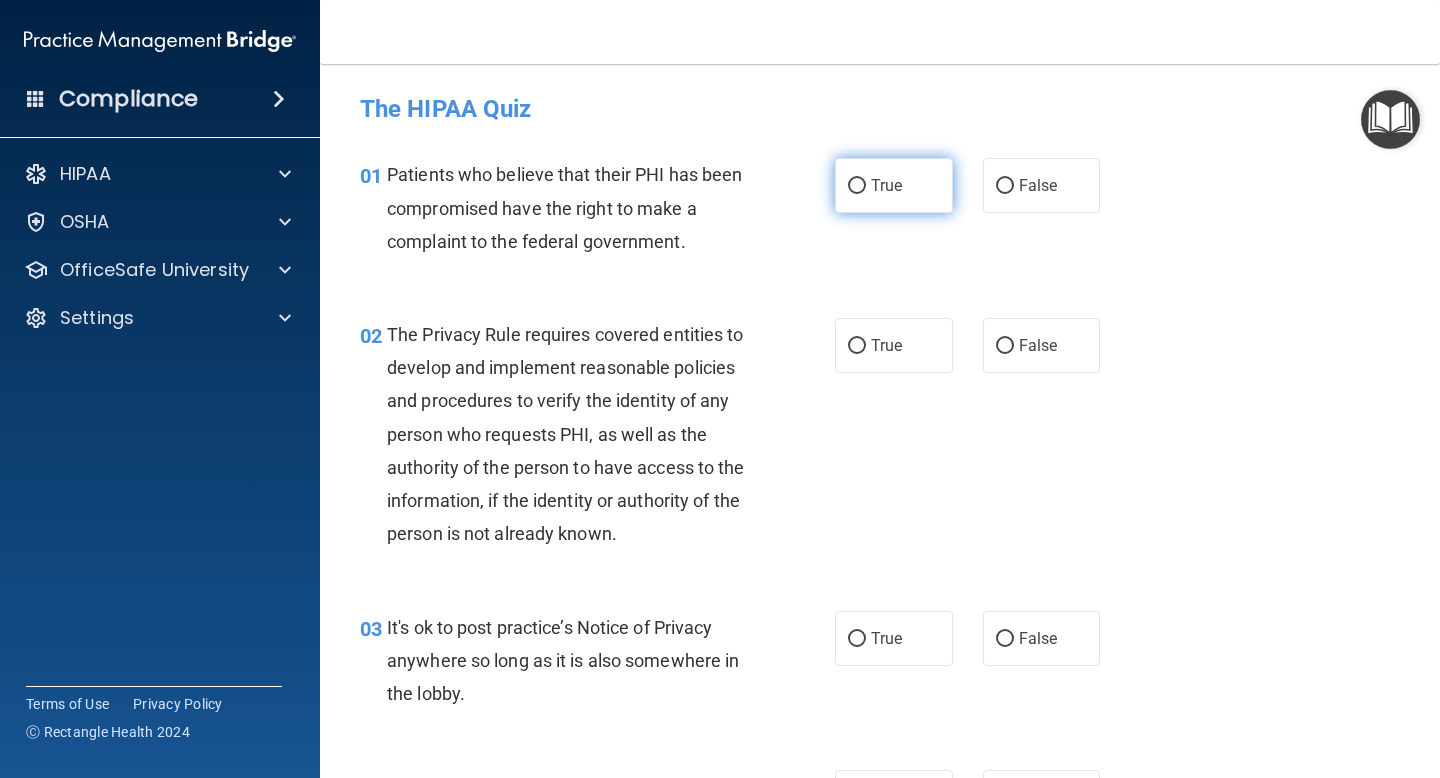 click on "True" at bounding box center (857, 186) 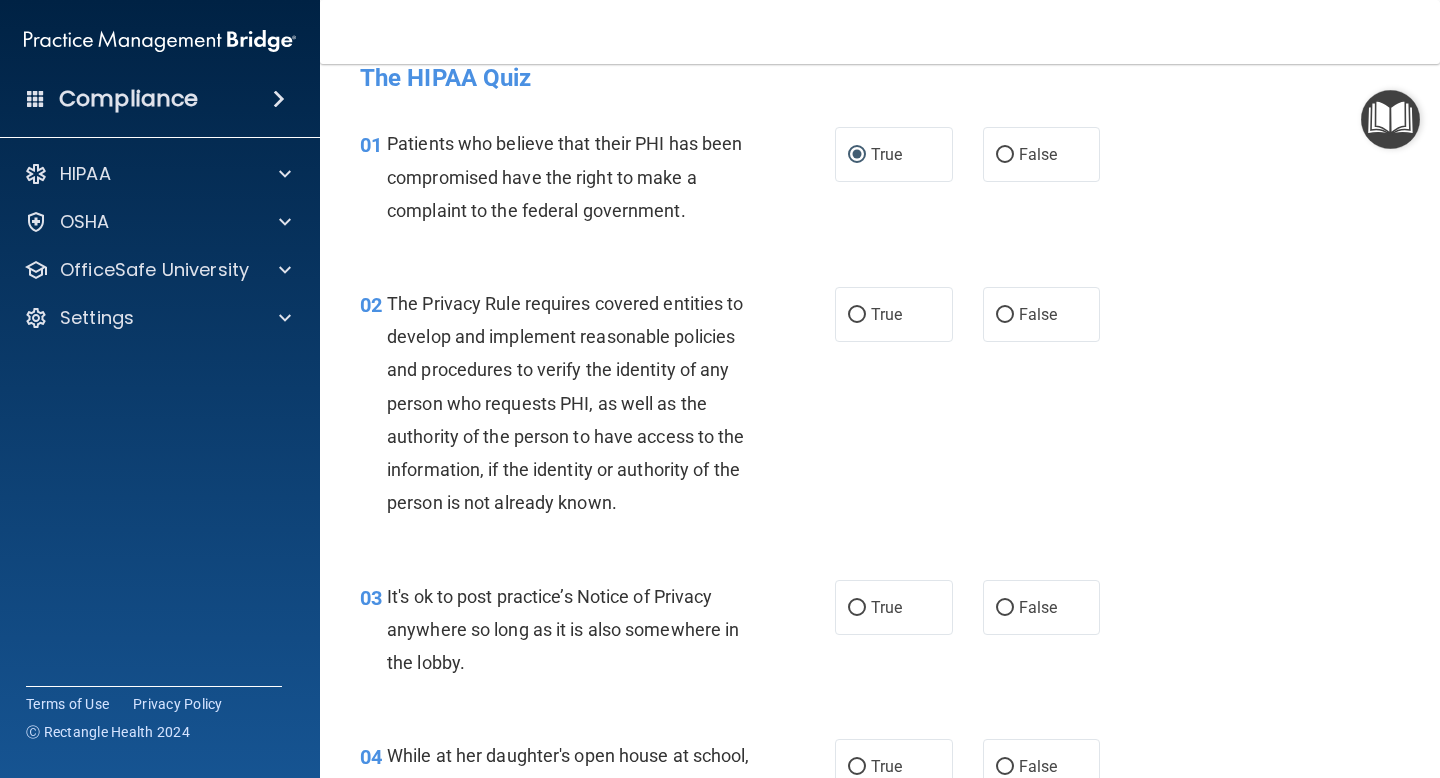 scroll, scrollTop: 16, scrollLeft: 0, axis: vertical 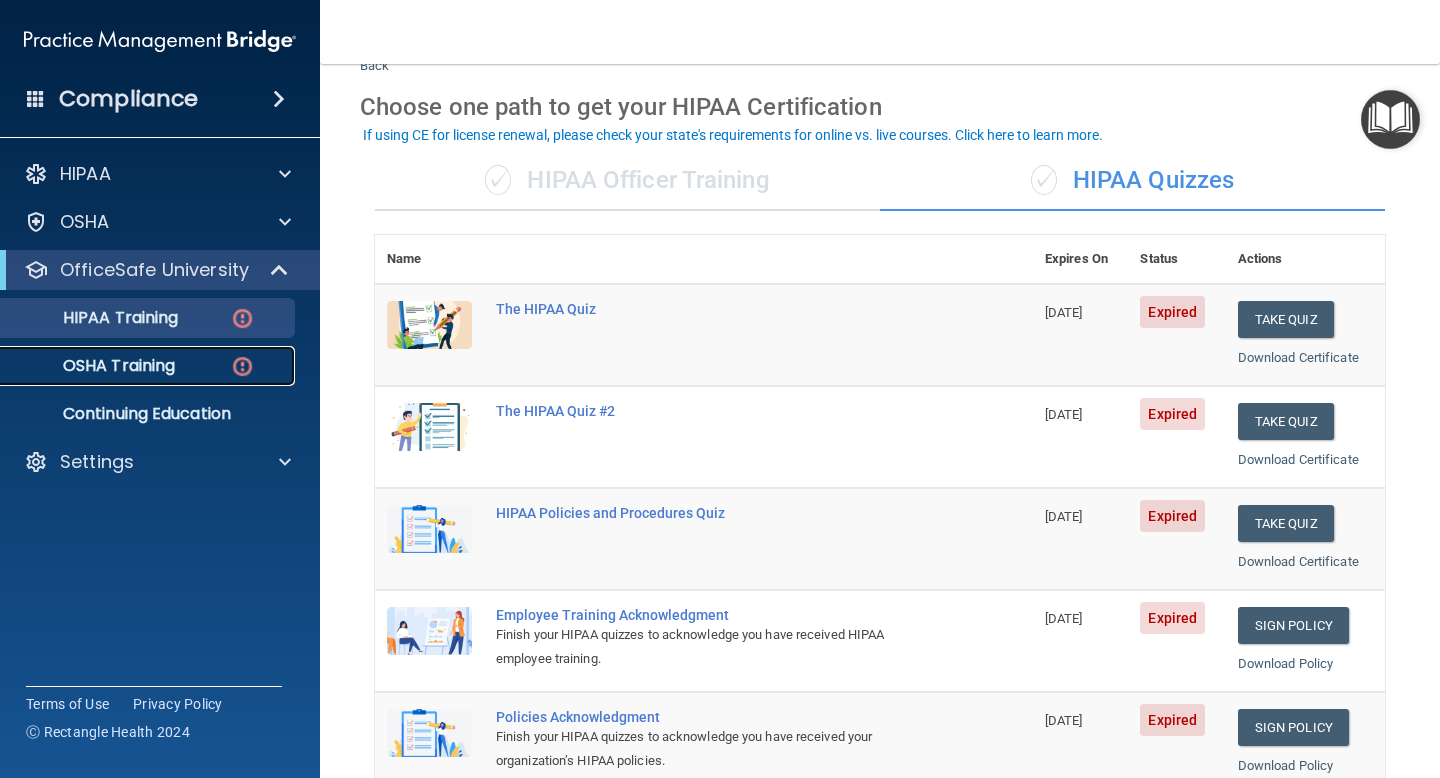 click on "OSHA Training" at bounding box center [94, 366] 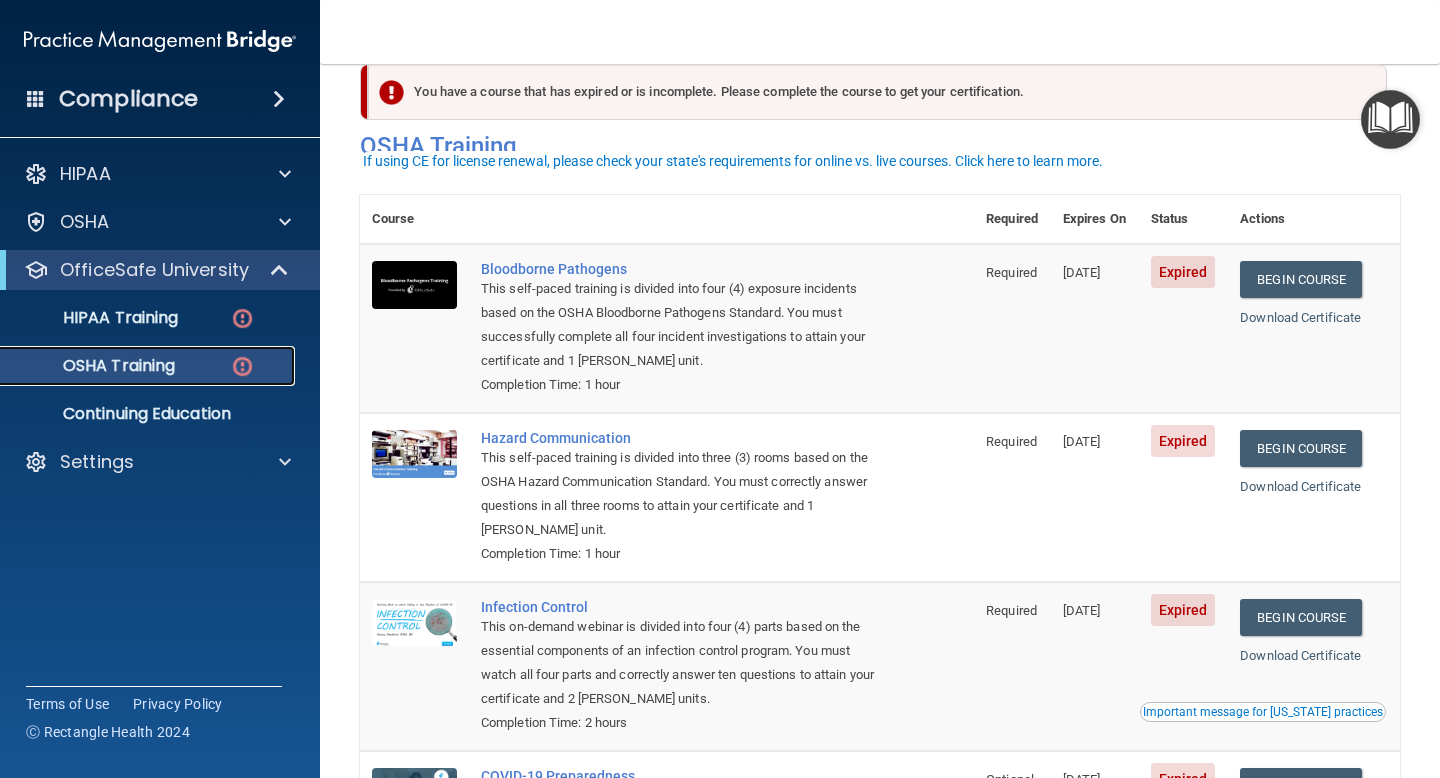 scroll, scrollTop: 0, scrollLeft: 0, axis: both 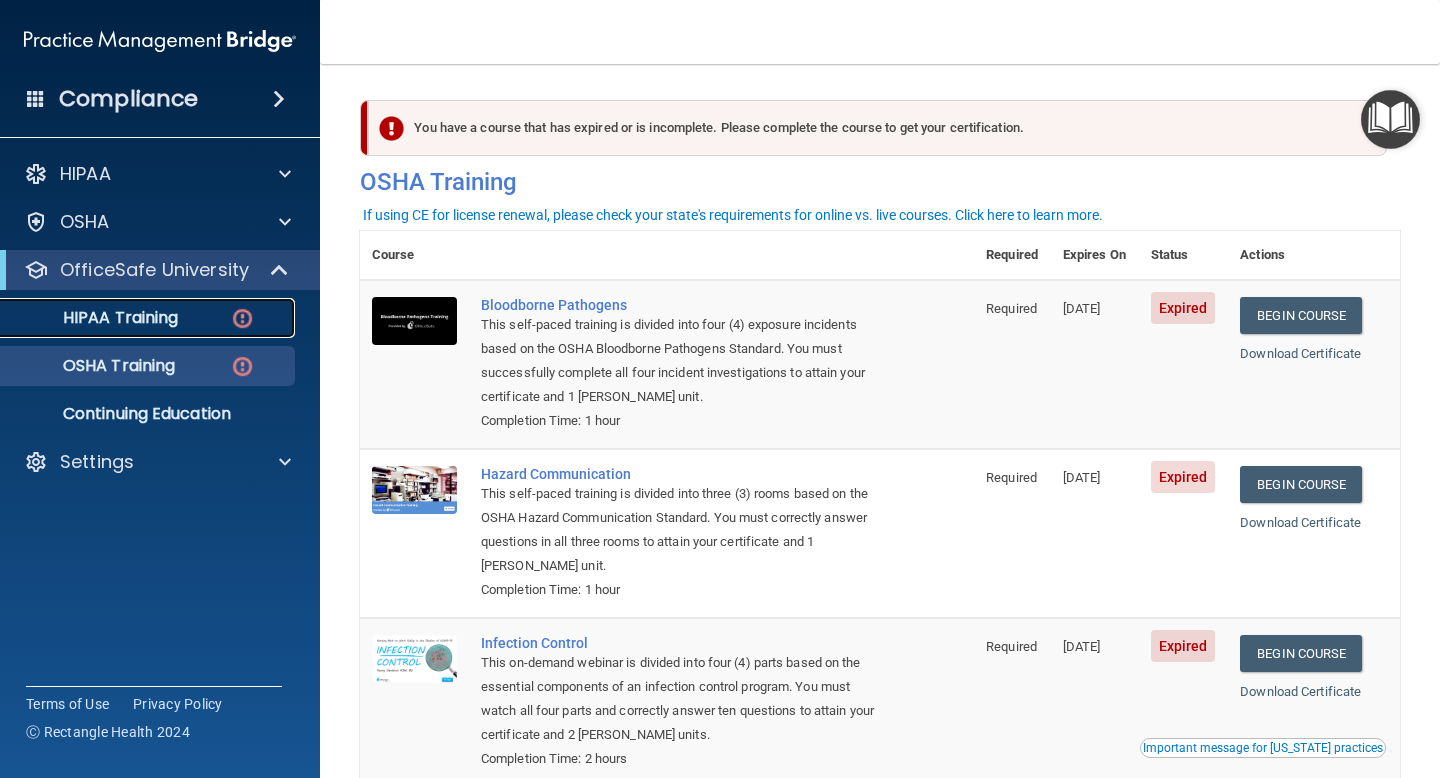 click on "HIPAA Training" at bounding box center [95, 318] 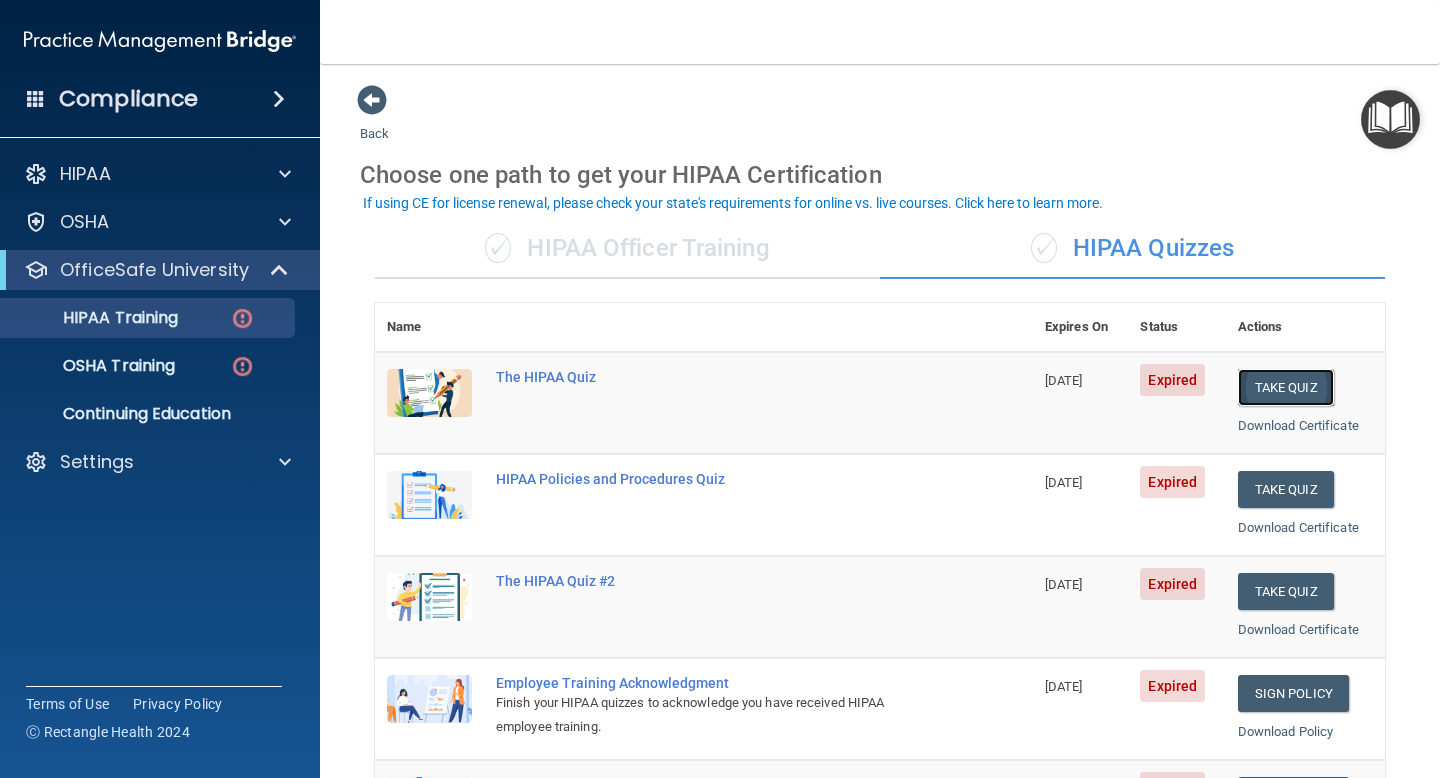 click on "Take Quiz" at bounding box center (1286, 387) 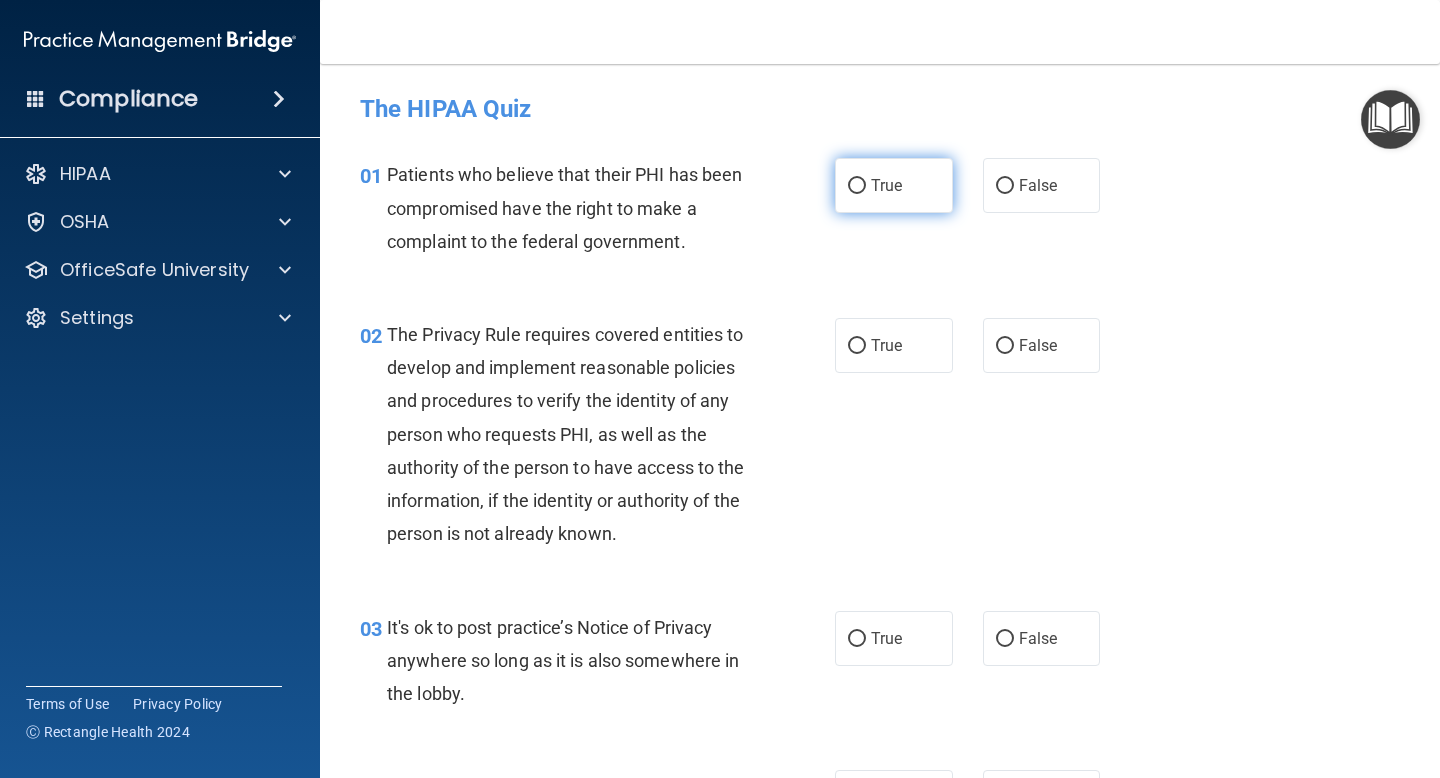 click on "True" at bounding box center (857, 186) 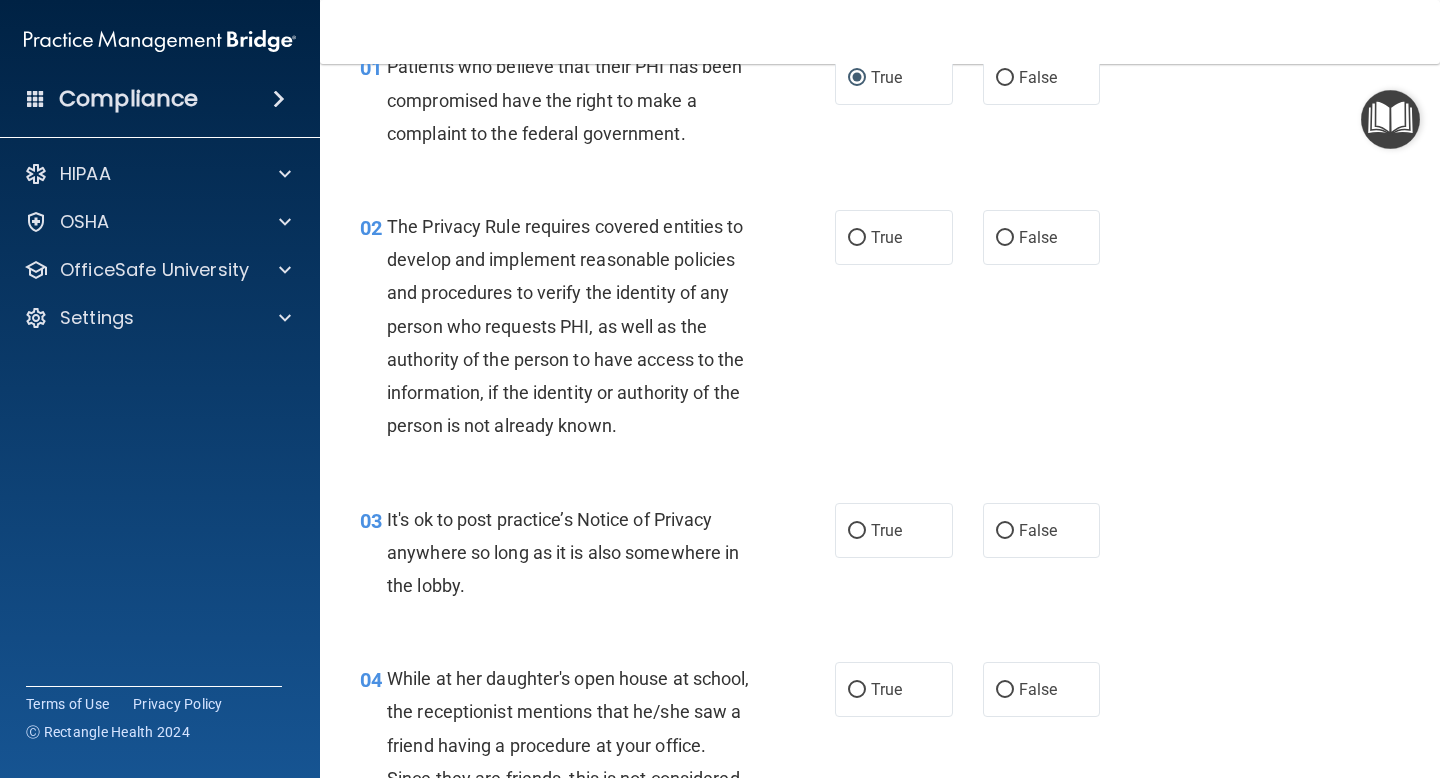 scroll, scrollTop: 110, scrollLeft: 0, axis: vertical 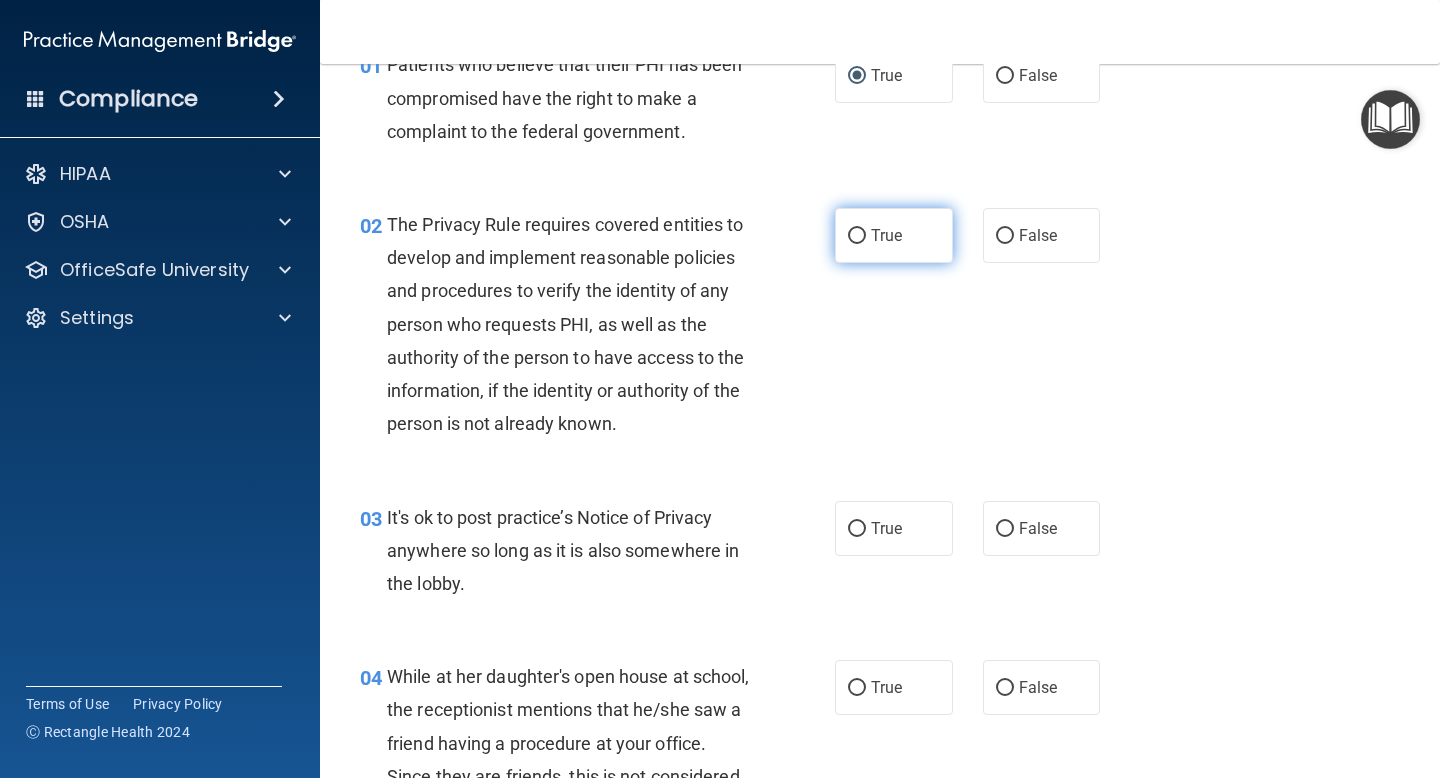 click on "True" at bounding box center (857, 236) 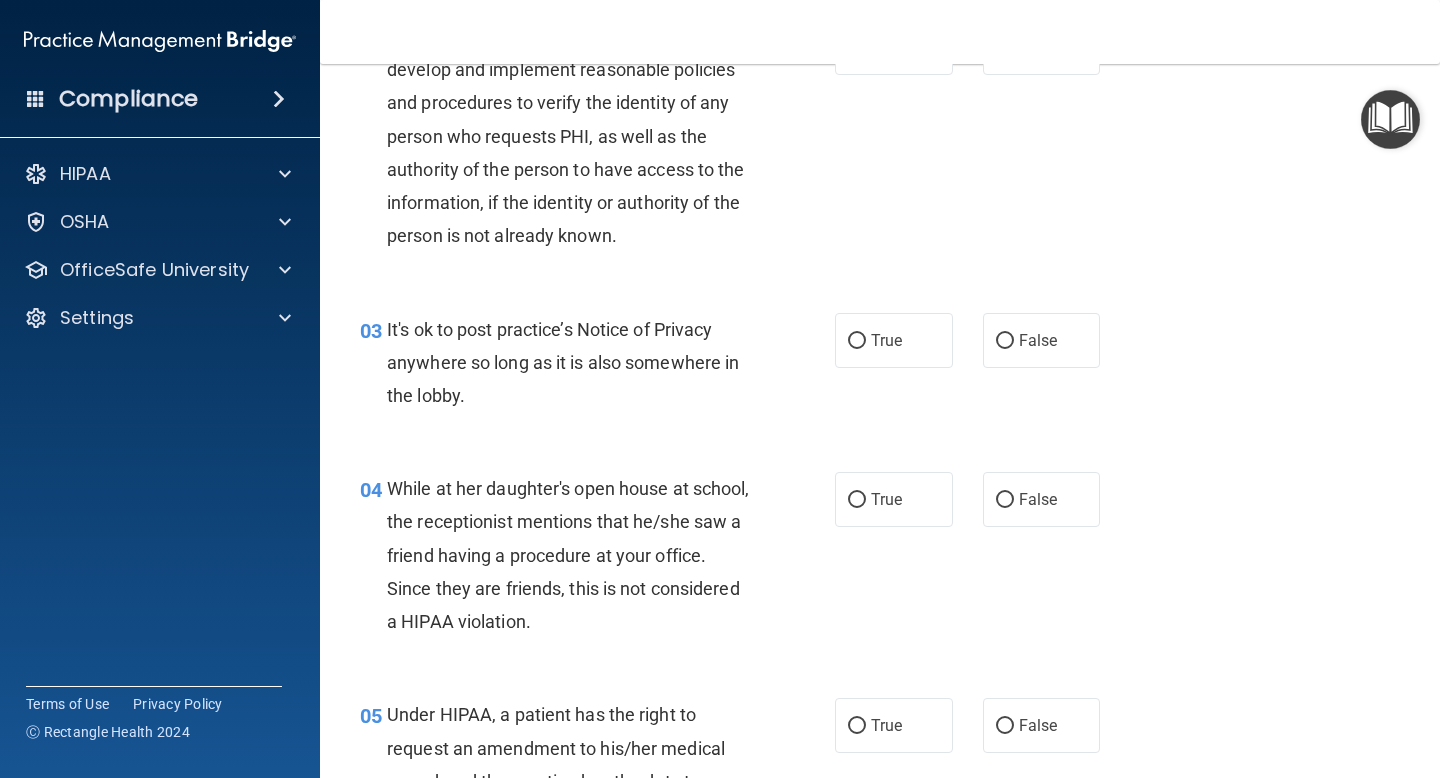 scroll, scrollTop: 299, scrollLeft: 0, axis: vertical 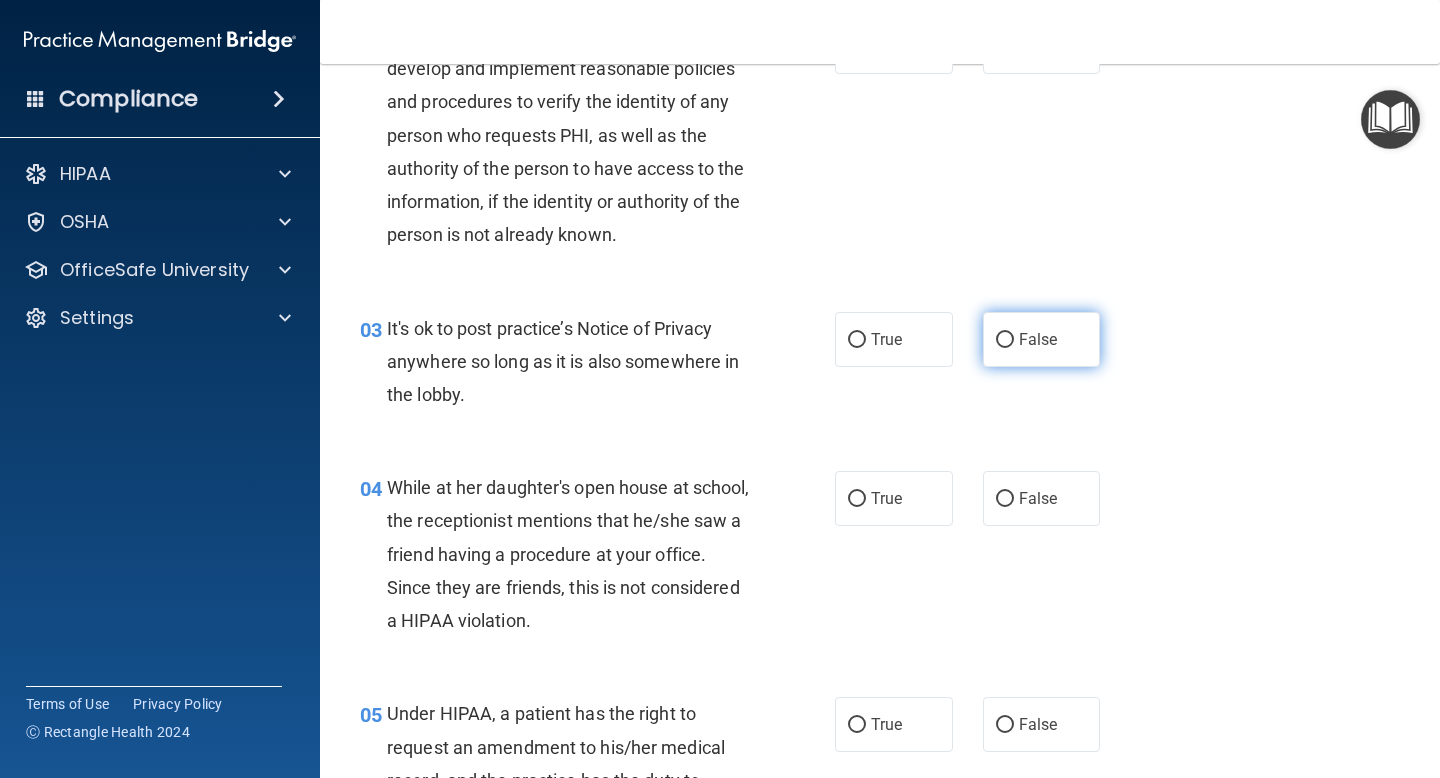 click on "False" at bounding box center [1005, 340] 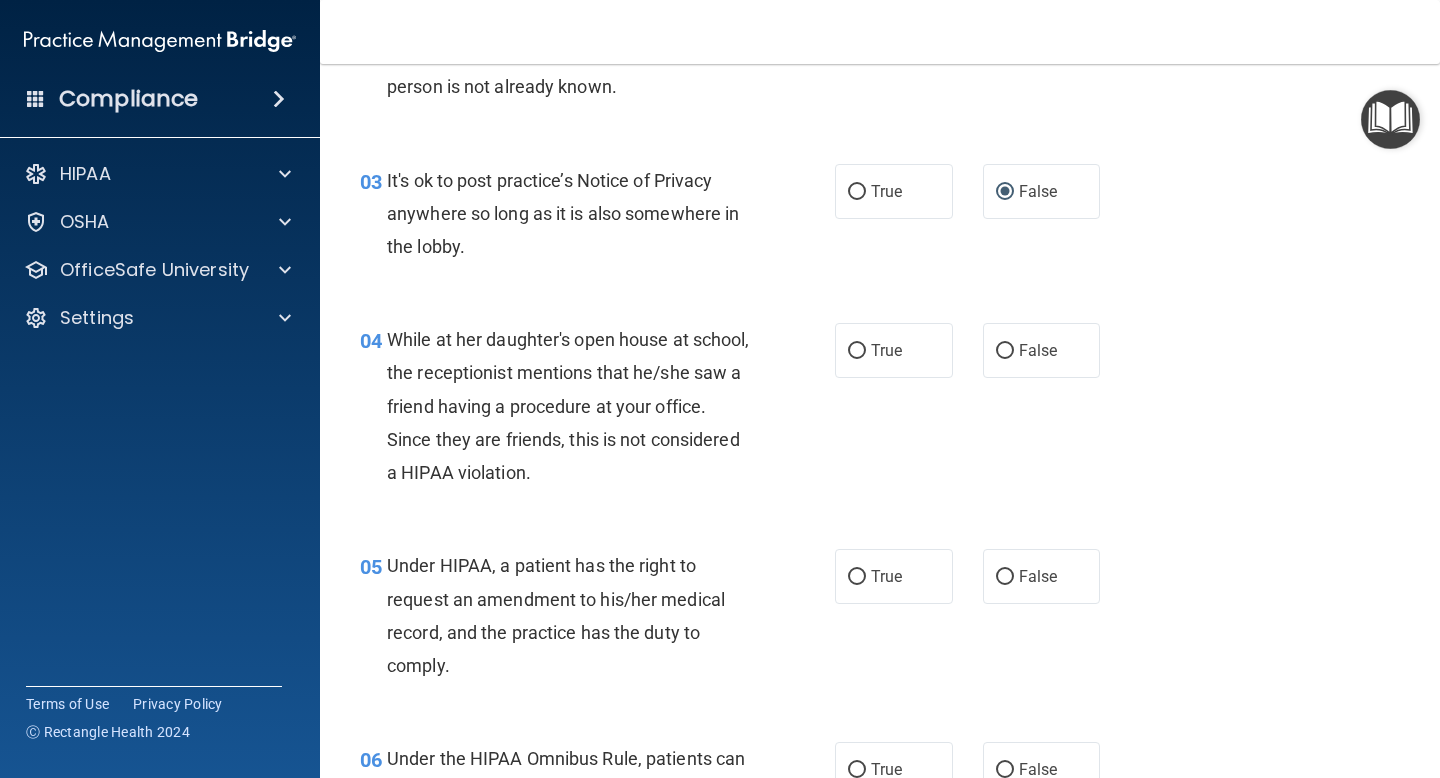 scroll, scrollTop: 448, scrollLeft: 0, axis: vertical 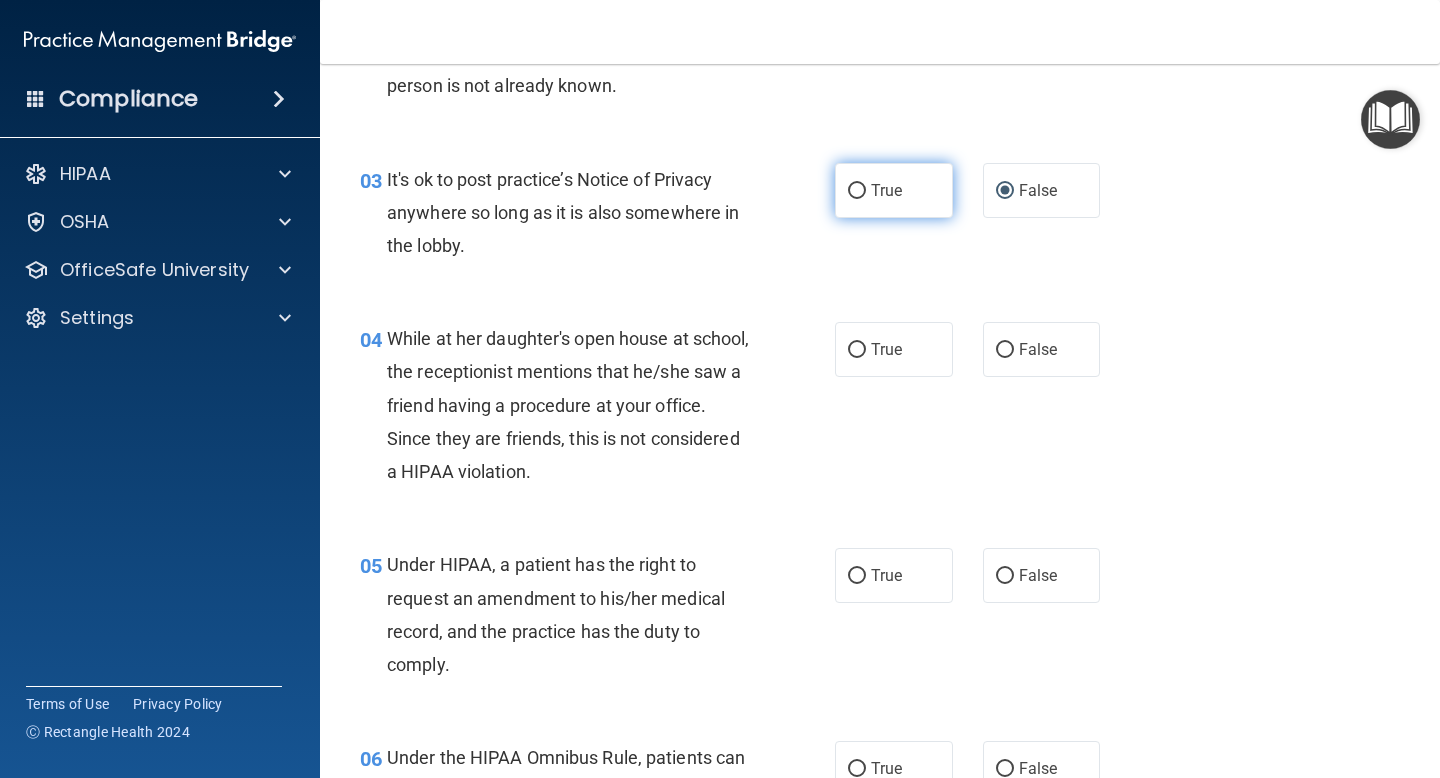 click on "True" at bounding box center (894, 190) 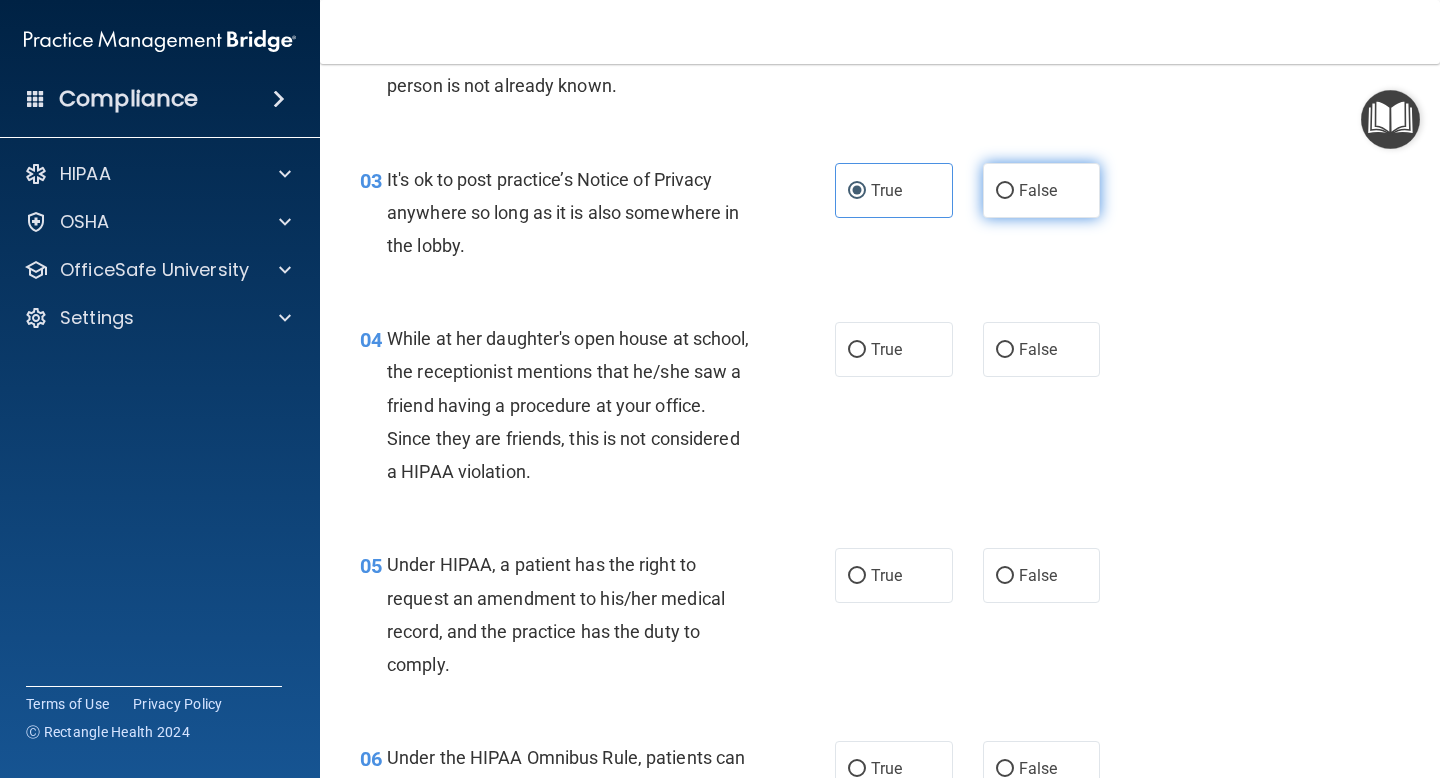 click on "False" at bounding box center (1005, 191) 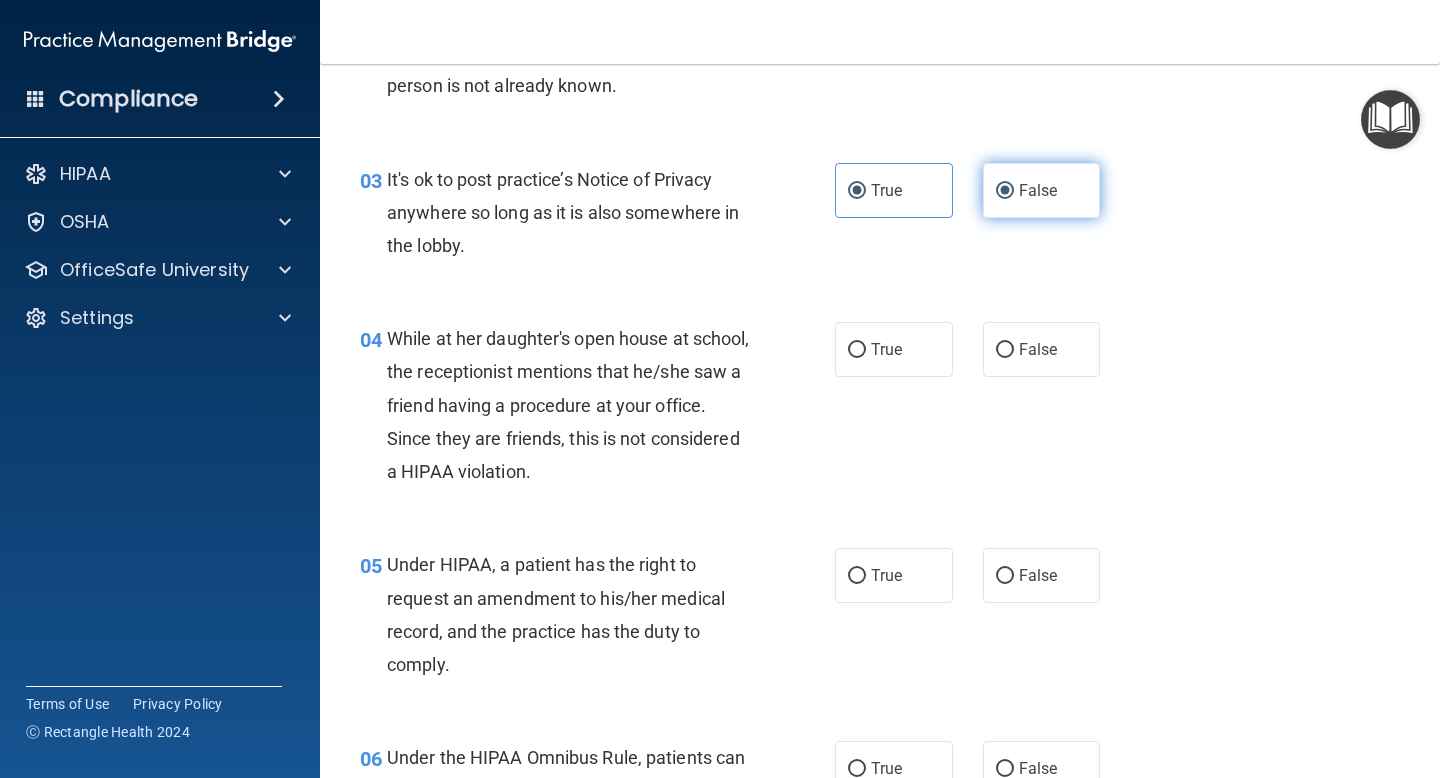 radio on "false" 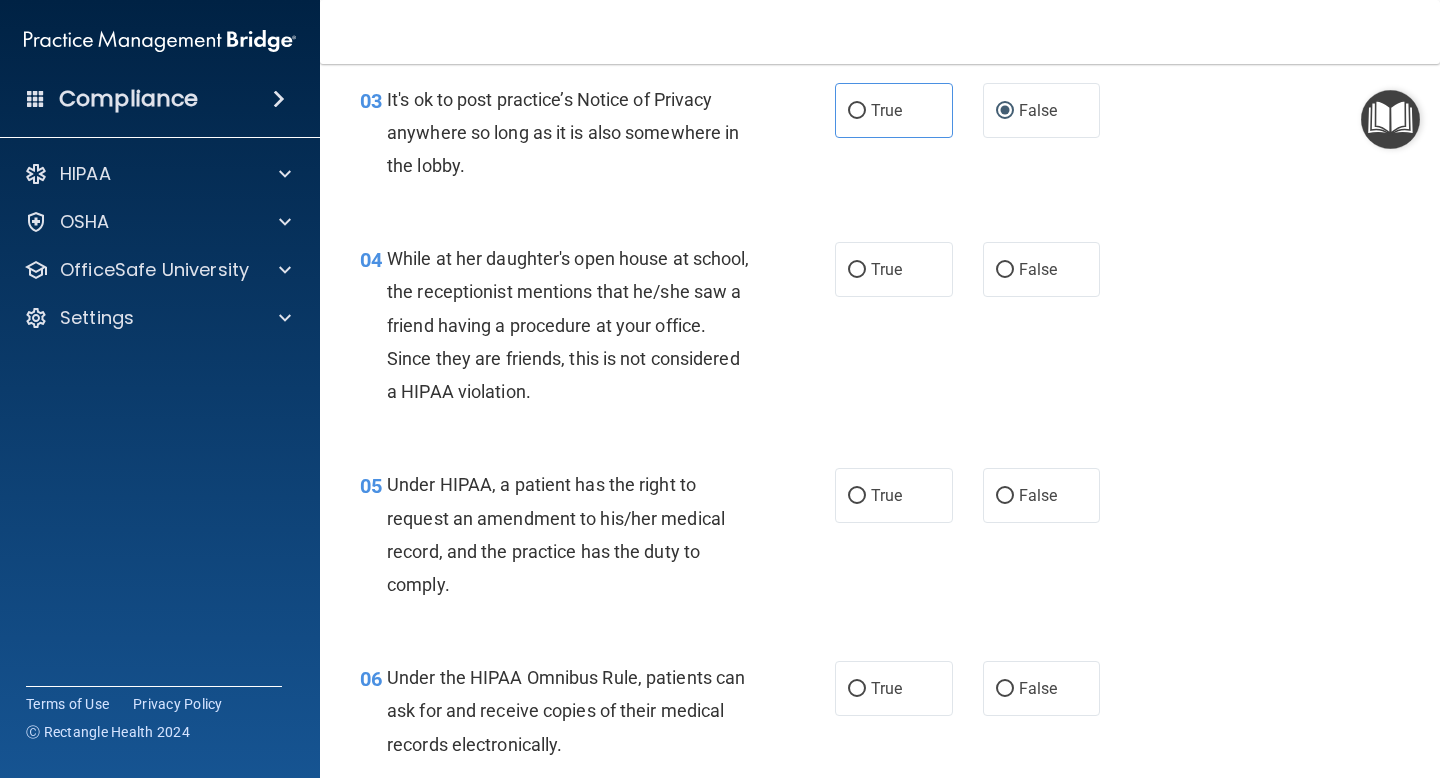 scroll, scrollTop: 530, scrollLeft: 0, axis: vertical 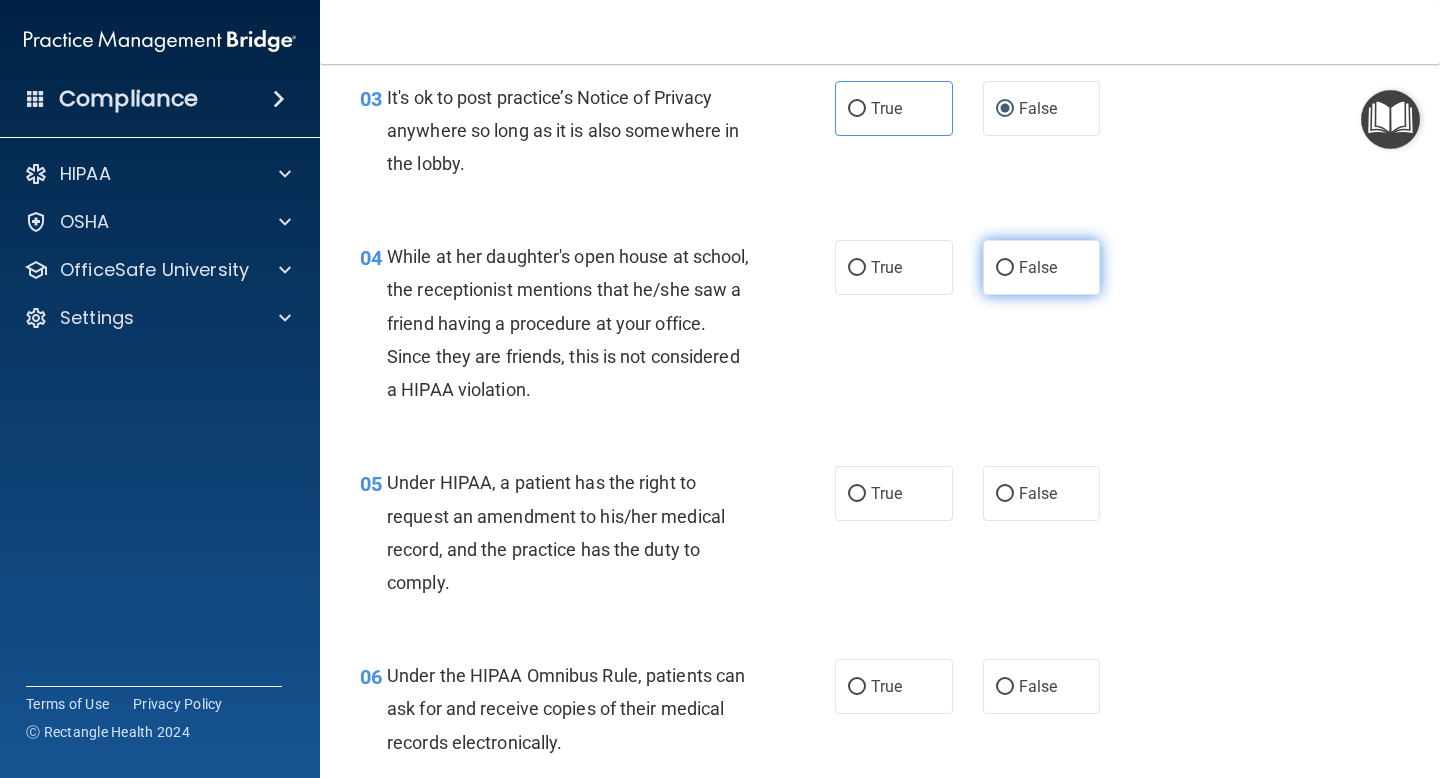 click on "False" at bounding box center (1038, 267) 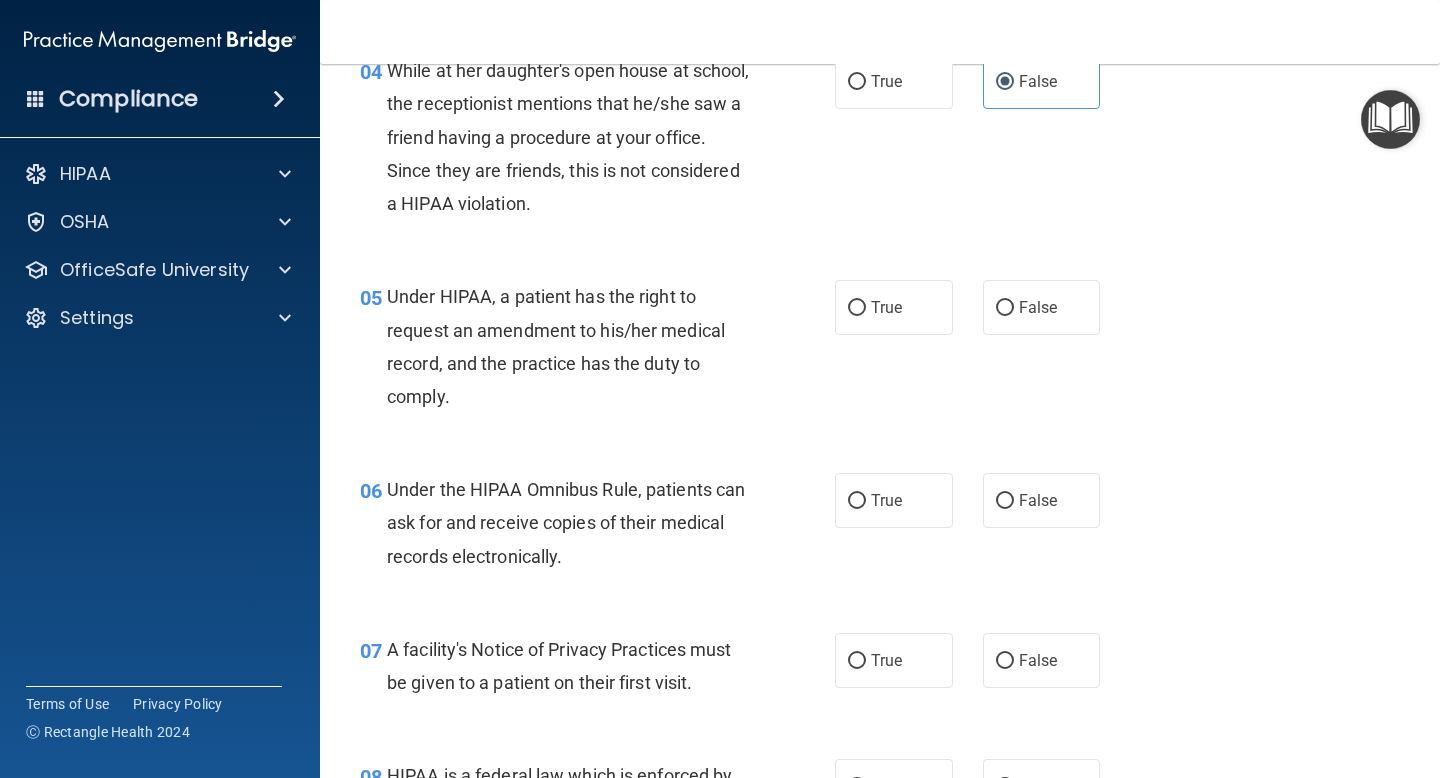 scroll, scrollTop: 723, scrollLeft: 0, axis: vertical 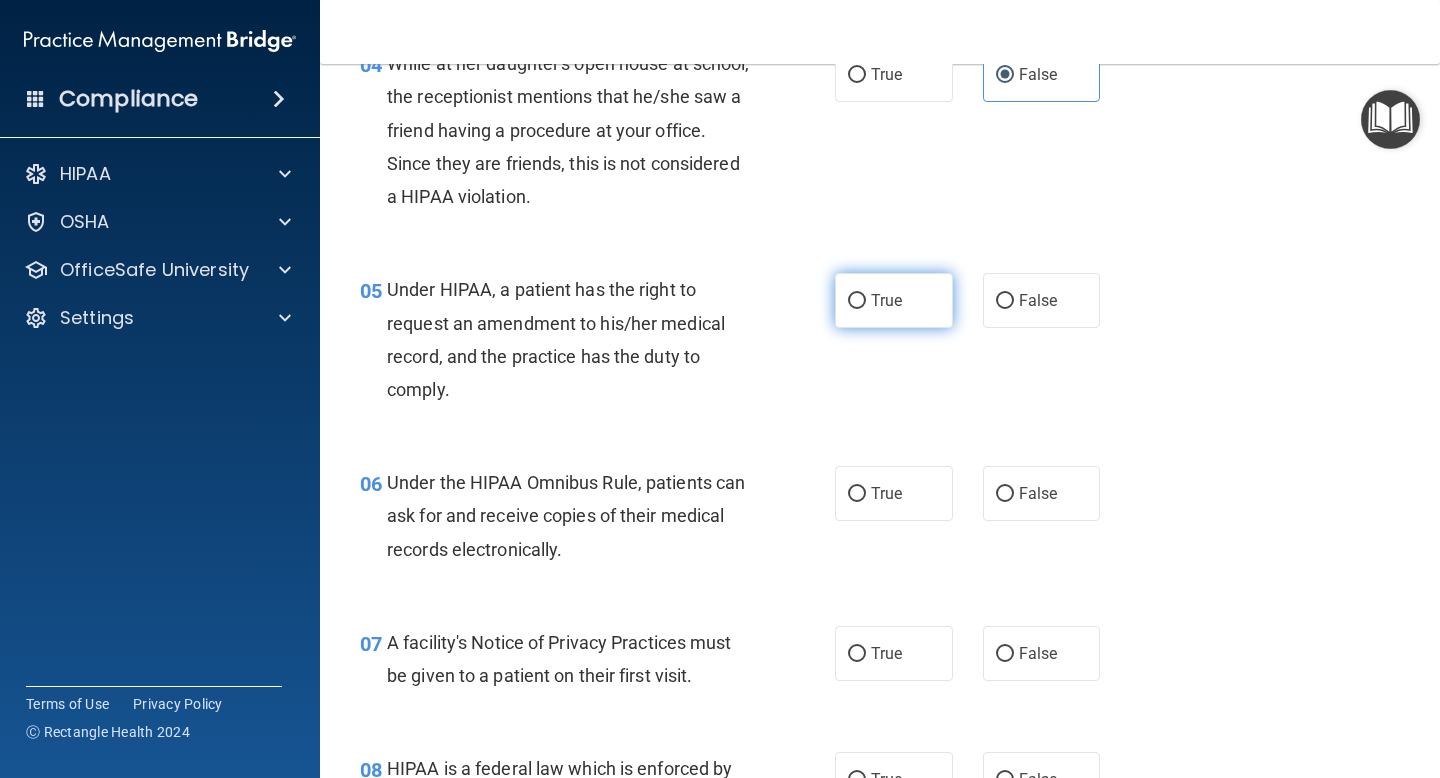 click on "True" at bounding box center [894, 300] 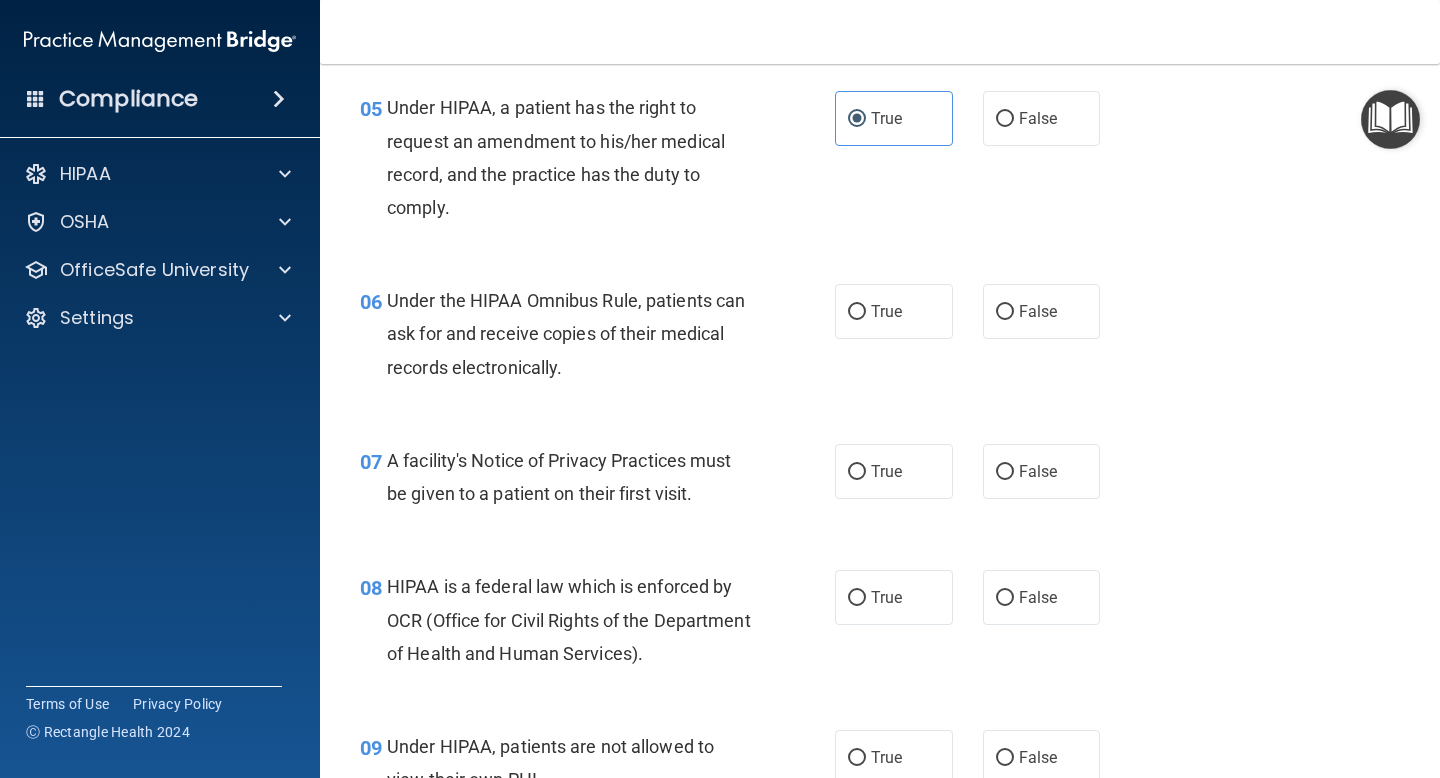 scroll, scrollTop: 906, scrollLeft: 0, axis: vertical 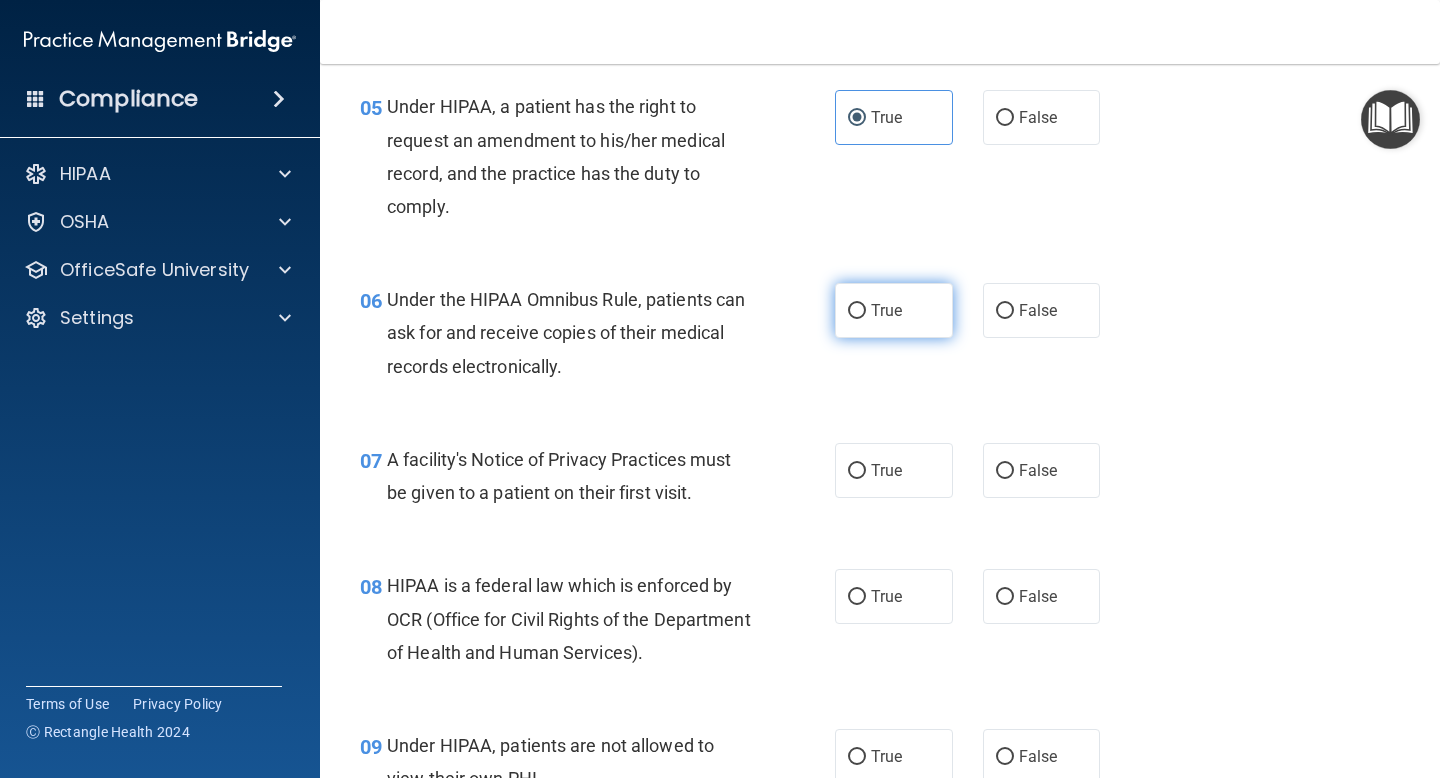 click on "True" at bounding box center (886, 310) 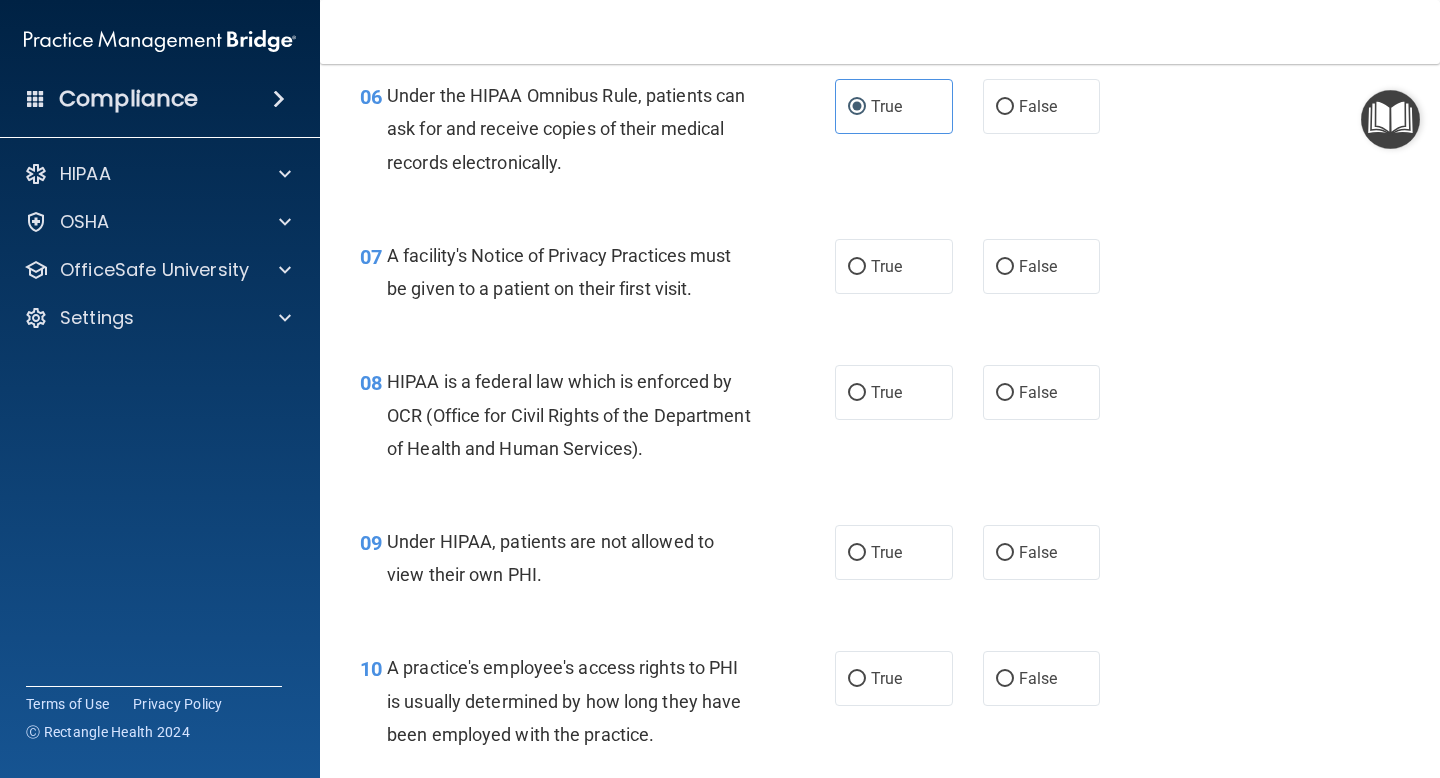 scroll, scrollTop: 1116, scrollLeft: 0, axis: vertical 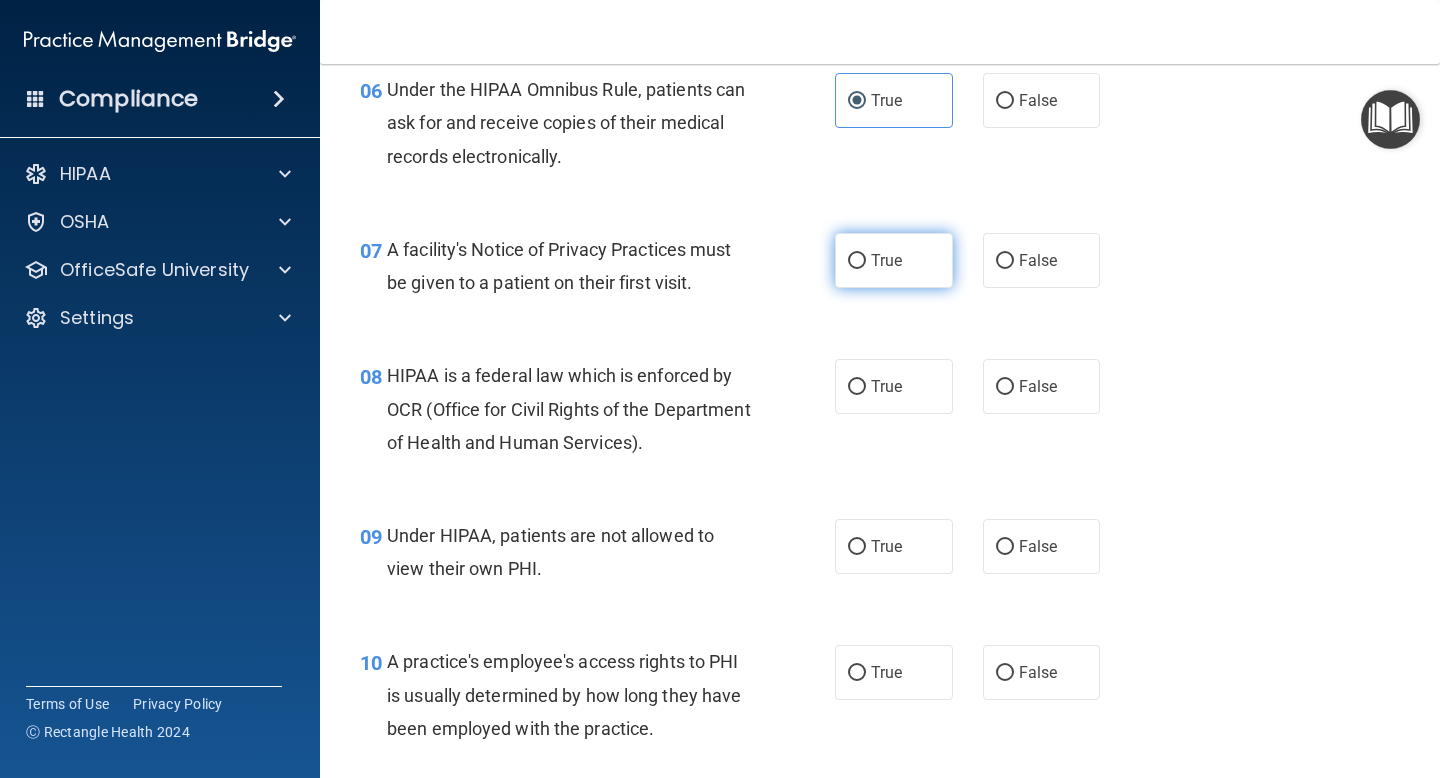 click on "True" at bounding box center [886, 260] 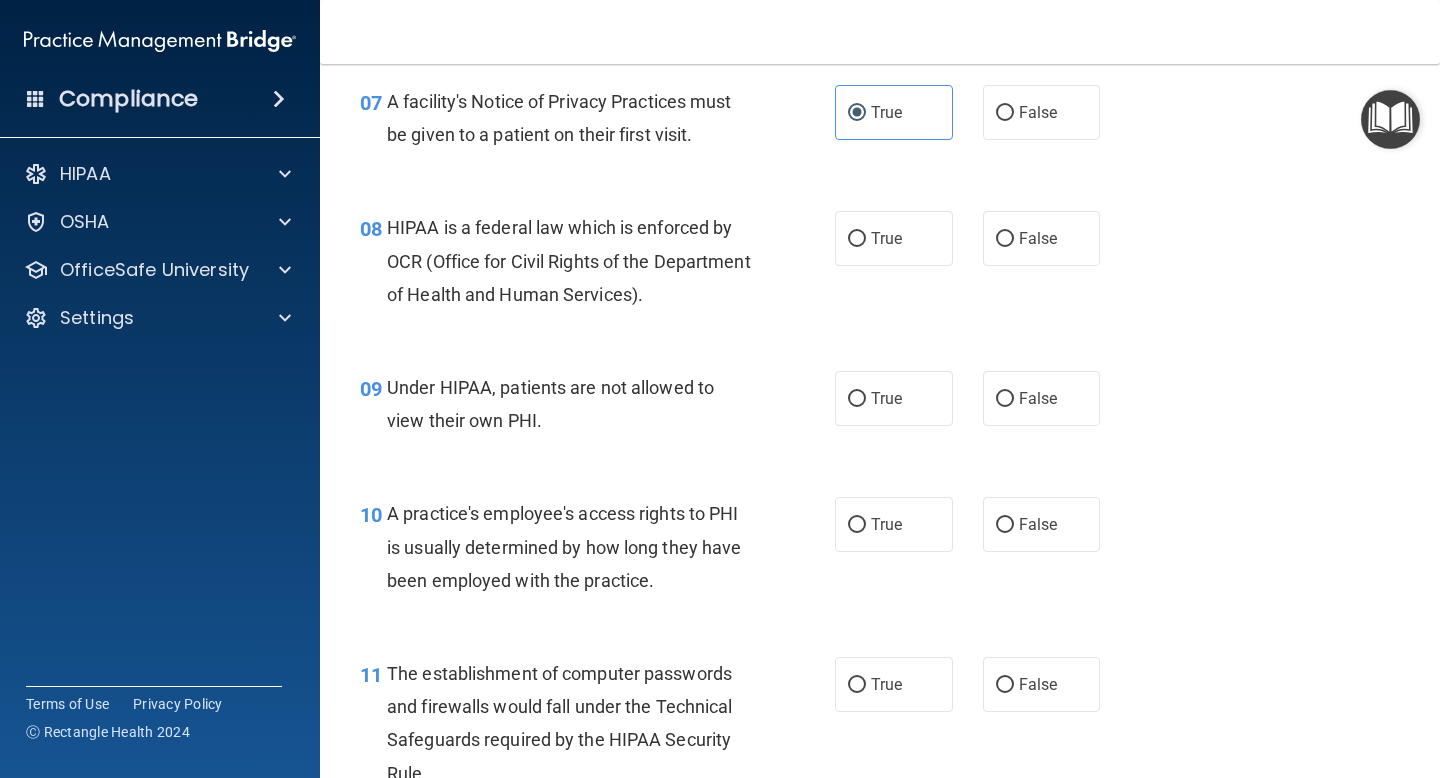 scroll, scrollTop: 1271, scrollLeft: 0, axis: vertical 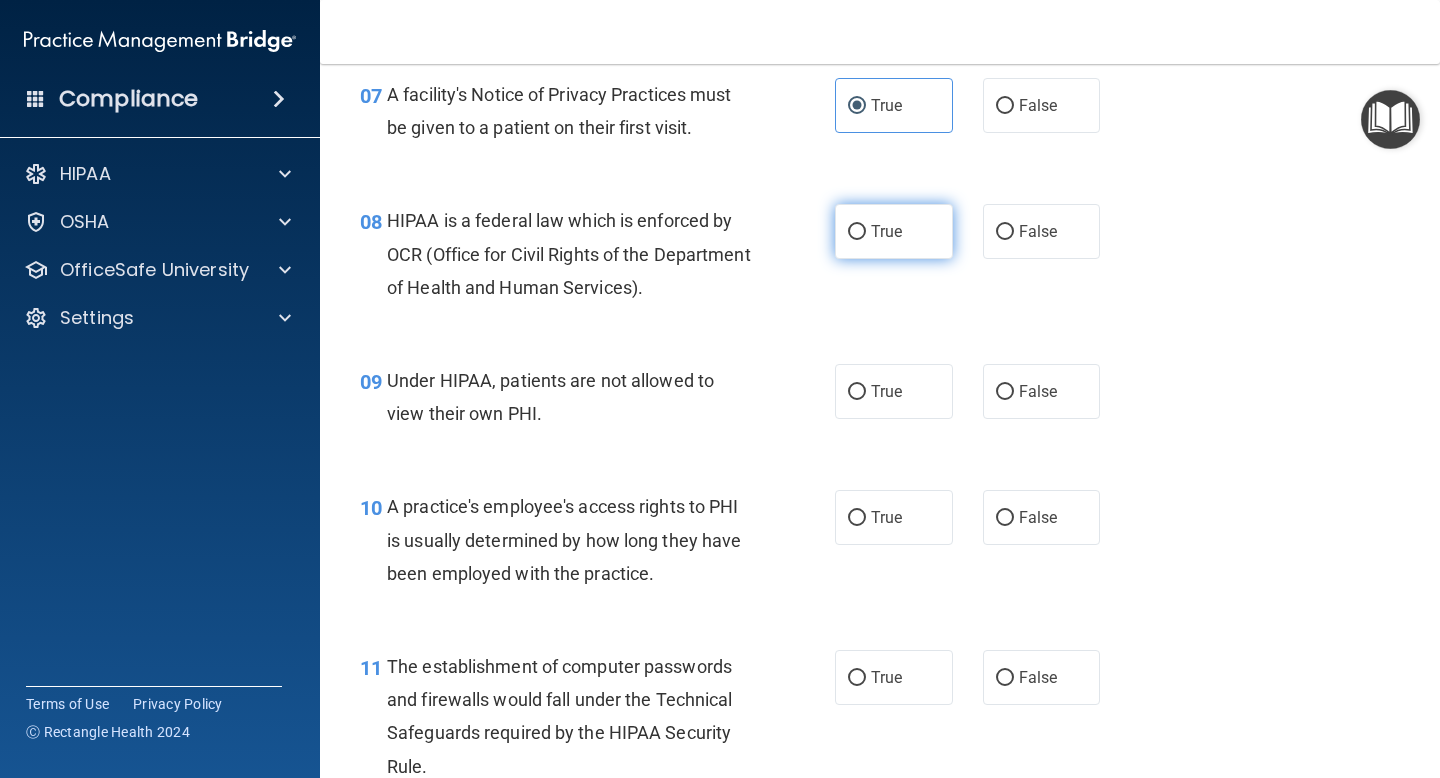 click on "True" at bounding box center [857, 232] 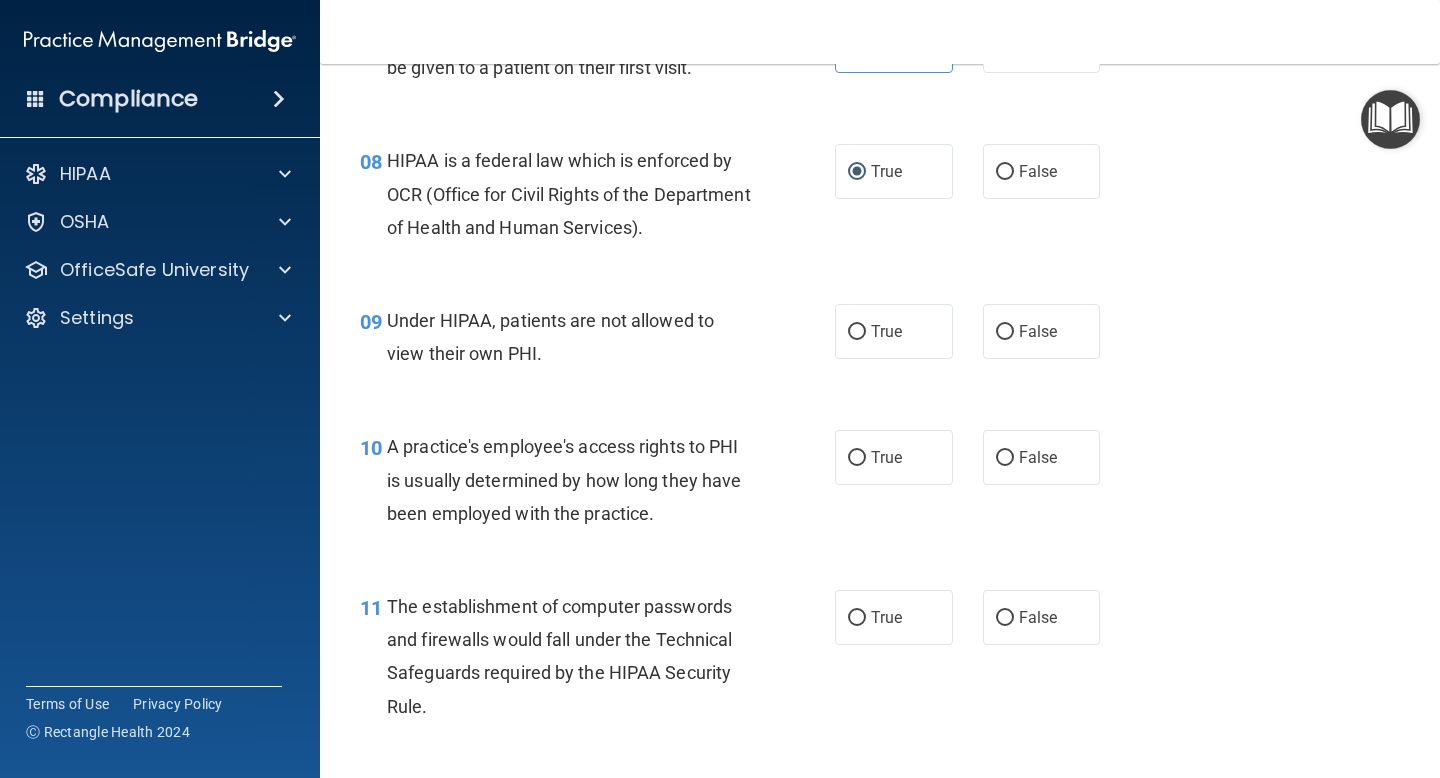 scroll, scrollTop: 1332, scrollLeft: 0, axis: vertical 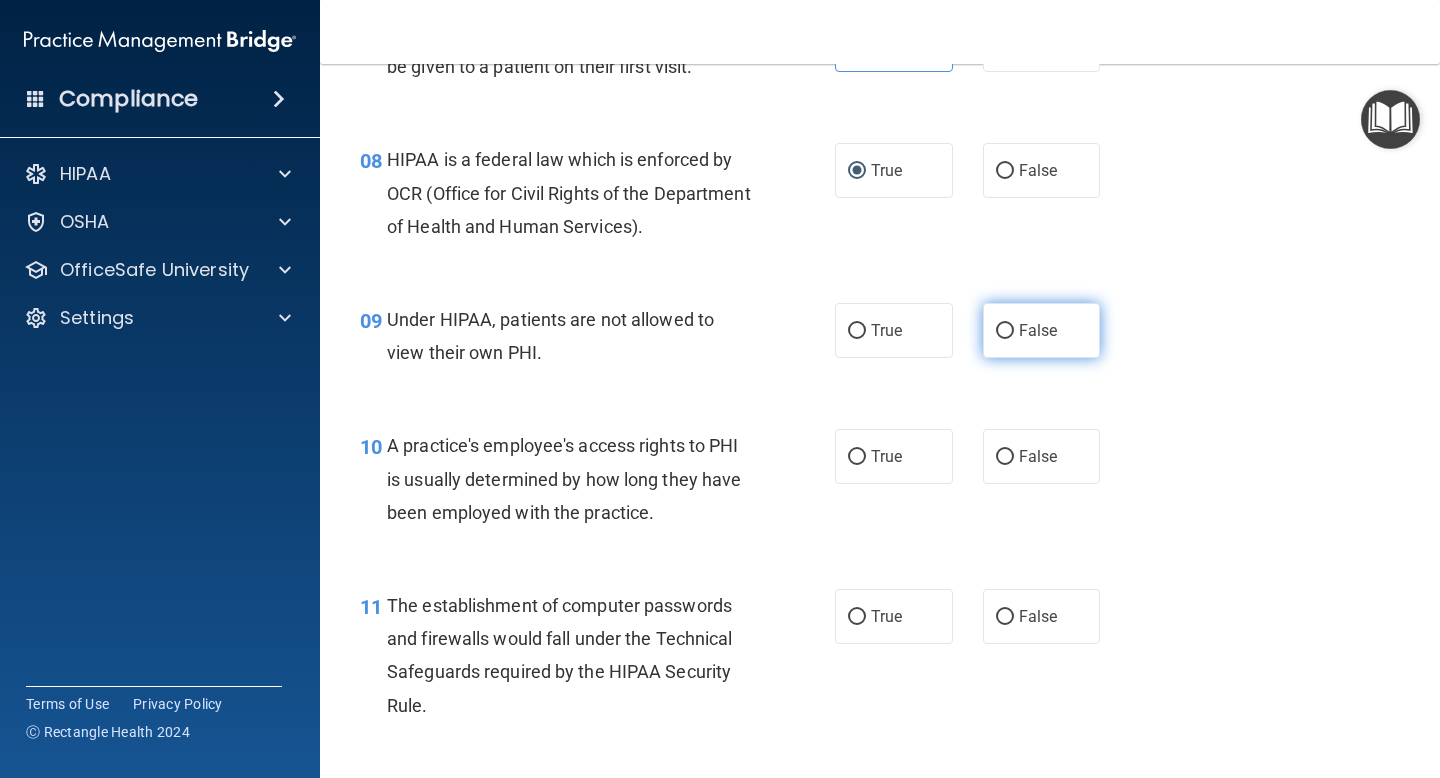 click on "False" at bounding box center [1038, 330] 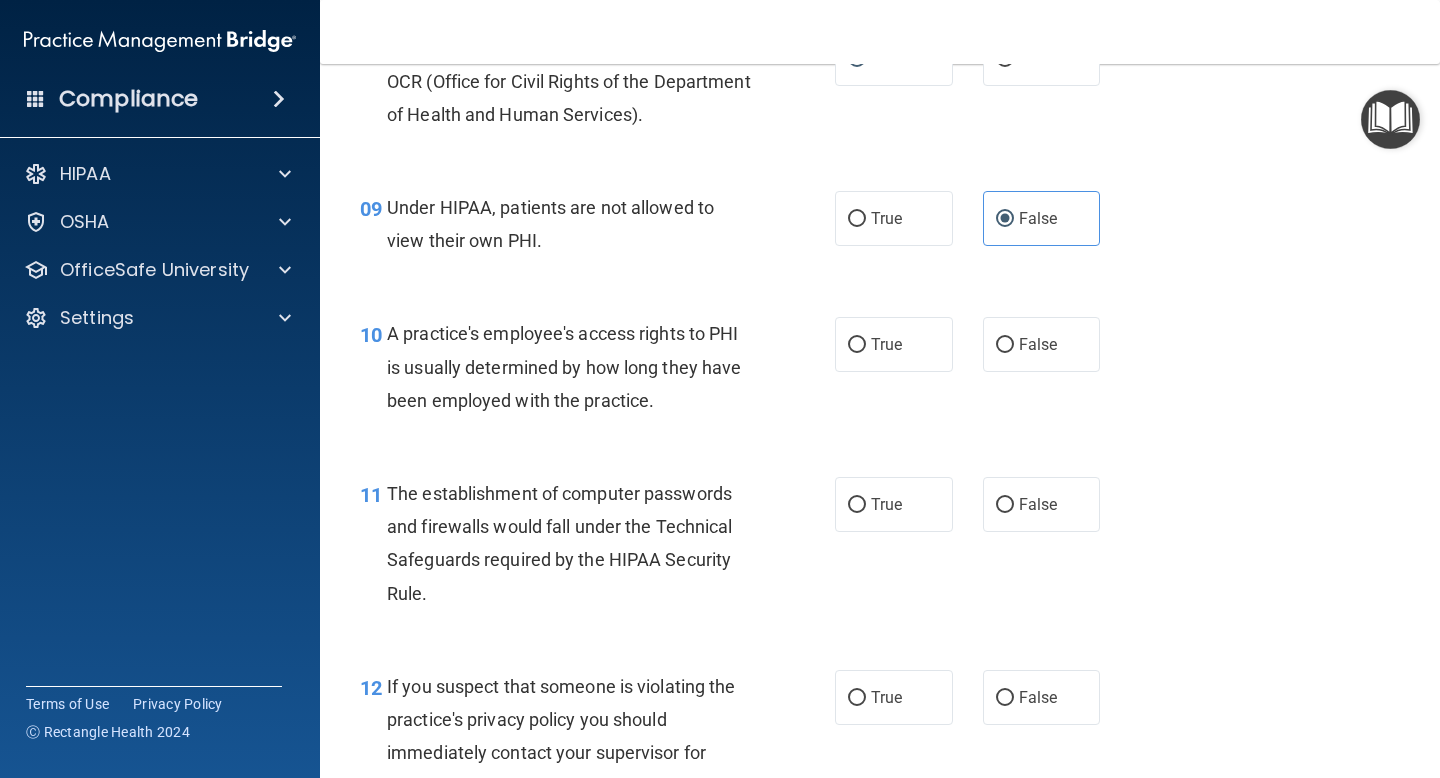 scroll, scrollTop: 1446, scrollLeft: 0, axis: vertical 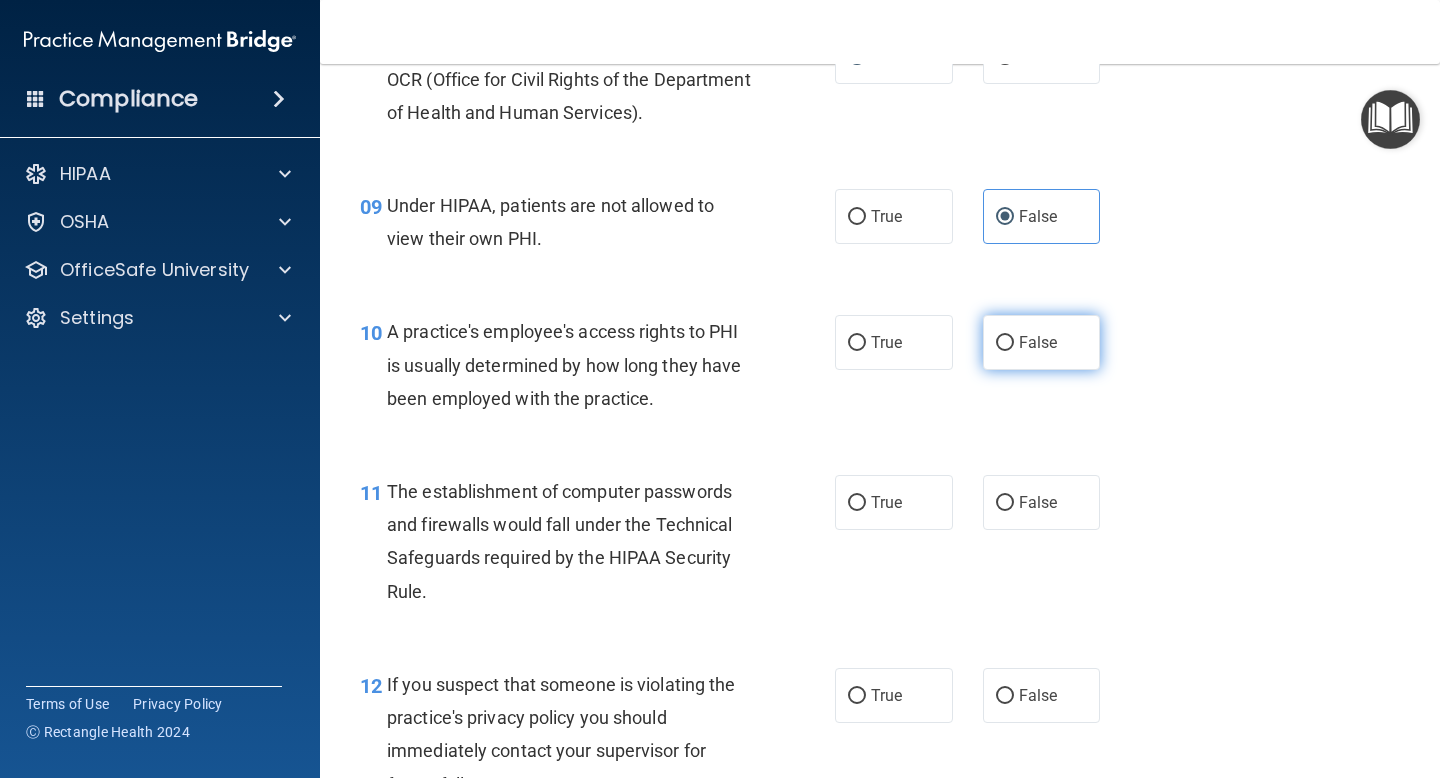 click on "False" at bounding box center (1042, 342) 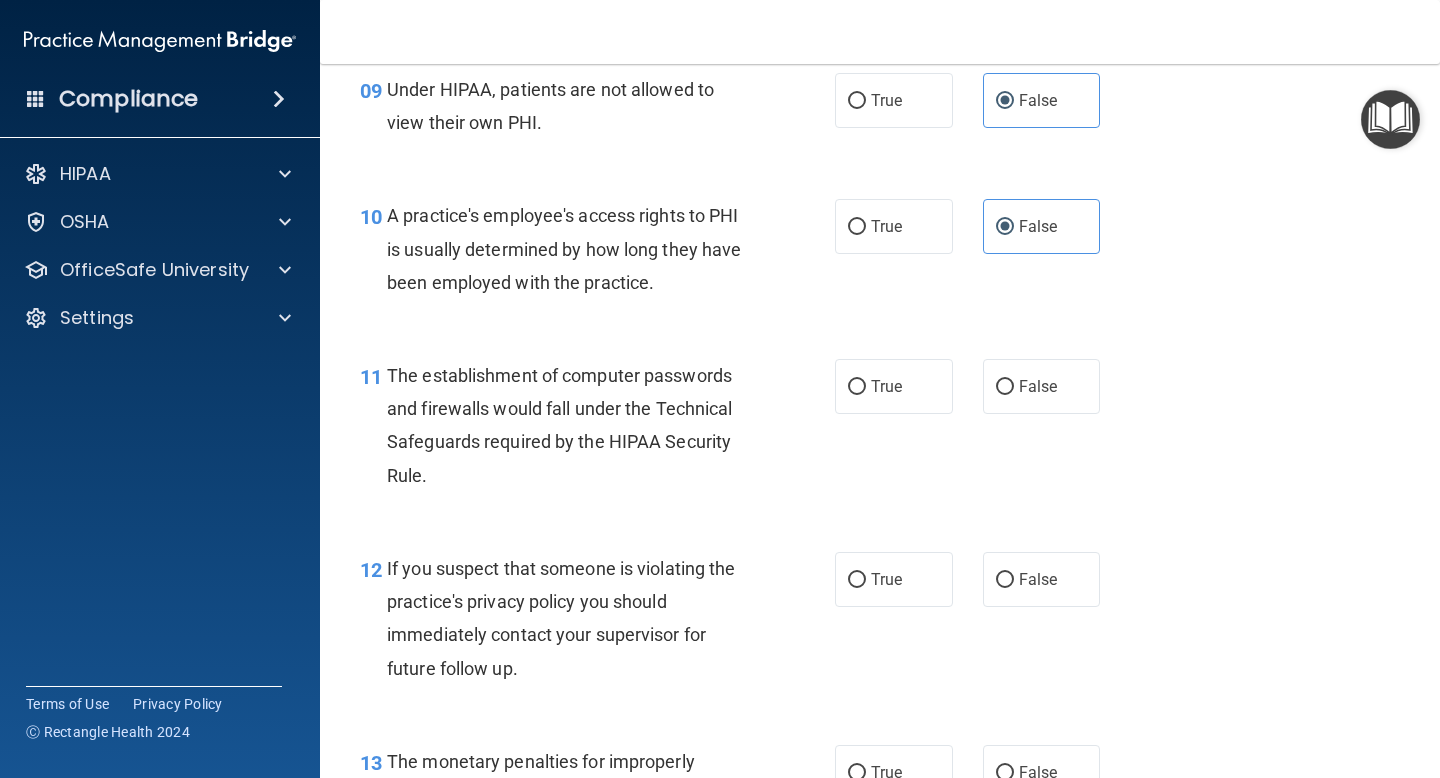 scroll, scrollTop: 1575, scrollLeft: 0, axis: vertical 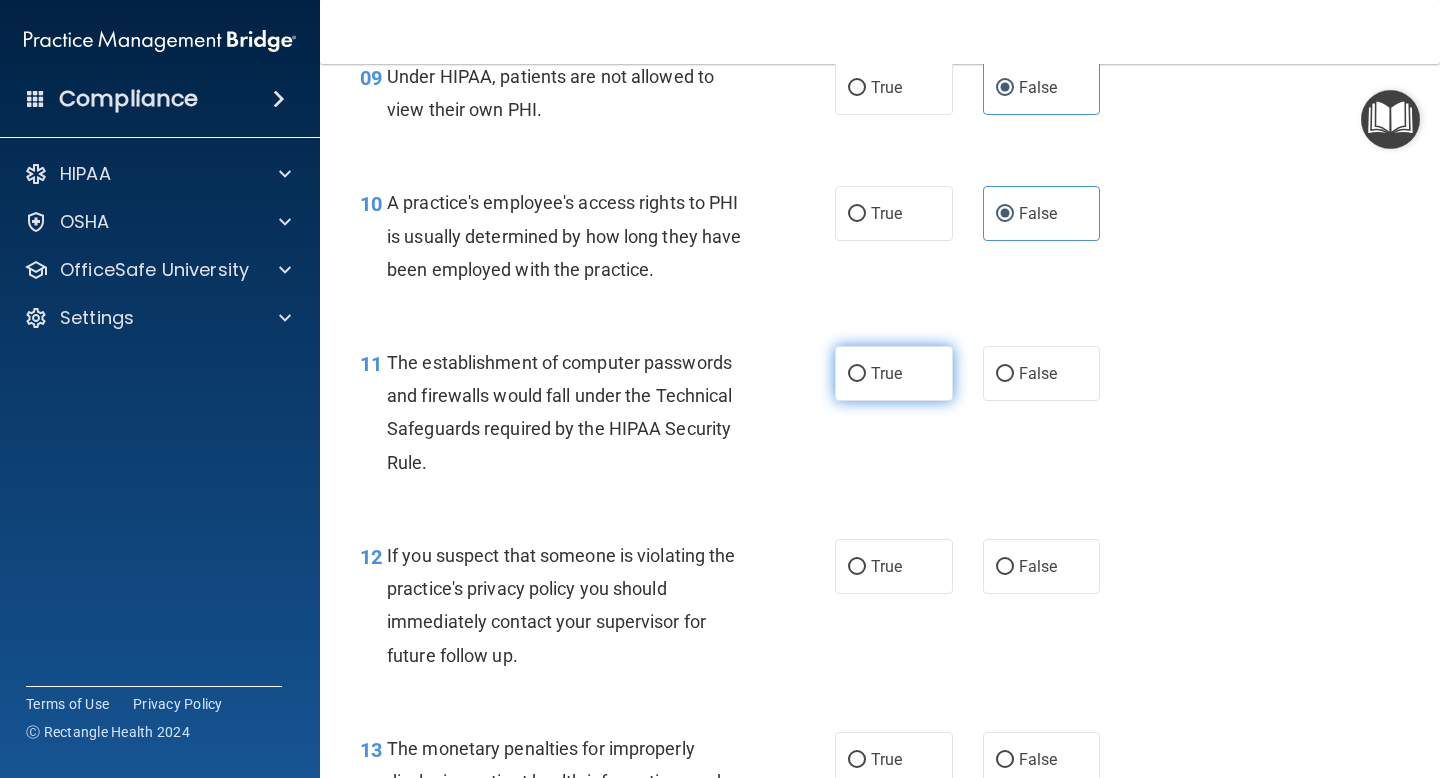 click on "True" at bounding box center (894, 373) 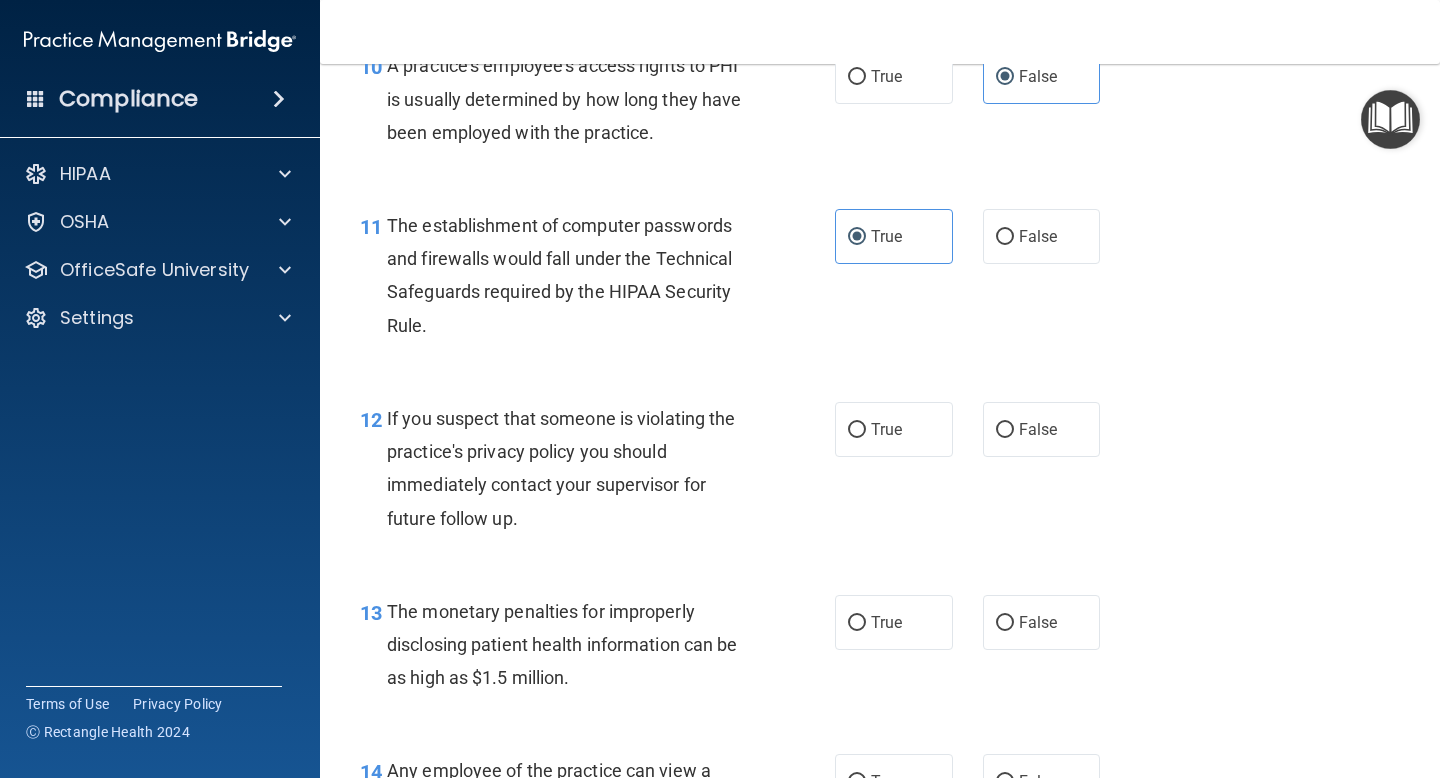 scroll, scrollTop: 1713, scrollLeft: 0, axis: vertical 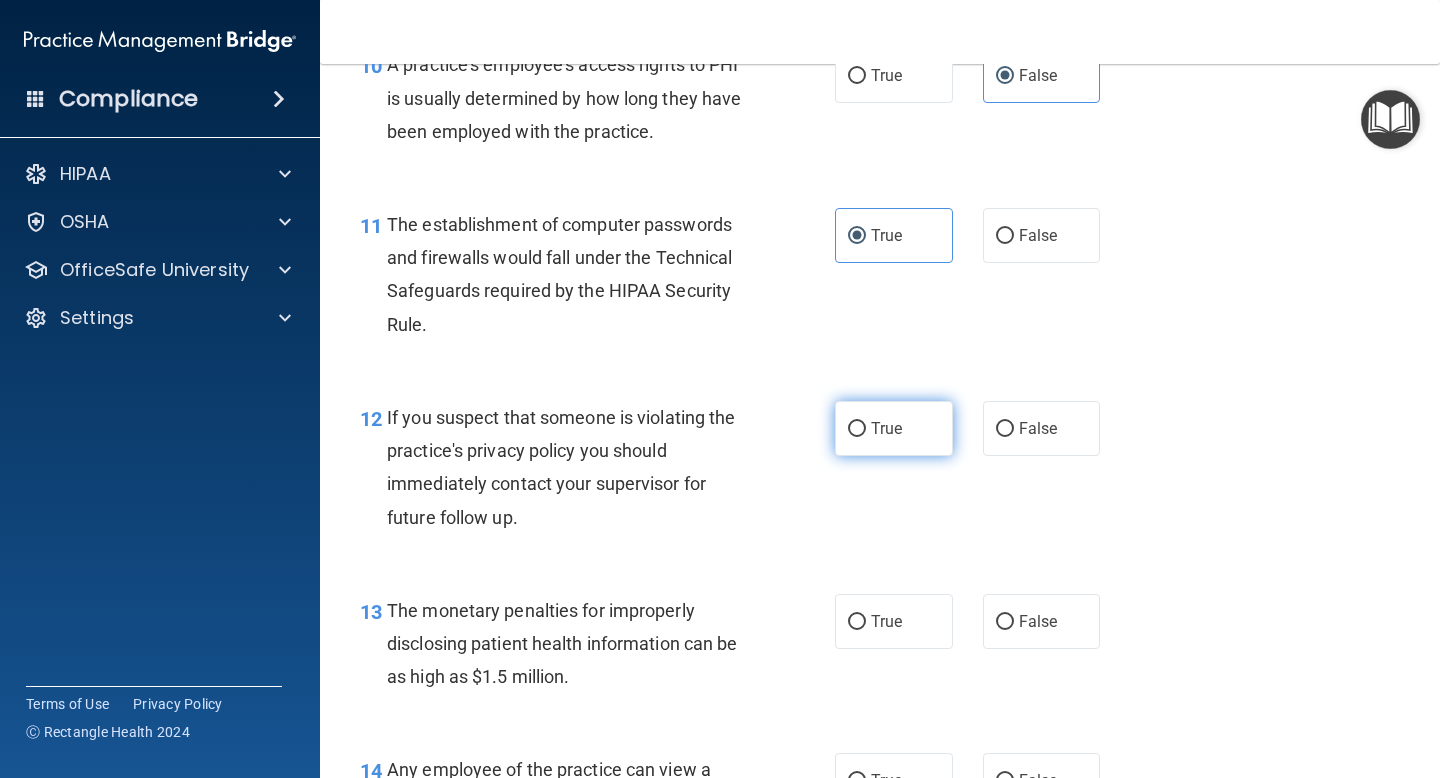 click on "True" at bounding box center [886, 428] 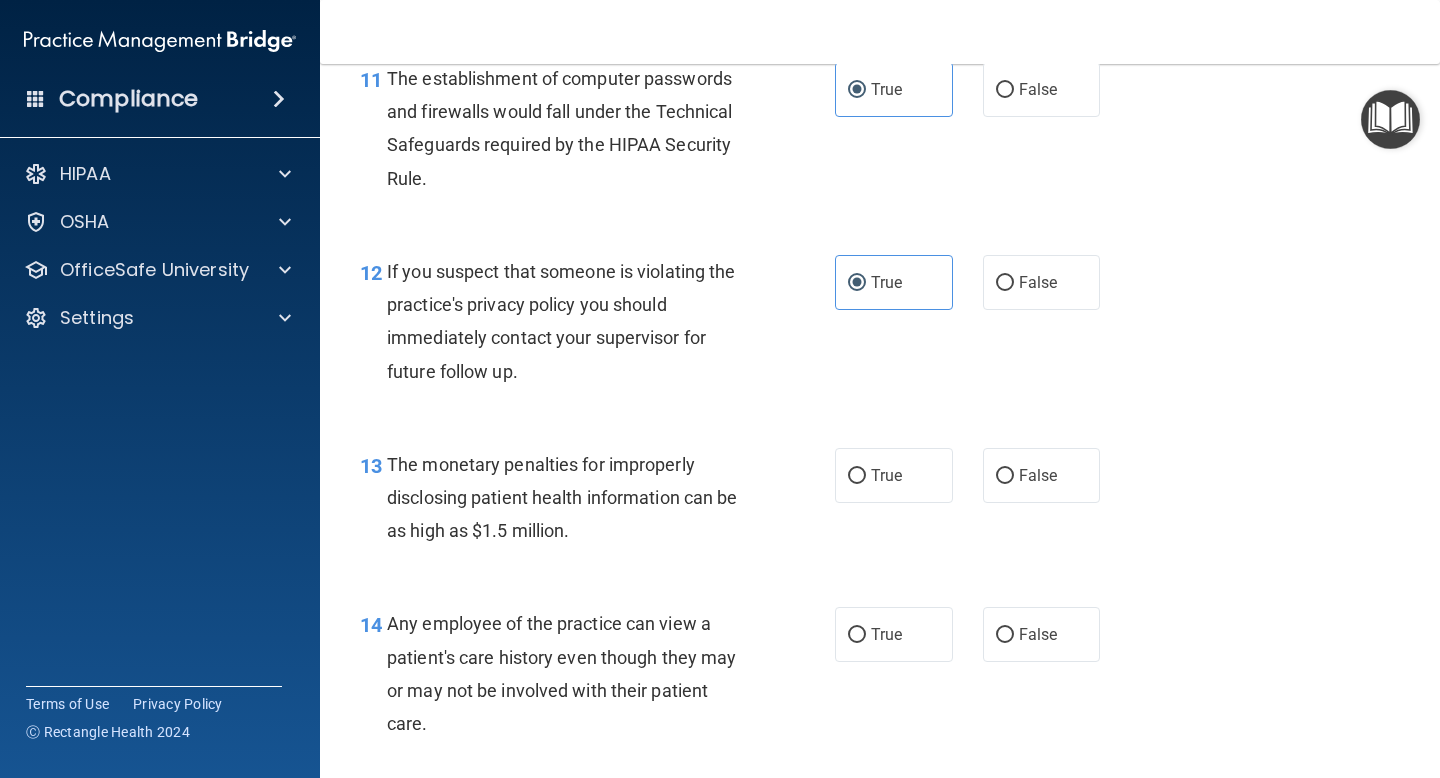 scroll, scrollTop: 1865, scrollLeft: 0, axis: vertical 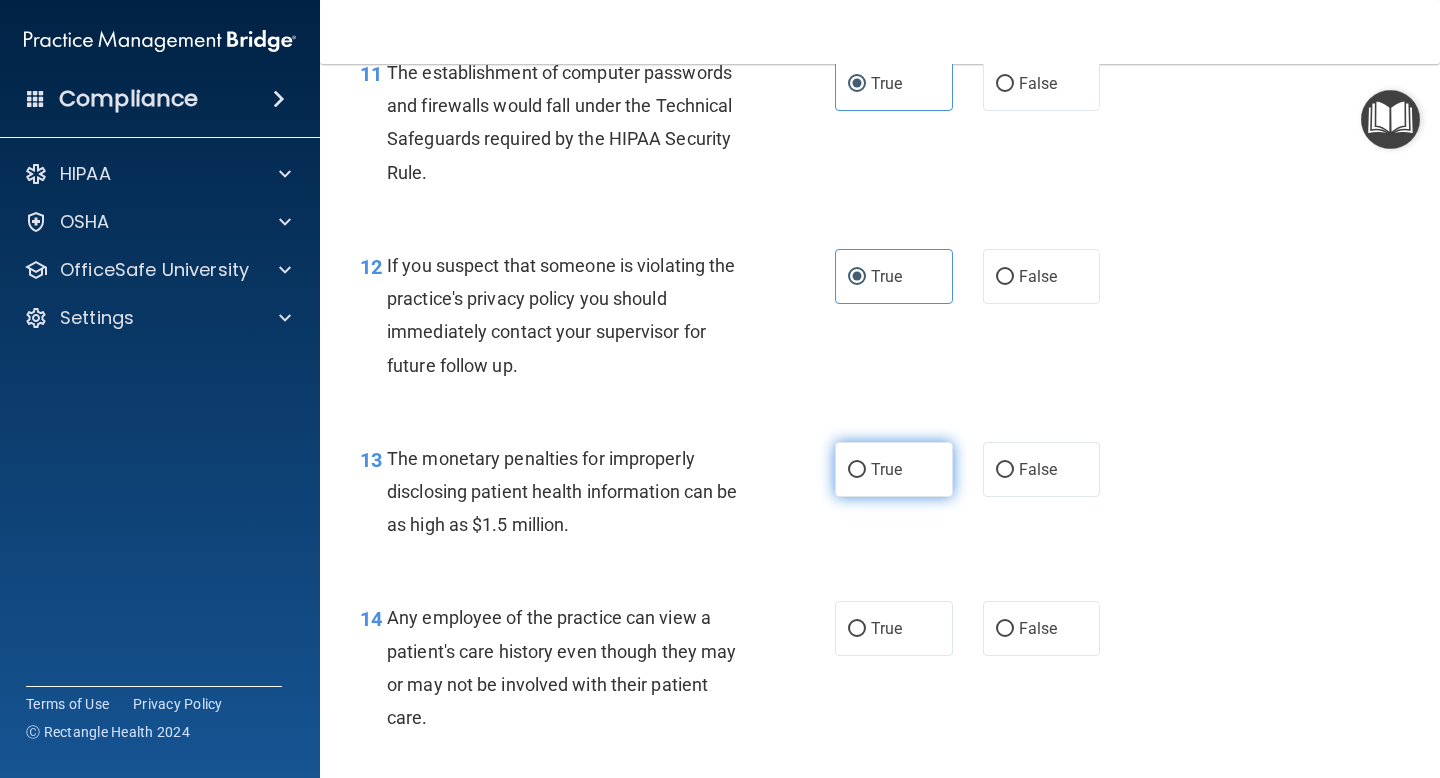 click on "True" at bounding box center [894, 469] 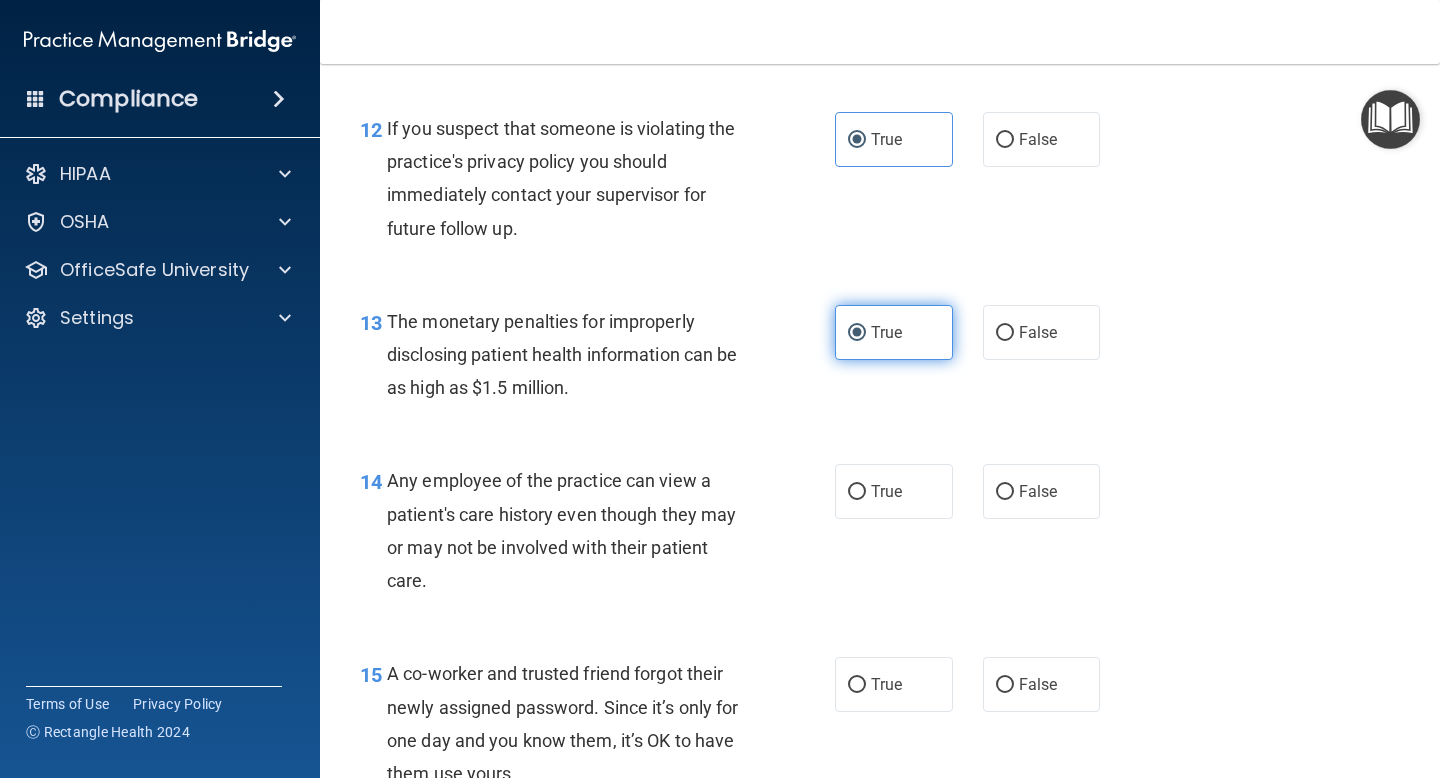 scroll, scrollTop: 2009, scrollLeft: 0, axis: vertical 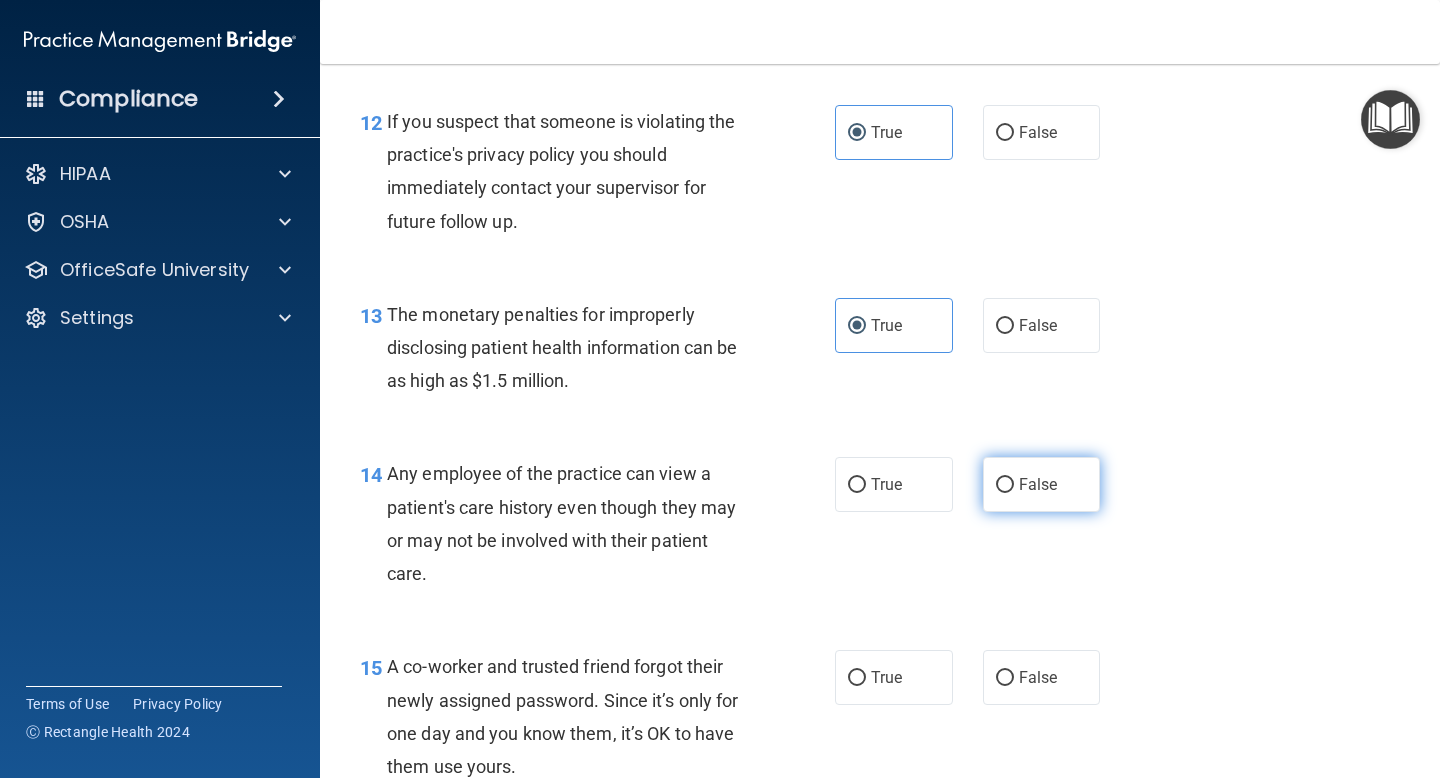 click on "False" at bounding box center (1038, 484) 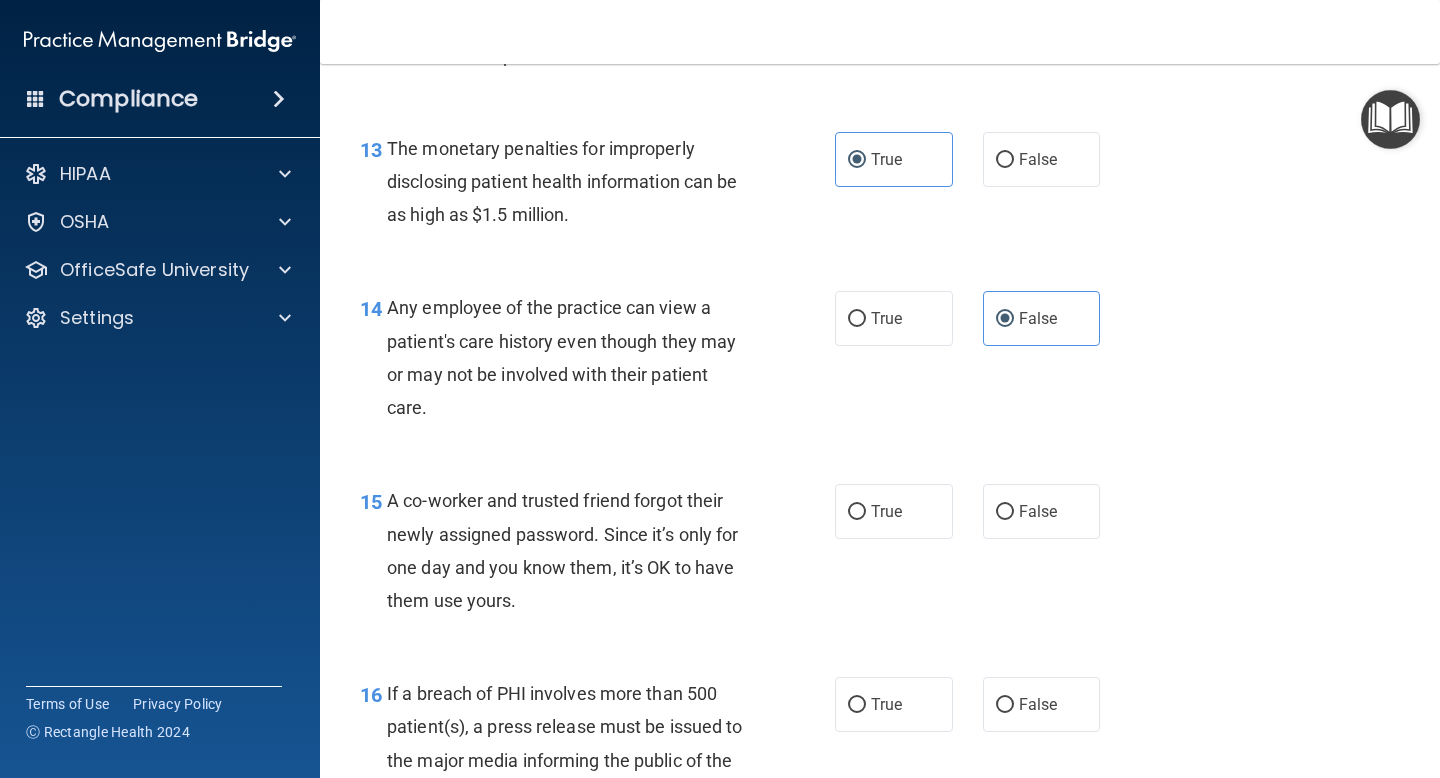 scroll, scrollTop: 2194, scrollLeft: 0, axis: vertical 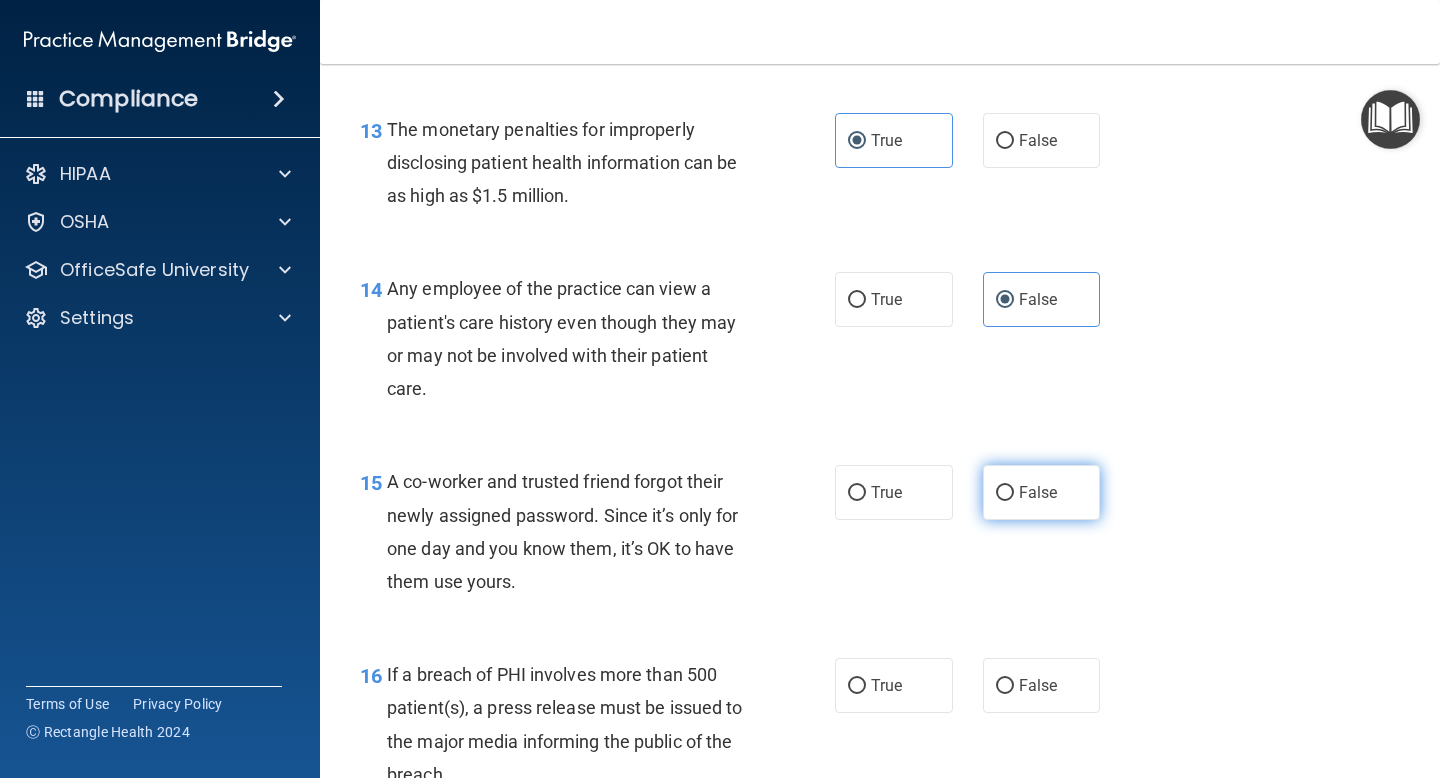click on "False" at bounding box center (1005, 493) 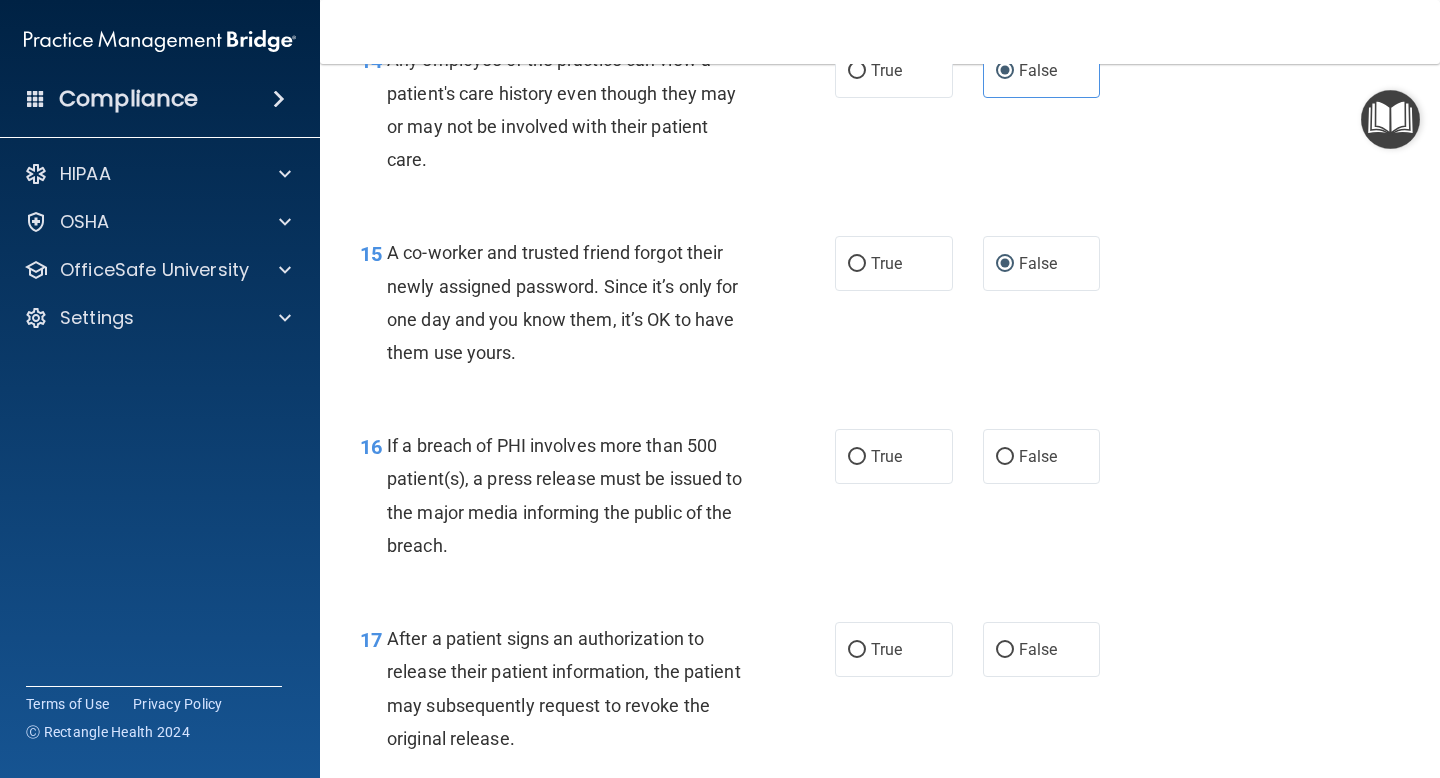 scroll, scrollTop: 2441, scrollLeft: 0, axis: vertical 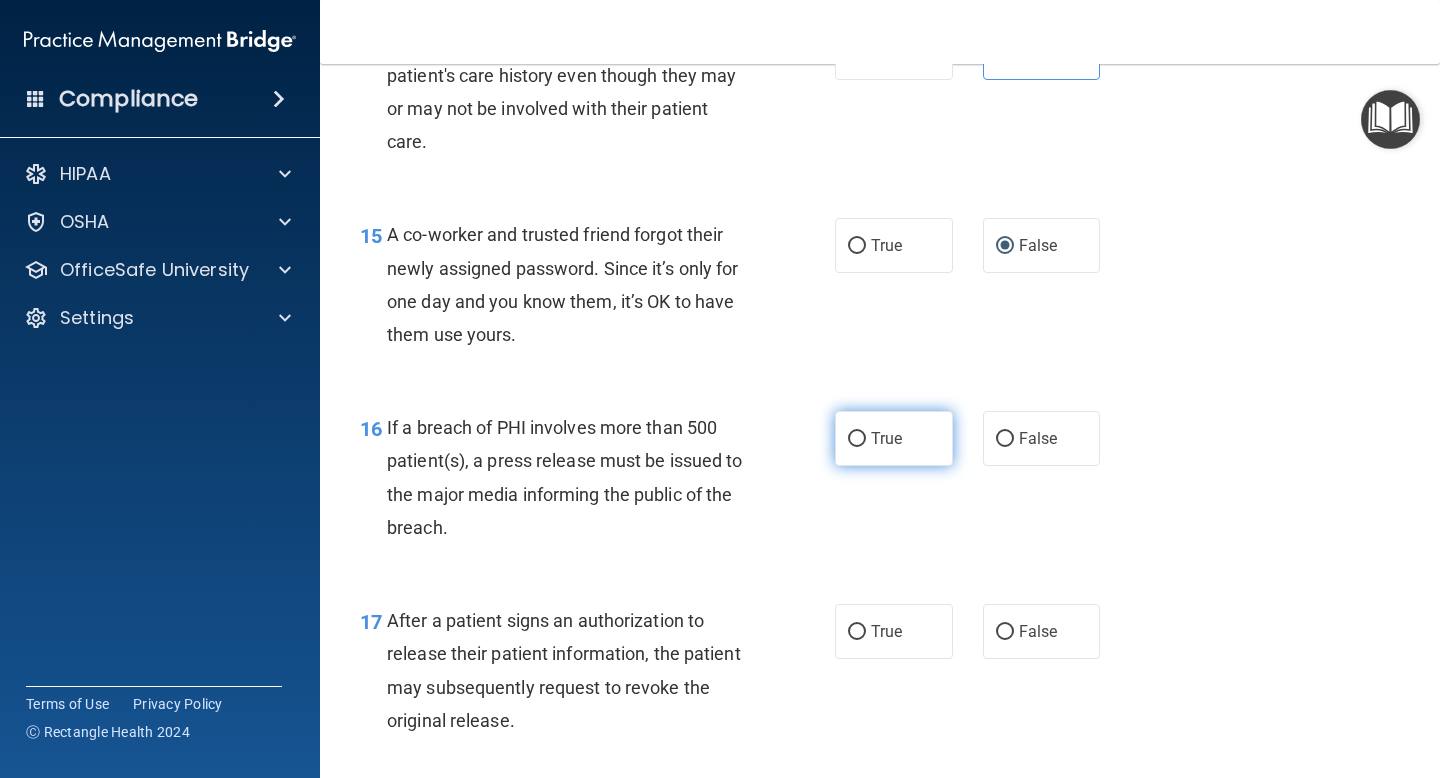 click on "True" at bounding box center (886, 438) 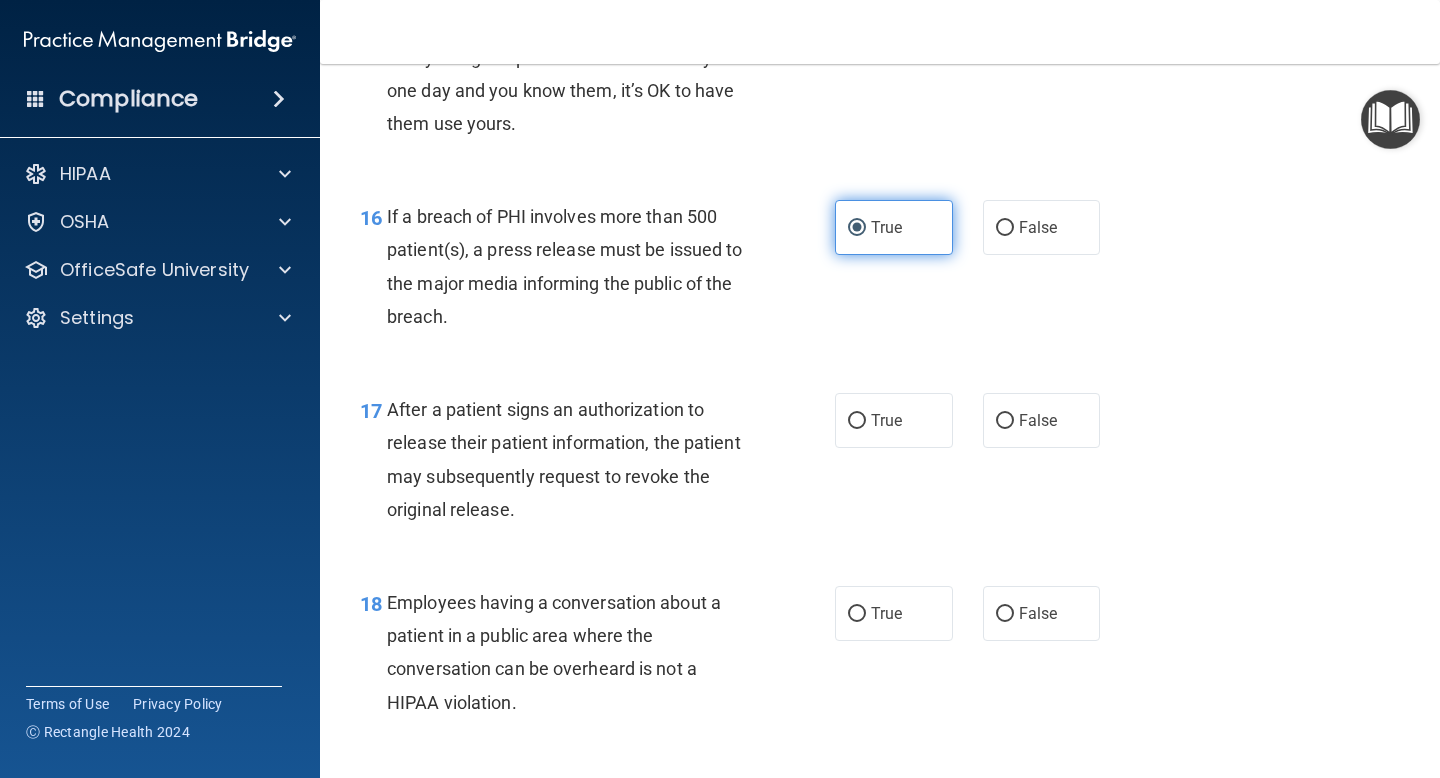 scroll, scrollTop: 2671, scrollLeft: 0, axis: vertical 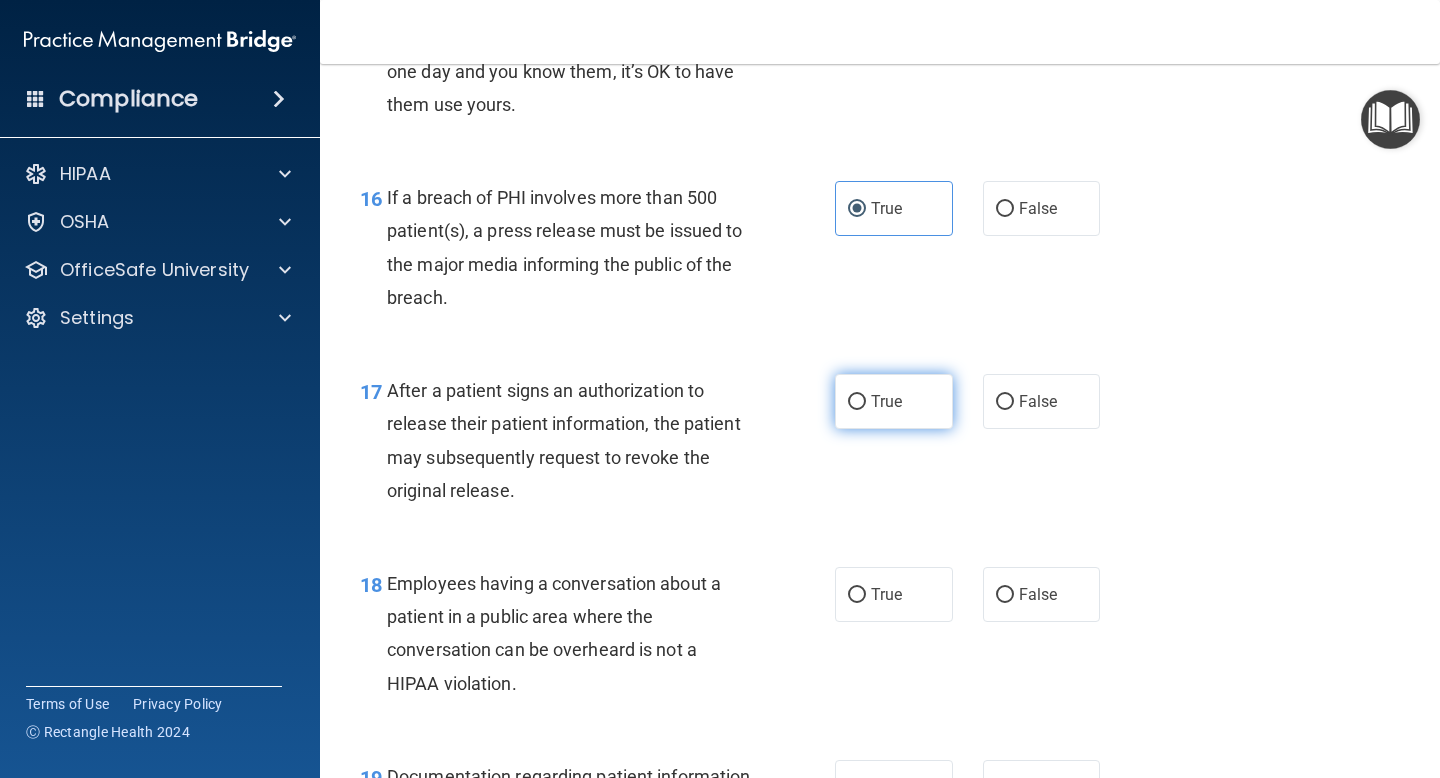 click on "True" at bounding box center [894, 401] 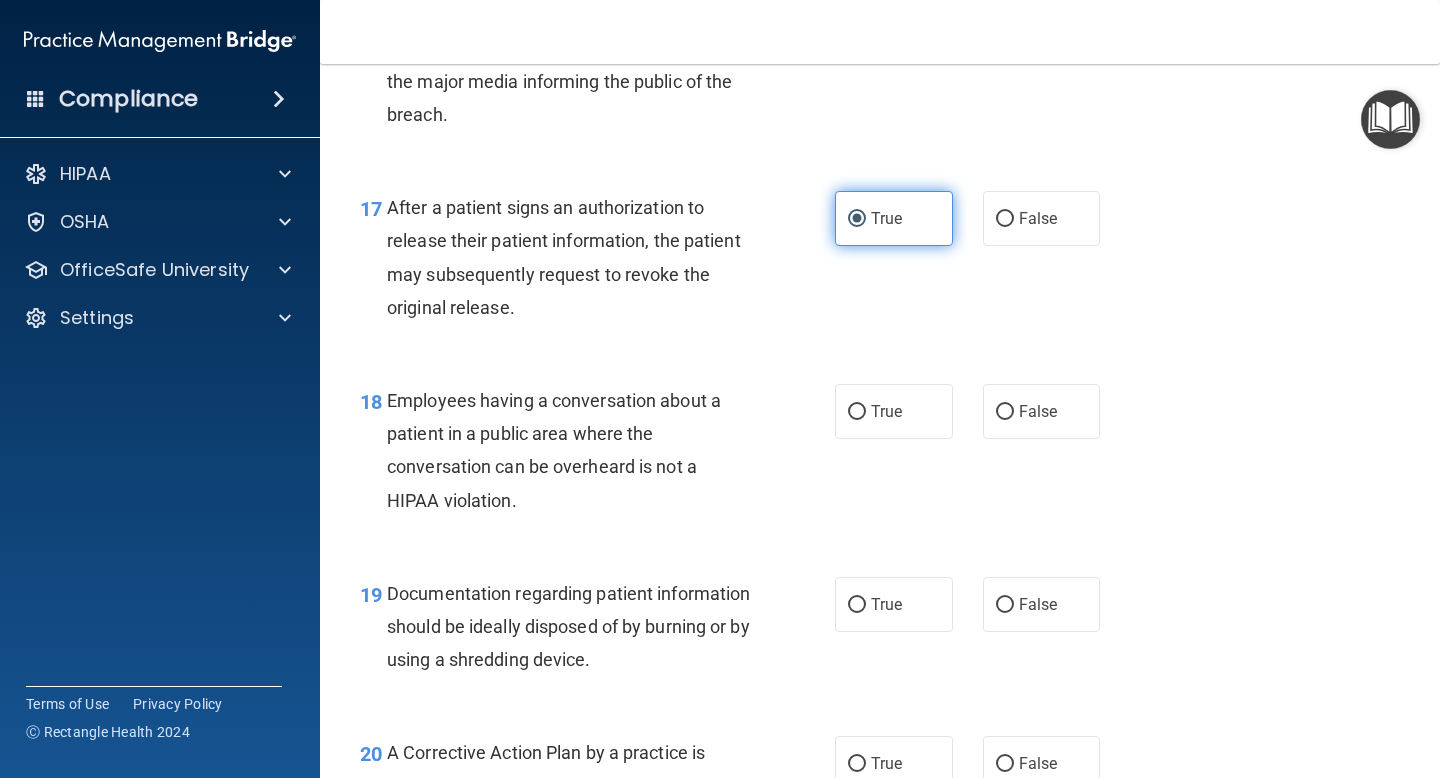 scroll, scrollTop: 2867, scrollLeft: 0, axis: vertical 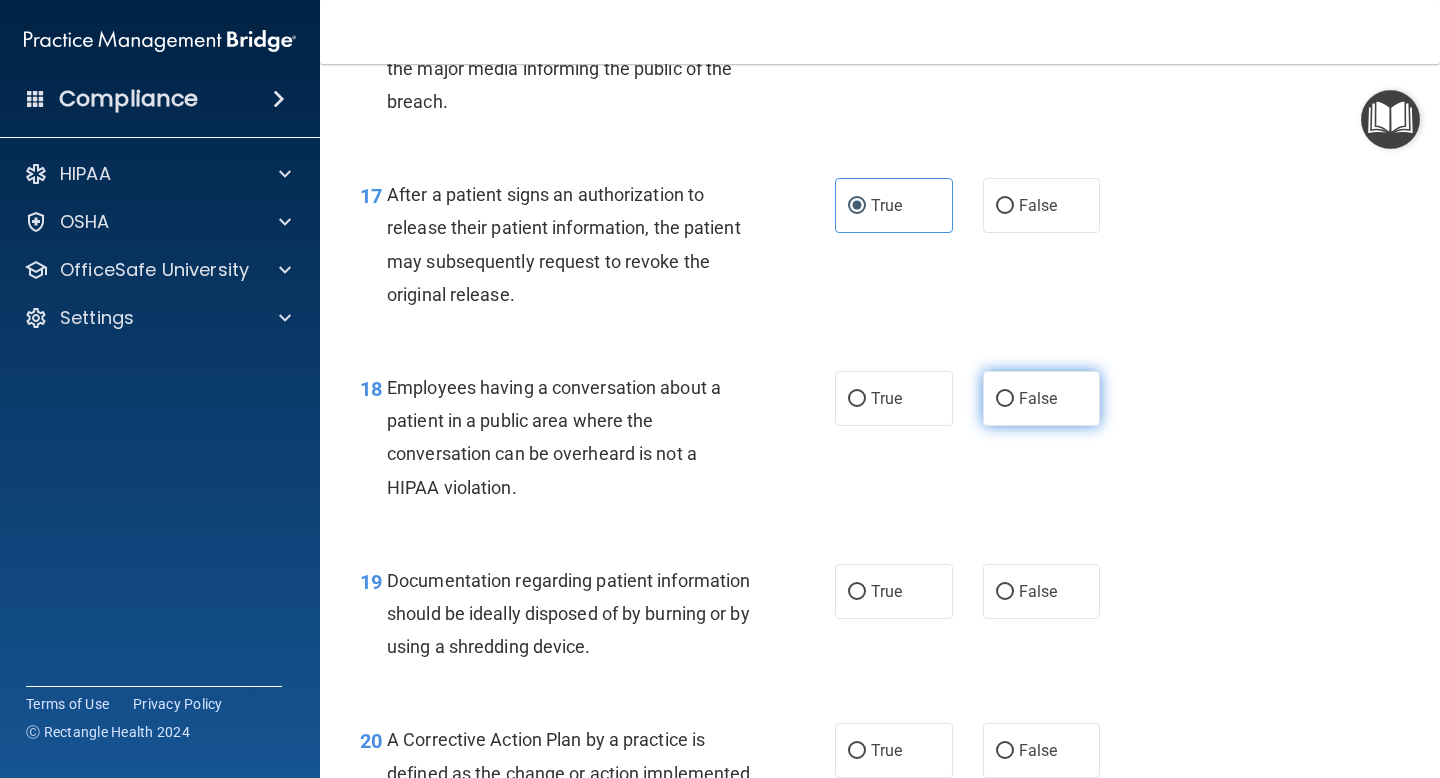 click on "False" at bounding box center [1042, 398] 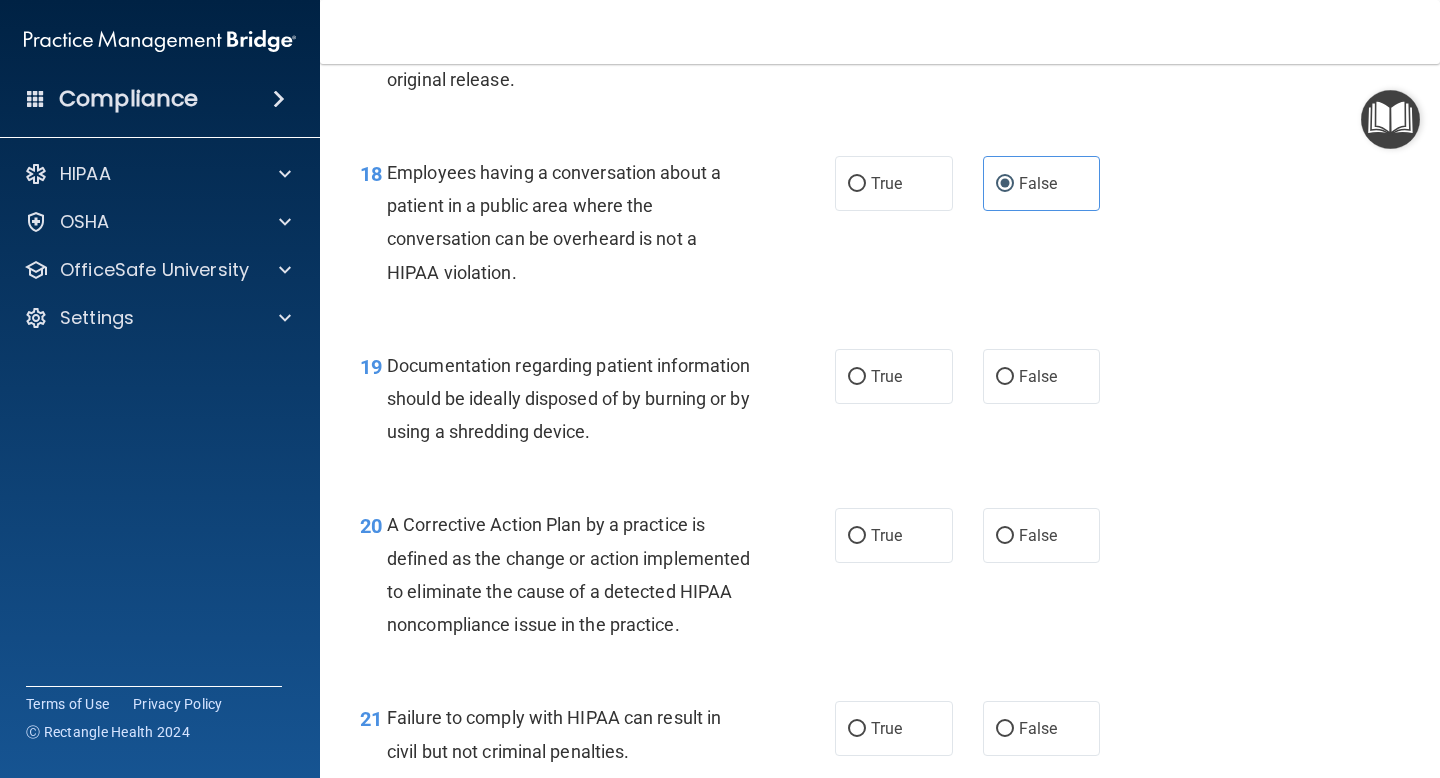 scroll, scrollTop: 3091, scrollLeft: 0, axis: vertical 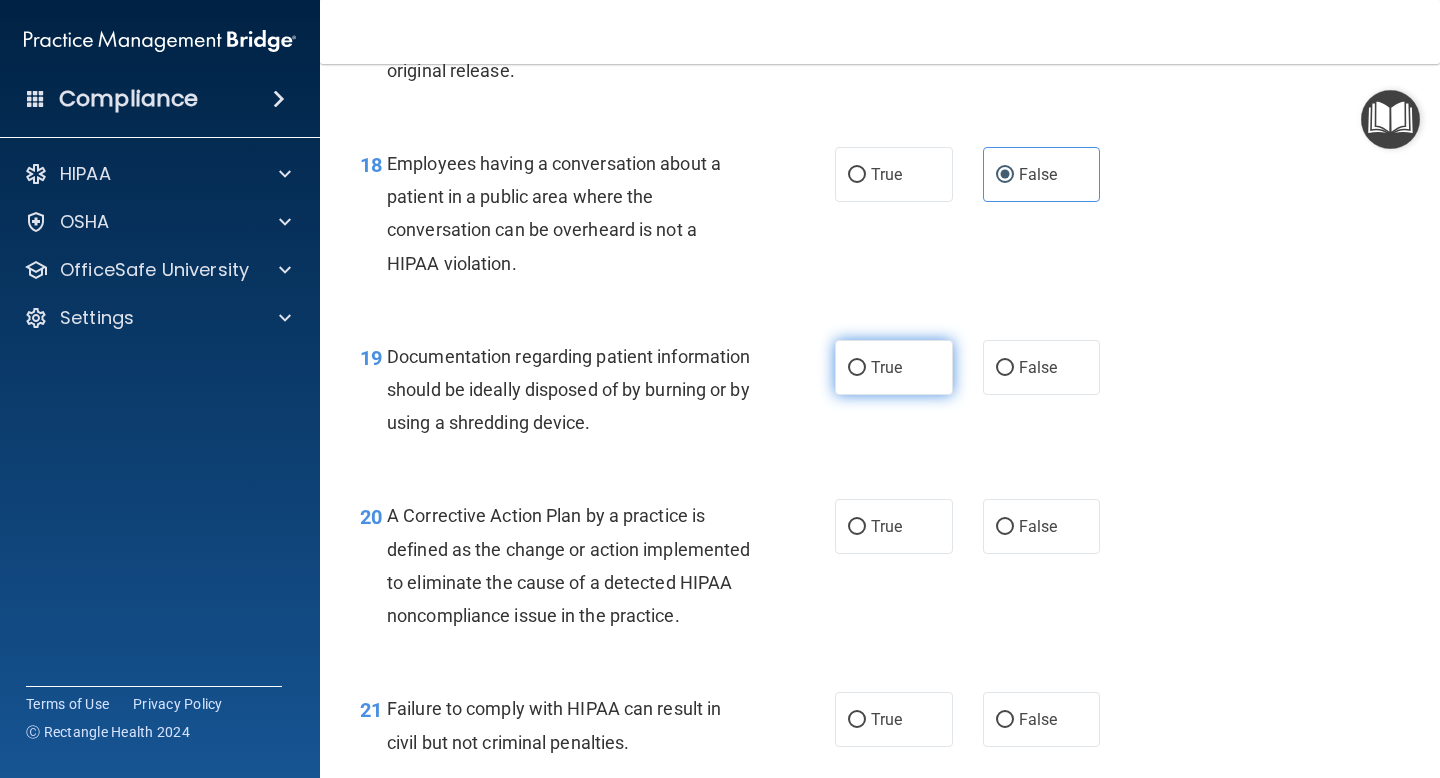 click on "True" at bounding box center [894, 367] 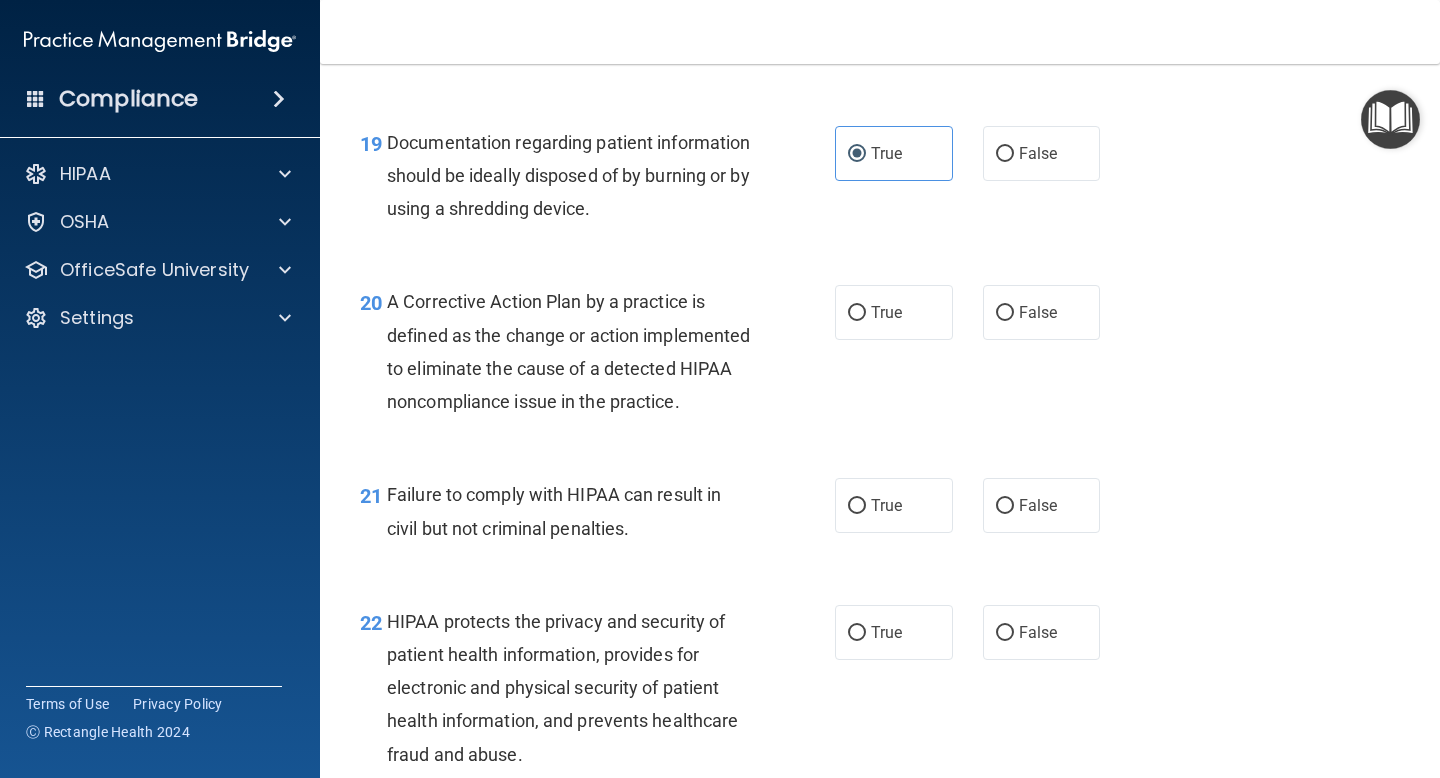 scroll, scrollTop: 3308, scrollLeft: 0, axis: vertical 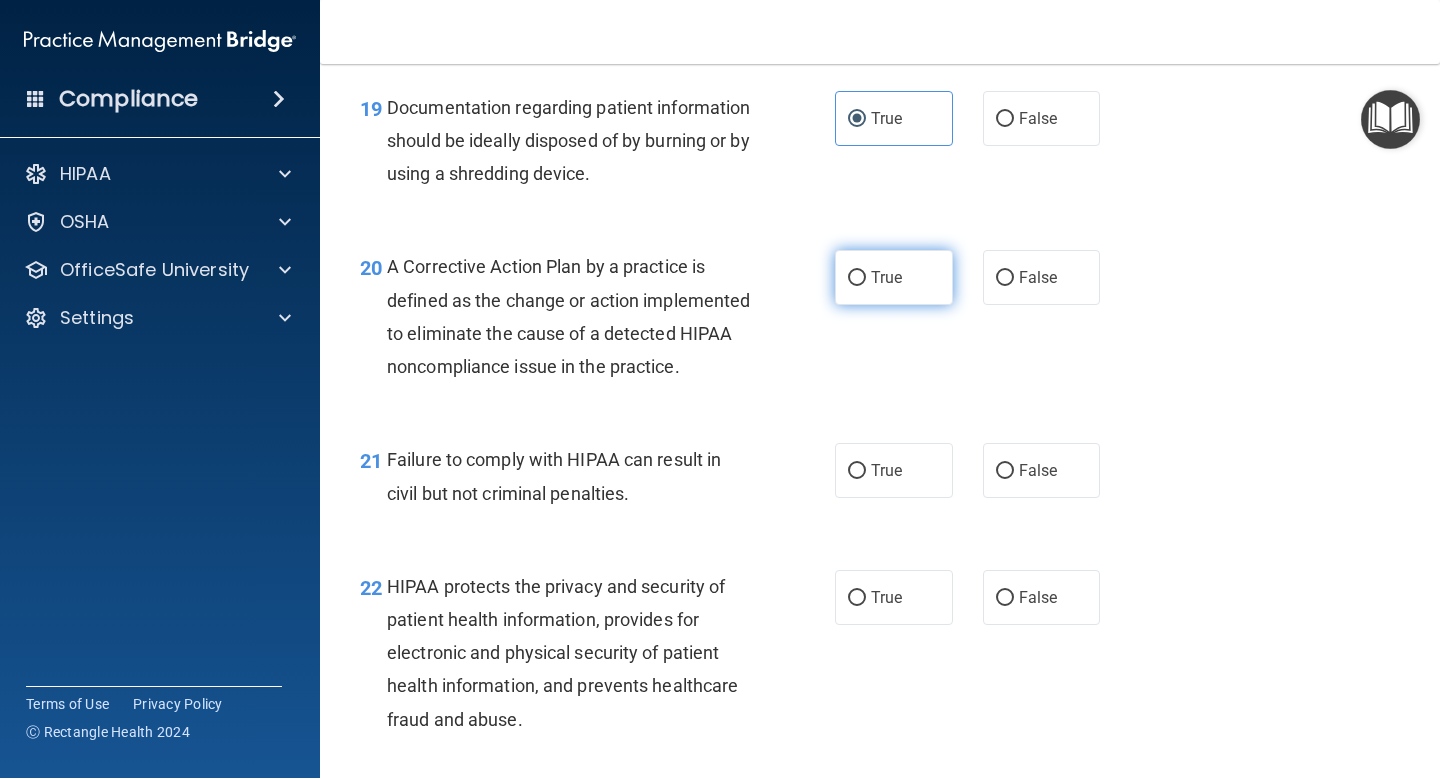click on "True" at bounding box center (886, 277) 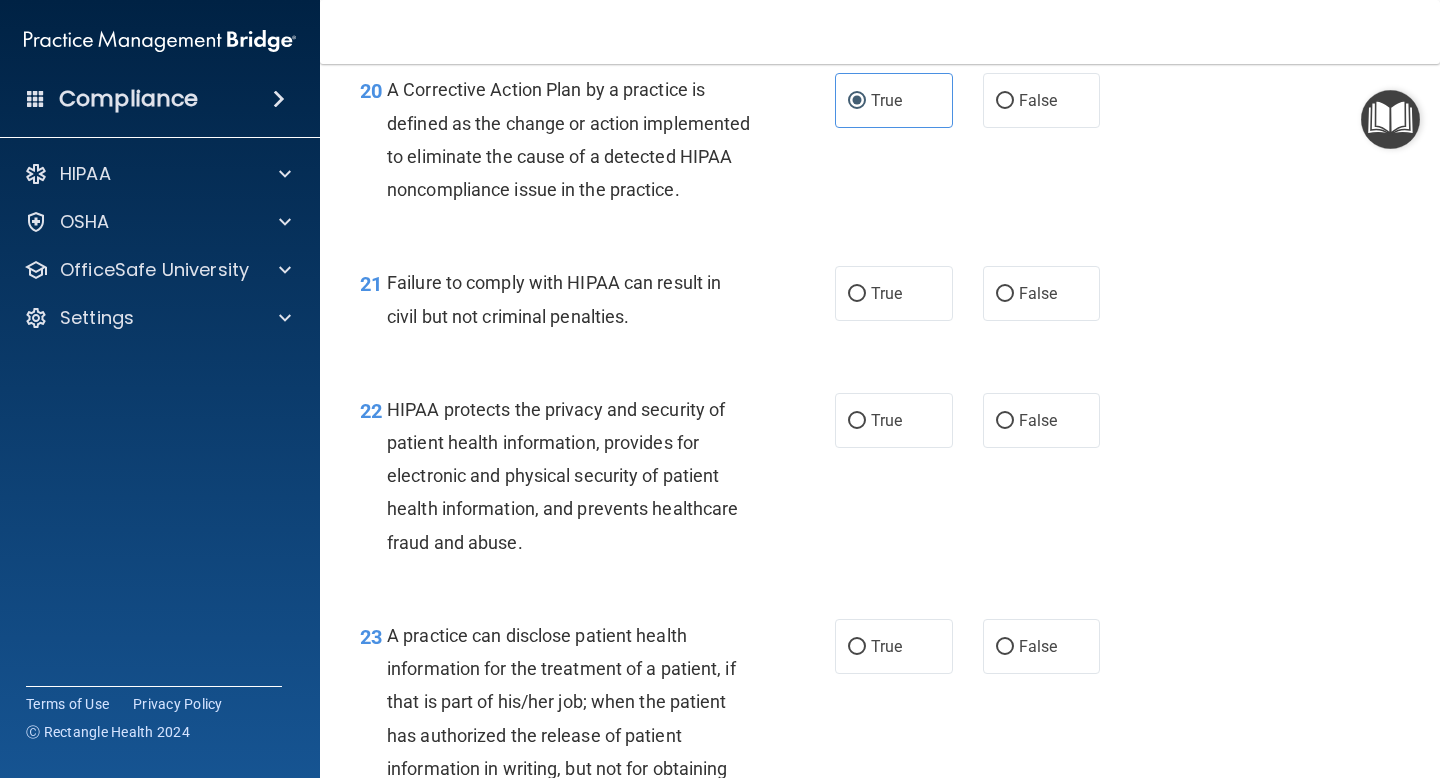 scroll, scrollTop: 3520, scrollLeft: 0, axis: vertical 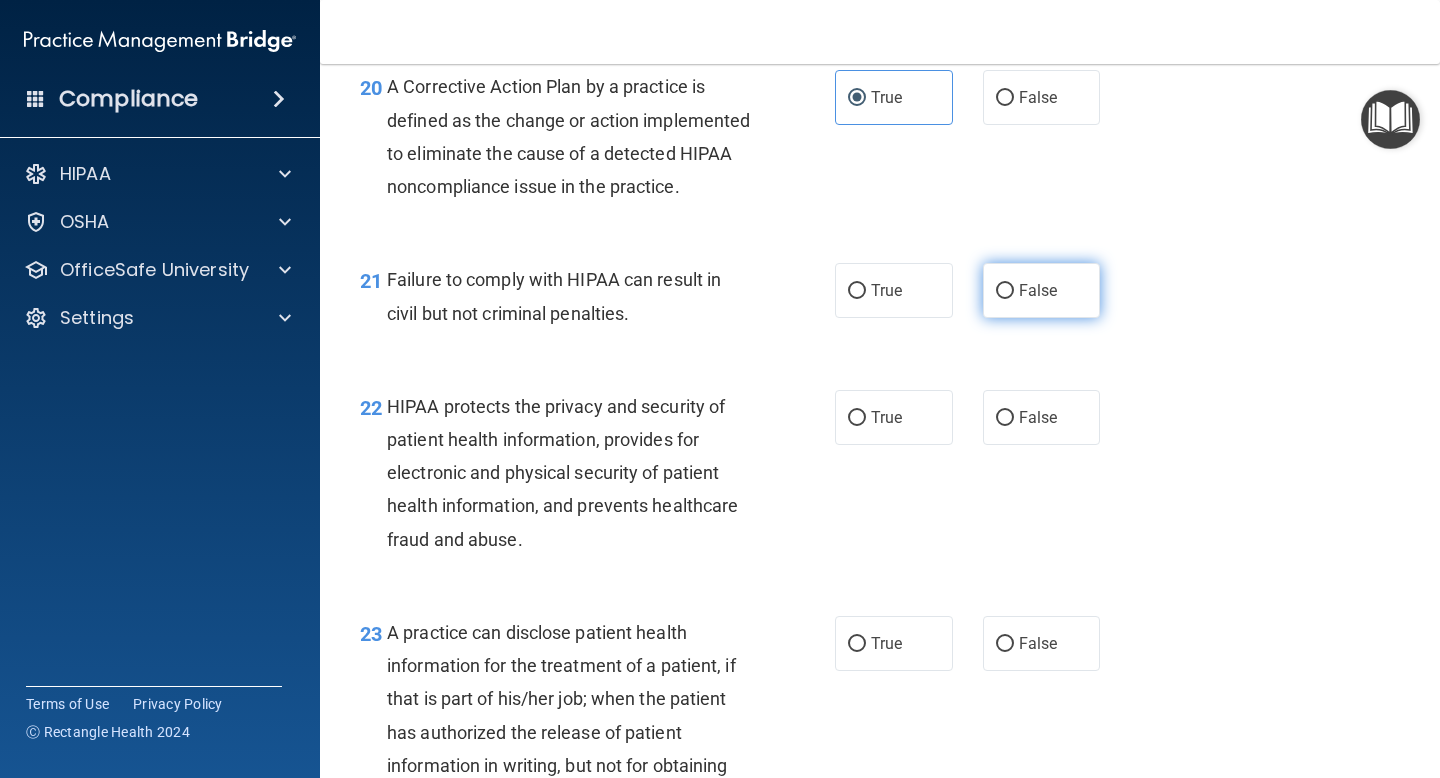 click on "False" at bounding box center (1042, 290) 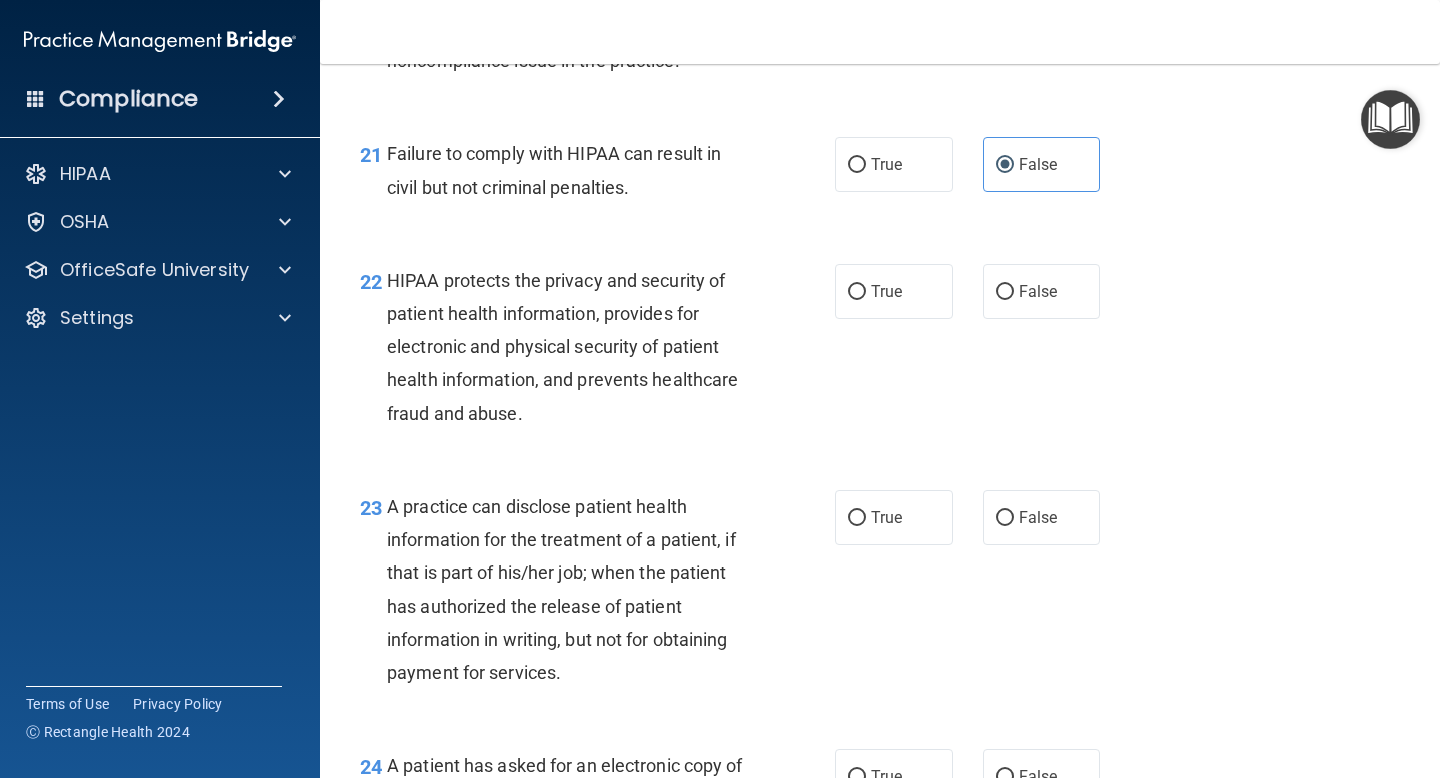 scroll, scrollTop: 3647, scrollLeft: 0, axis: vertical 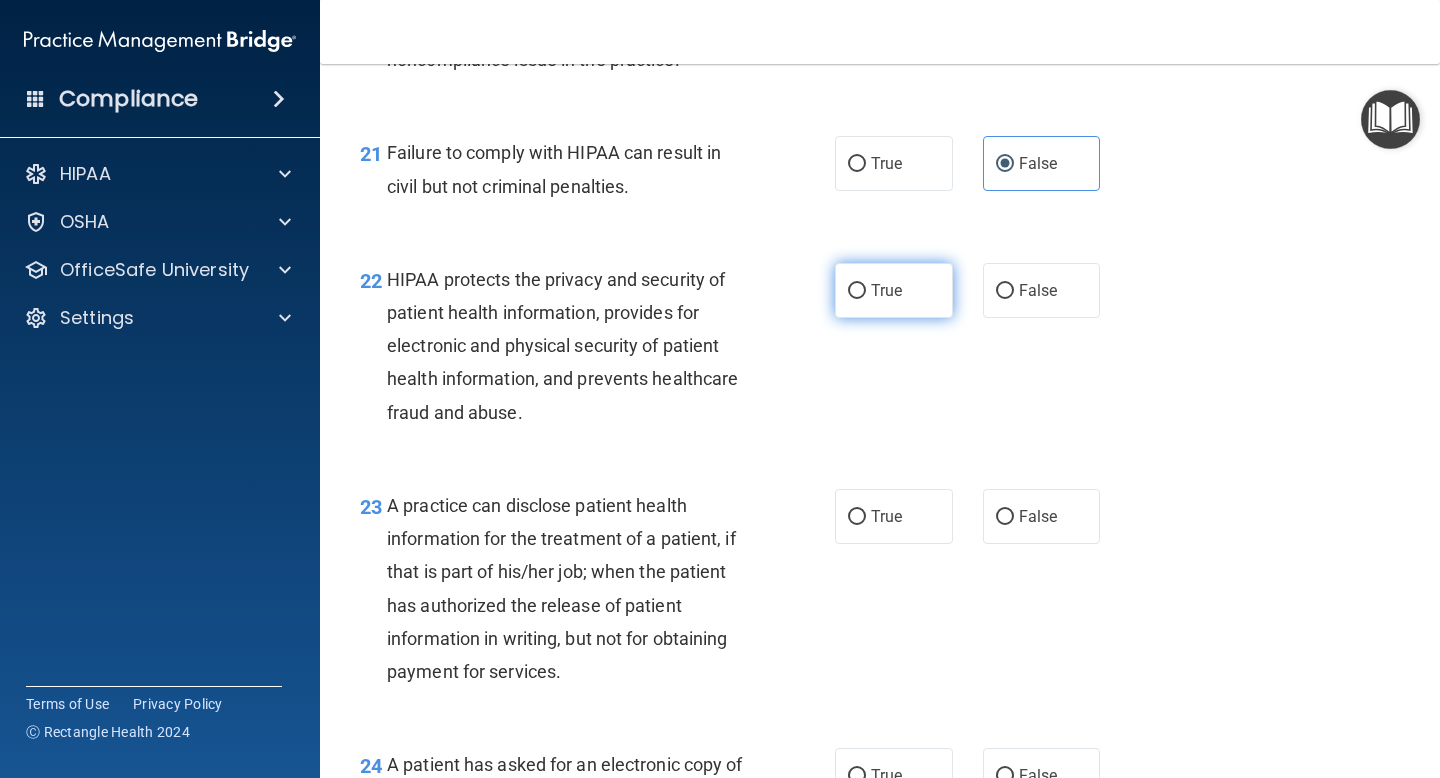 click on "True" at bounding box center [857, 291] 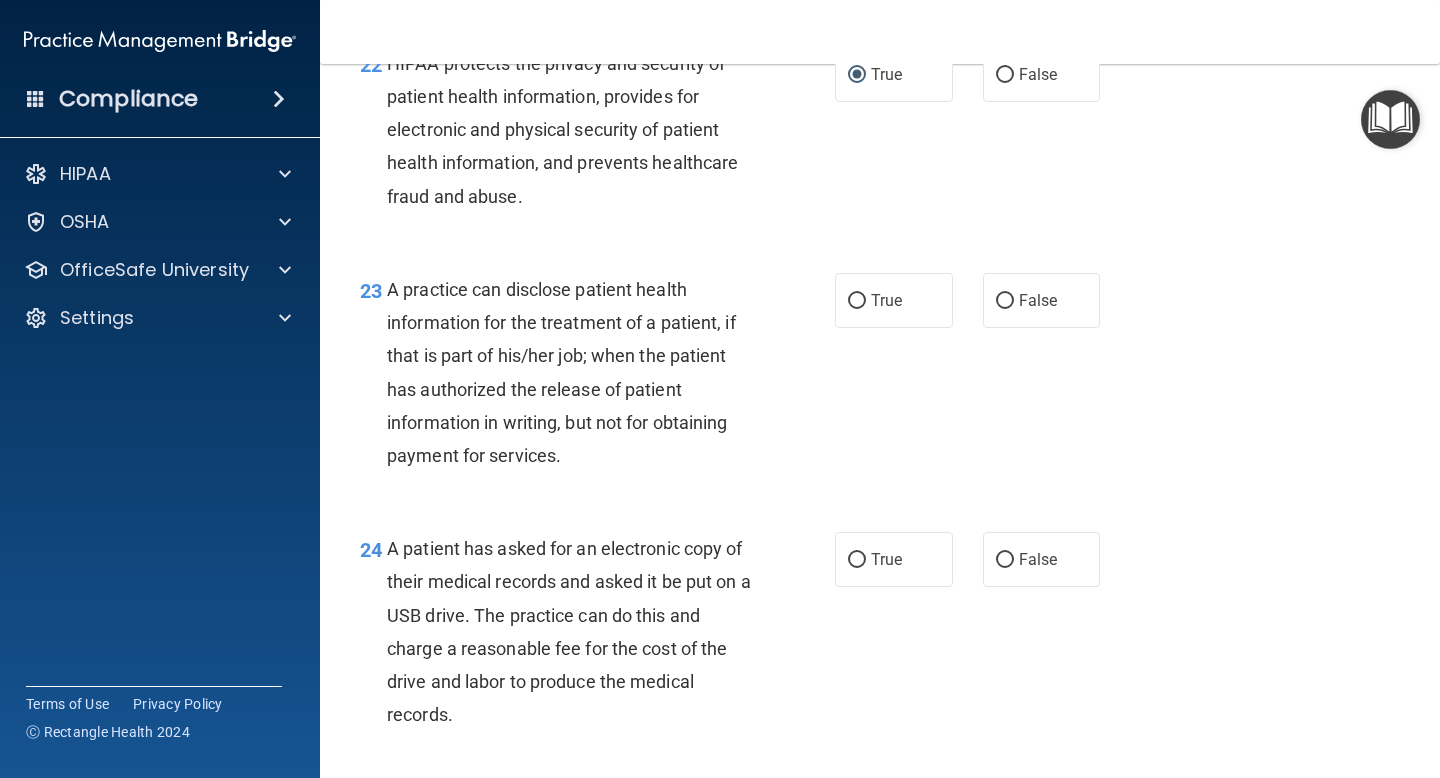 scroll, scrollTop: 3874, scrollLeft: 0, axis: vertical 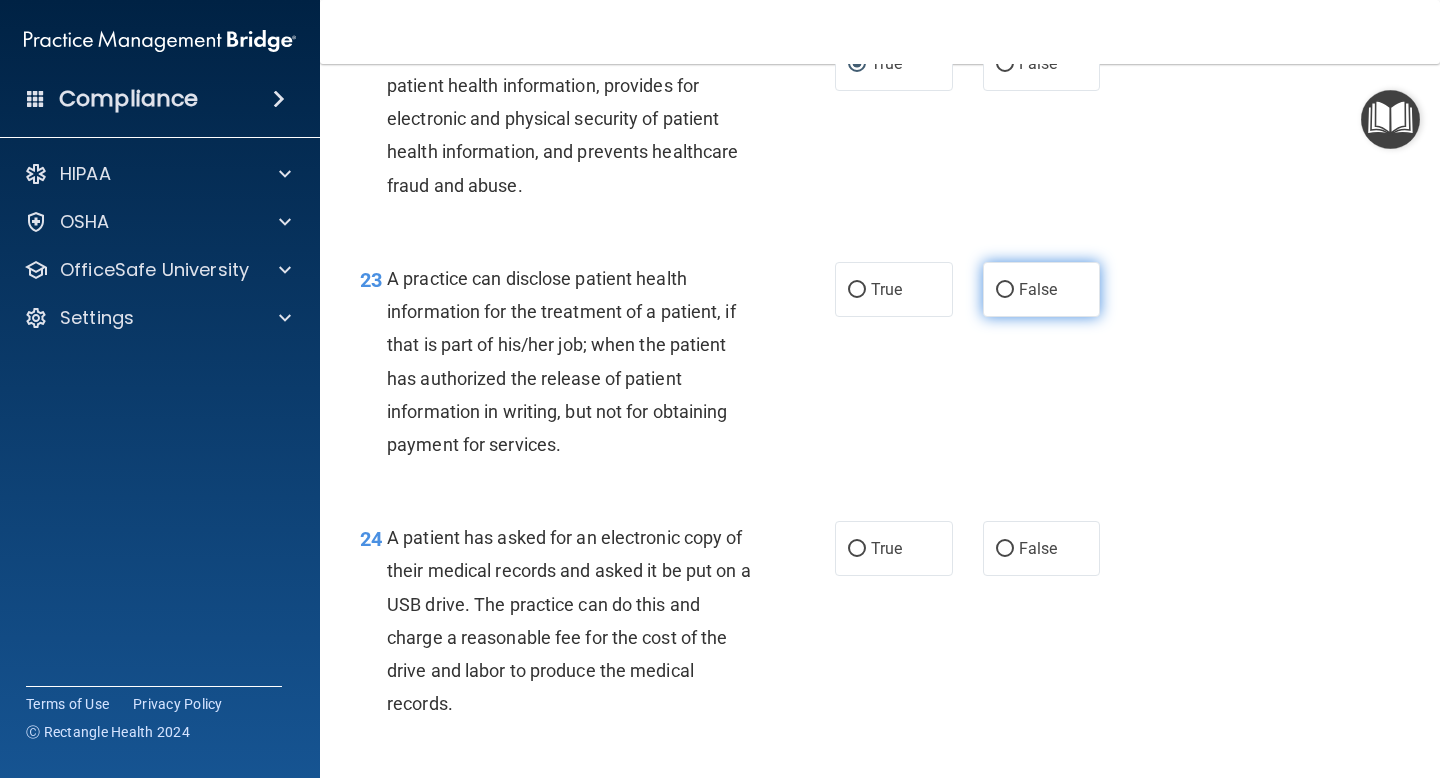 click on "False" at bounding box center (1042, 289) 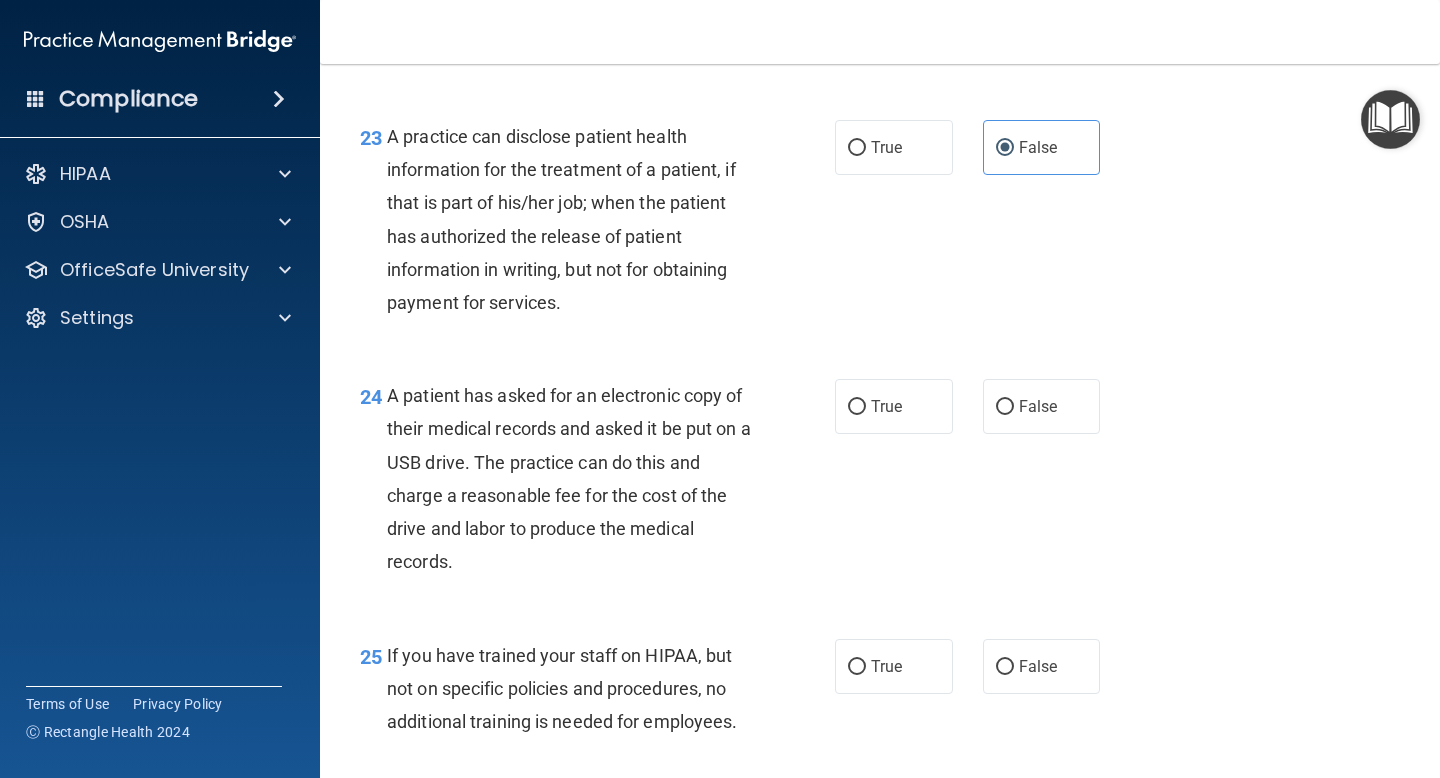 scroll, scrollTop: 4017, scrollLeft: 0, axis: vertical 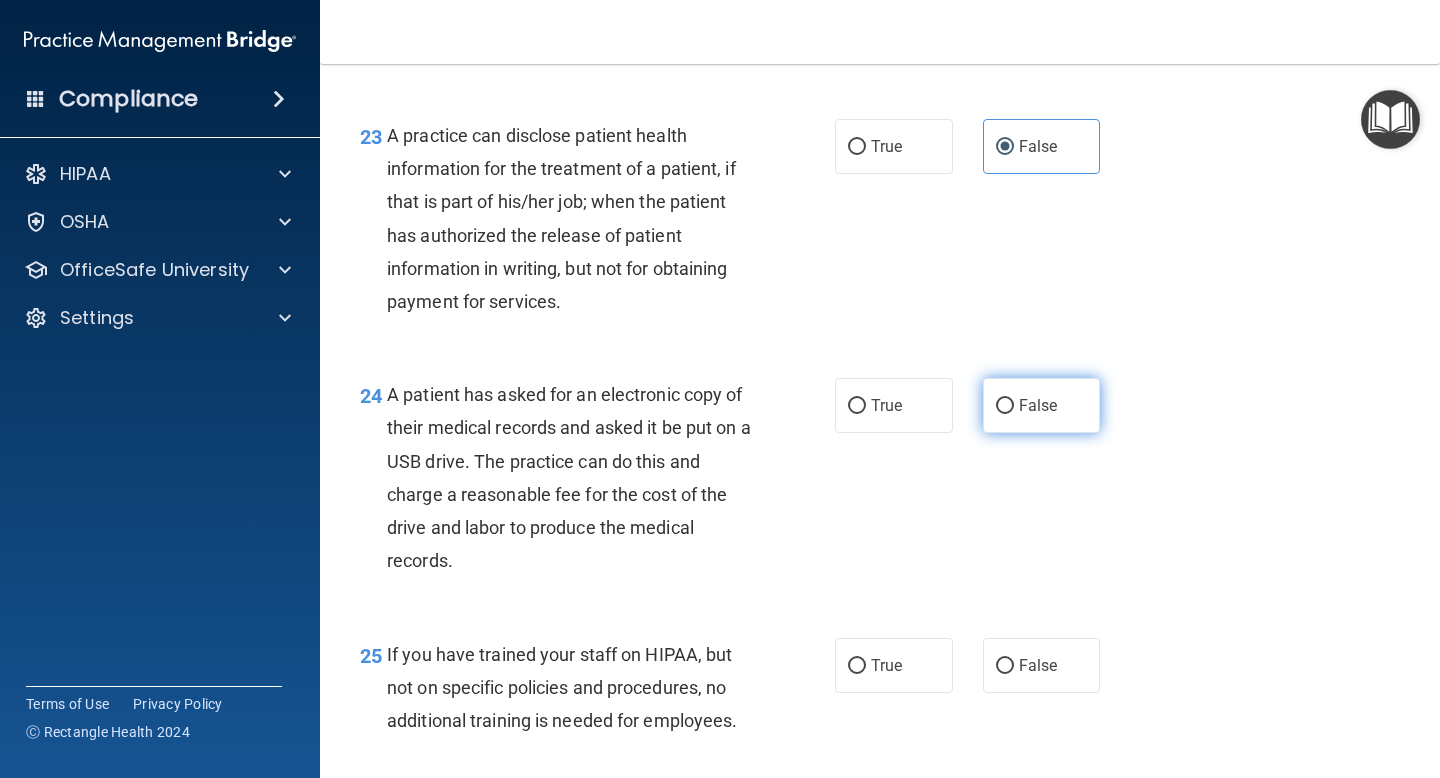 click on "False" at bounding box center (1005, 406) 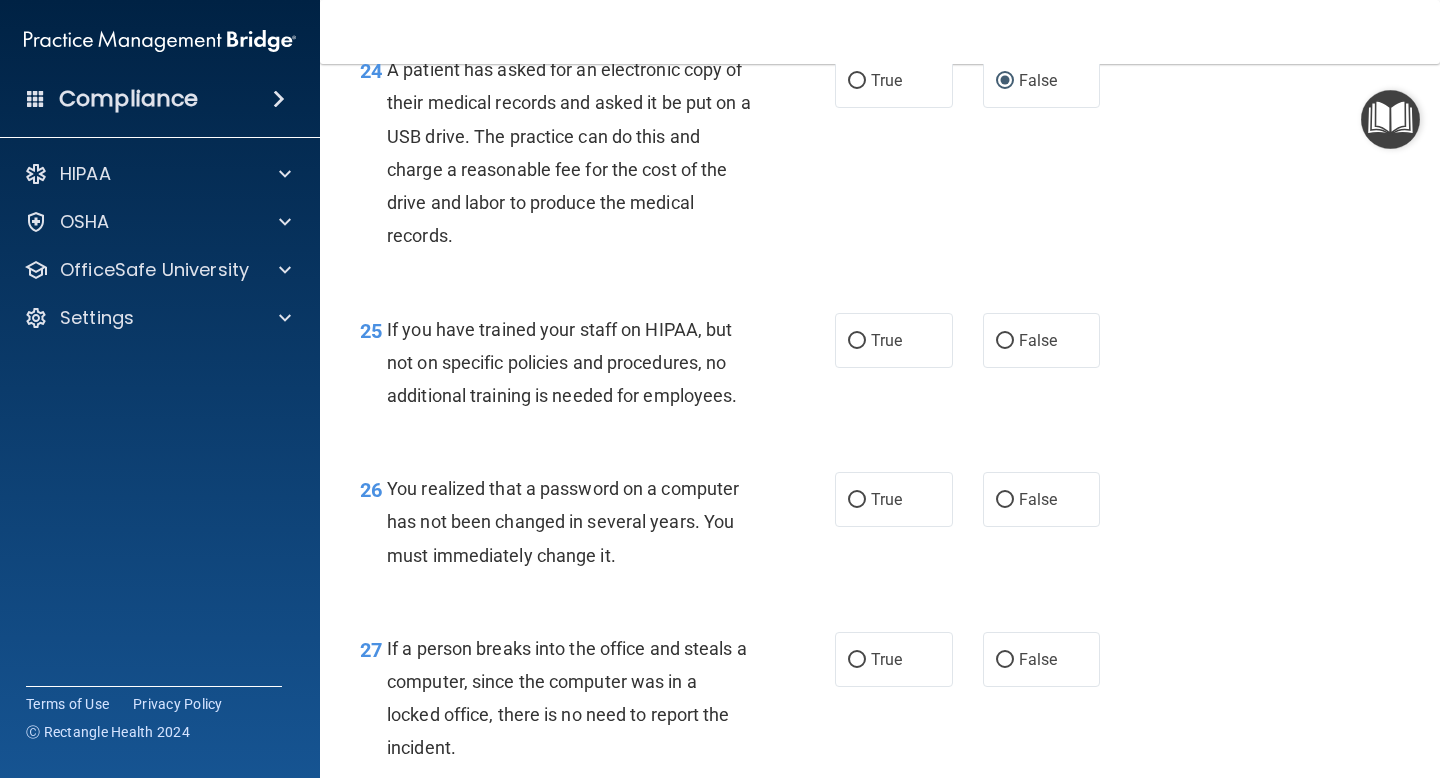 scroll, scrollTop: 4346, scrollLeft: 0, axis: vertical 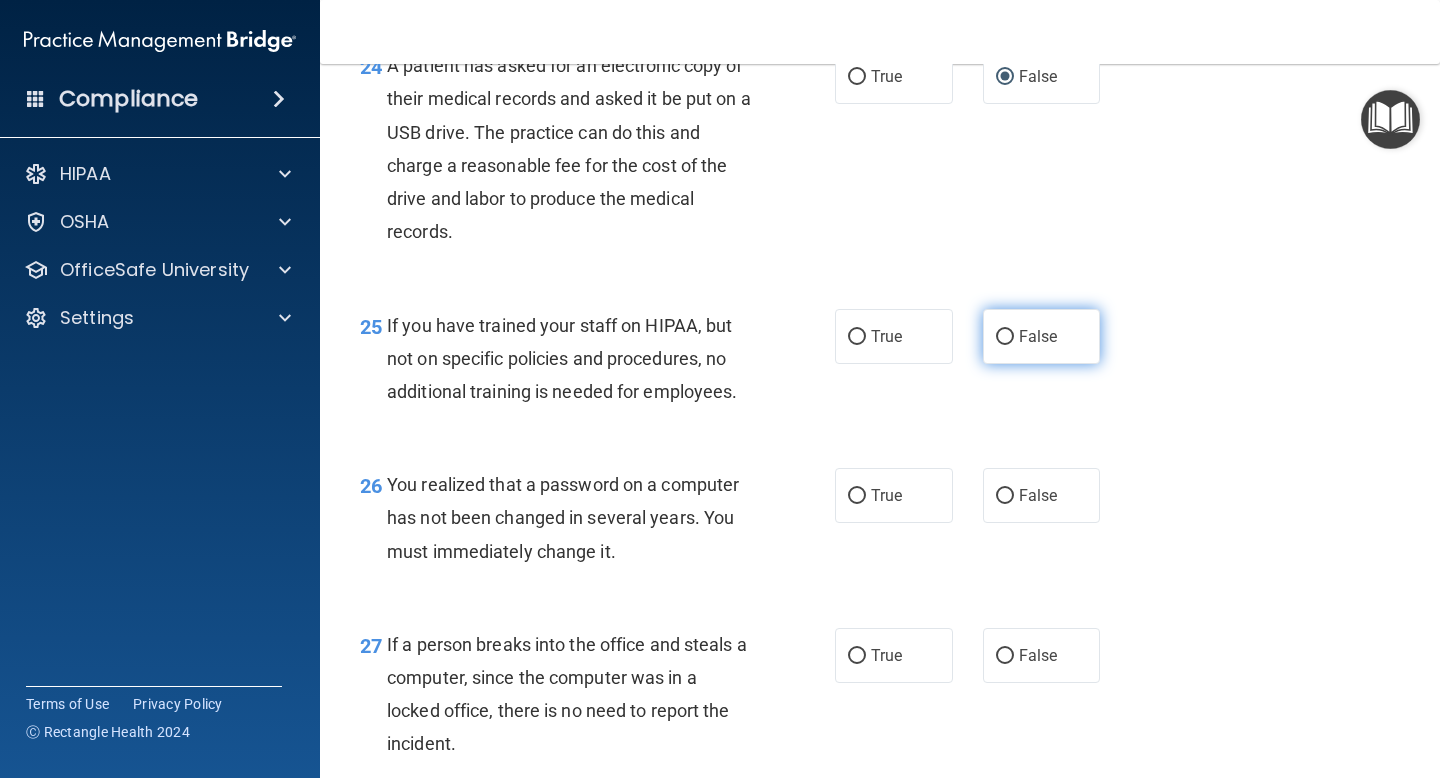 click on "False" at bounding box center [1038, 336] 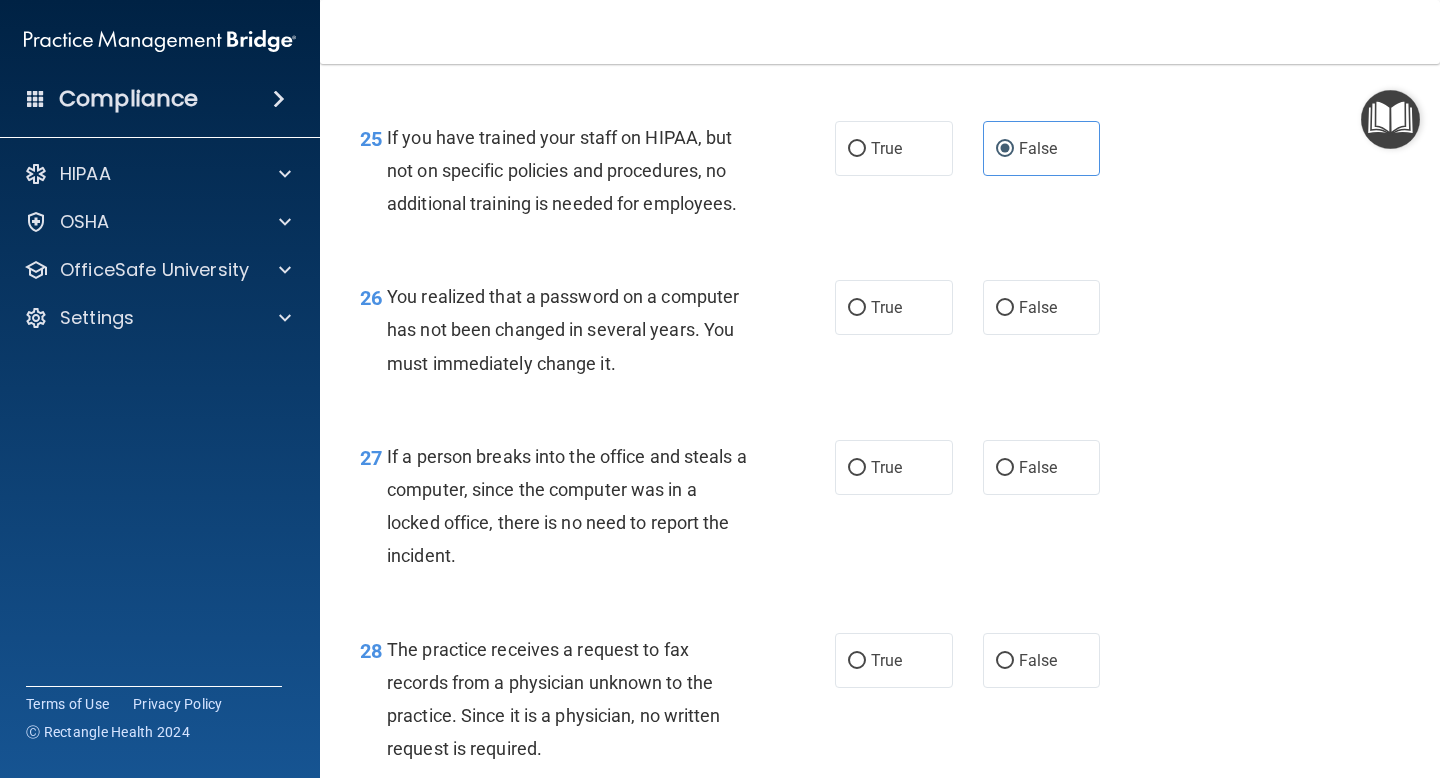 scroll, scrollTop: 4541, scrollLeft: 0, axis: vertical 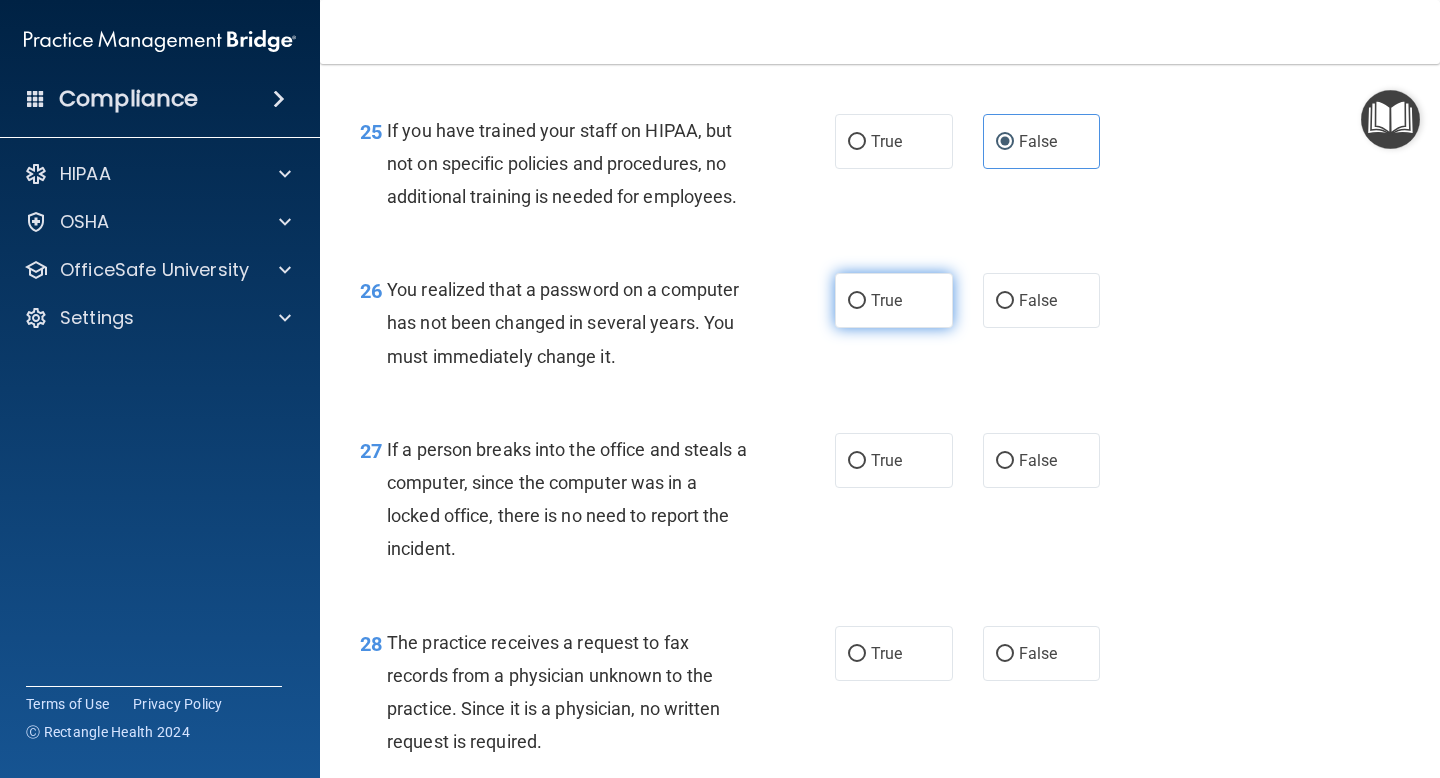 click on "True" at bounding box center [857, 301] 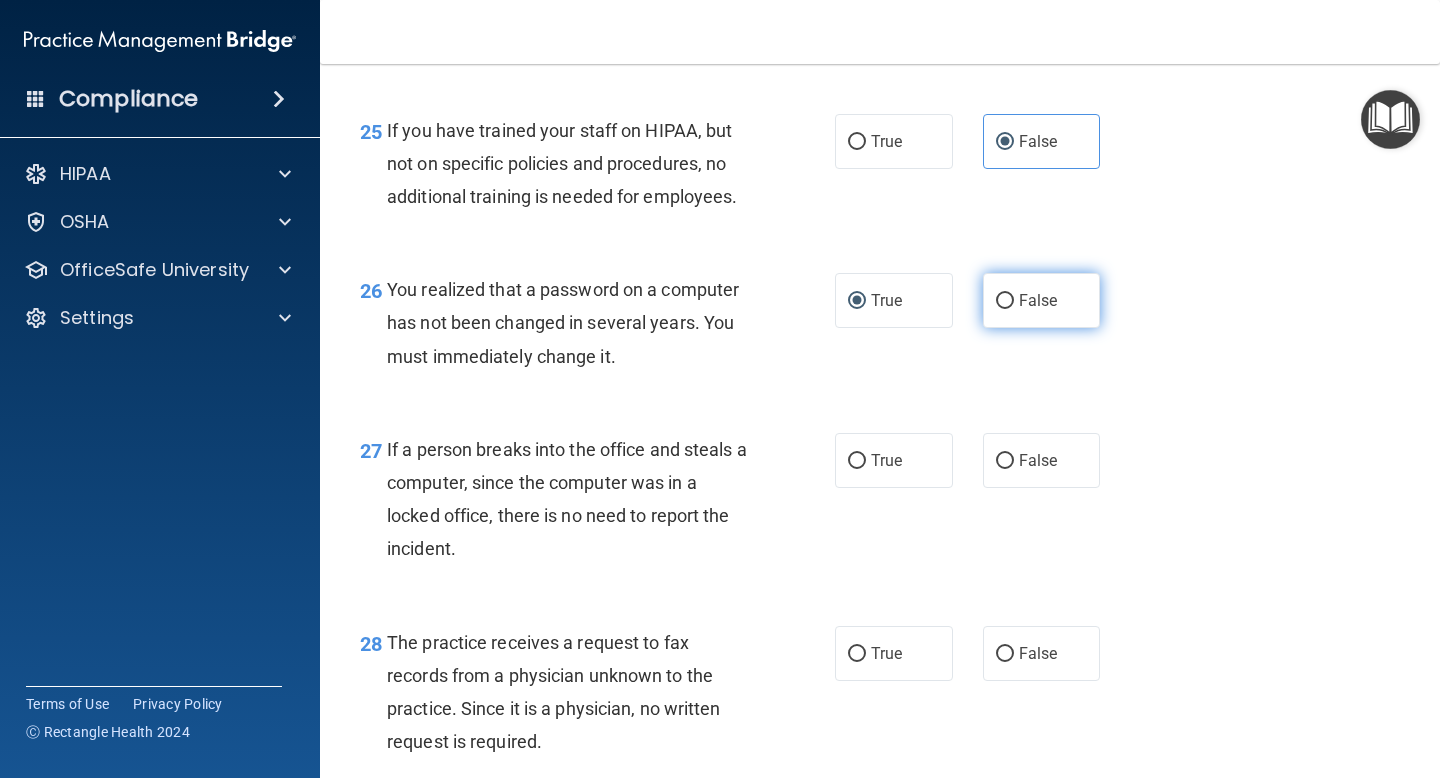 click on "False" at bounding box center [1042, 300] 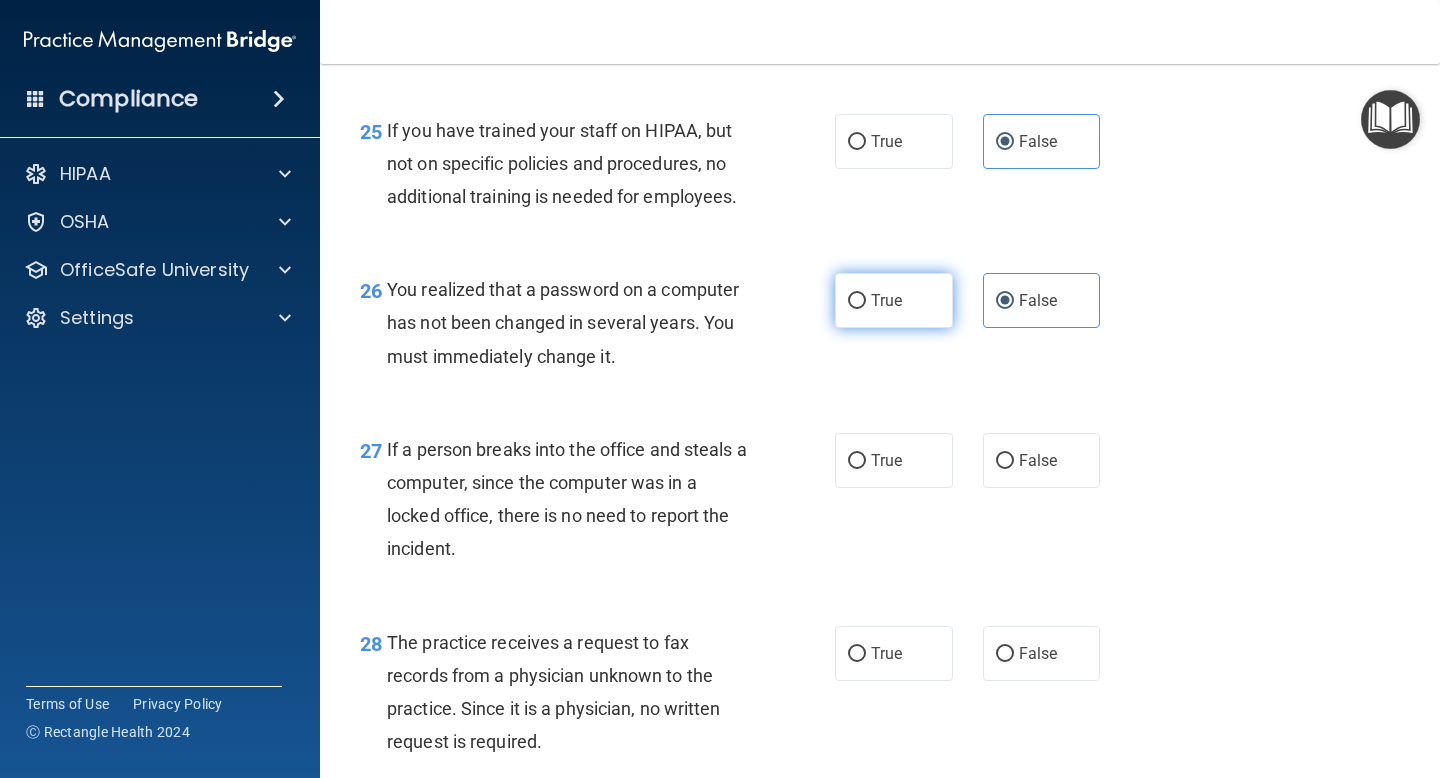 click on "True" at bounding box center (886, 300) 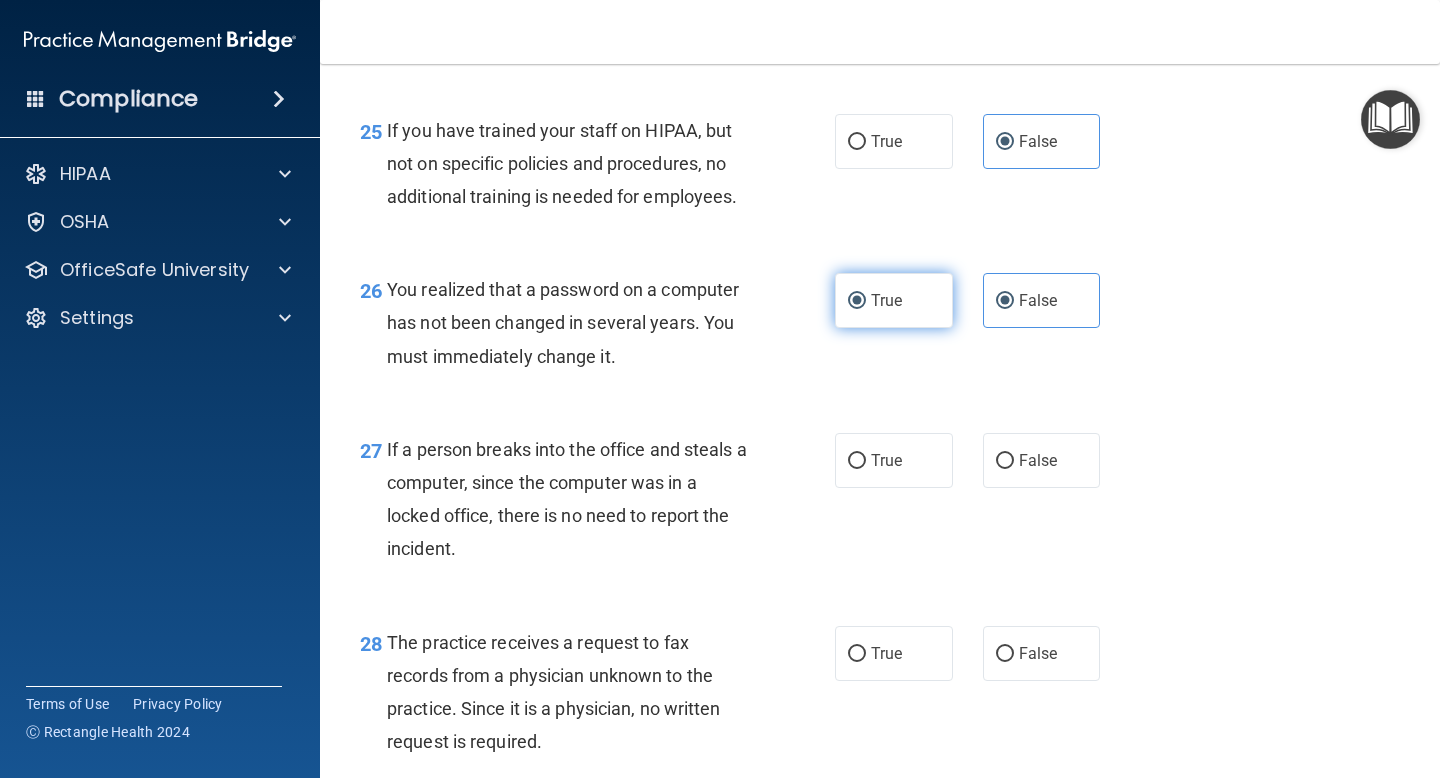 radio on "false" 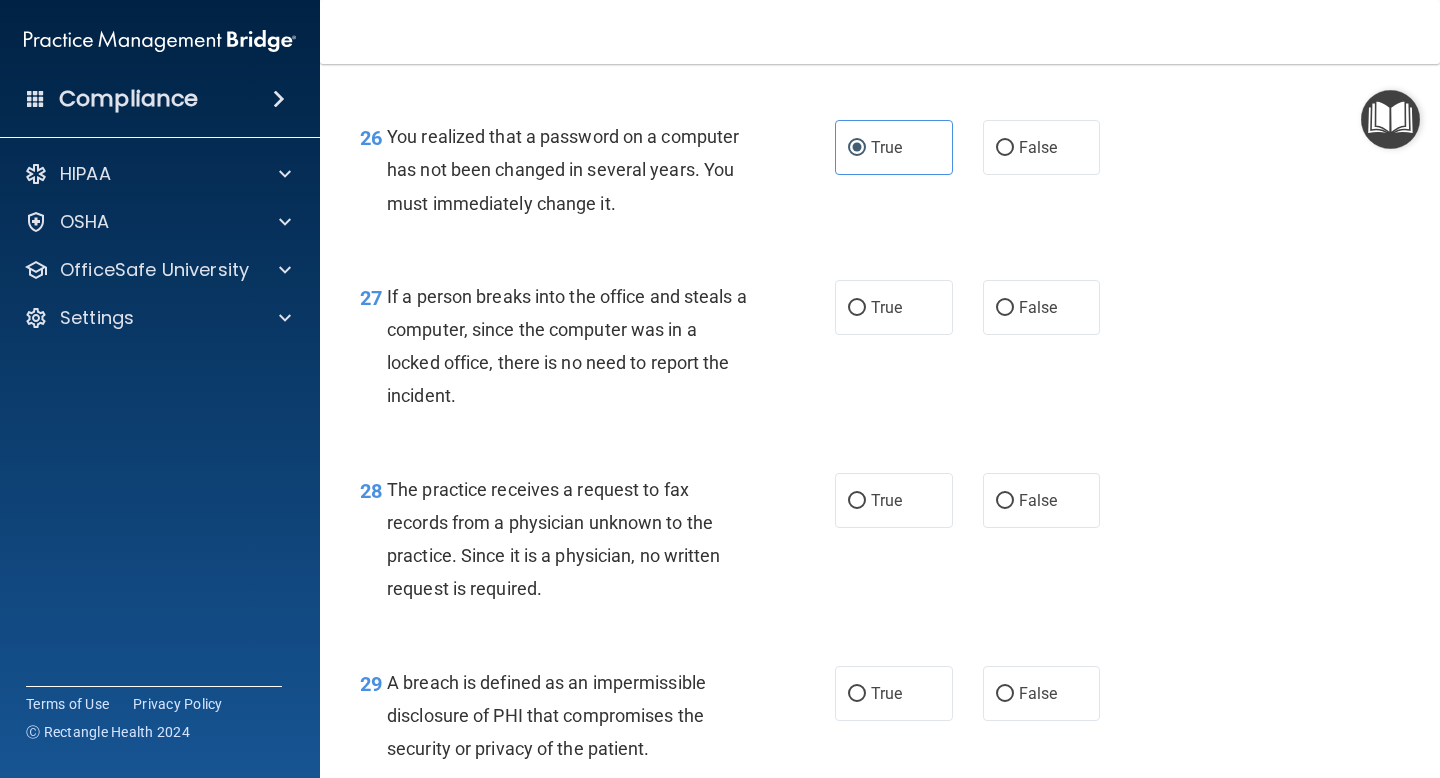scroll, scrollTop: 4700, scrollLeft: 0, axis: vertical 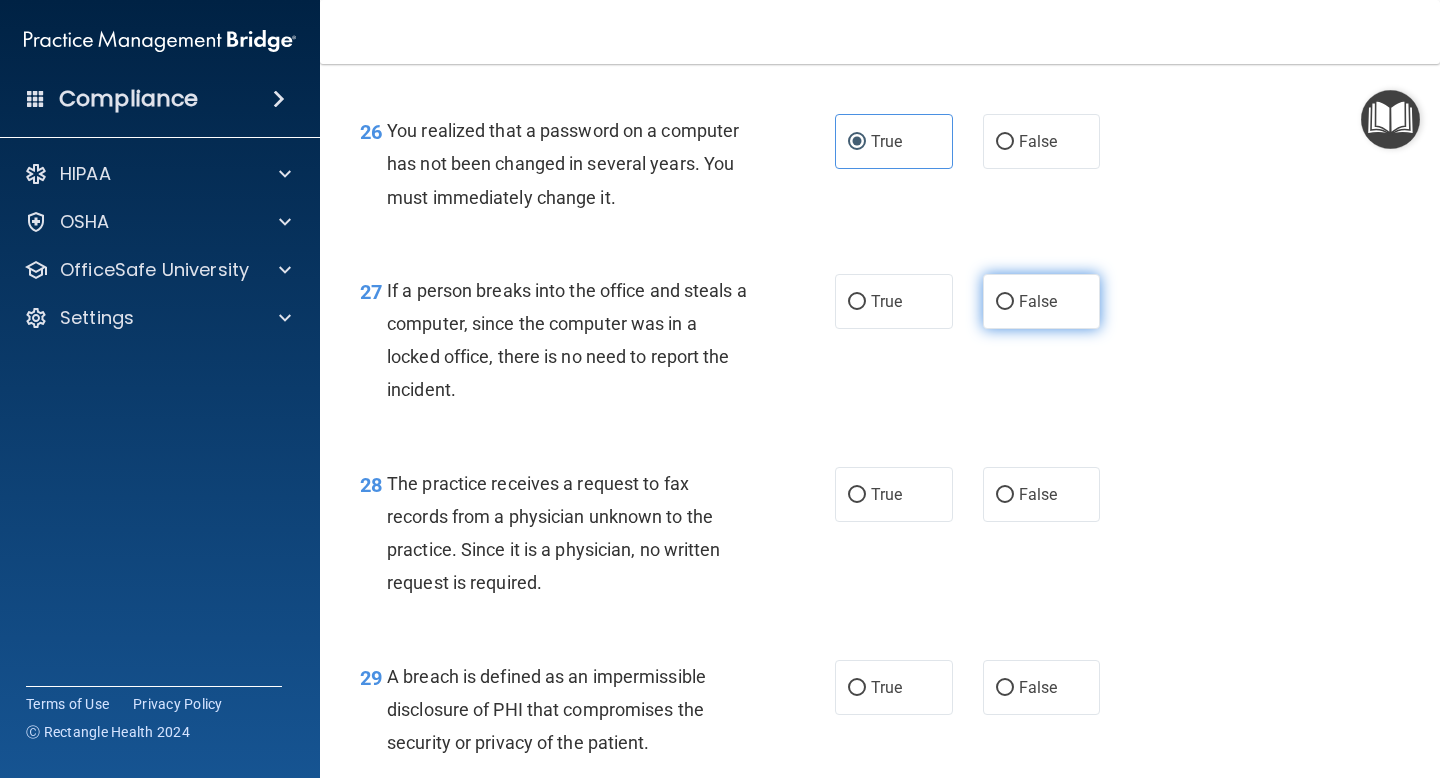 click on "False" at bounding box center (1038, 301) 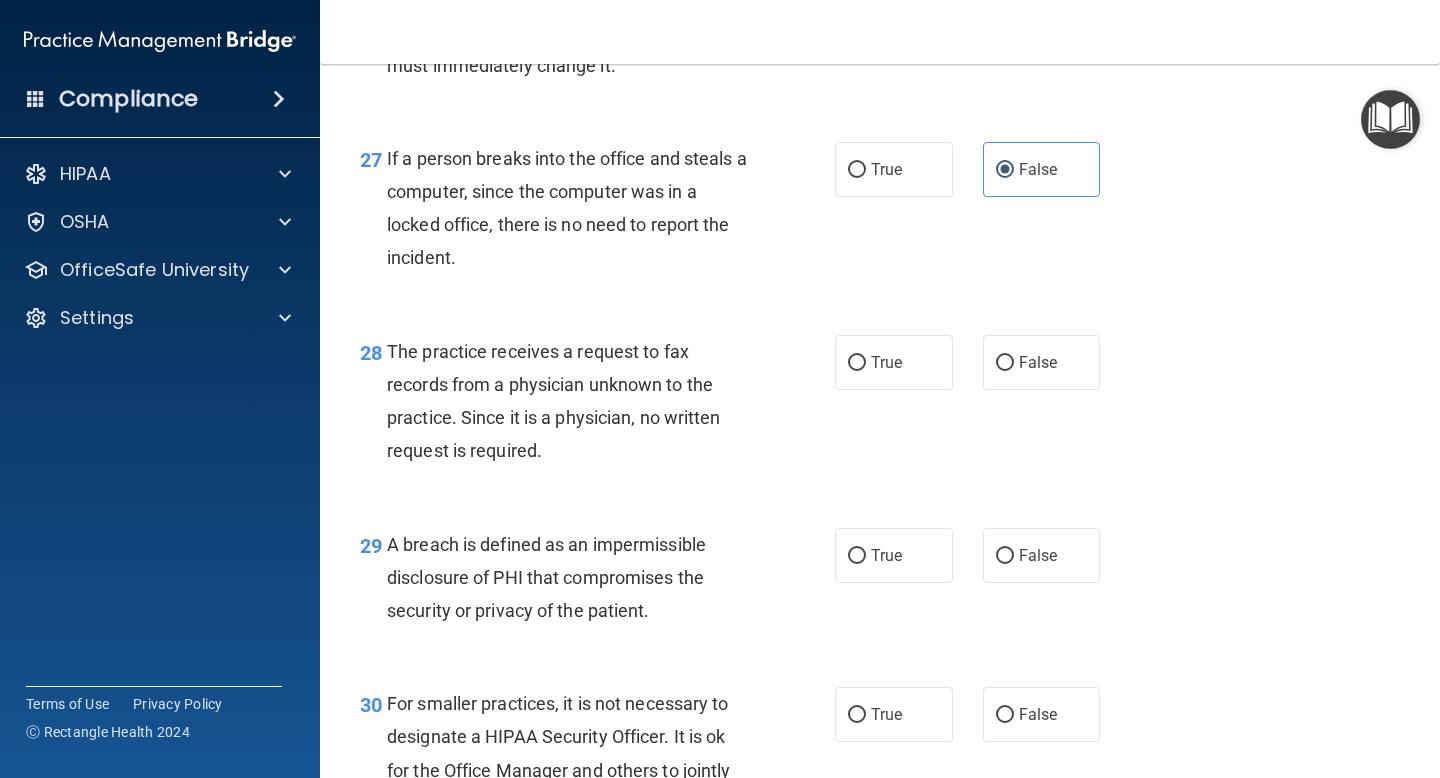 scroll, scrollTop: 4840, scrollLeft: 0, axis: vertical 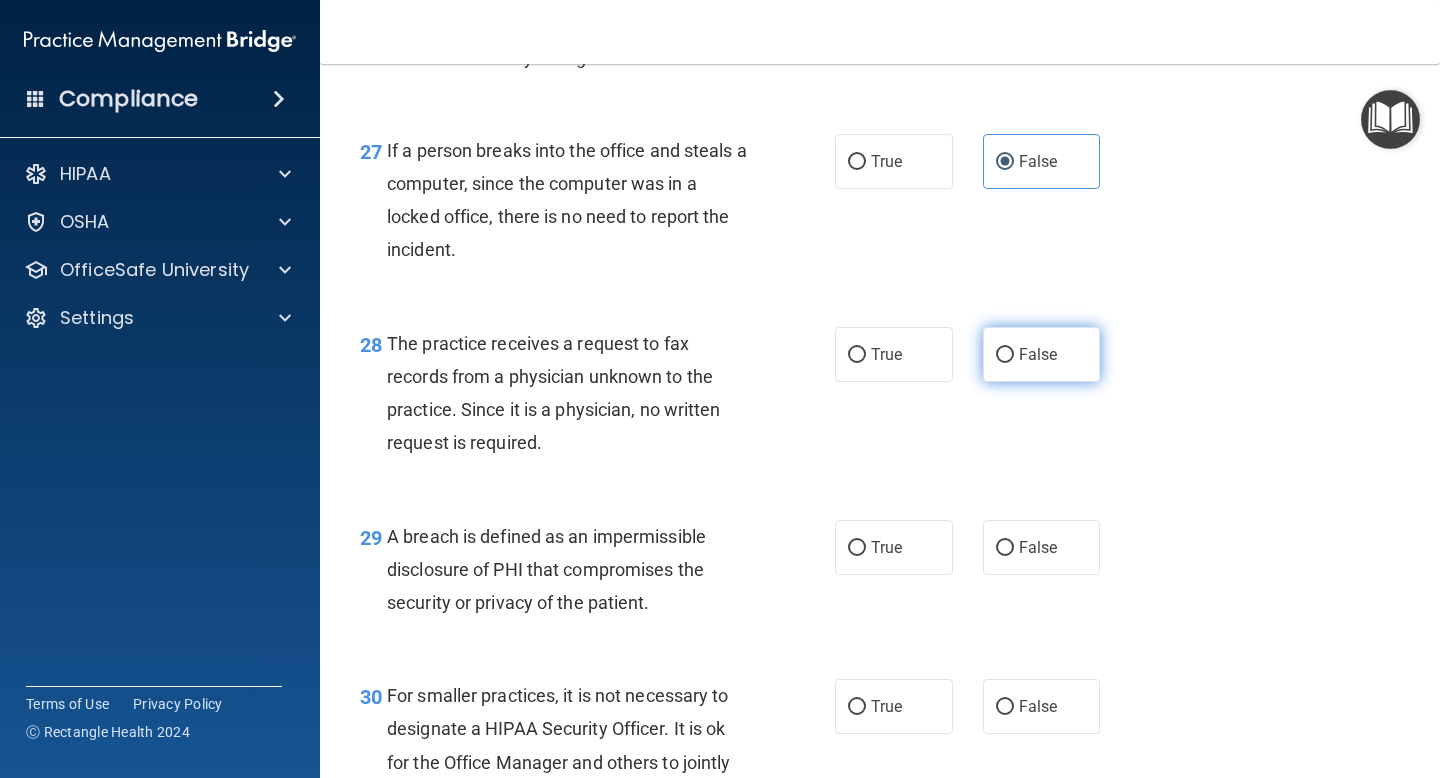click on "False" at bounding box center [1042, 354] 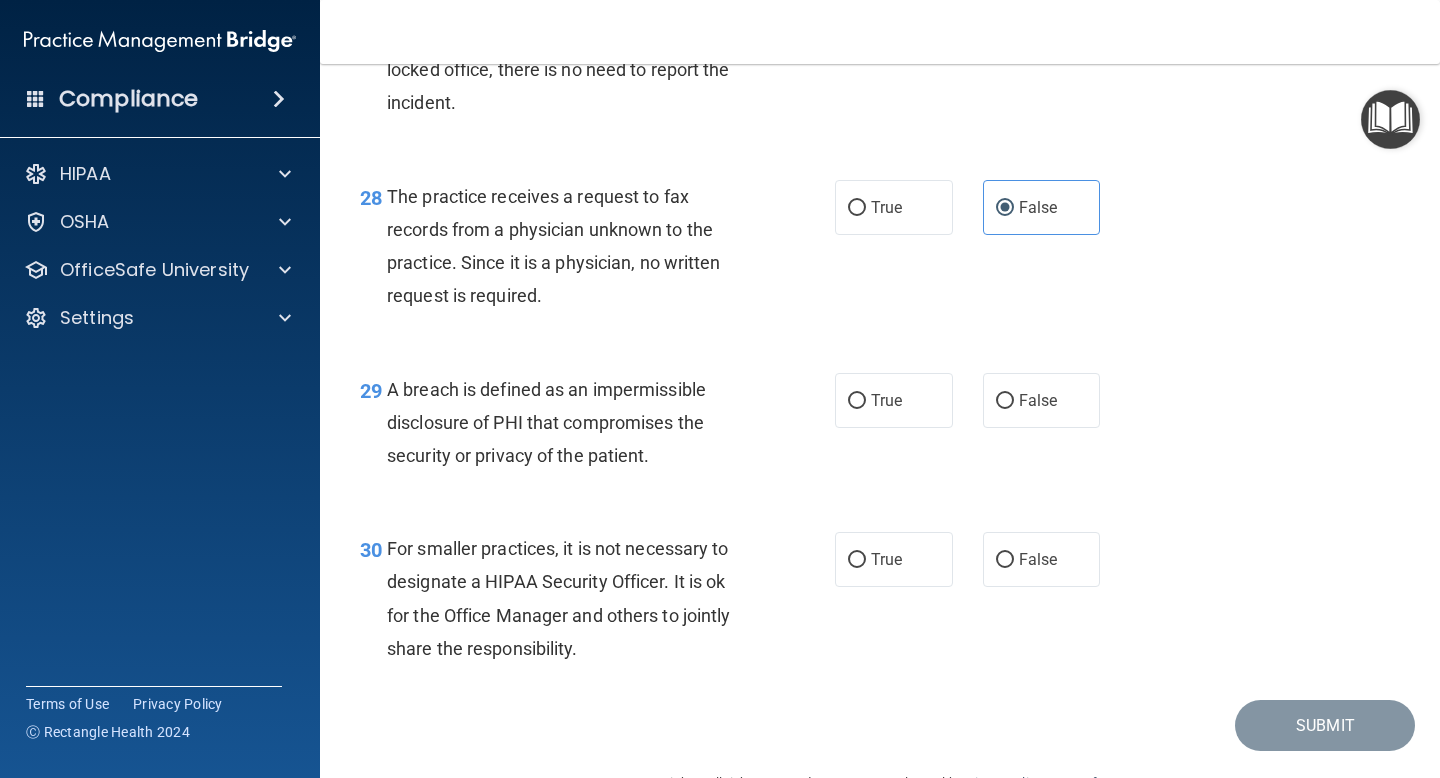 scroll, scrollTop: 4993, scrollLeft: 0, axis: vertical 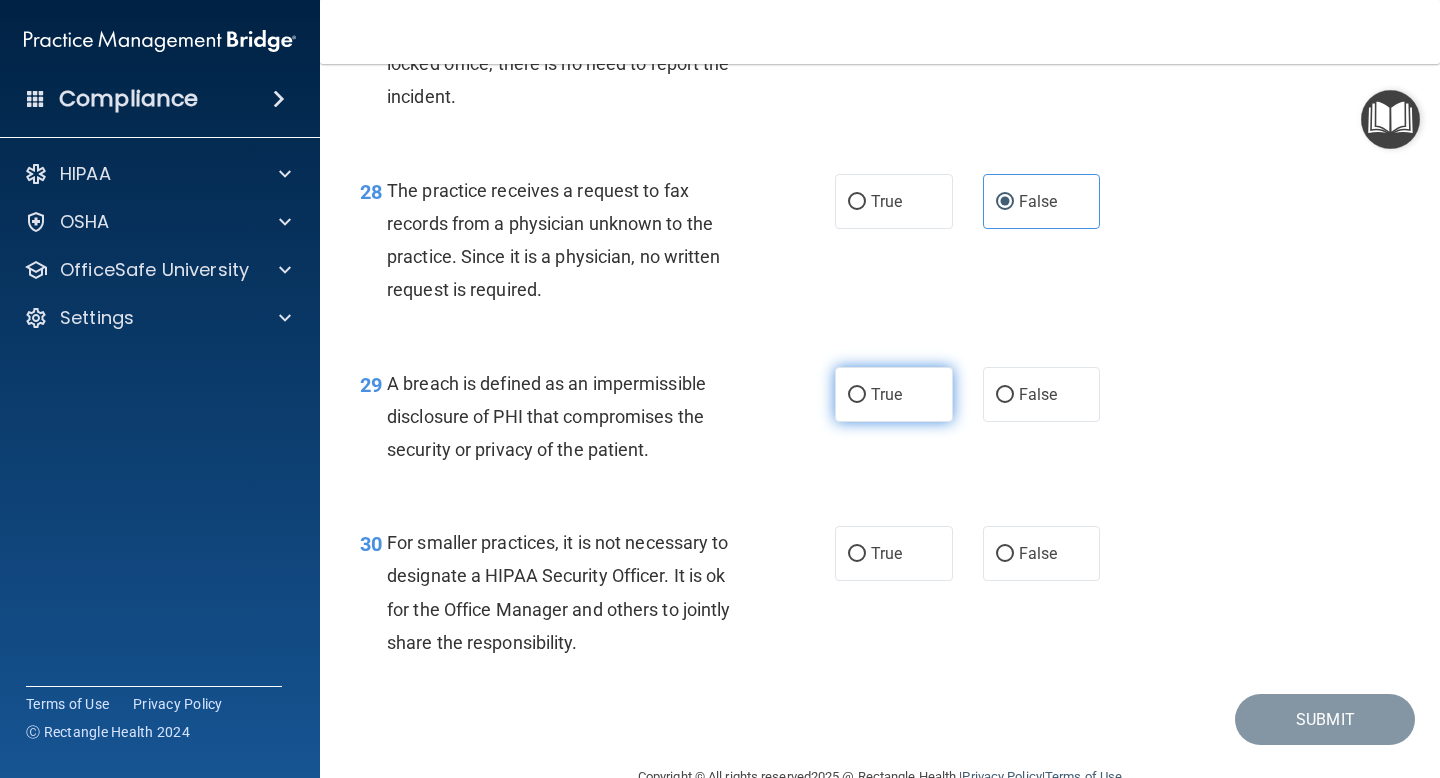 click on "True" at bounding box center [894, 394] 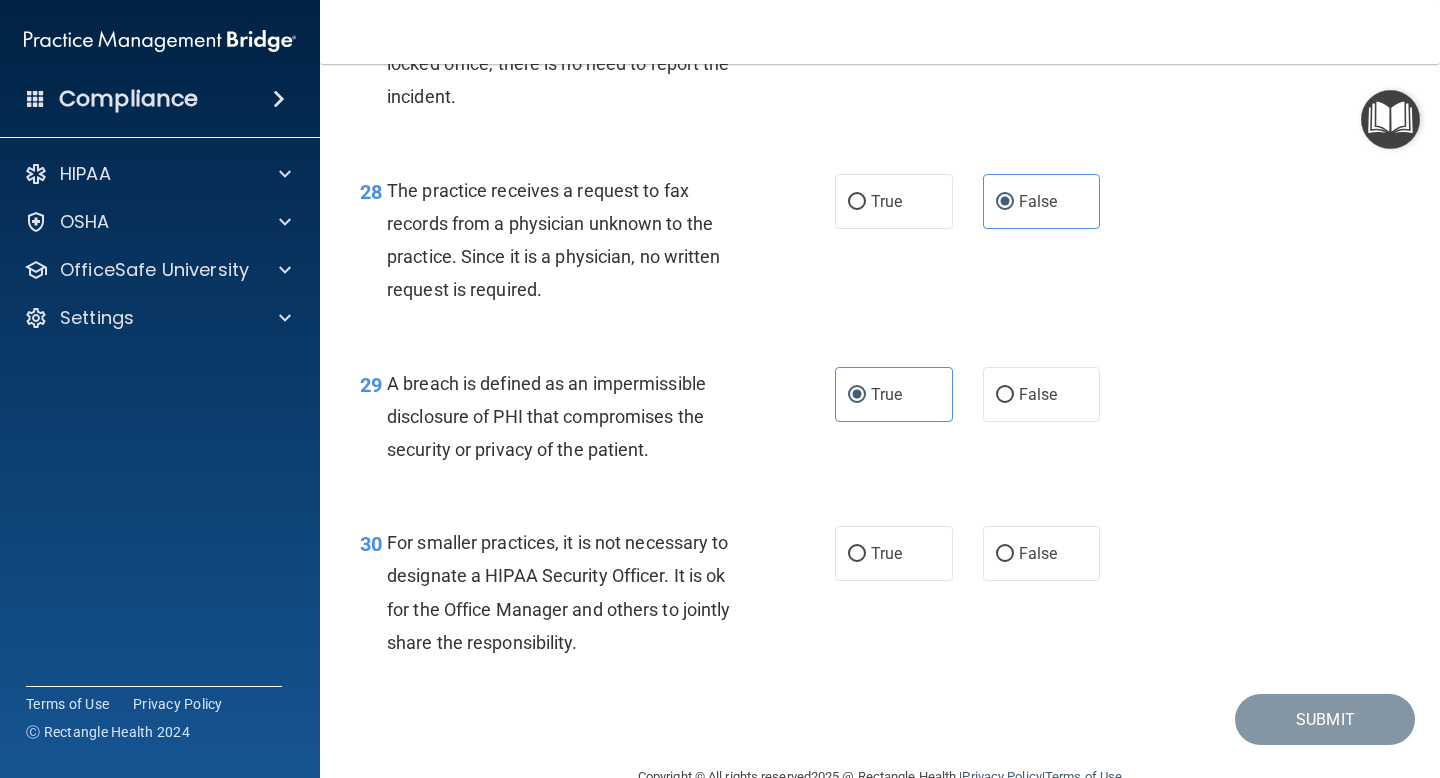 scroll, scrollTop: 5074, scrollLeft: 0, axis: vertical 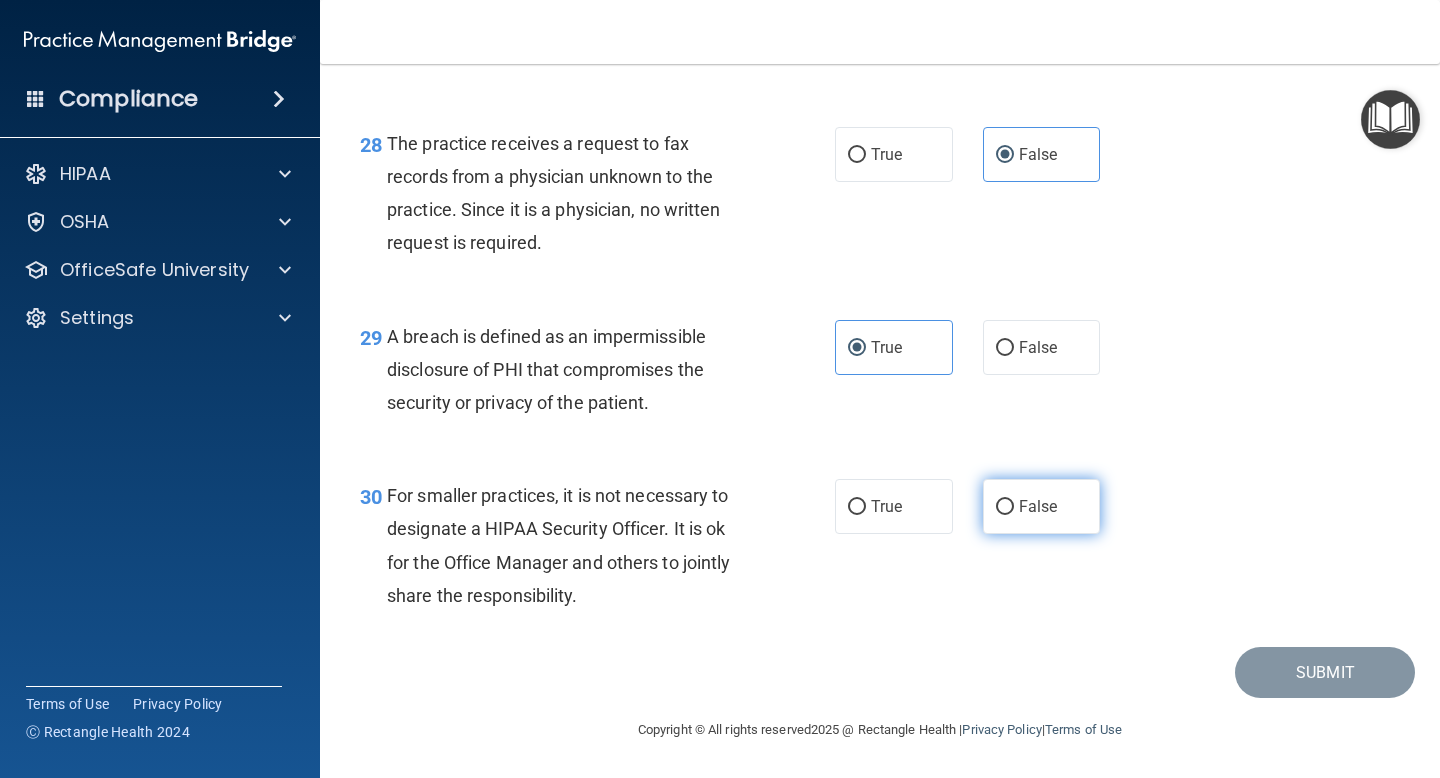 click on "False" at bounding box center [1005, 507] 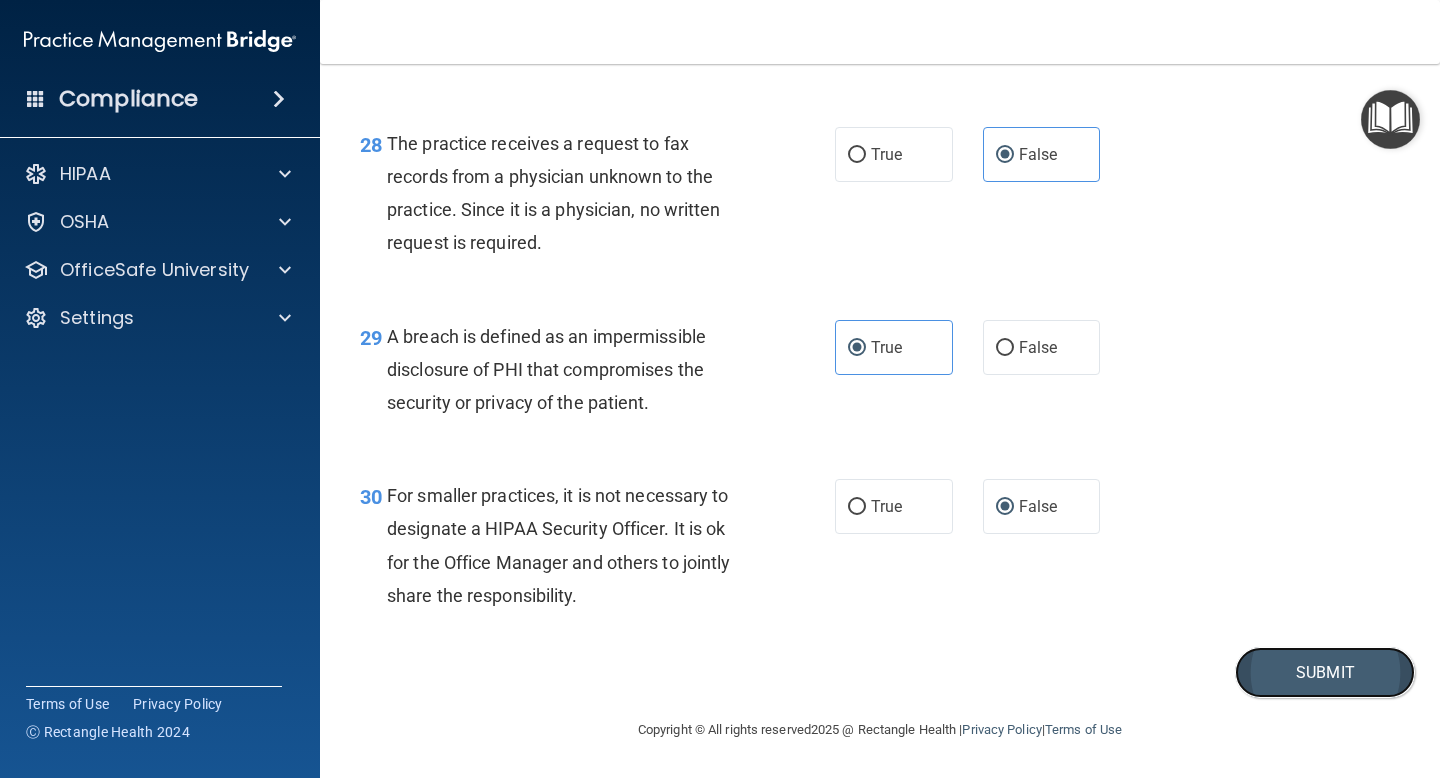 click on "Submit" at bounding box center [1325, 672] 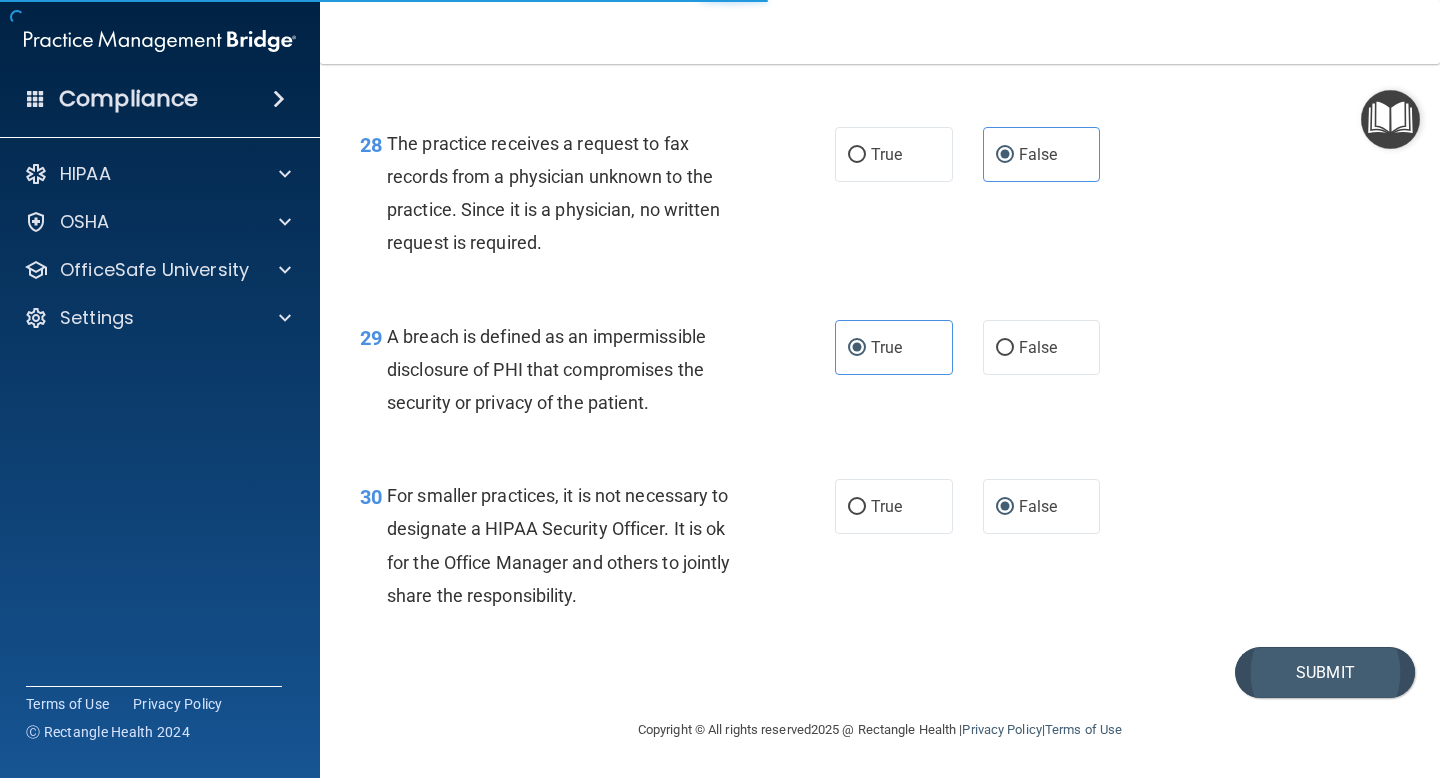 scroll, scrollTop: 0, scrollLeft: 0, axis: both 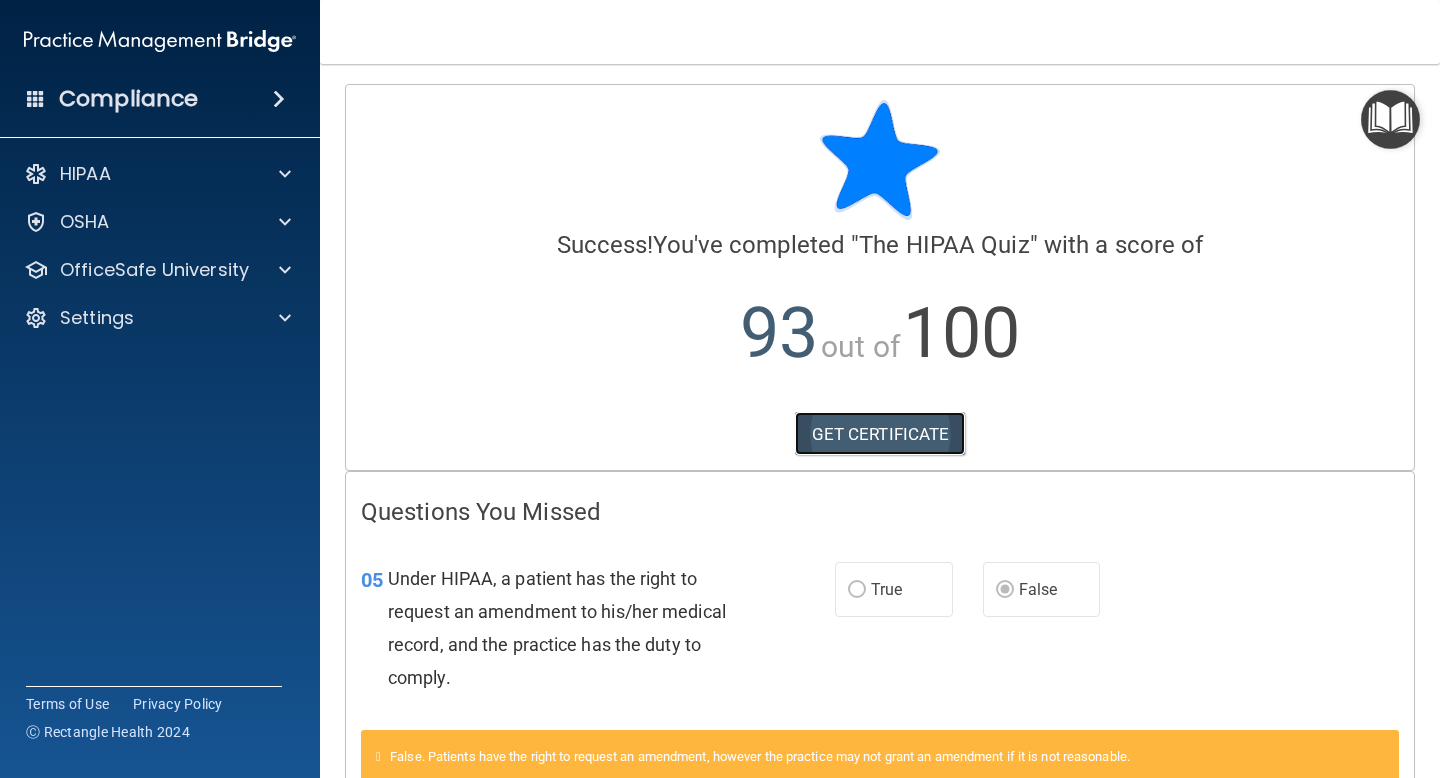 click on "GET CERTIFICATE" at bounding box center (880, 434) 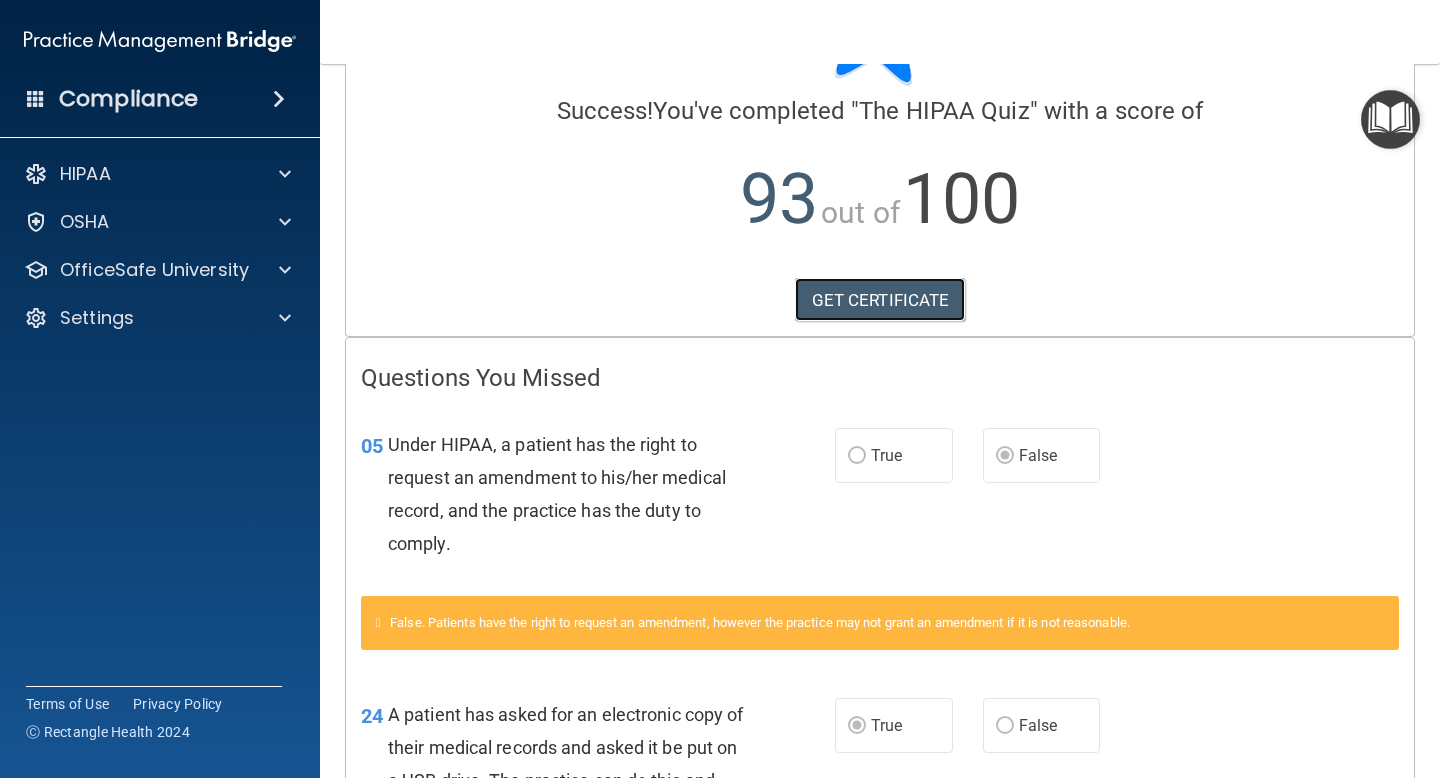scroll, scrollTop: 135, scrollLeft: 0, axis: vertical 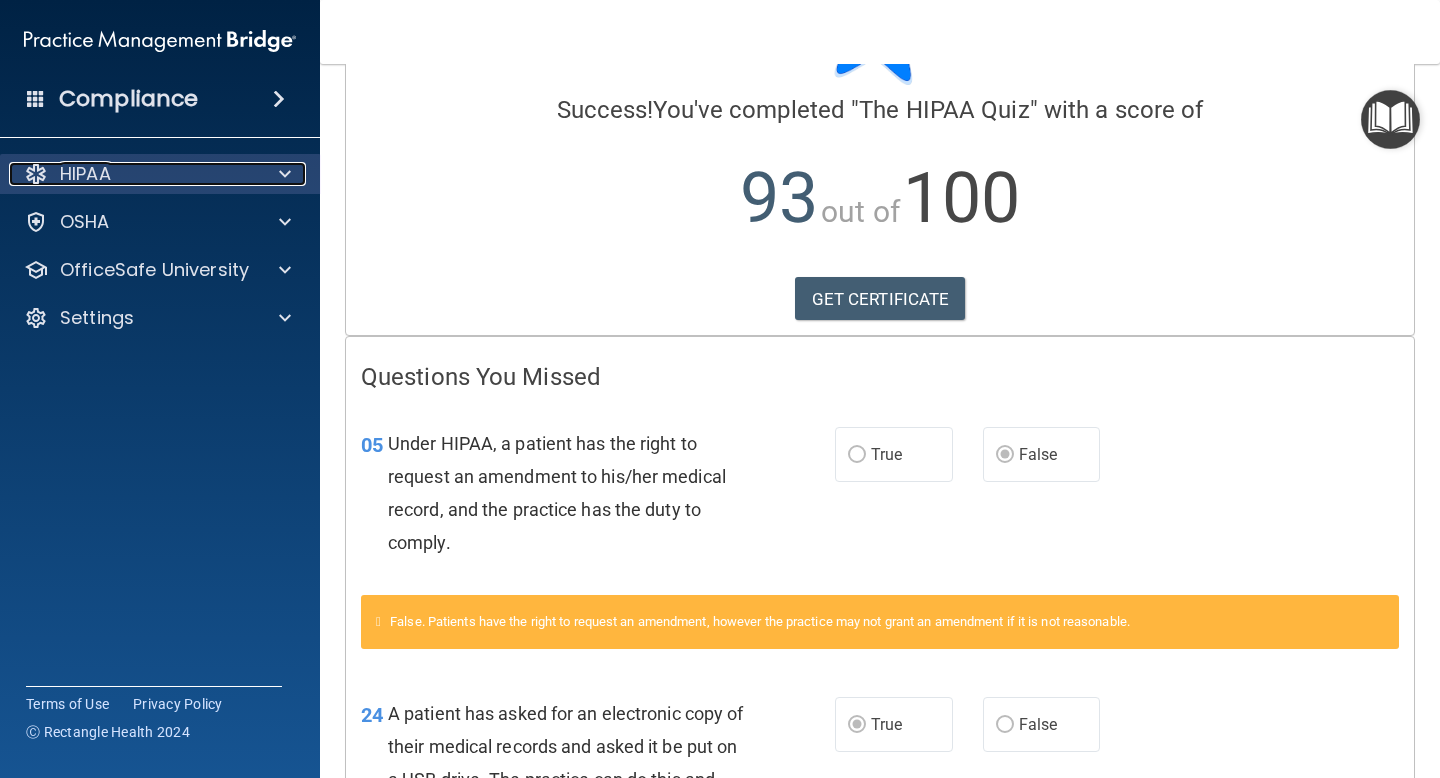 click on "HIPAA" at bounding box center [133, 174] 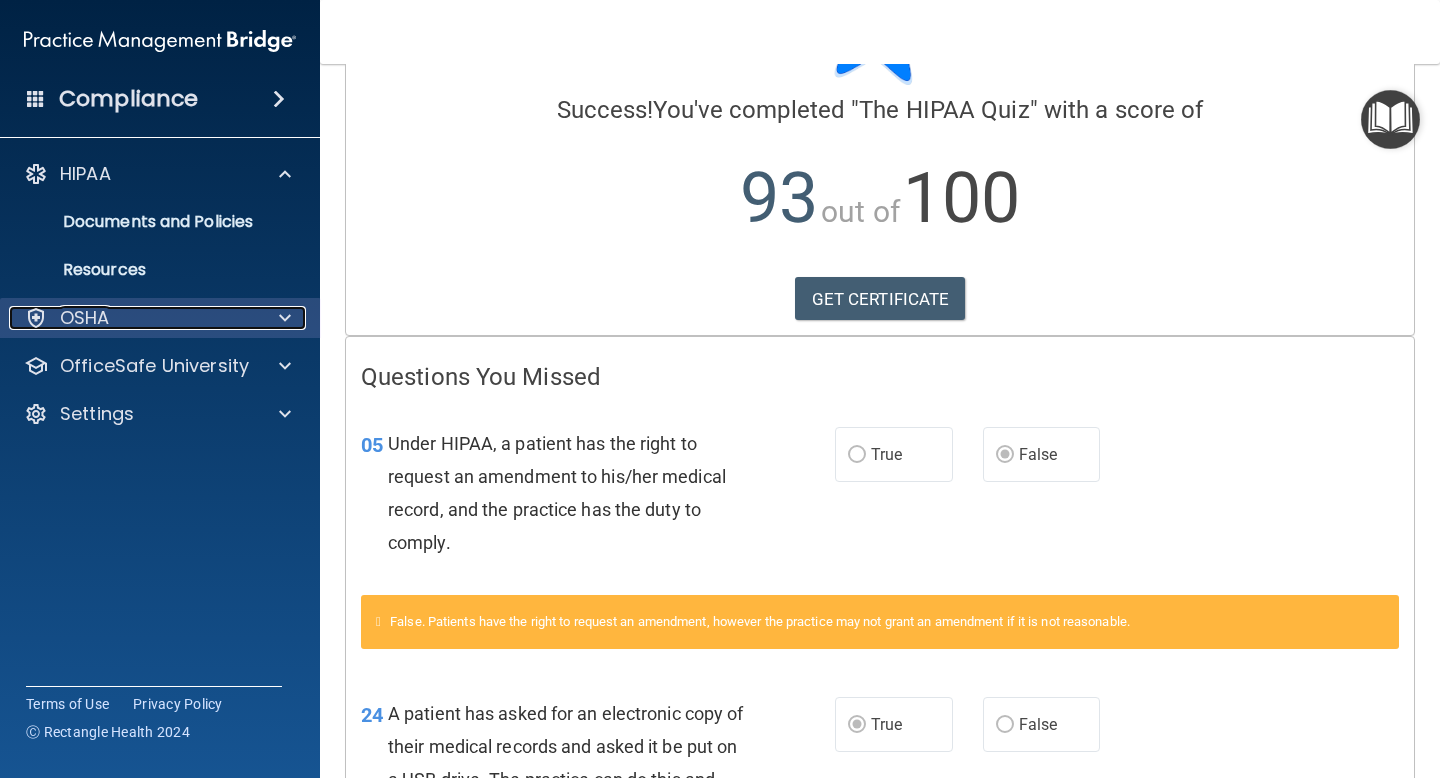 click on "OSHA" at bounding box center (85, 318) 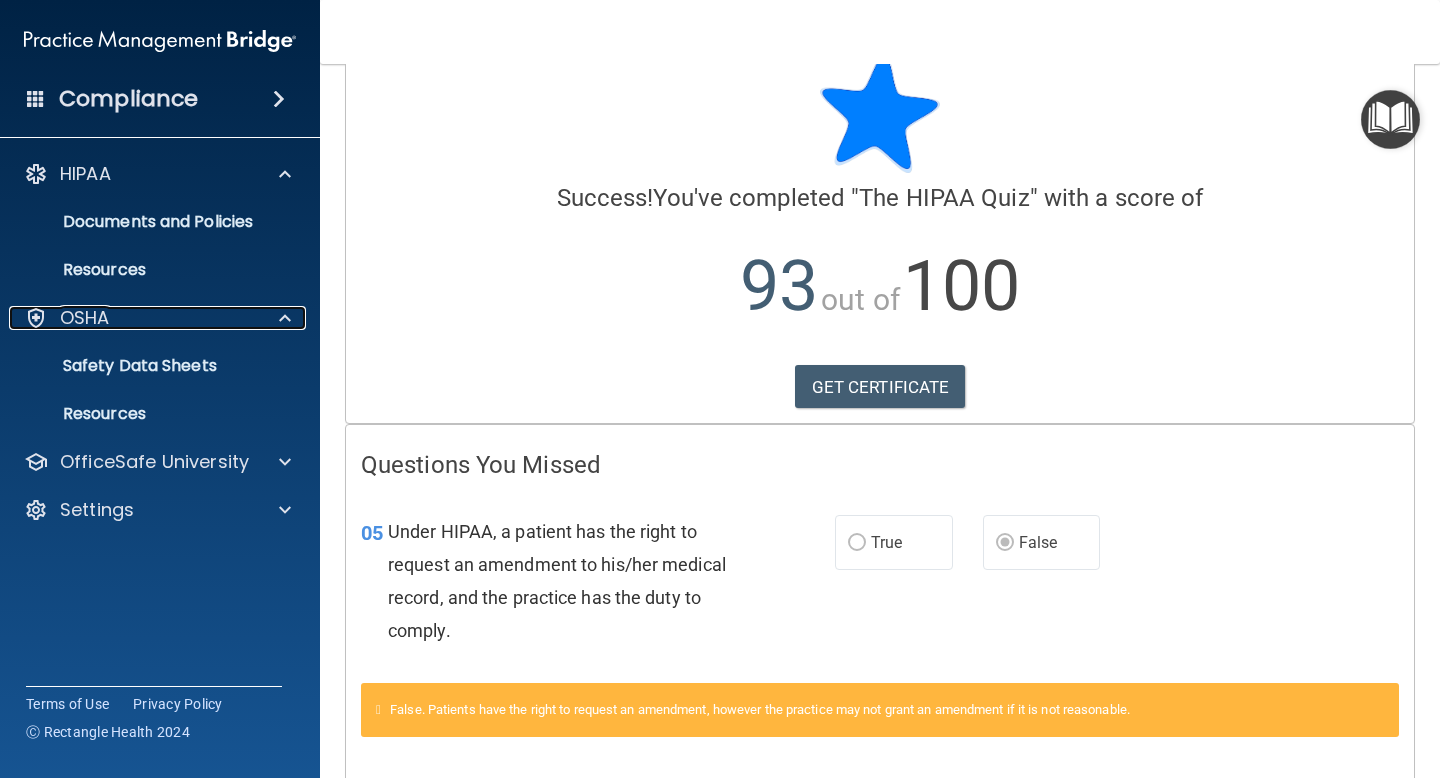 scroll, scrollTop: 0, scrollLeft: 0, axis: both 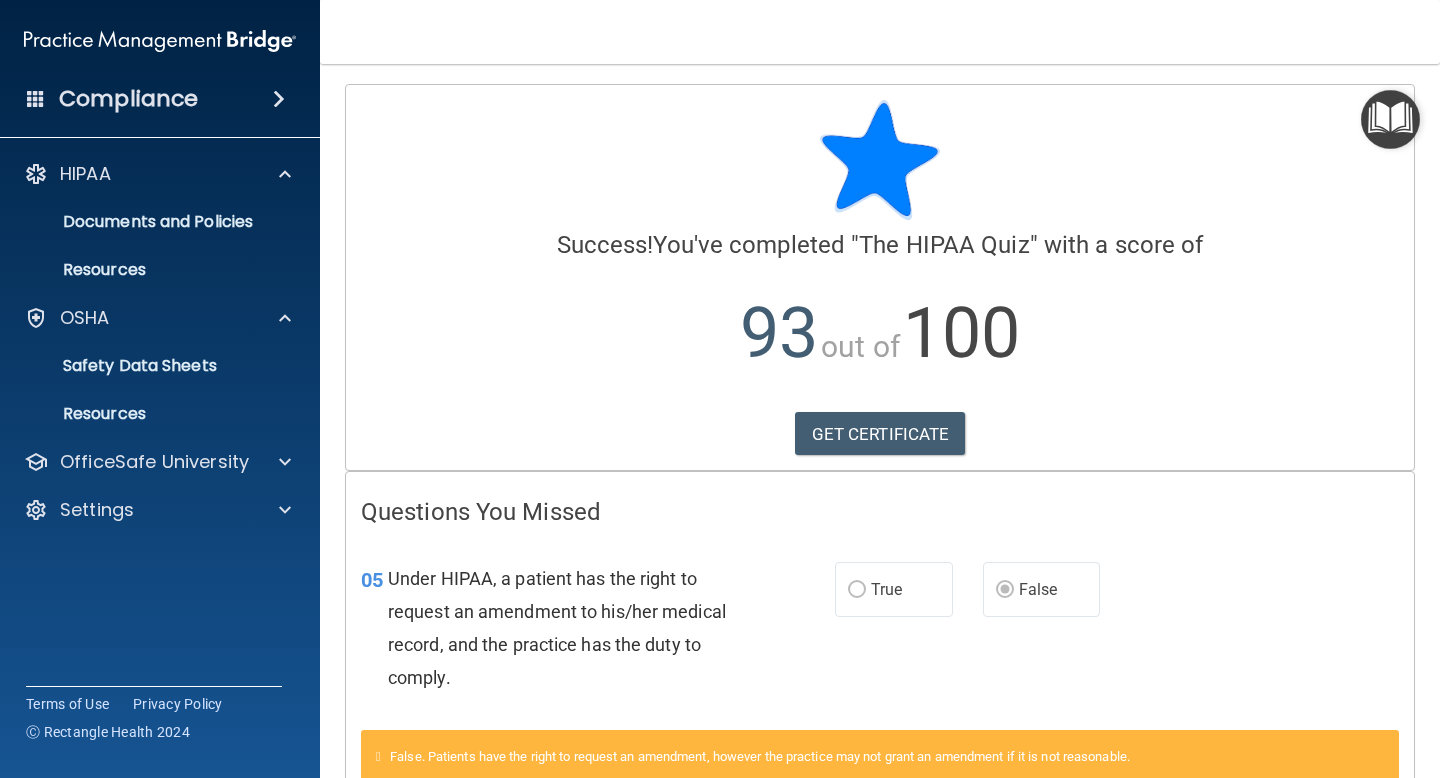 click at bounding box center [279, 99] 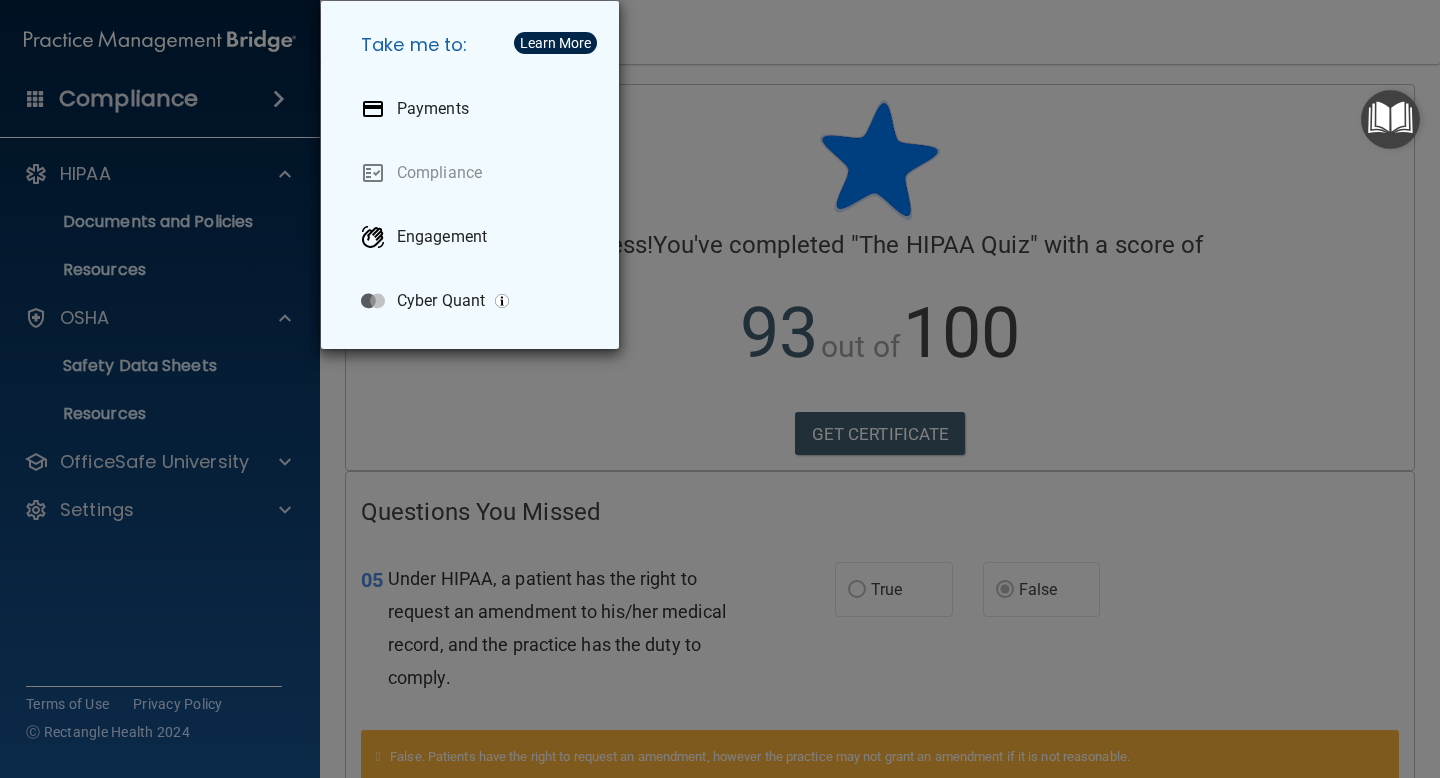 click on "Take me to:             Payments                   Compliance                     Engagement                     Cyber Quant" at bounding box center [720, 389] 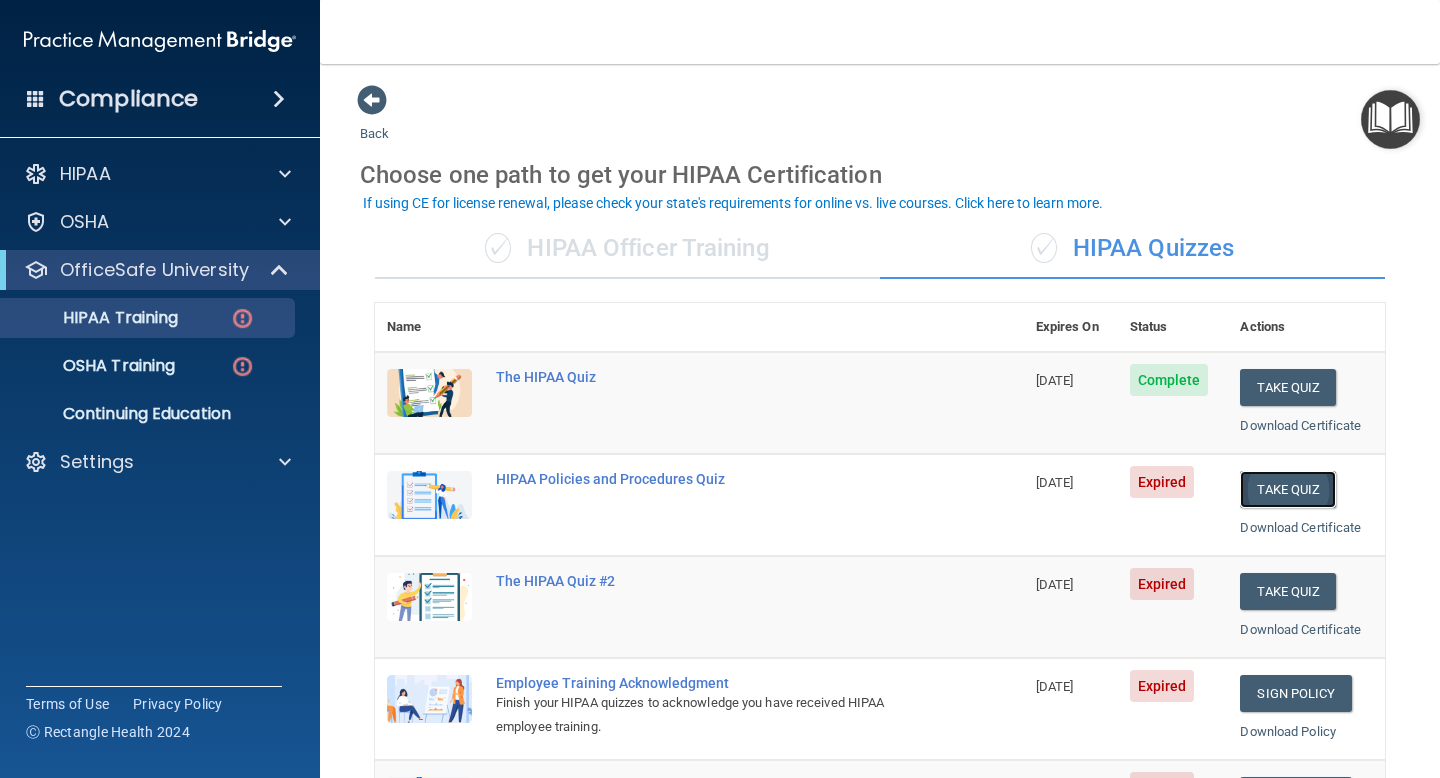 click on "Take Quiz" at bounding box center (1288, 489) 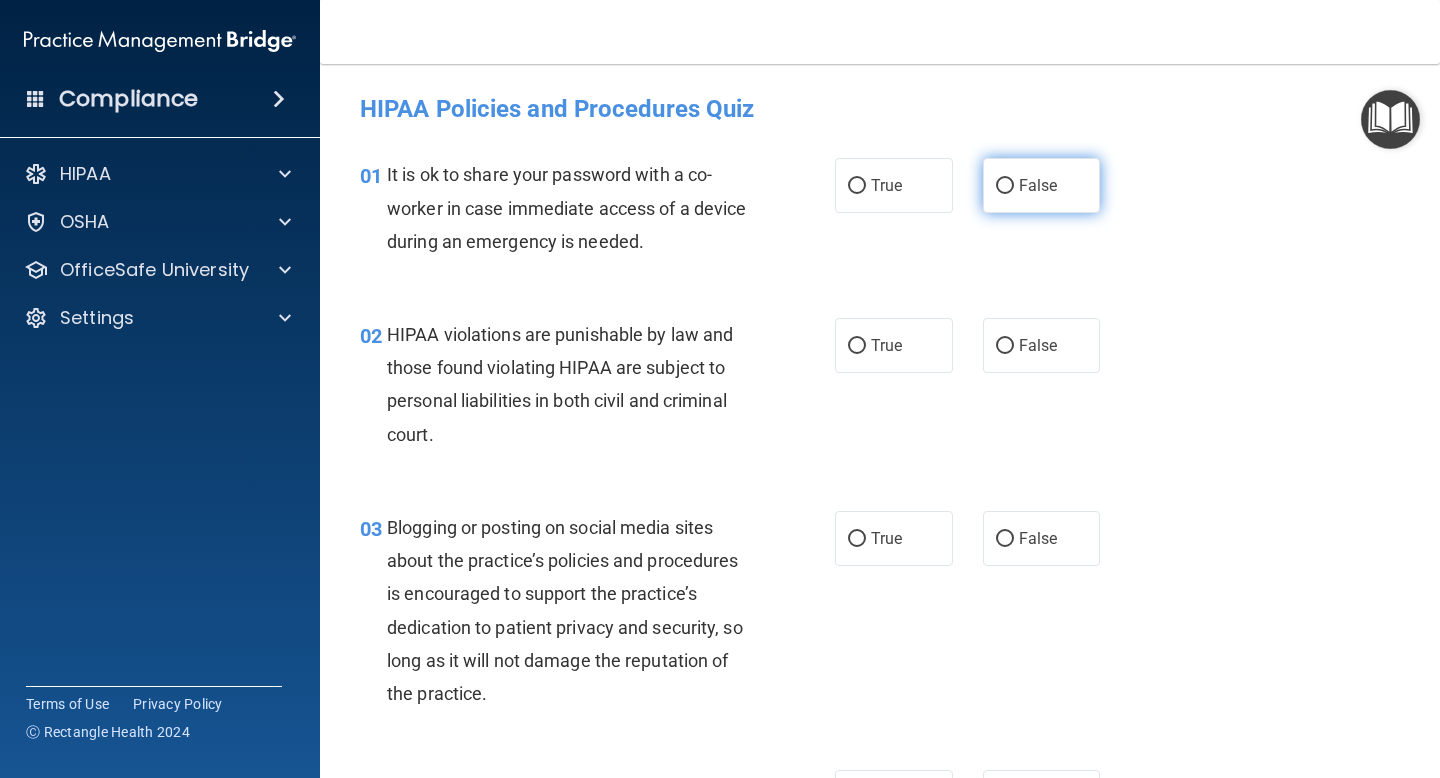 click on "False" at bounding box center [1038, 185] 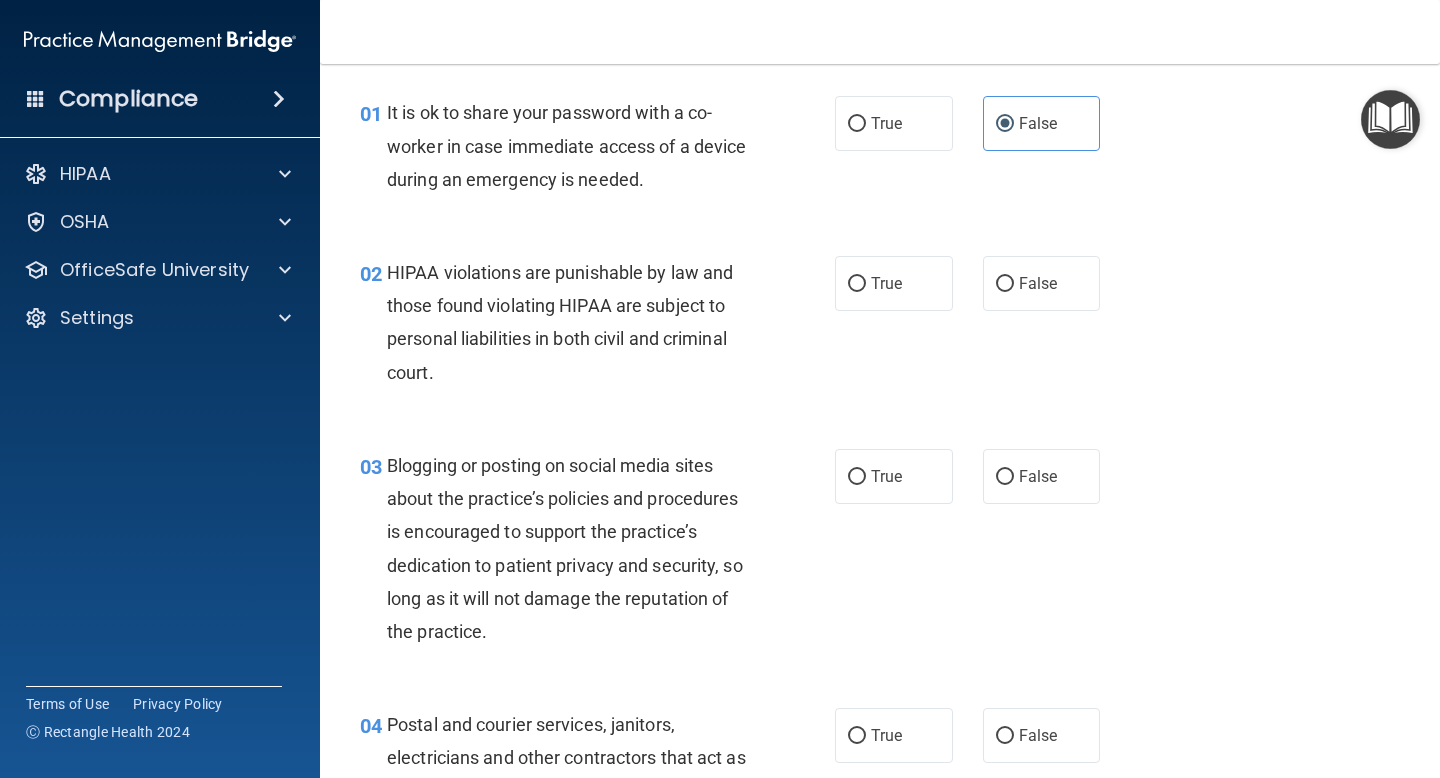 scroll, scrollTop: 68, scrollLeft: 0, axis: vertical 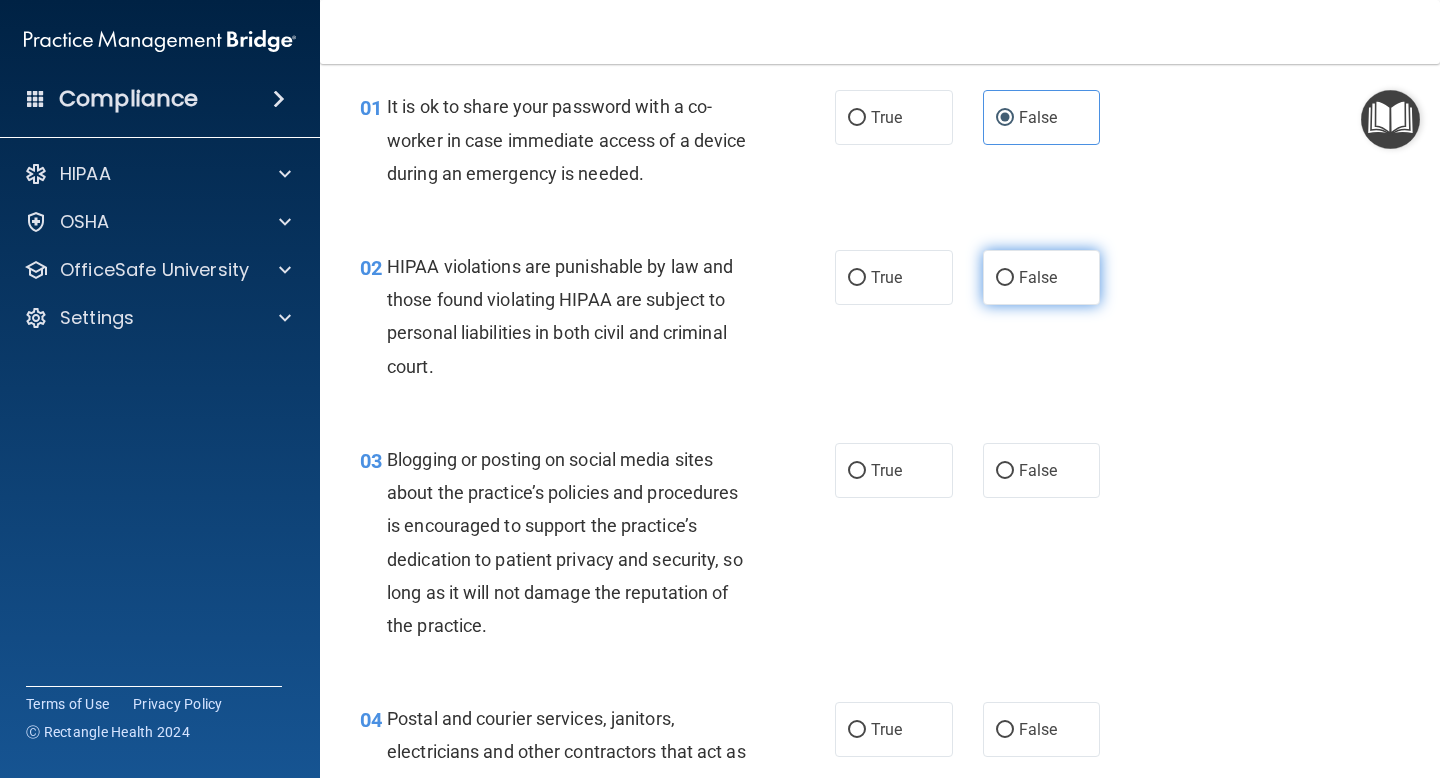 click on "False" at bounding box center (1042, 277) 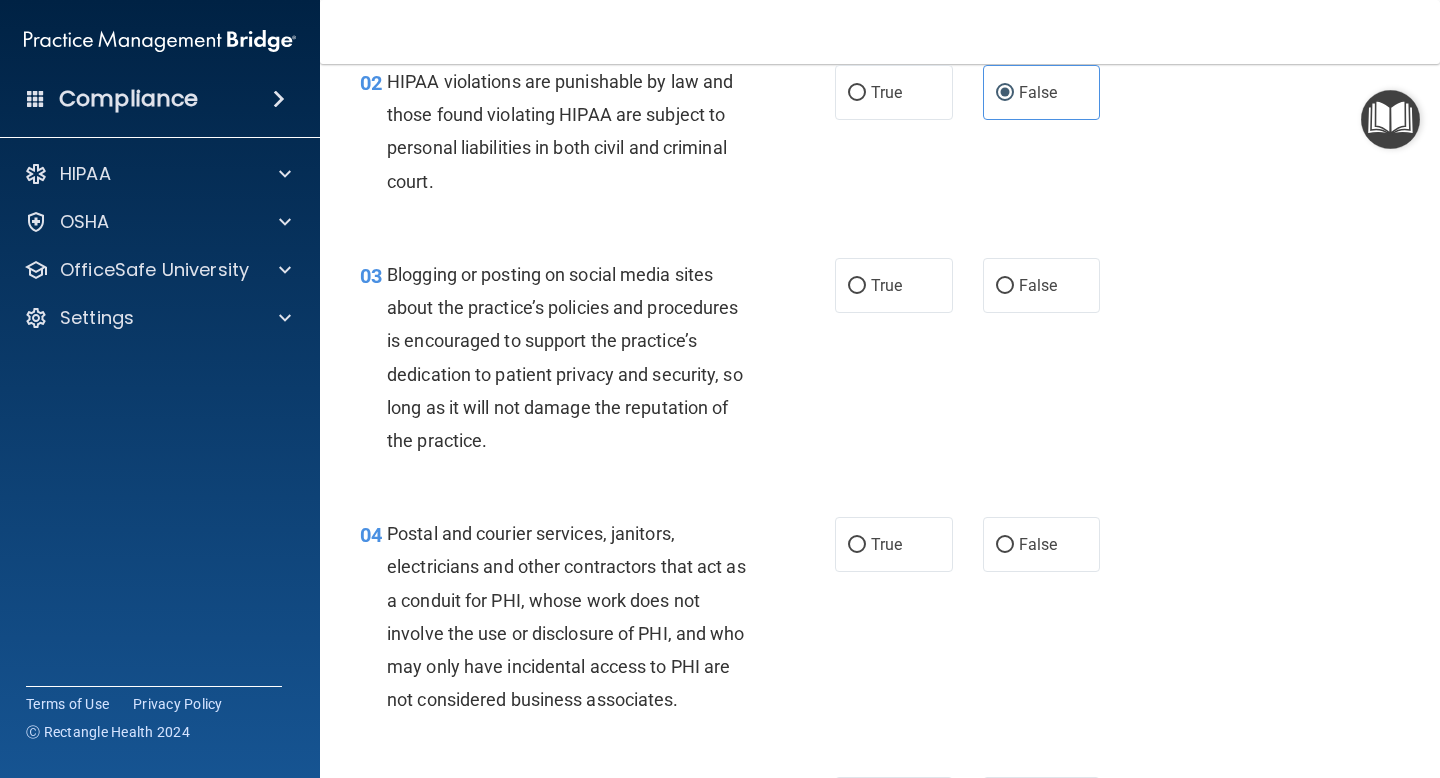 scroll, scrollTop: 257, scrollLeft: 0, axis: vertical 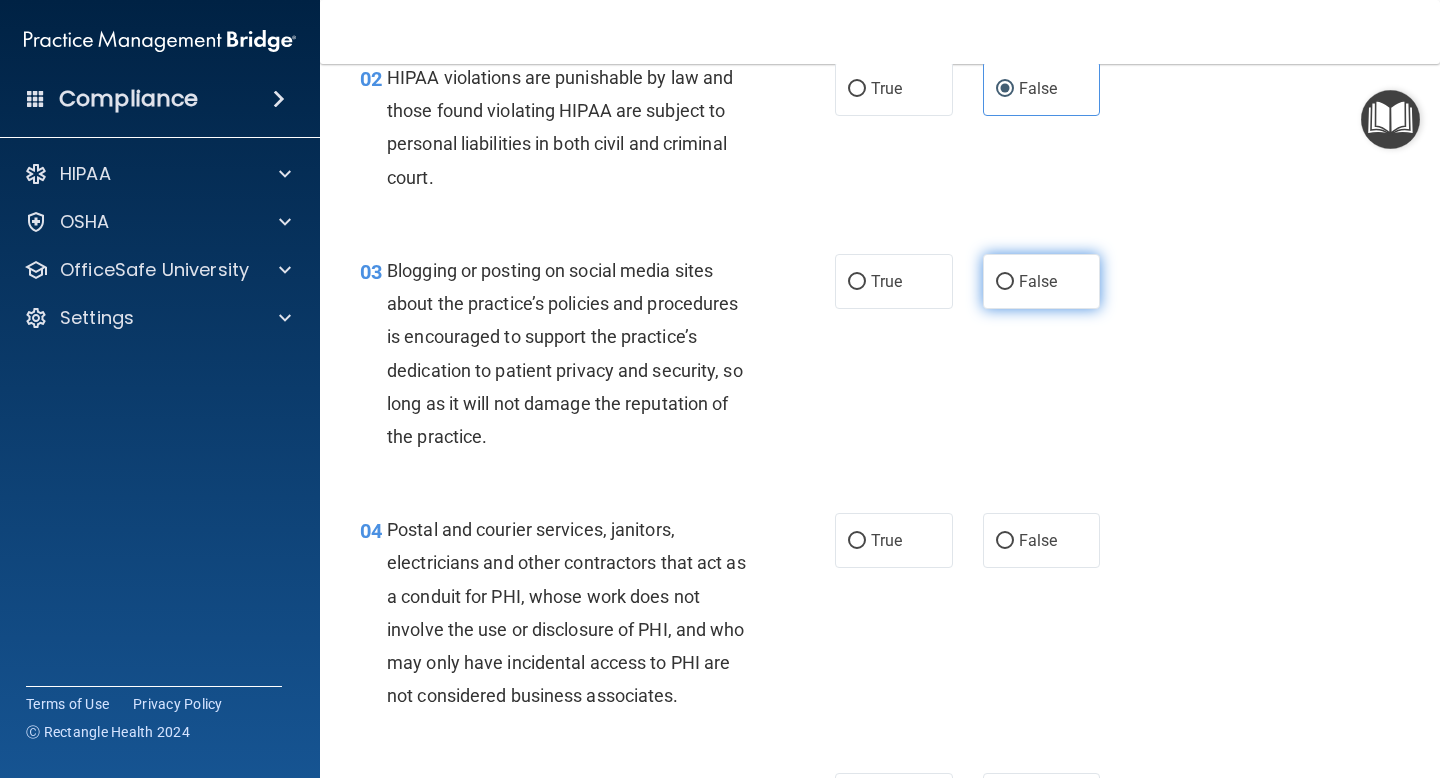 click on "False" at bounding box center [1038, 281] 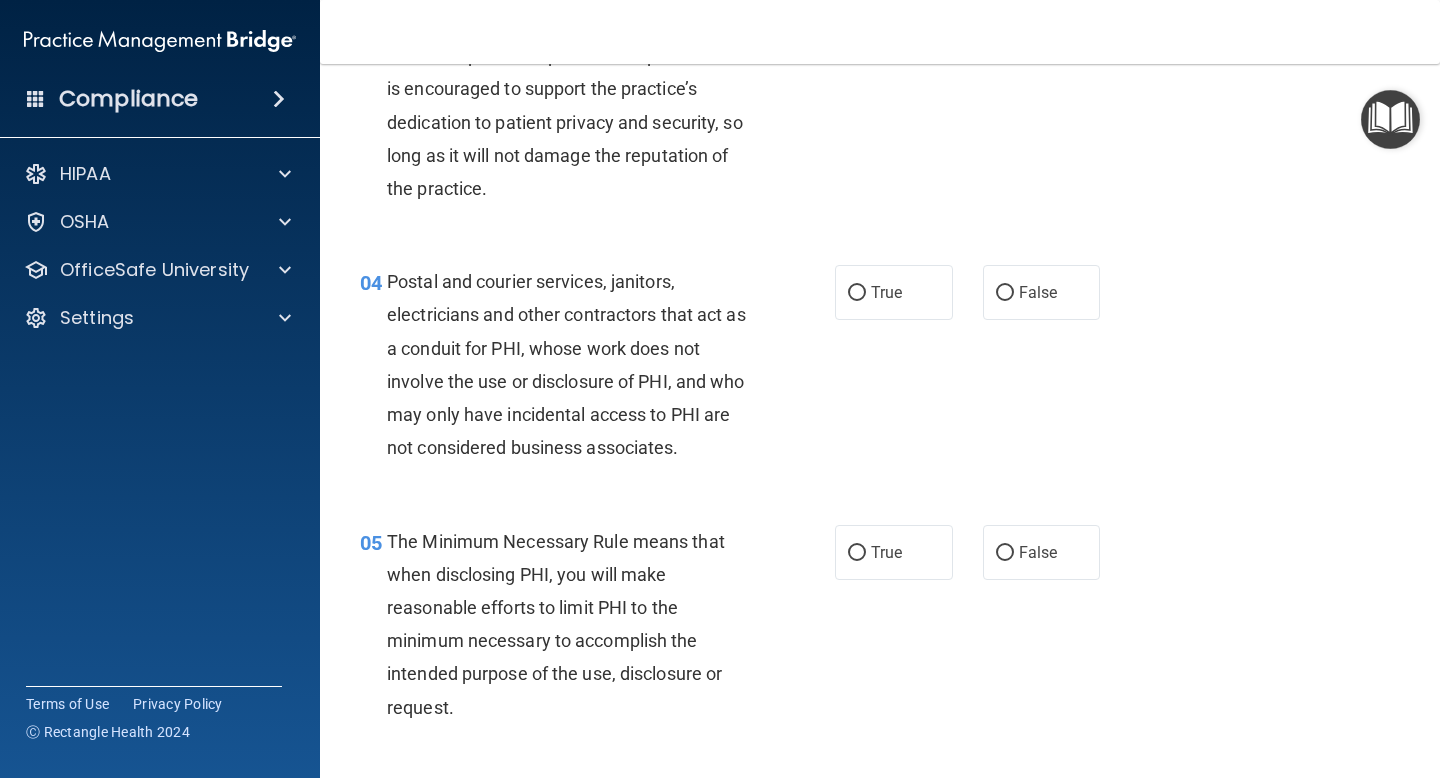 scroll, scrollTop: 520, scrollLeft: 0, axis: vertical 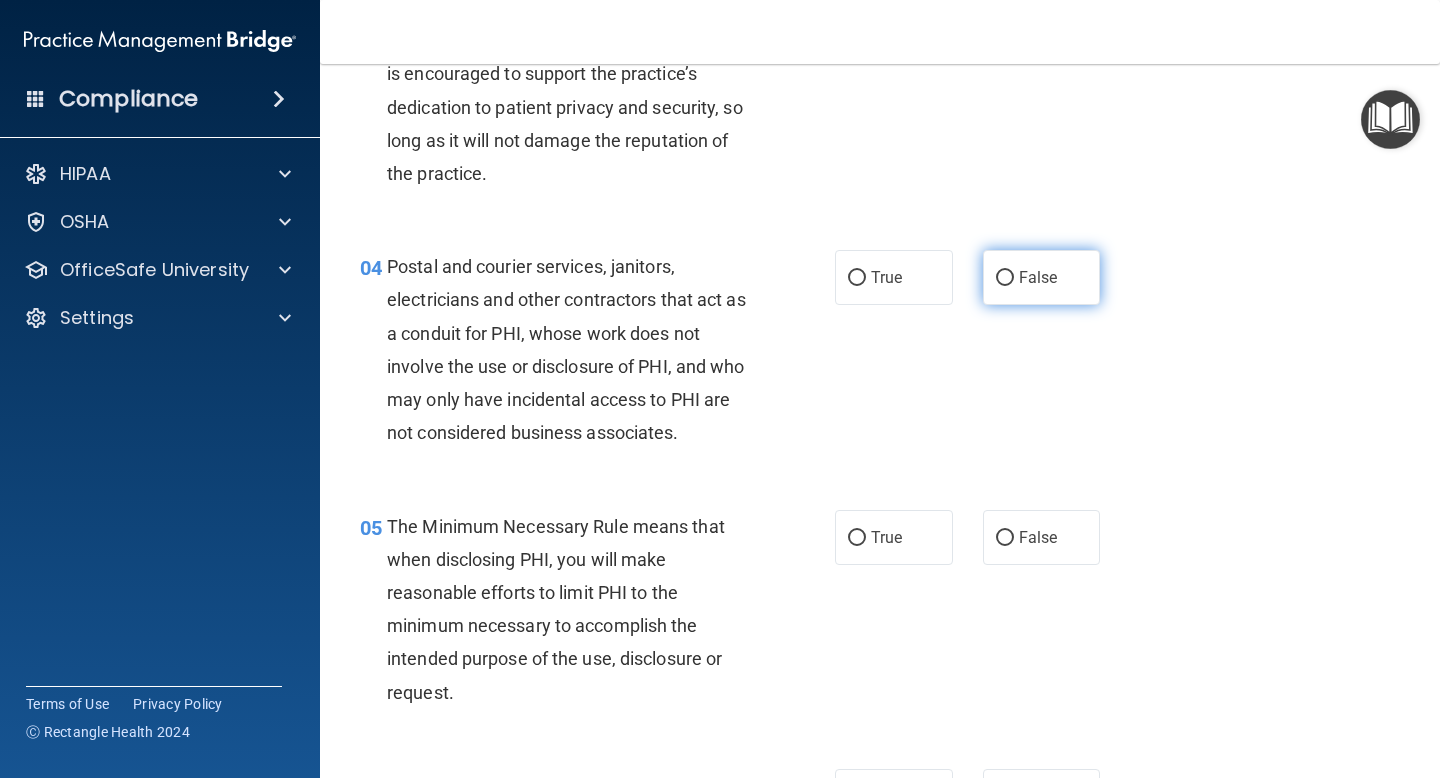 click on "False" at bounding box center [1042, 277] 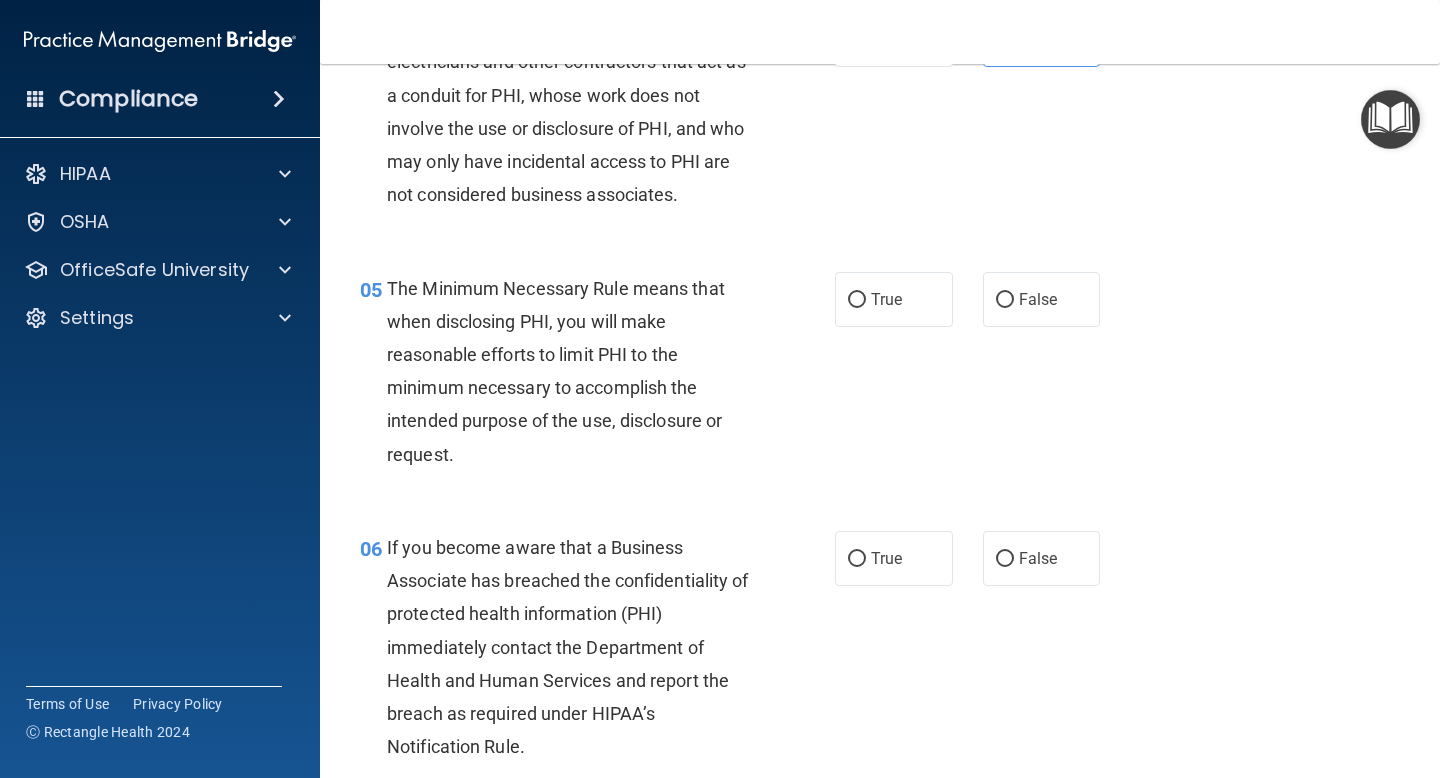 scroll, scrollTop: 762, scrollLeft: 0, axis: vertical 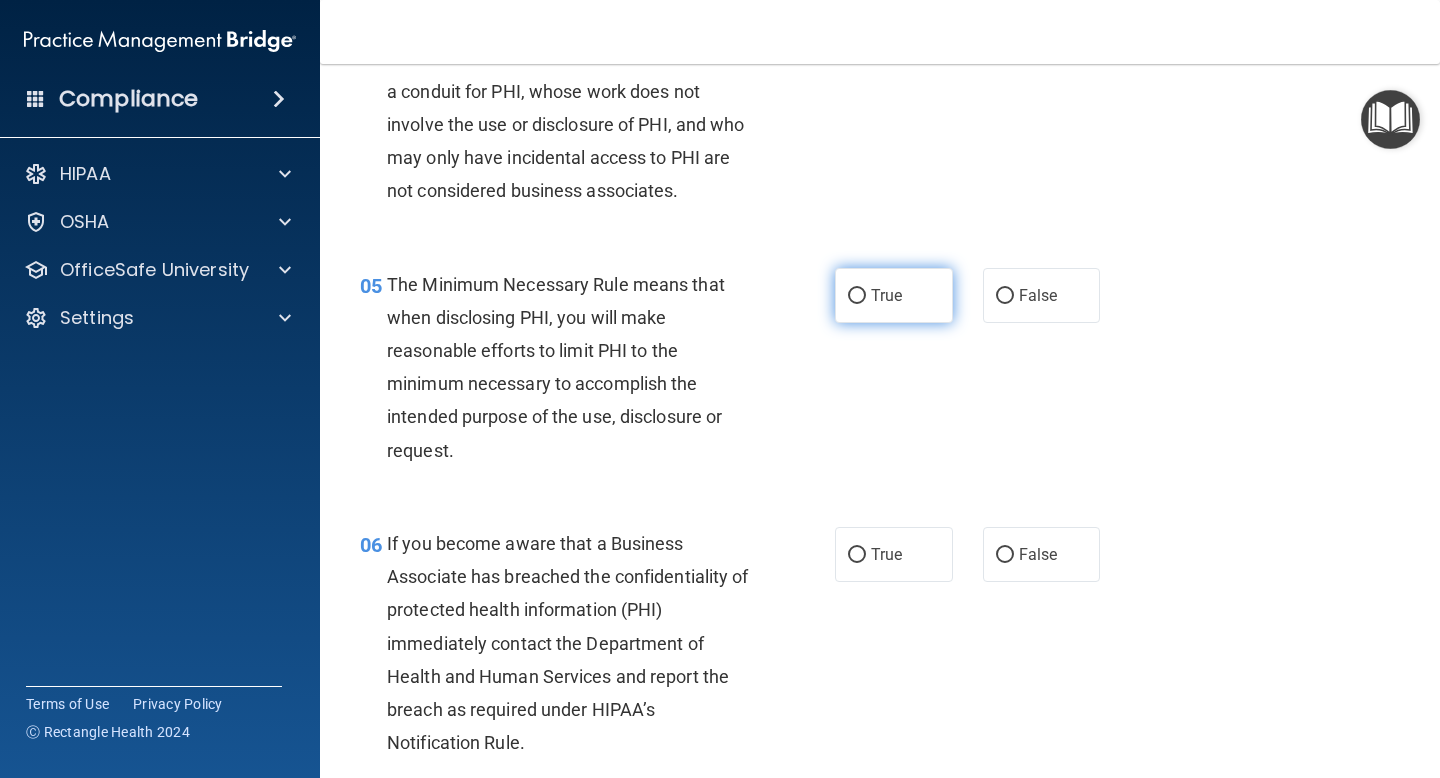 click on "True" at bounding box center (894, 295) 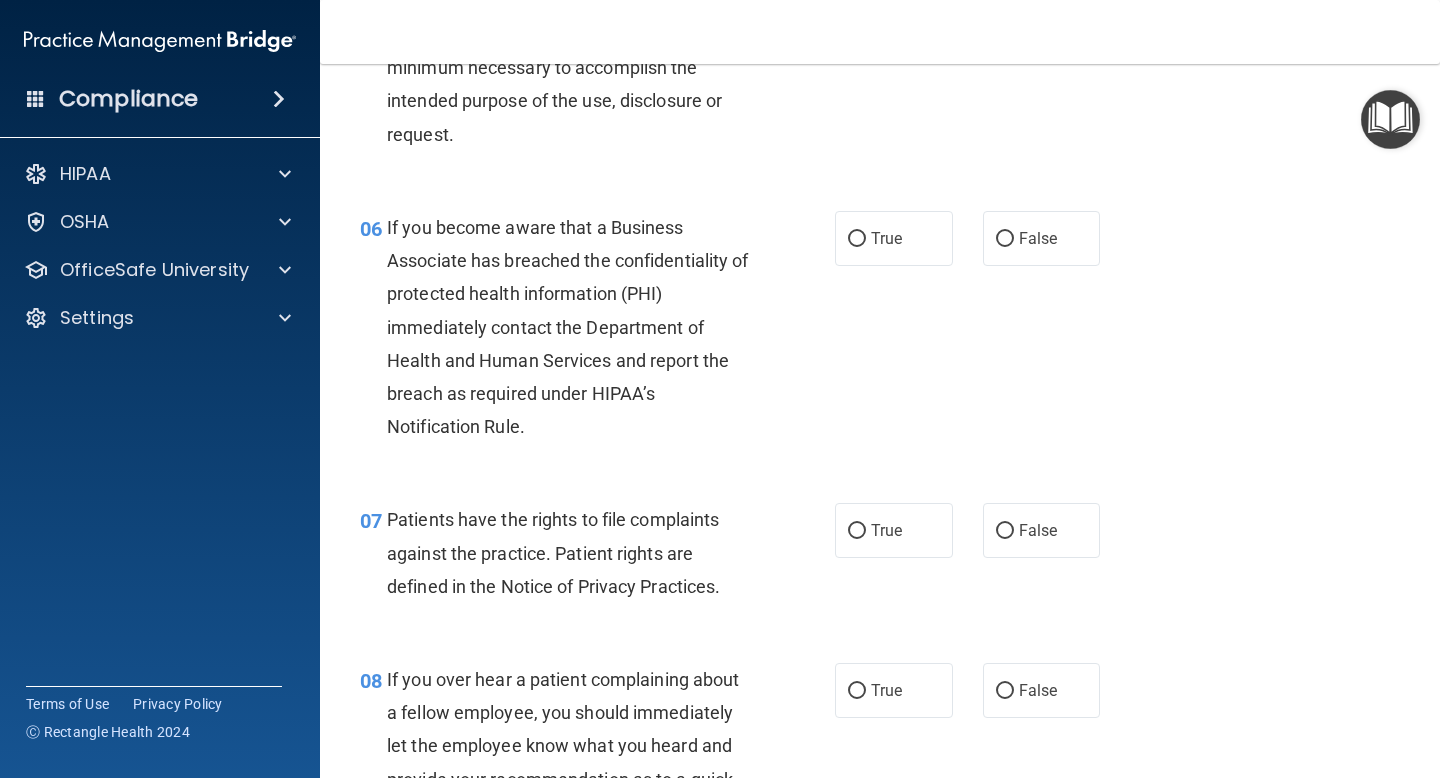 scroll, scrollTop: 1081, scrollLeft: 0, axis: vertical 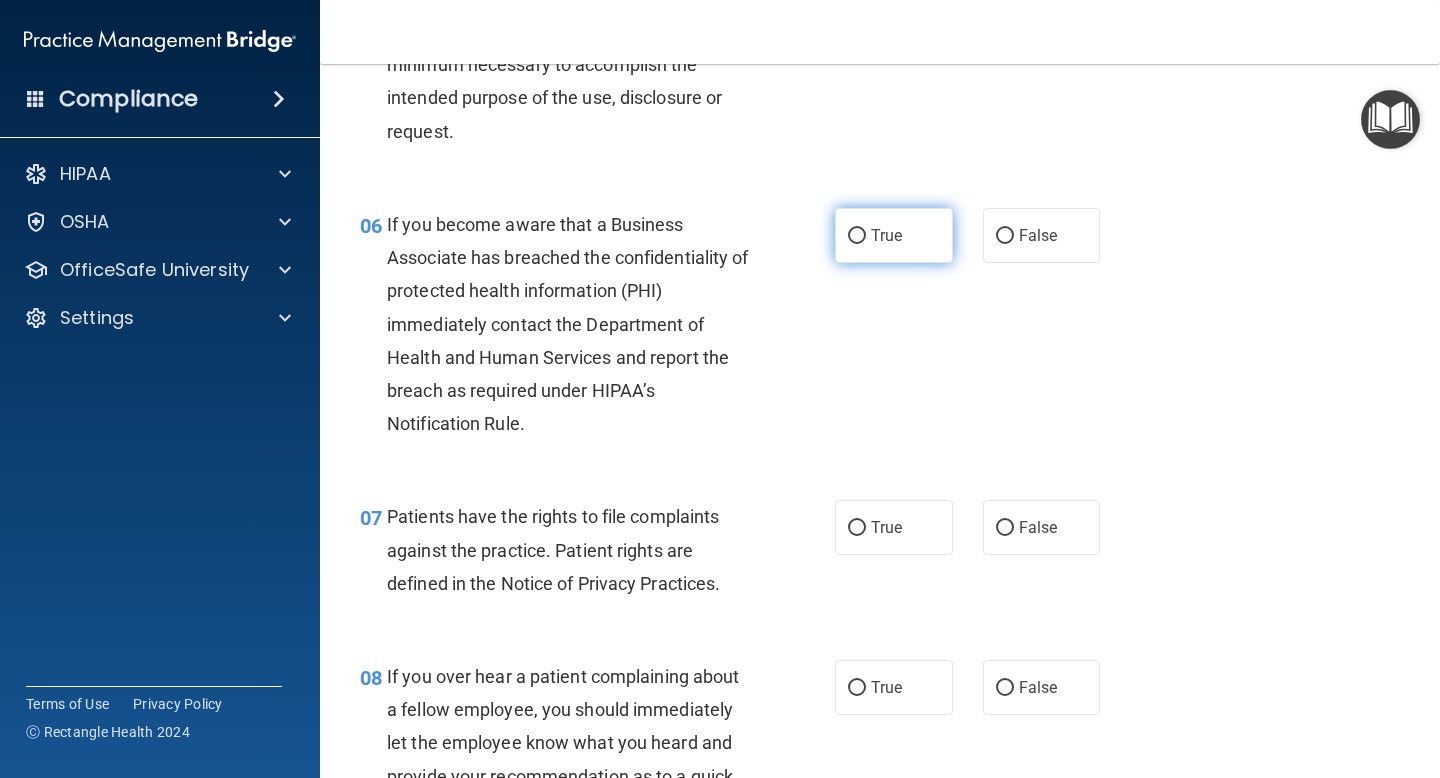 click on "True" at bounding box center [894, 235] 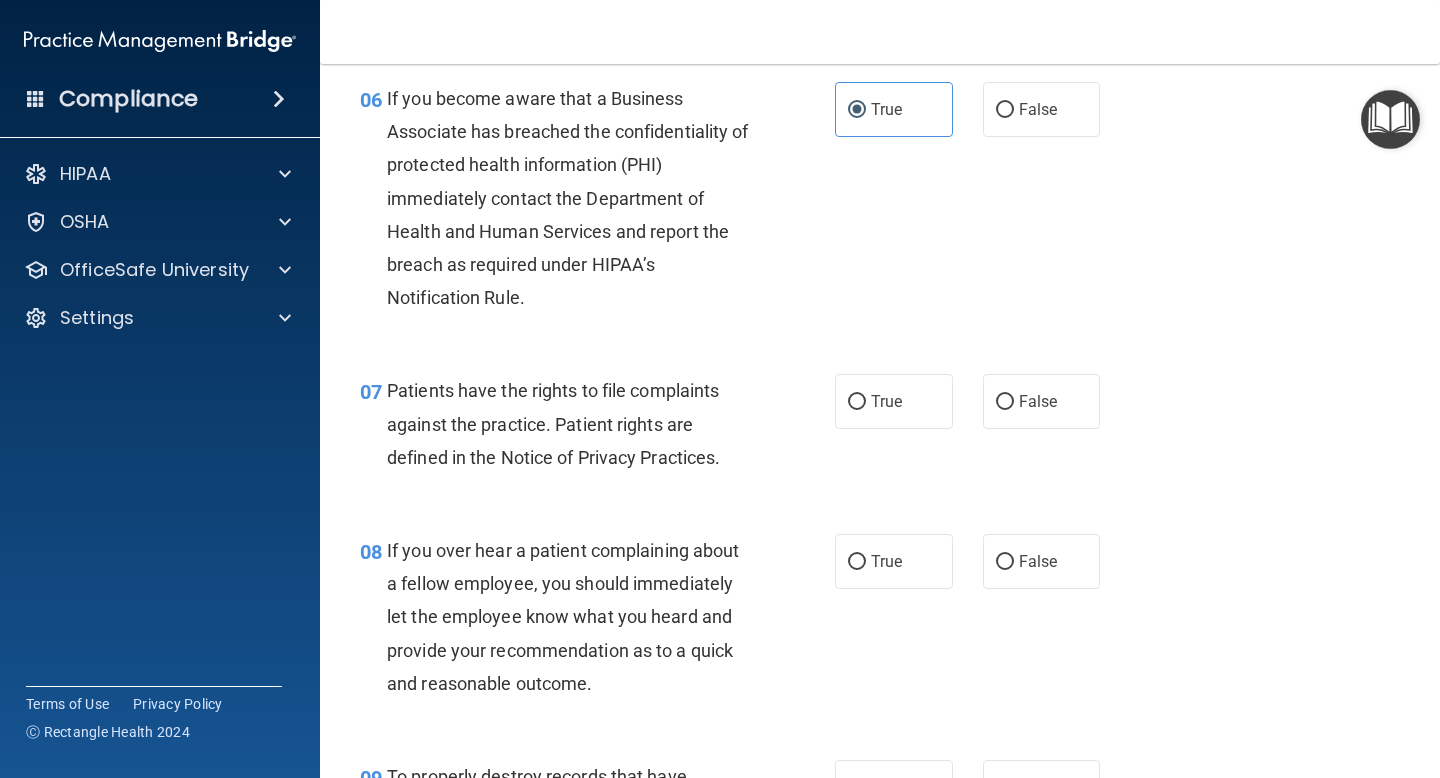 scroll, scrollTop: 1261, scrollLeft: 0, axis: vertical 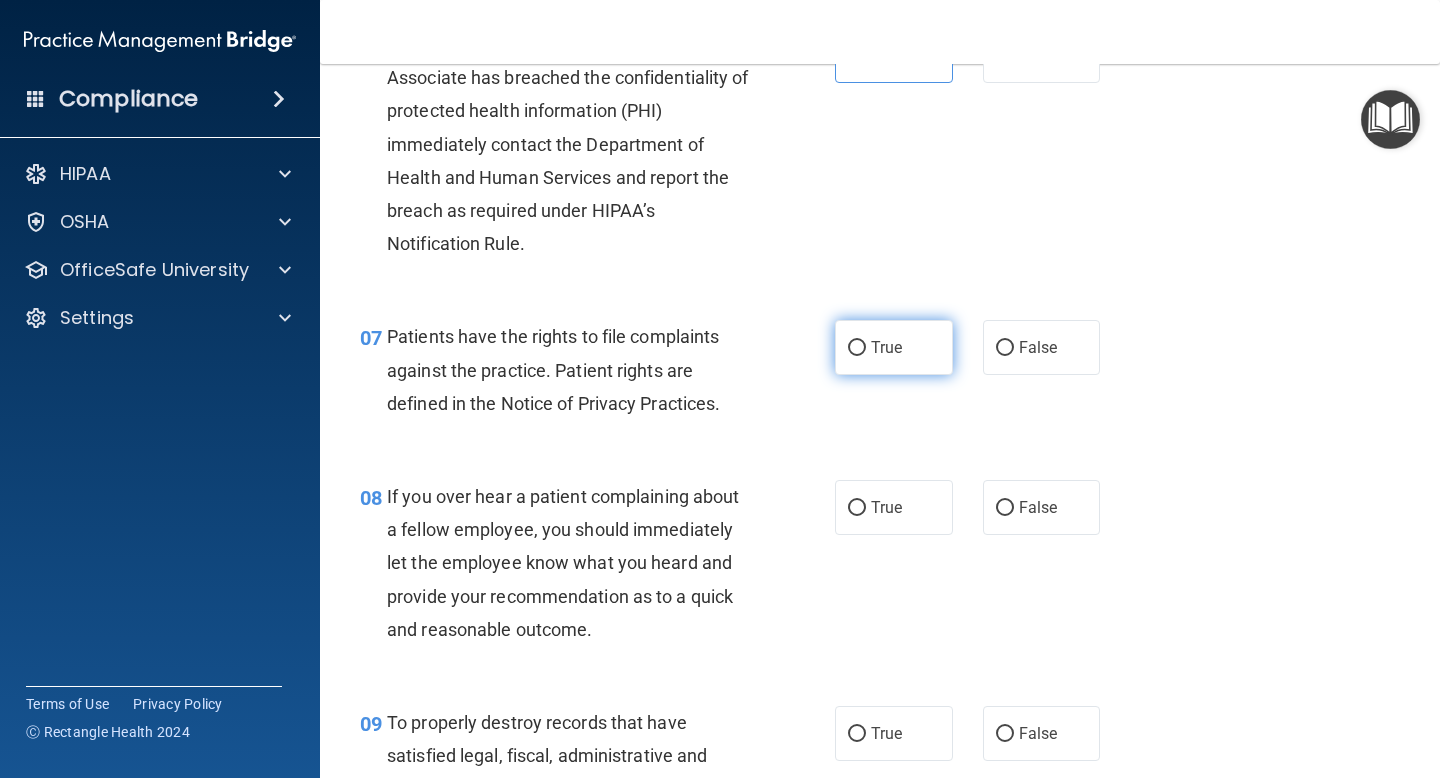 click on "True" at bounding box center (857, 348) 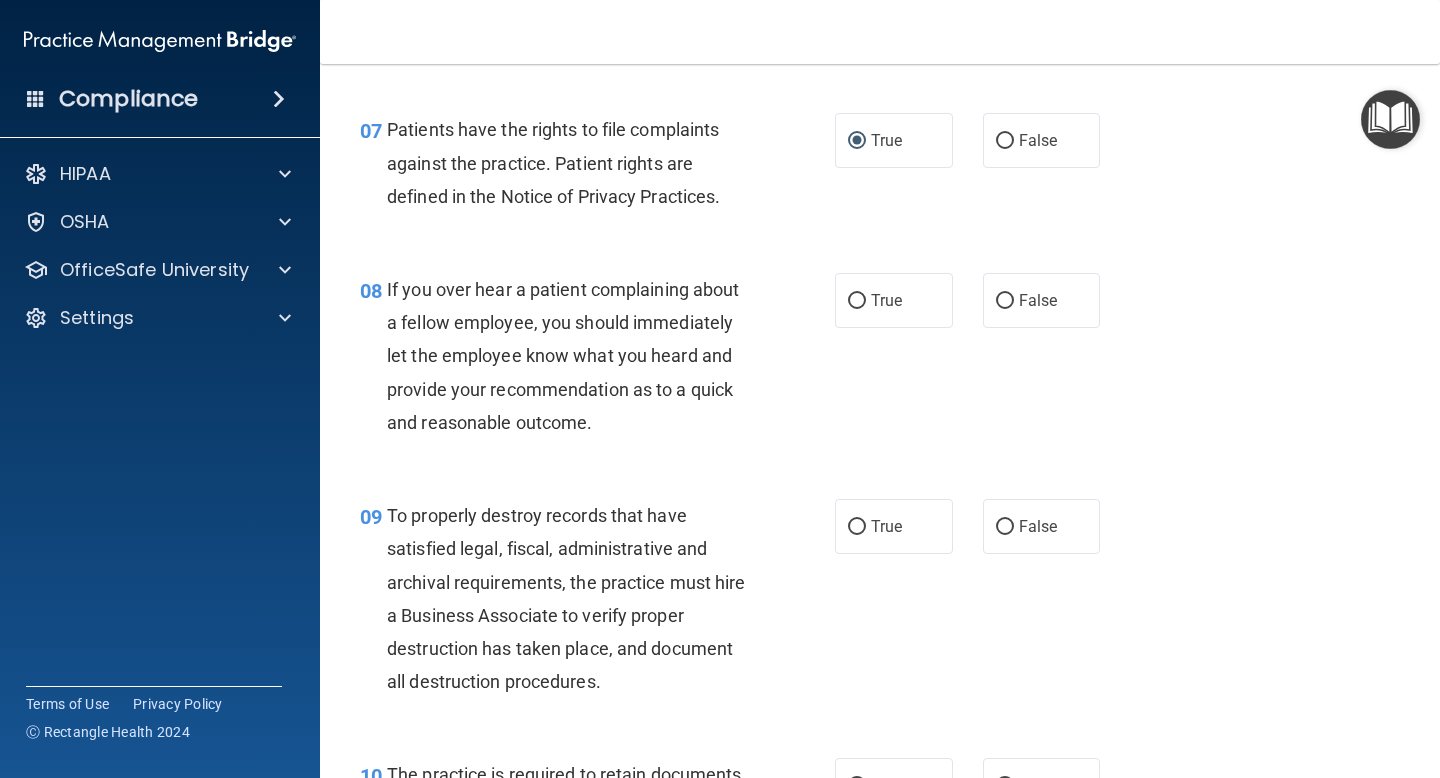 scroll, scrollTop: 1470, scrollLeft: 0, axis: vertical 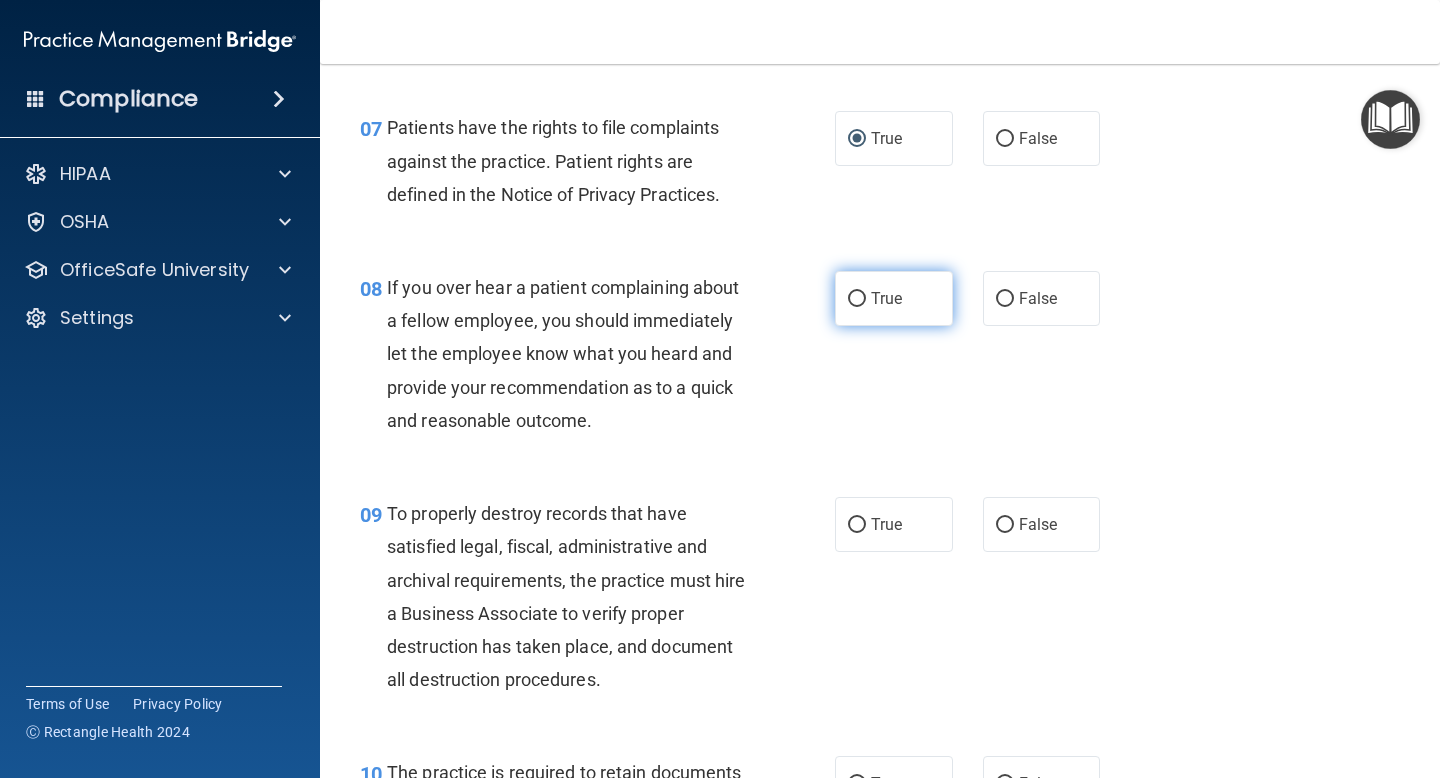 click on "True" at bounding box center [886, 298] 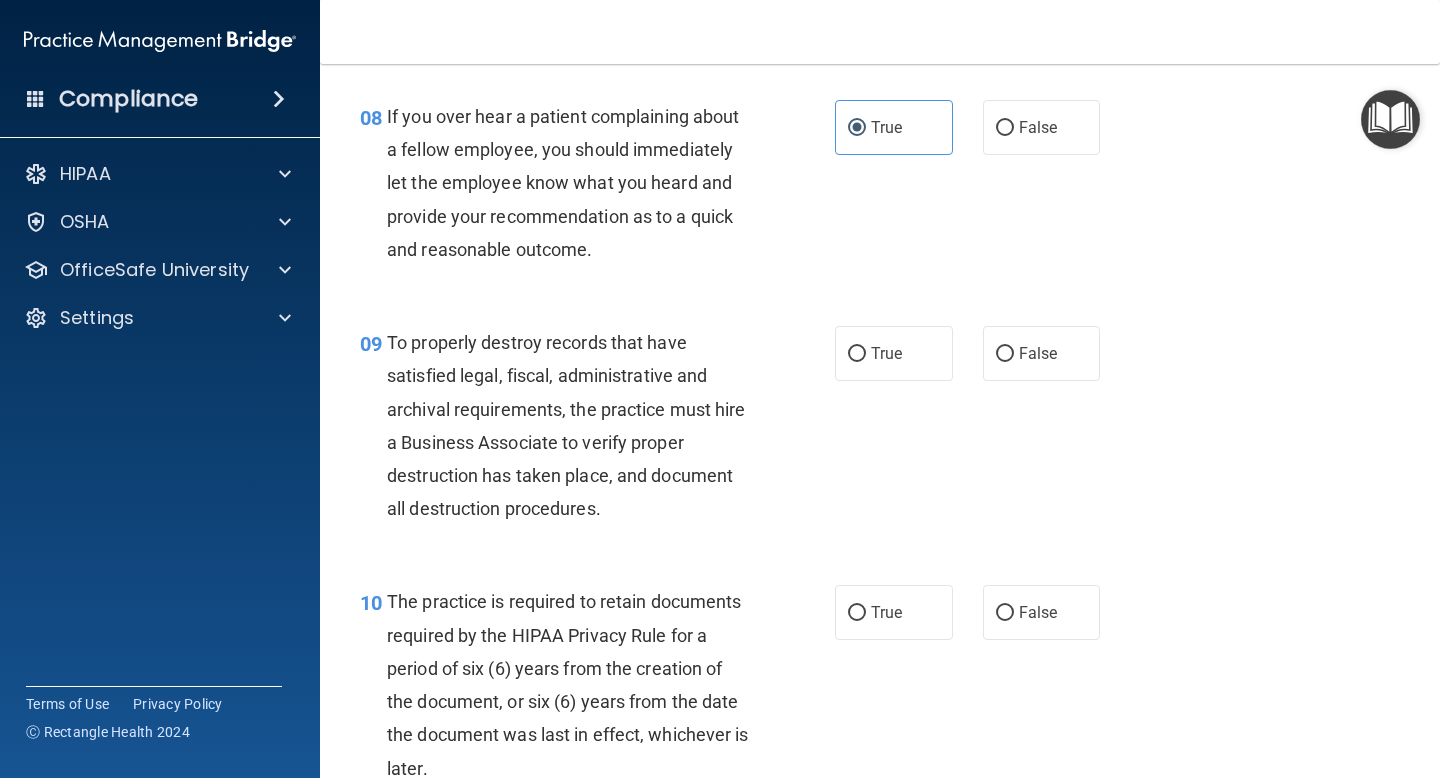 scroll, scrollTop: 1647, scrollLeft: 0, axis: vertical 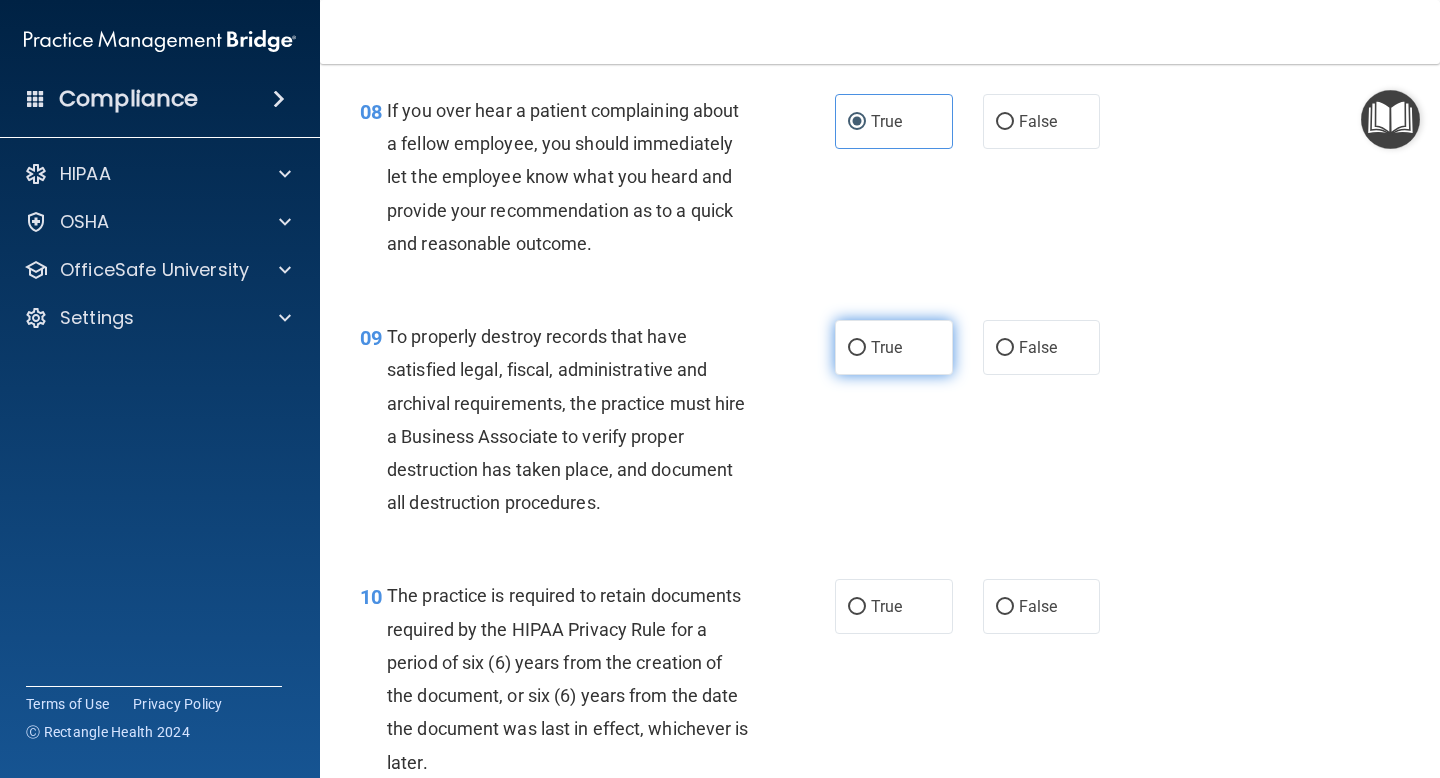click on "True" at bounding box center (894, 347) 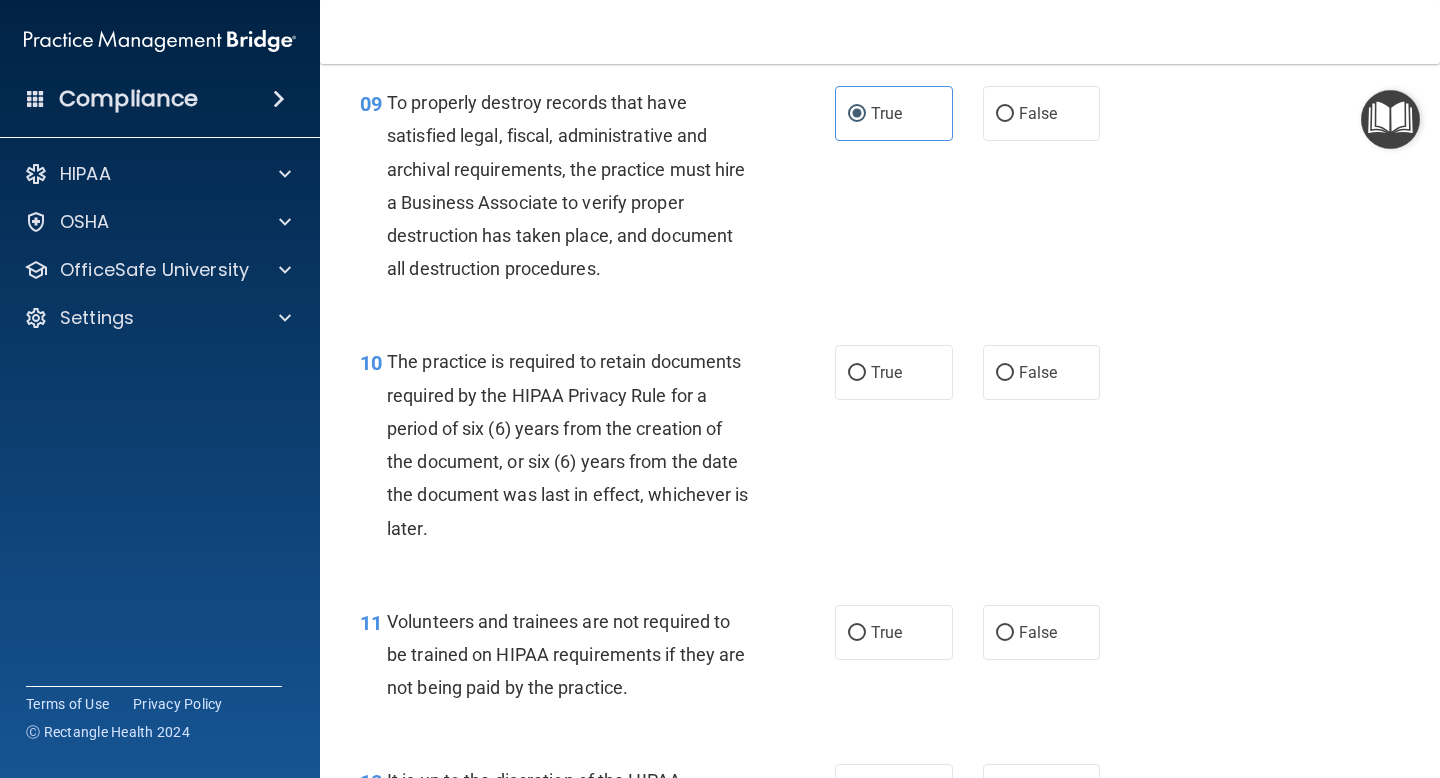 scroll, scrollTop: 1883, scrollLeft: 0, axis: vertical 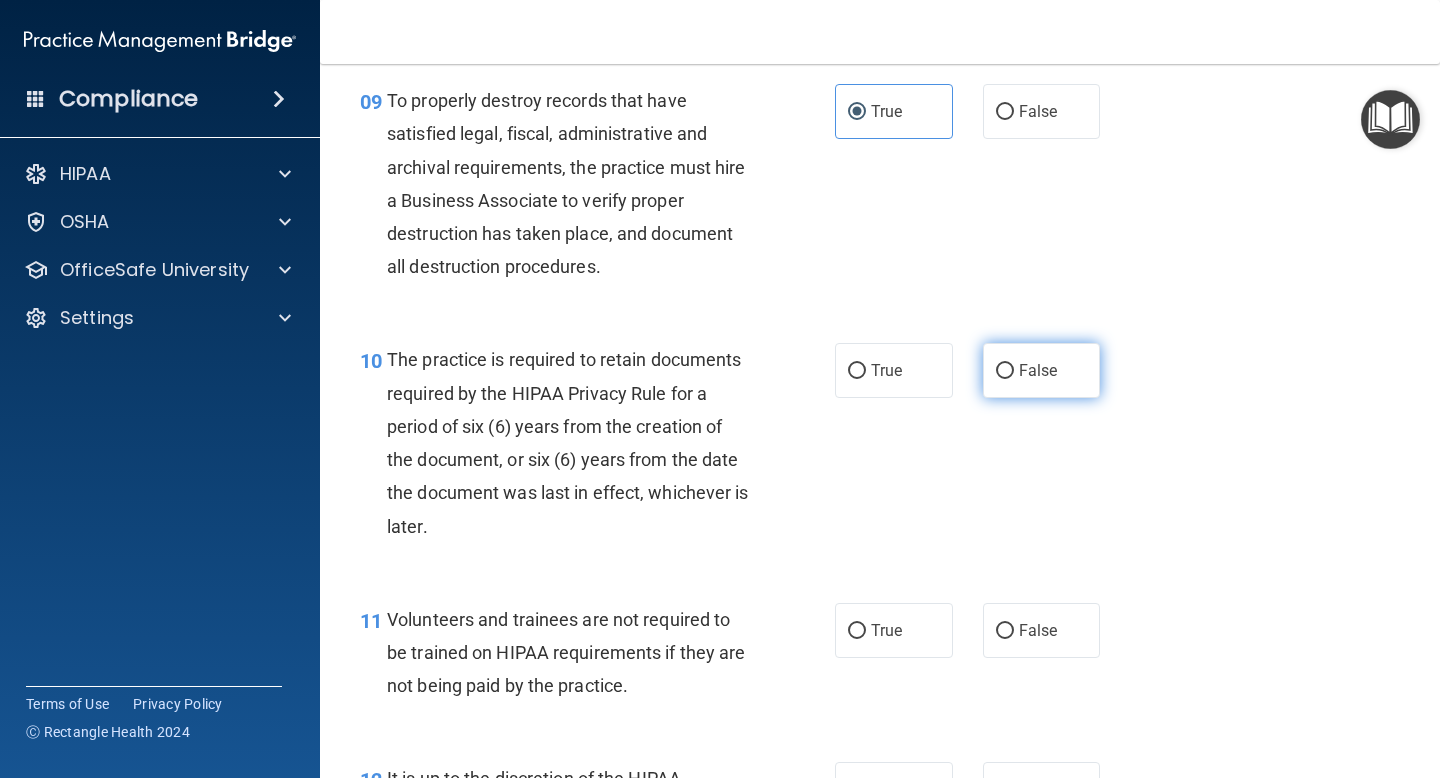 click on "False" at bounding box center [1038, 370] 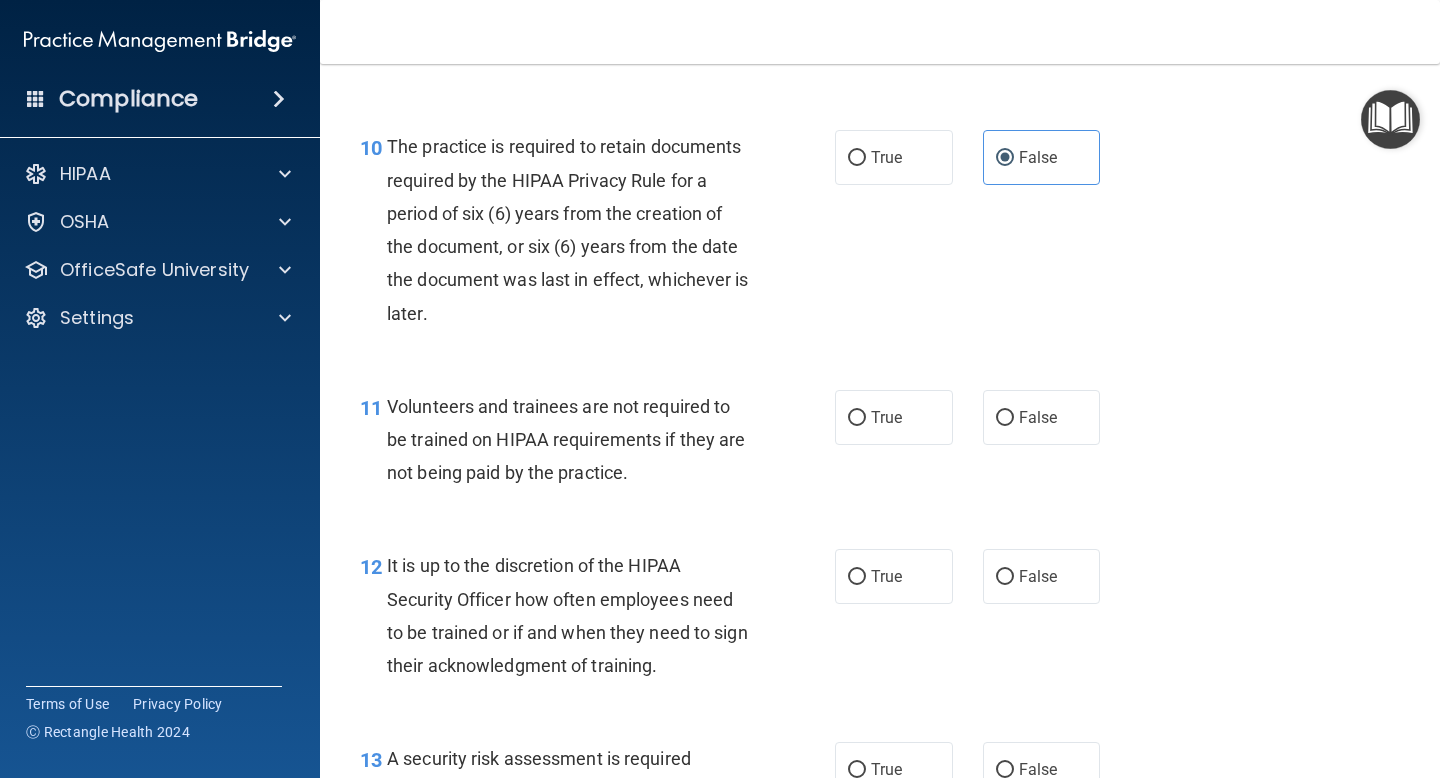 scroll, scrollTop: 2084, scrollLeft: 0, axis: vertical 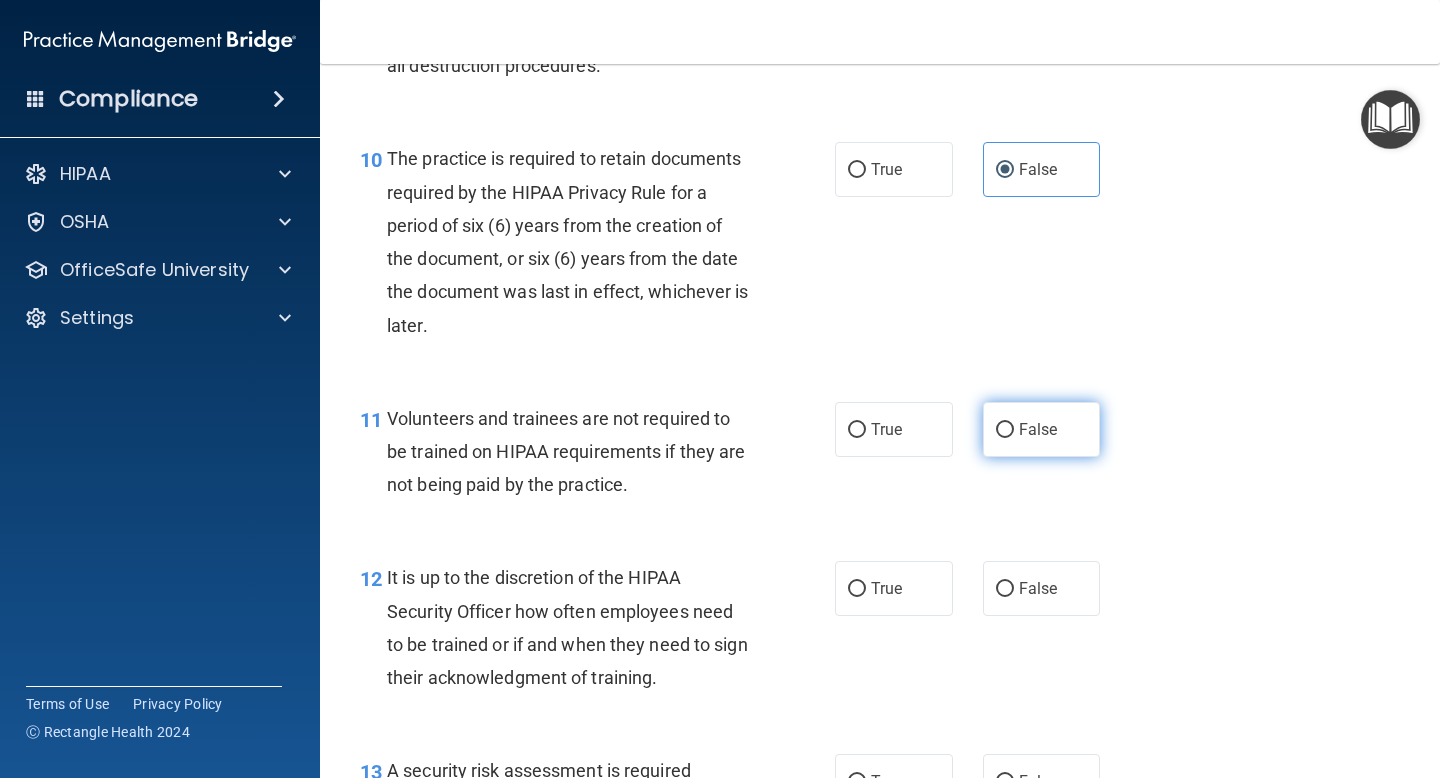 click on "False" at bounding box center [1005, 430] 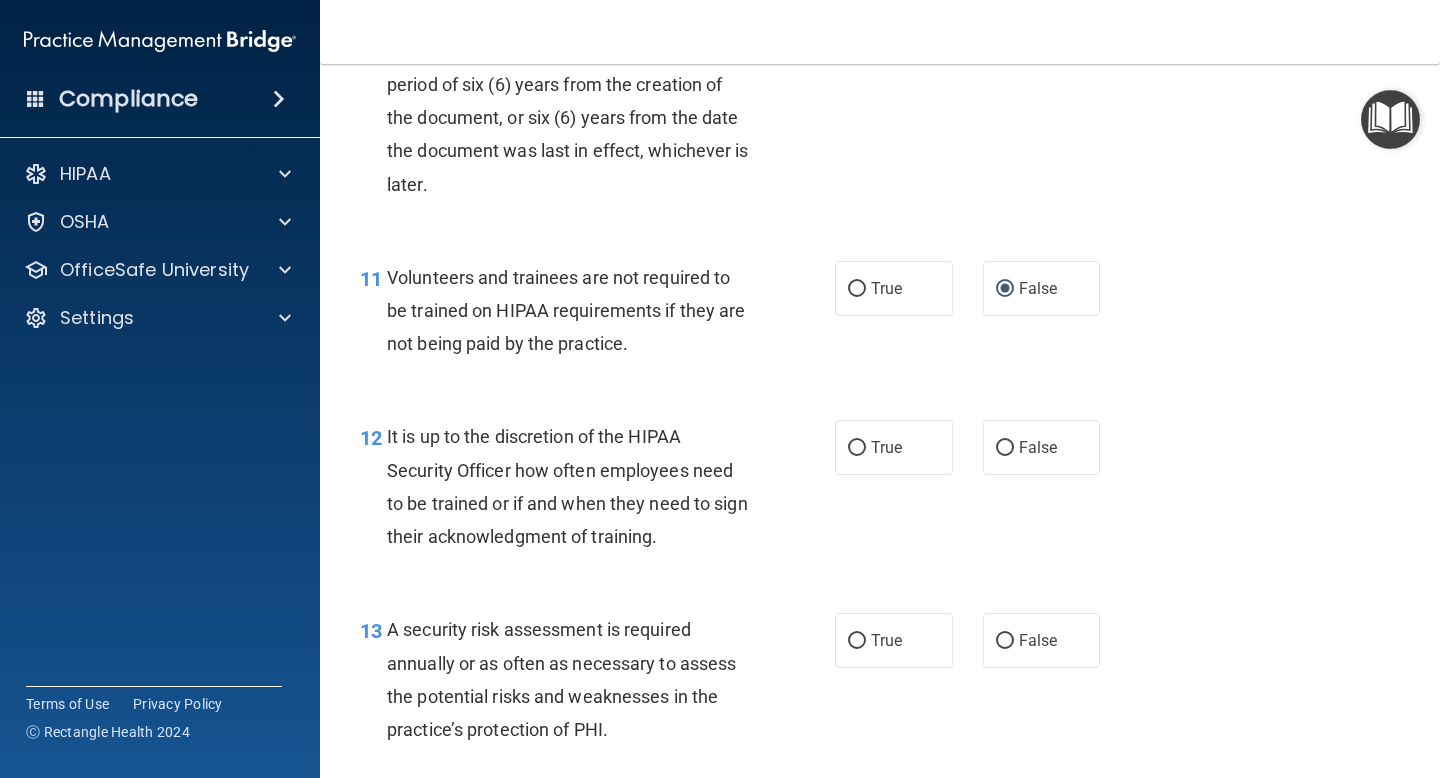 scroll, scrollTop: 2246, scrollLeft: 0, axis: vertical 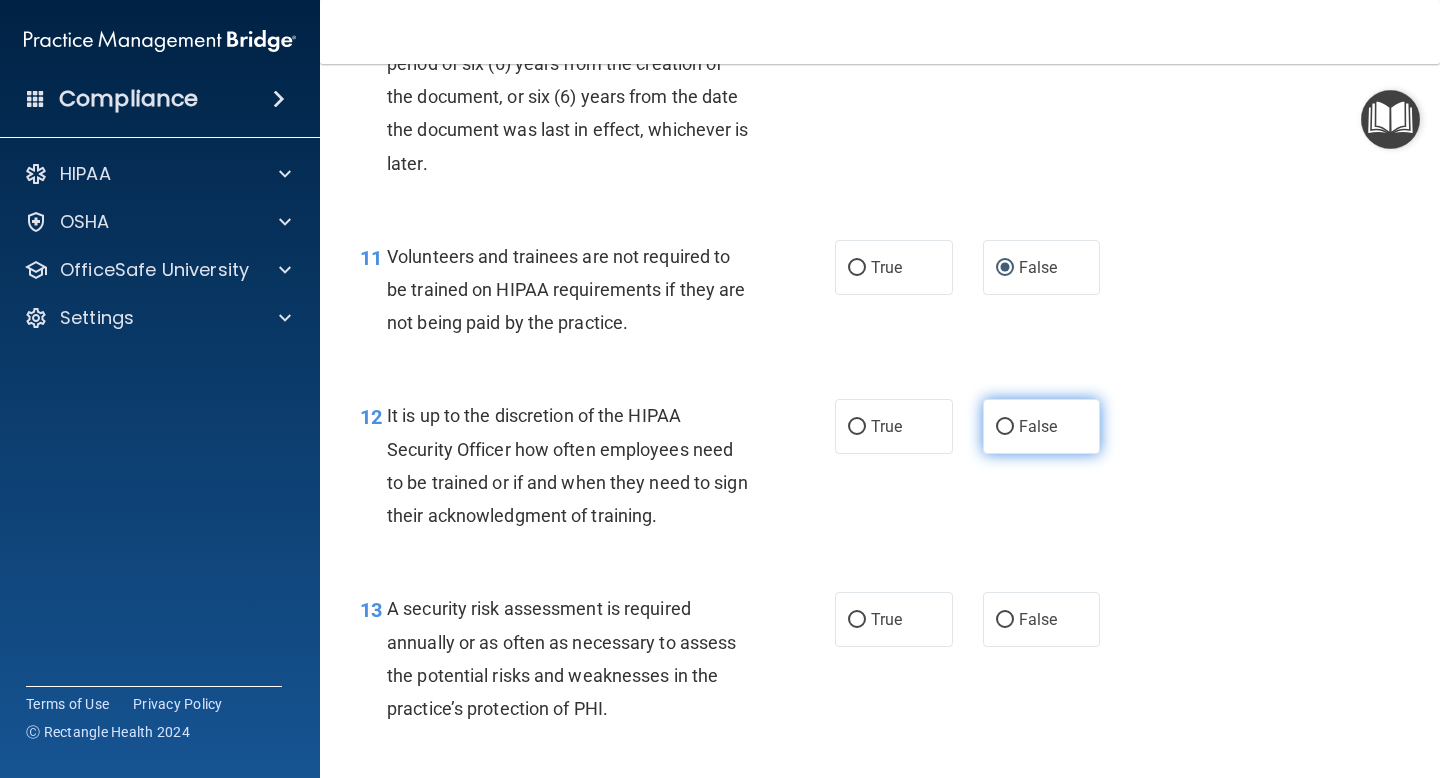 click on "False" at bounding box center [1038, 426] 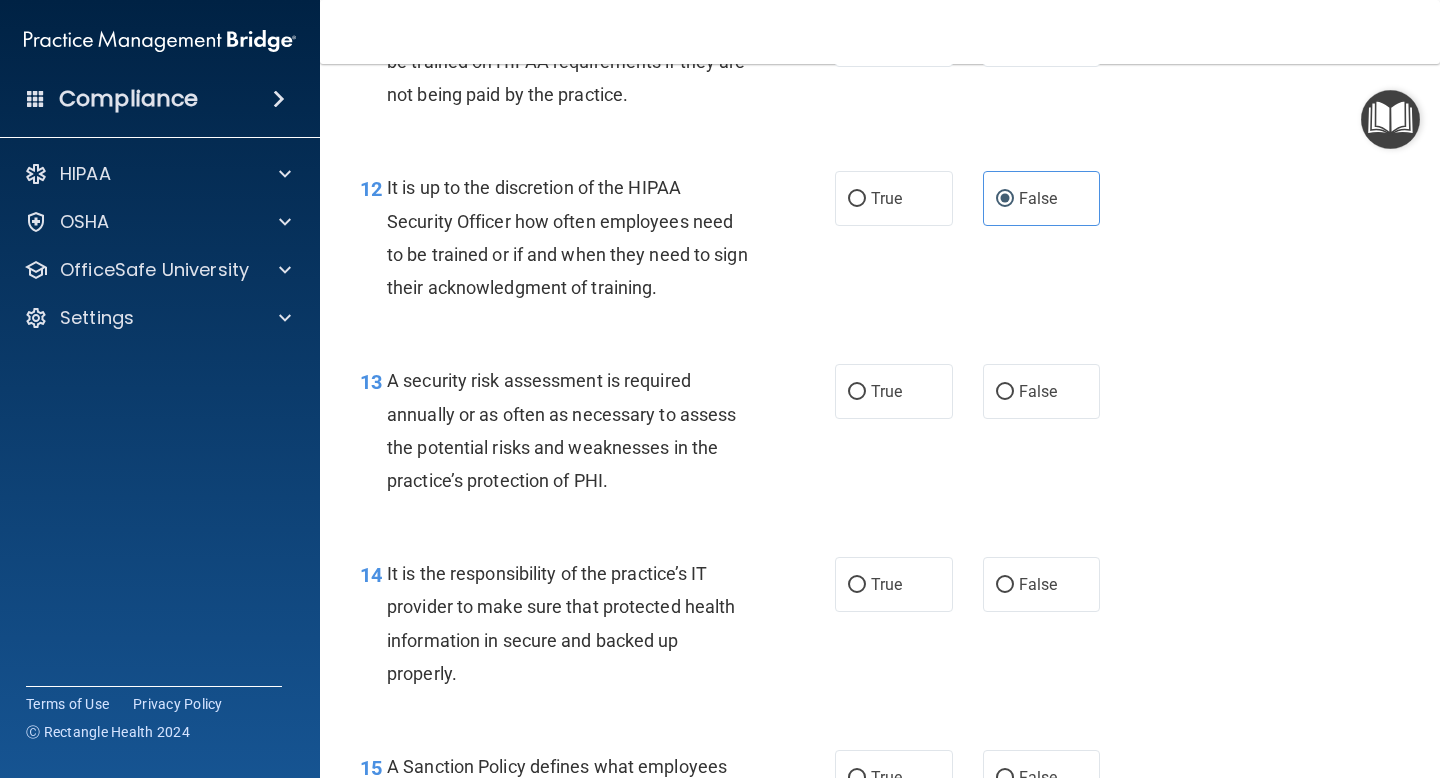 scroll, scrollTop: 2475, scrollLeft: 0, axis: vertical 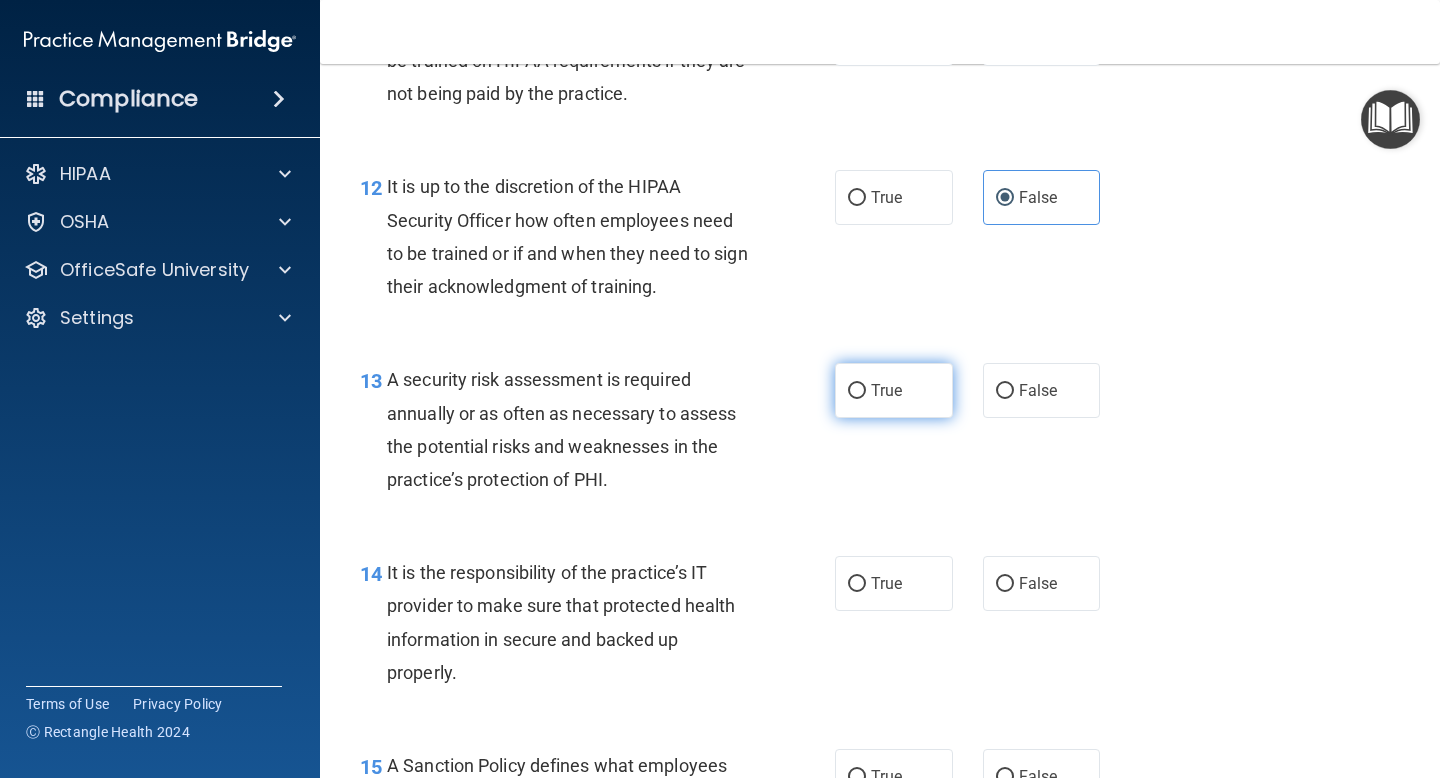click on "True" at bounding box center [894, 390] 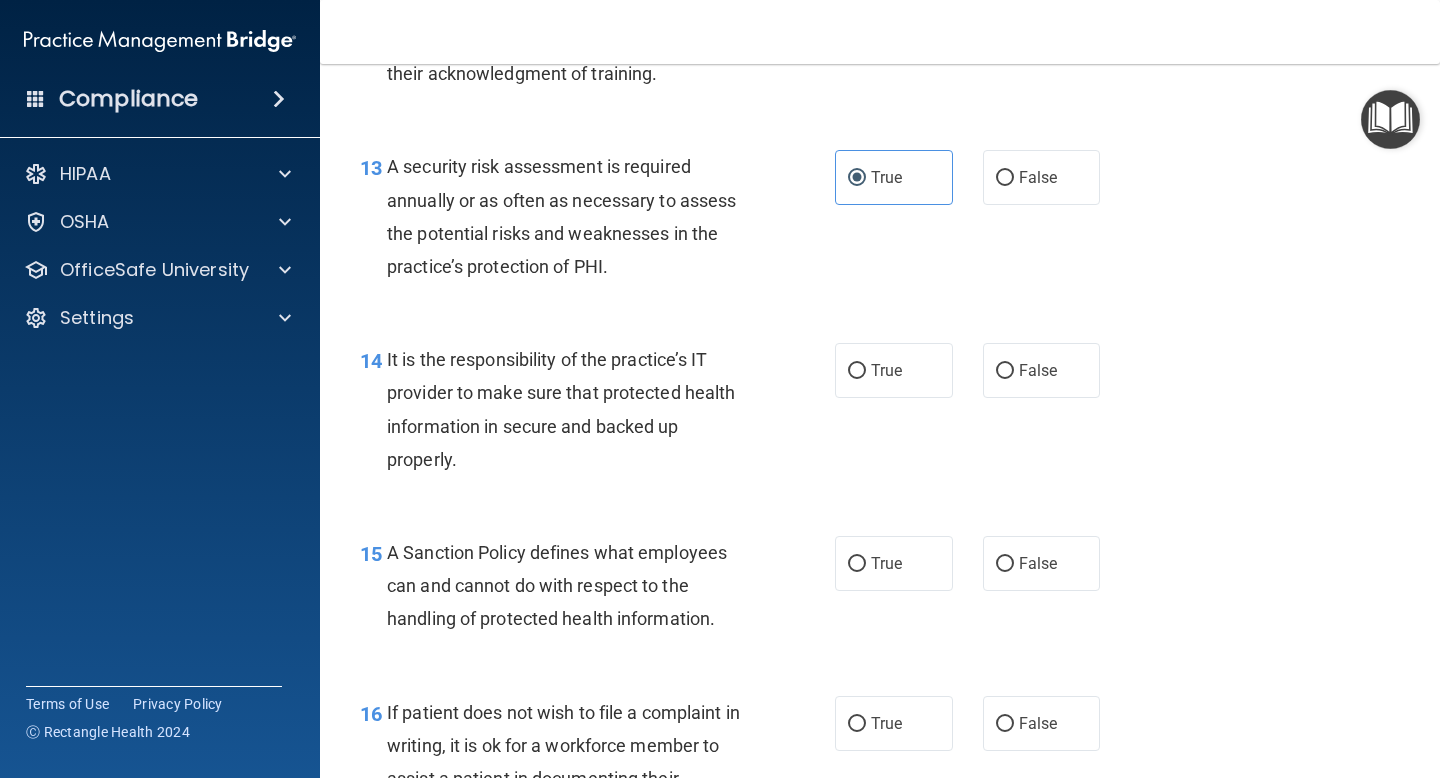 scroll, scrollTop: 2696, scrollLeft: 0, axis: vertical 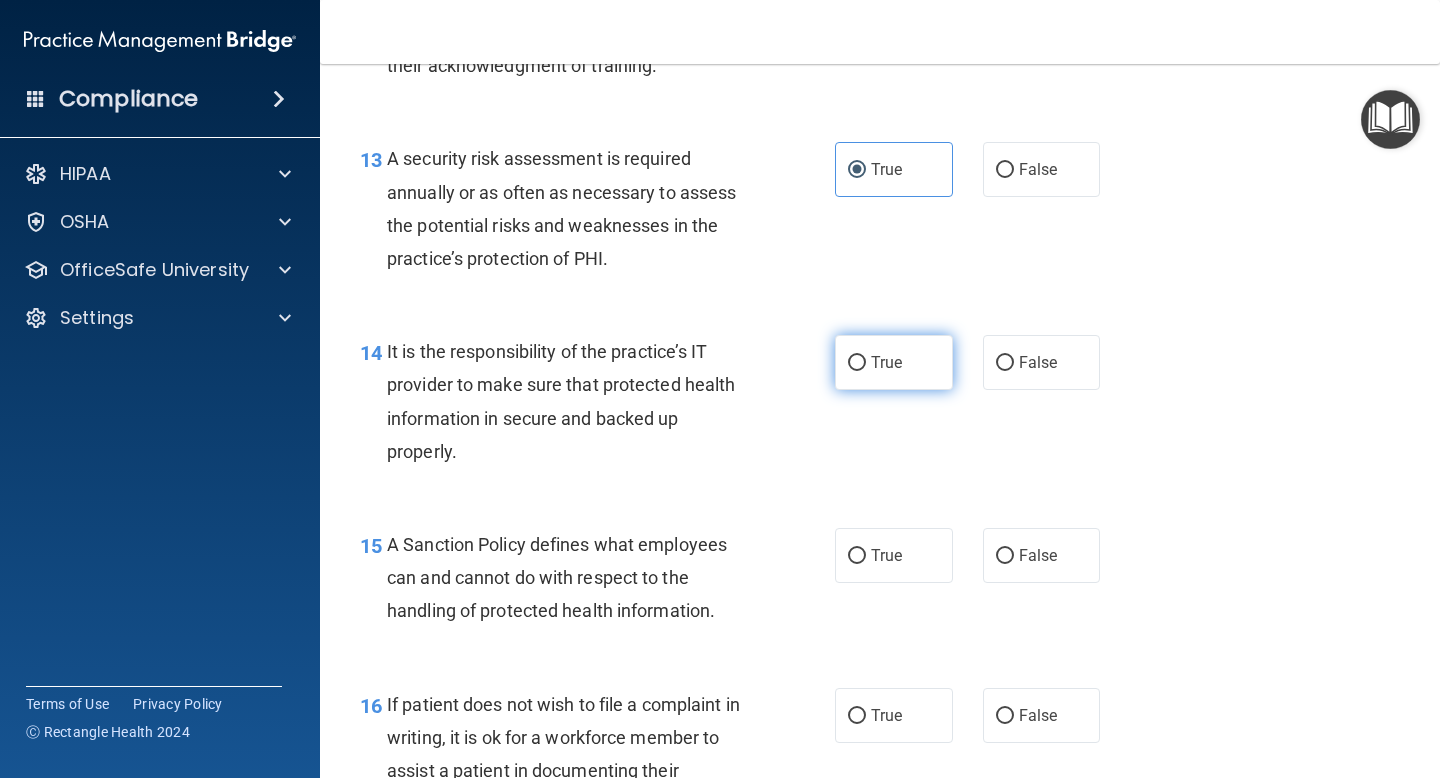 click on "True" at bounding box center (886, 362) 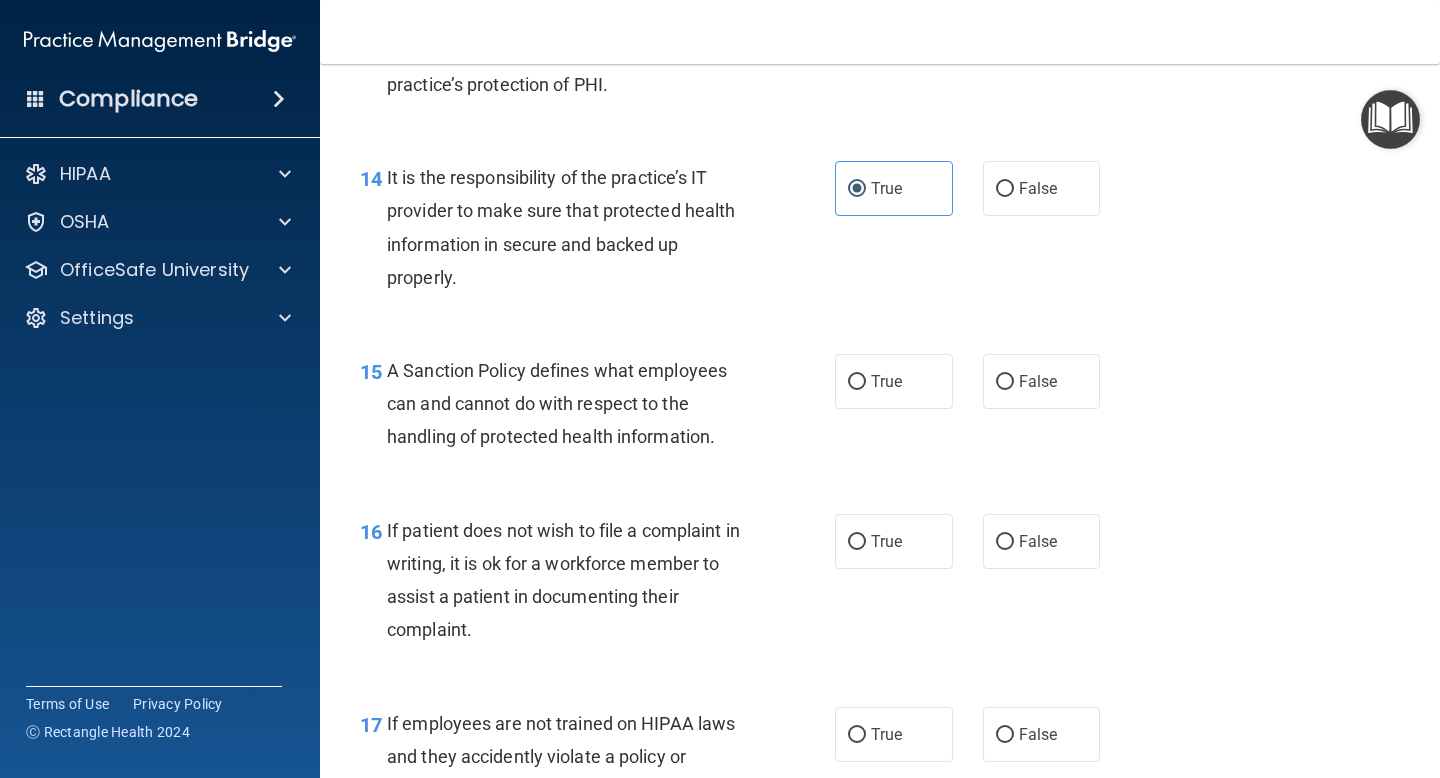 scroll, scrollTop: 2872, scrollLeft: 0, axis: vertical 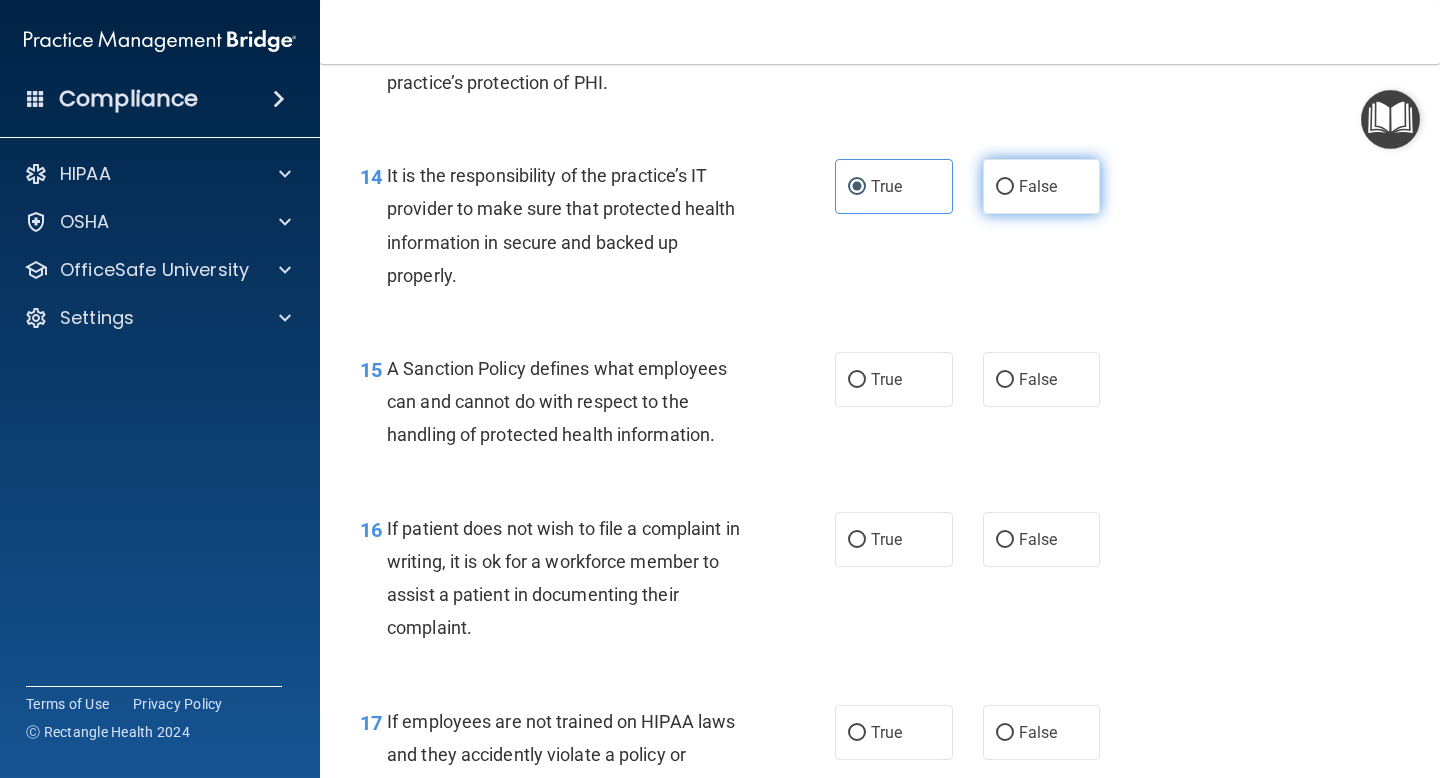 click on "False" at bounding box center (1042, 186) 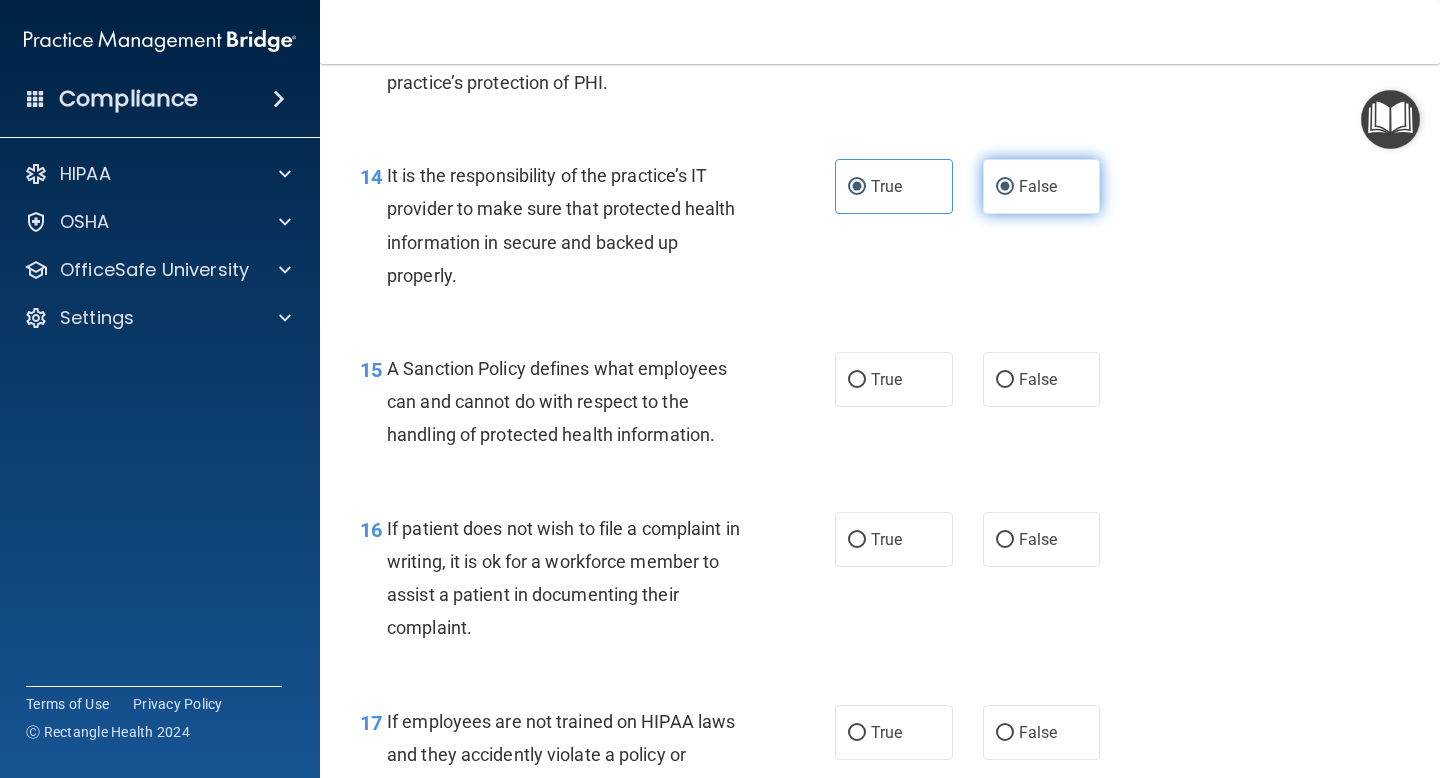 radio on "false" 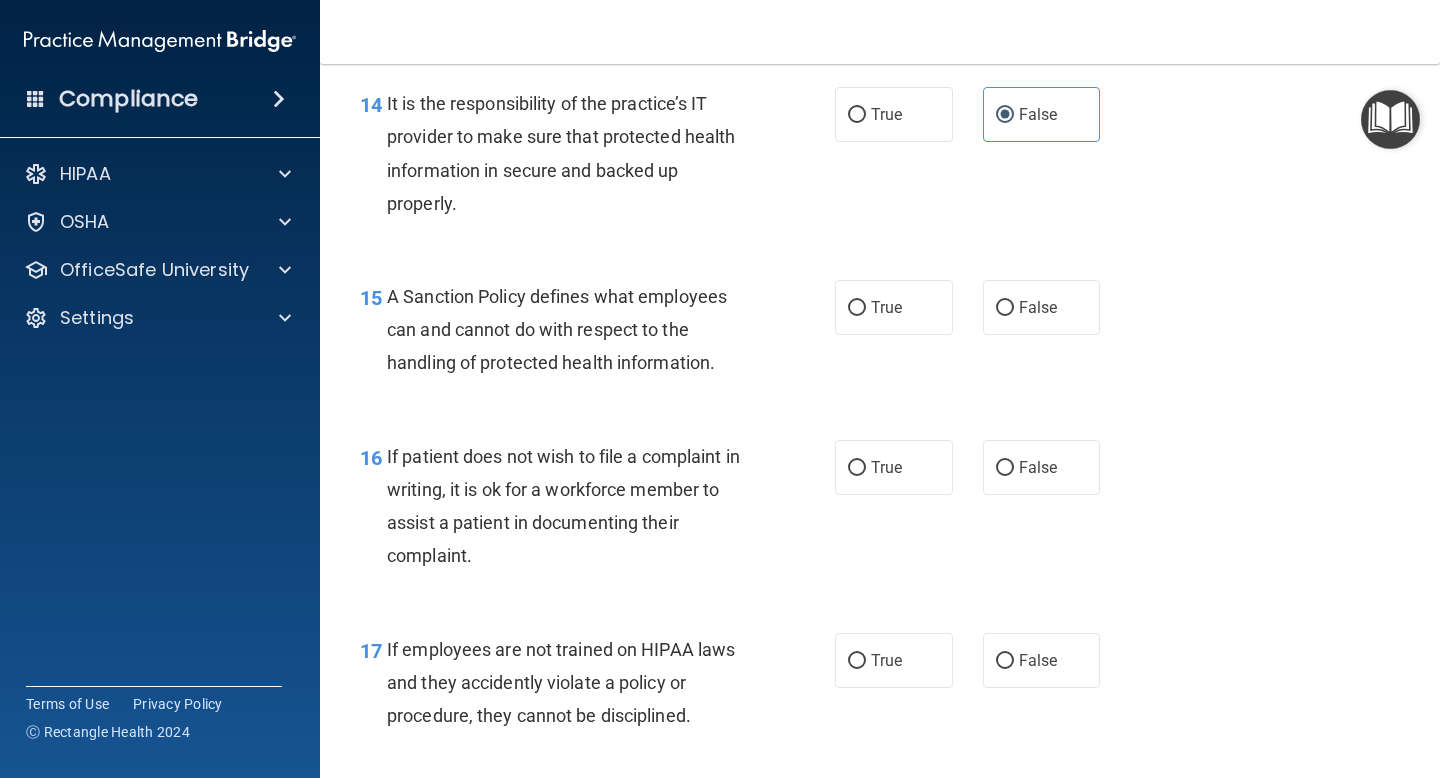 scroll, scrollTop: 2947, scrollLeft: 0, axis: vertical 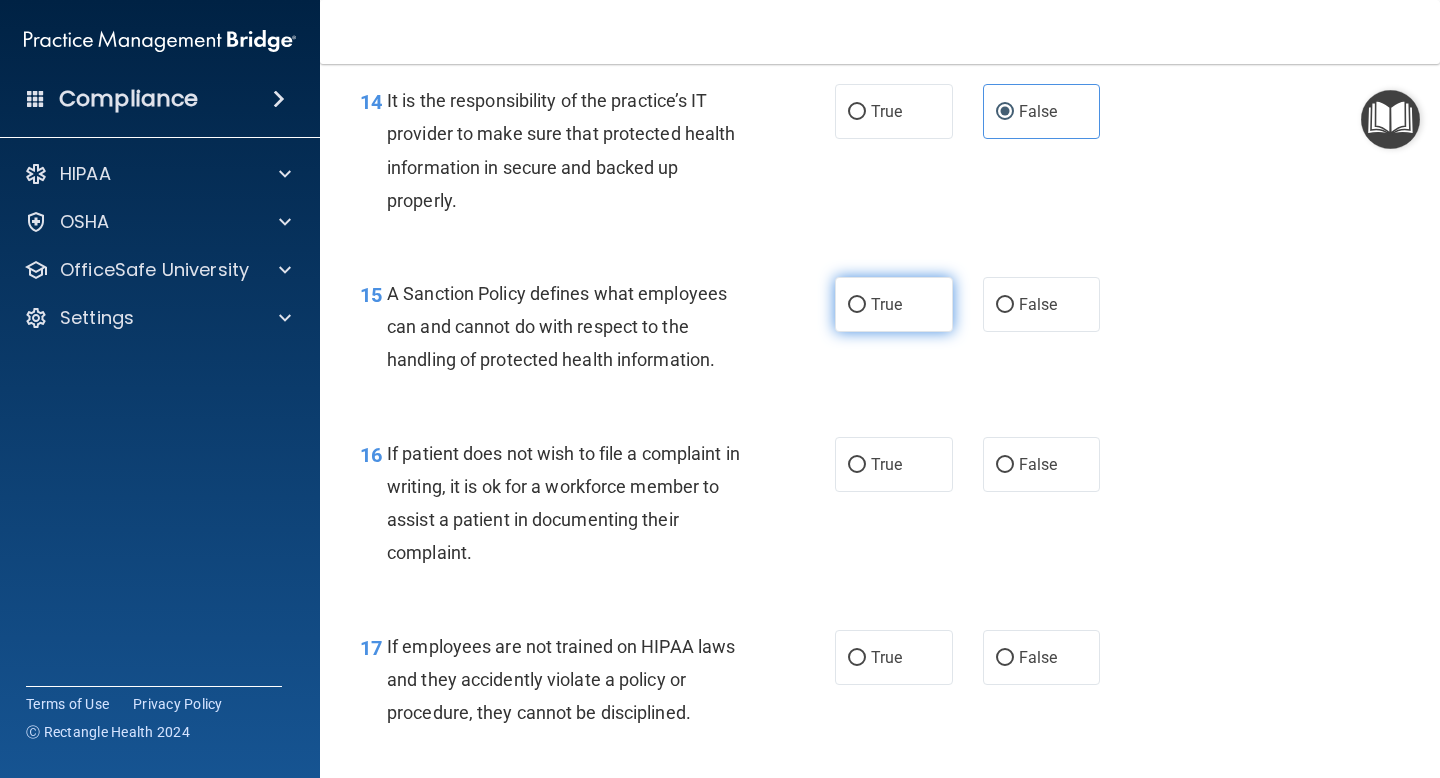 click on "True" at bounding box center [894, 304] 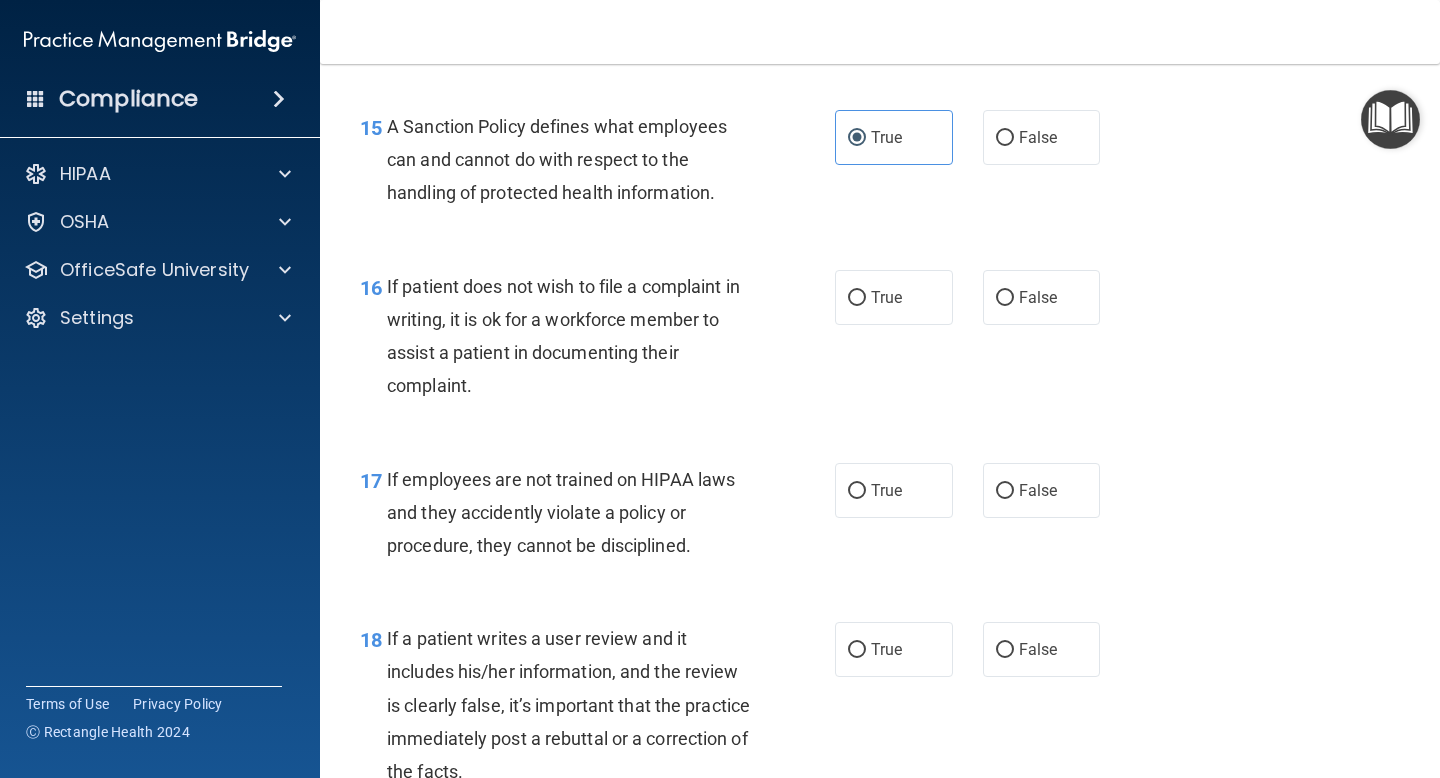 scroll, scrollTop: 3116, scrollLeft: 0, axis: vertical 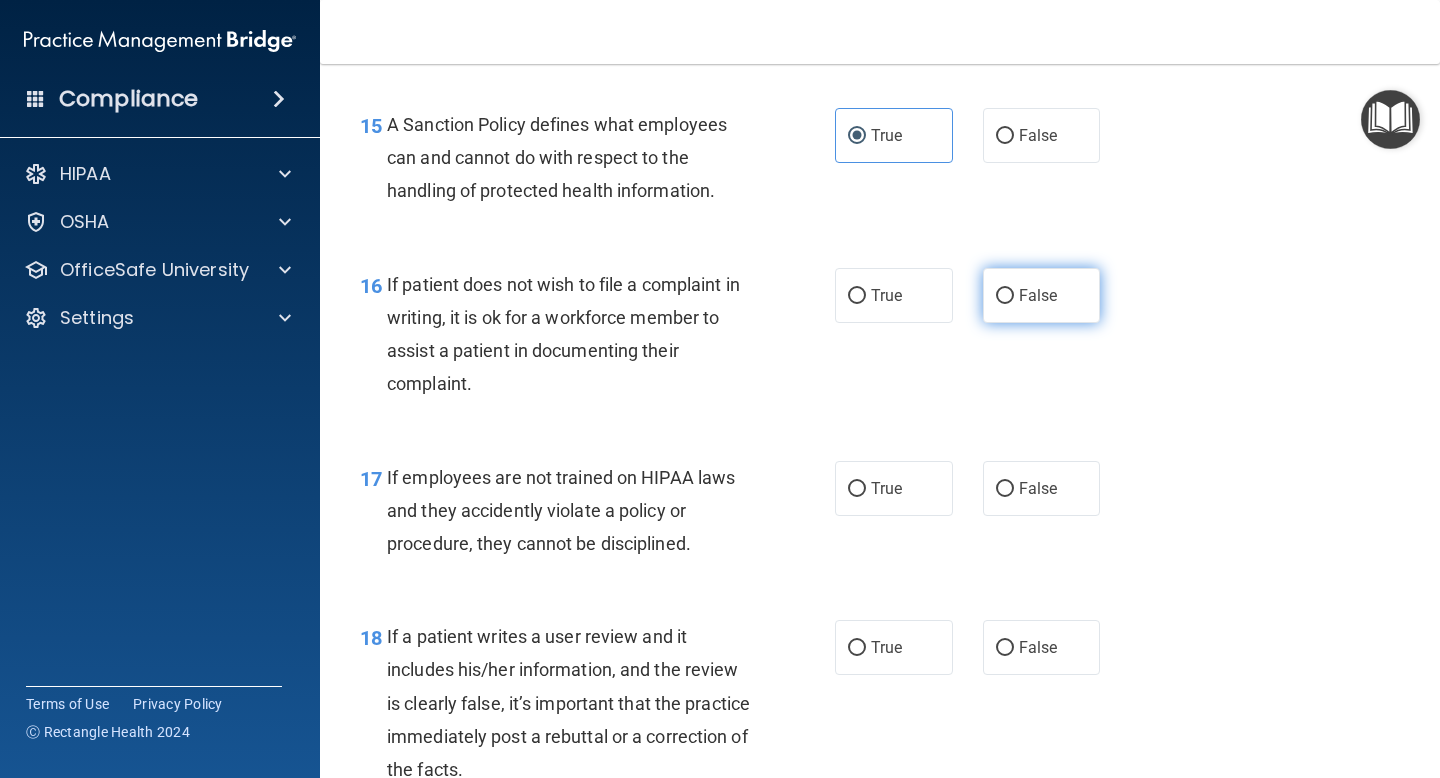 click on "False" at bounding box center [1042, 295] 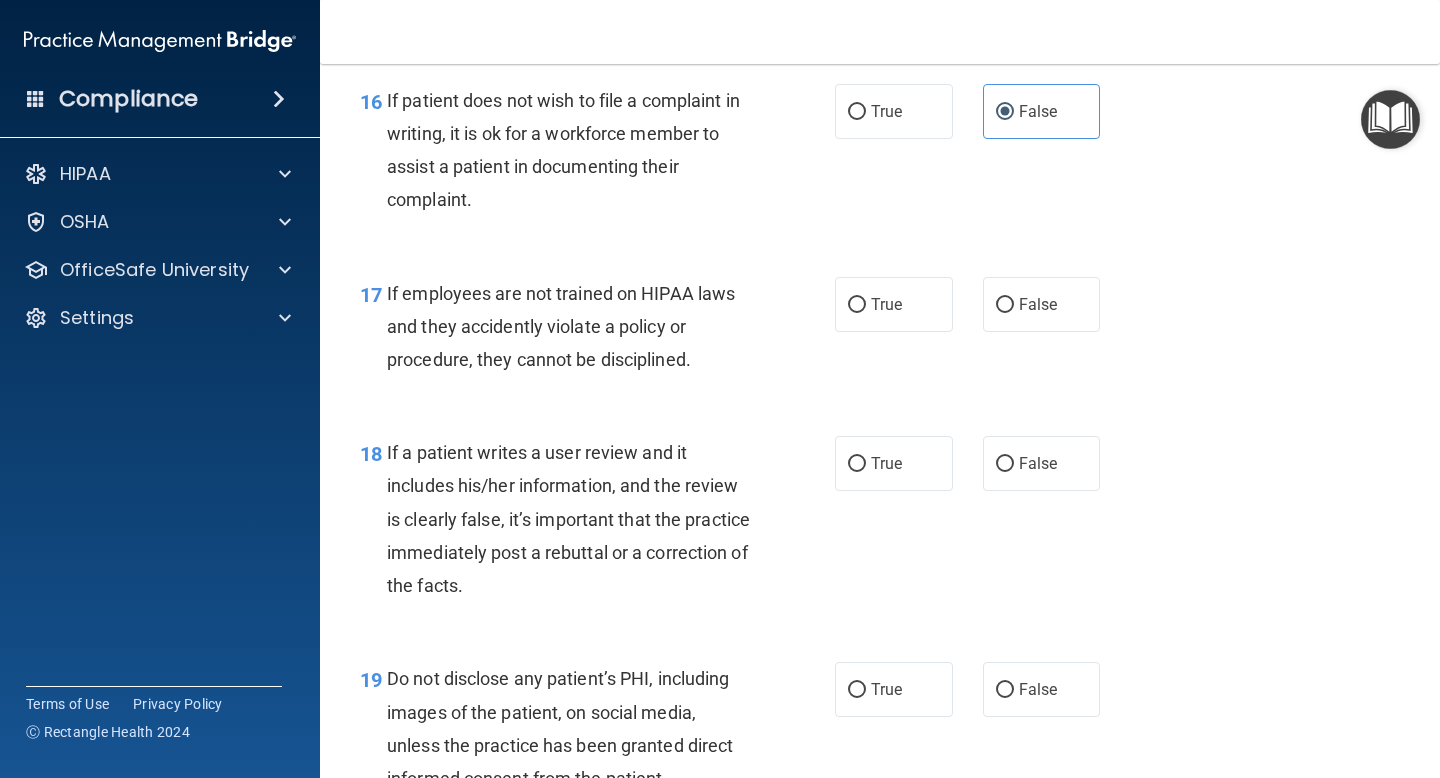 scroll, scrollTop: 3304, scrollLeft: 0, axis: vertical 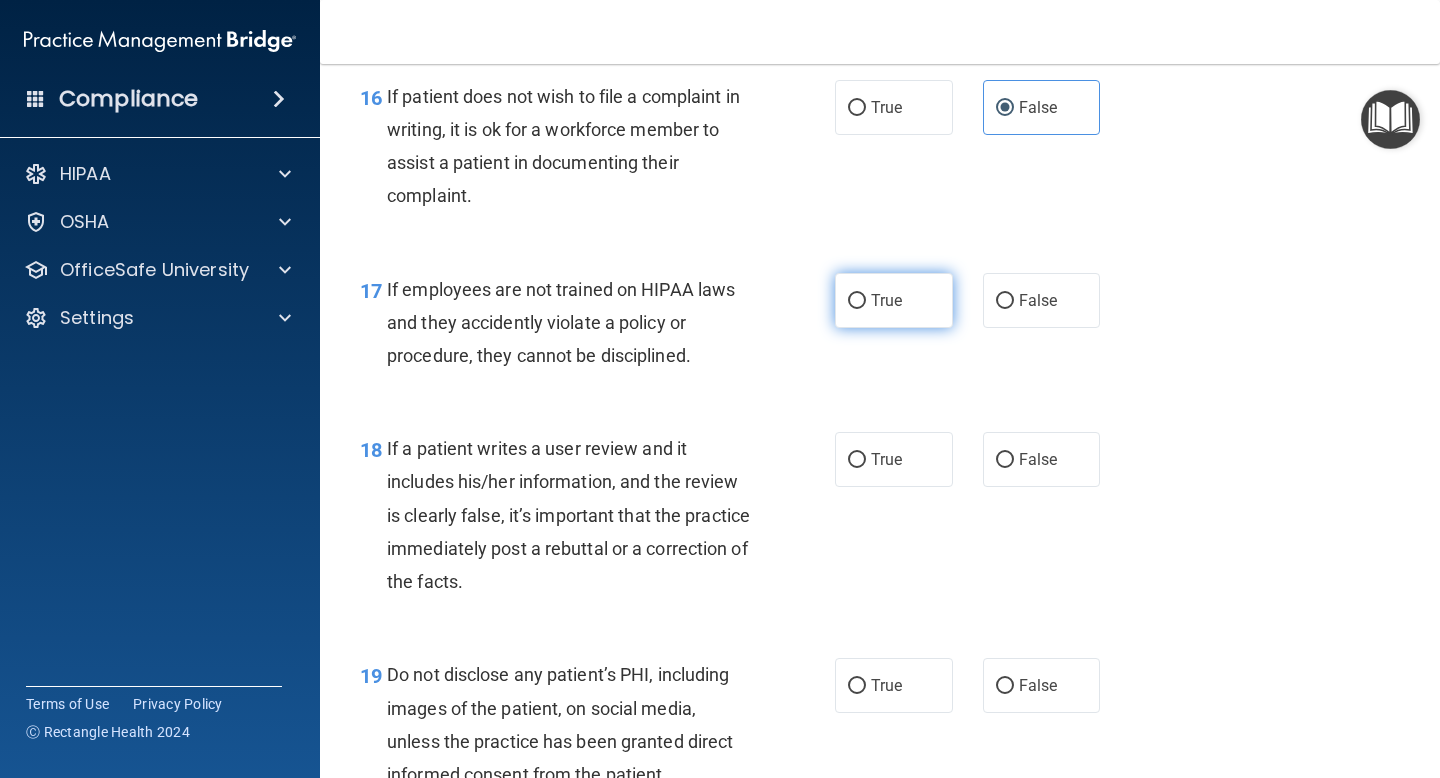 click on "True" at bounding box center (894, 300) 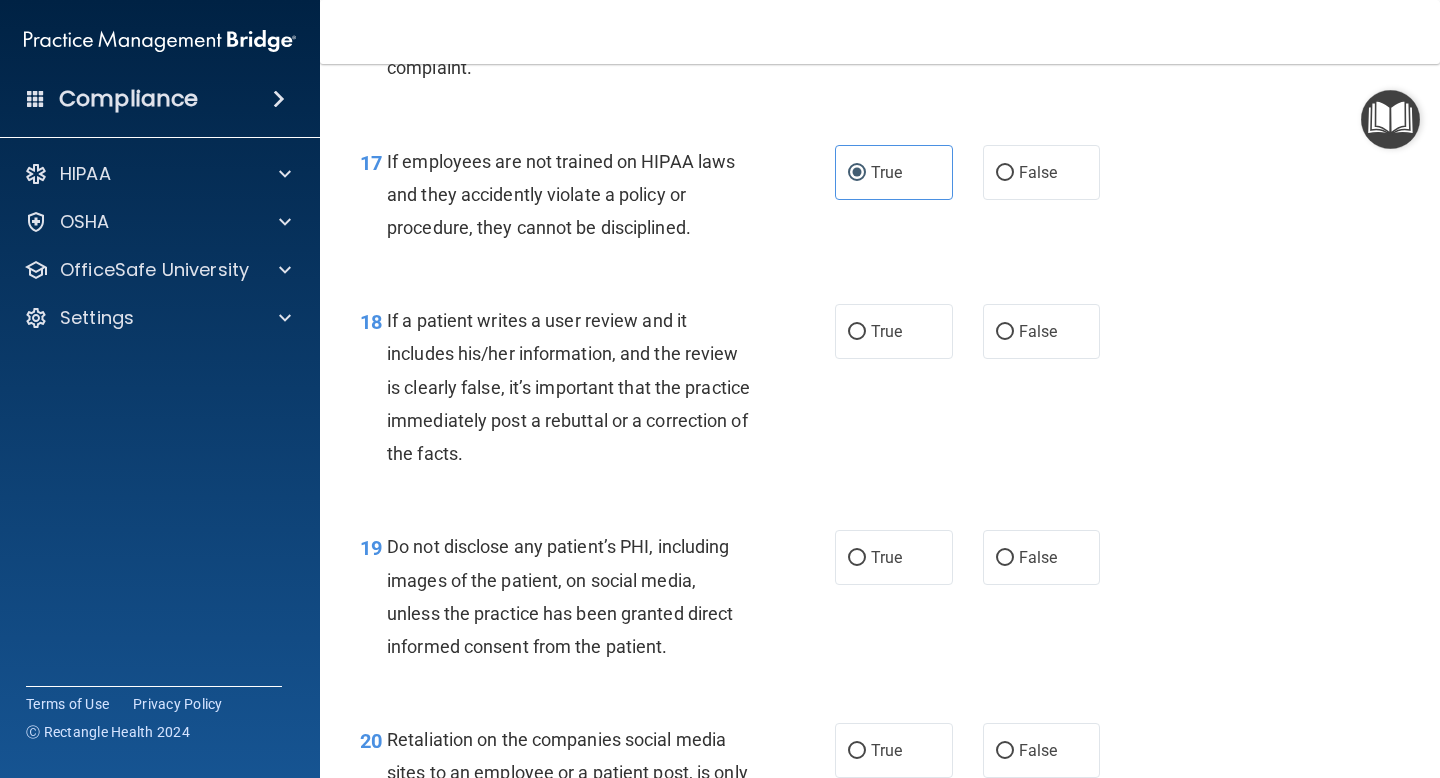 scroll, scrollTop: 3437, scrollLeft: 0, axis: vertical 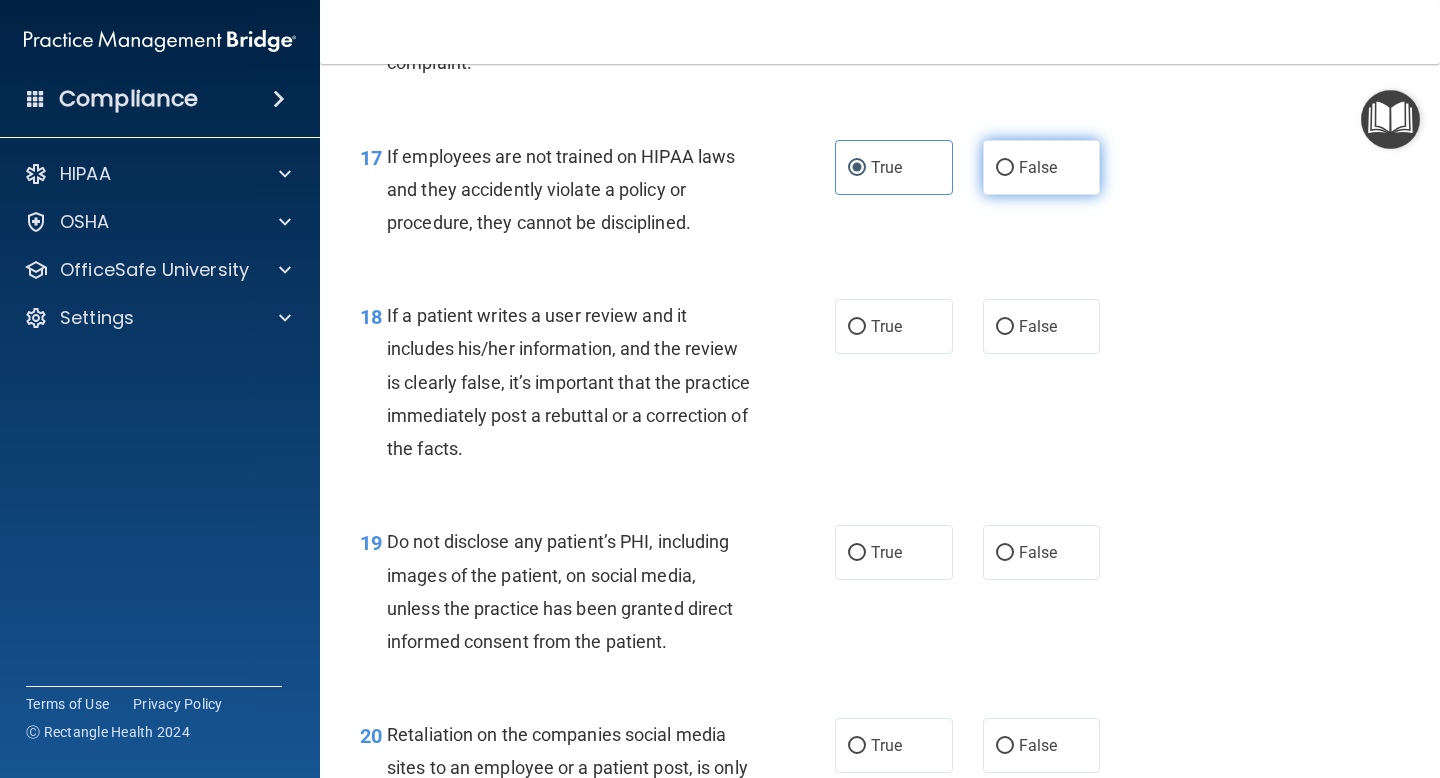 click on "False" at bounding box center (1042, 167) 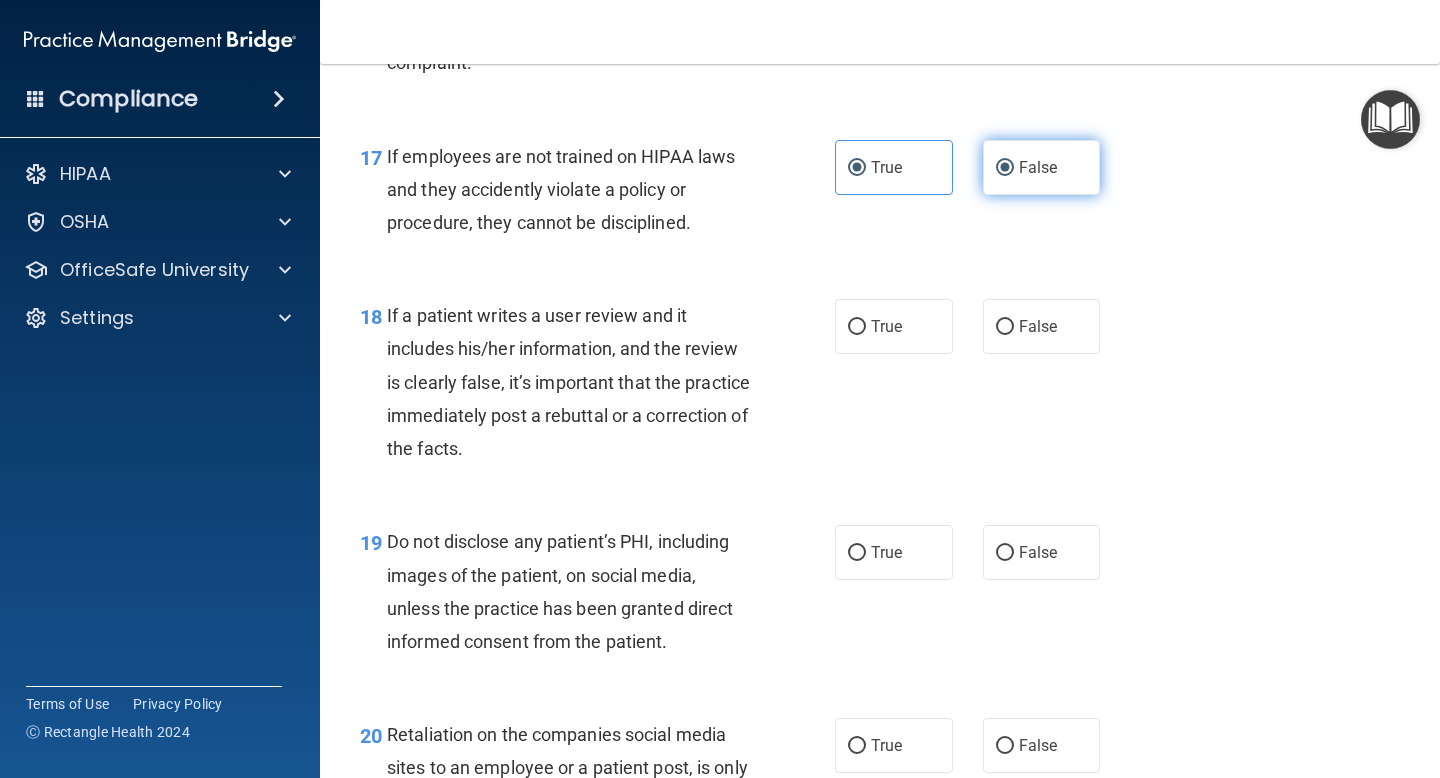 radio on "false" 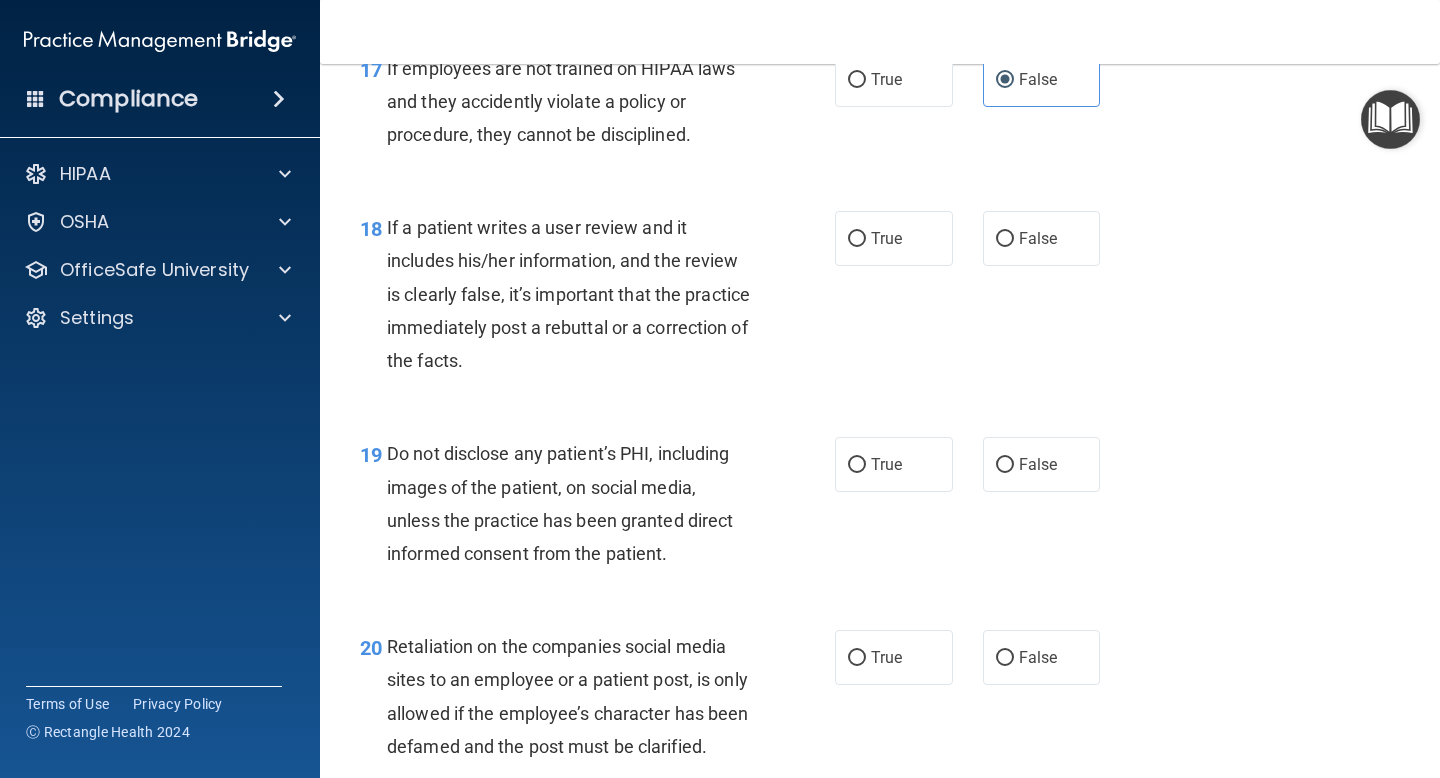 scroll, scrollTop: 3530, scrollLeft: 0, axis: vertical 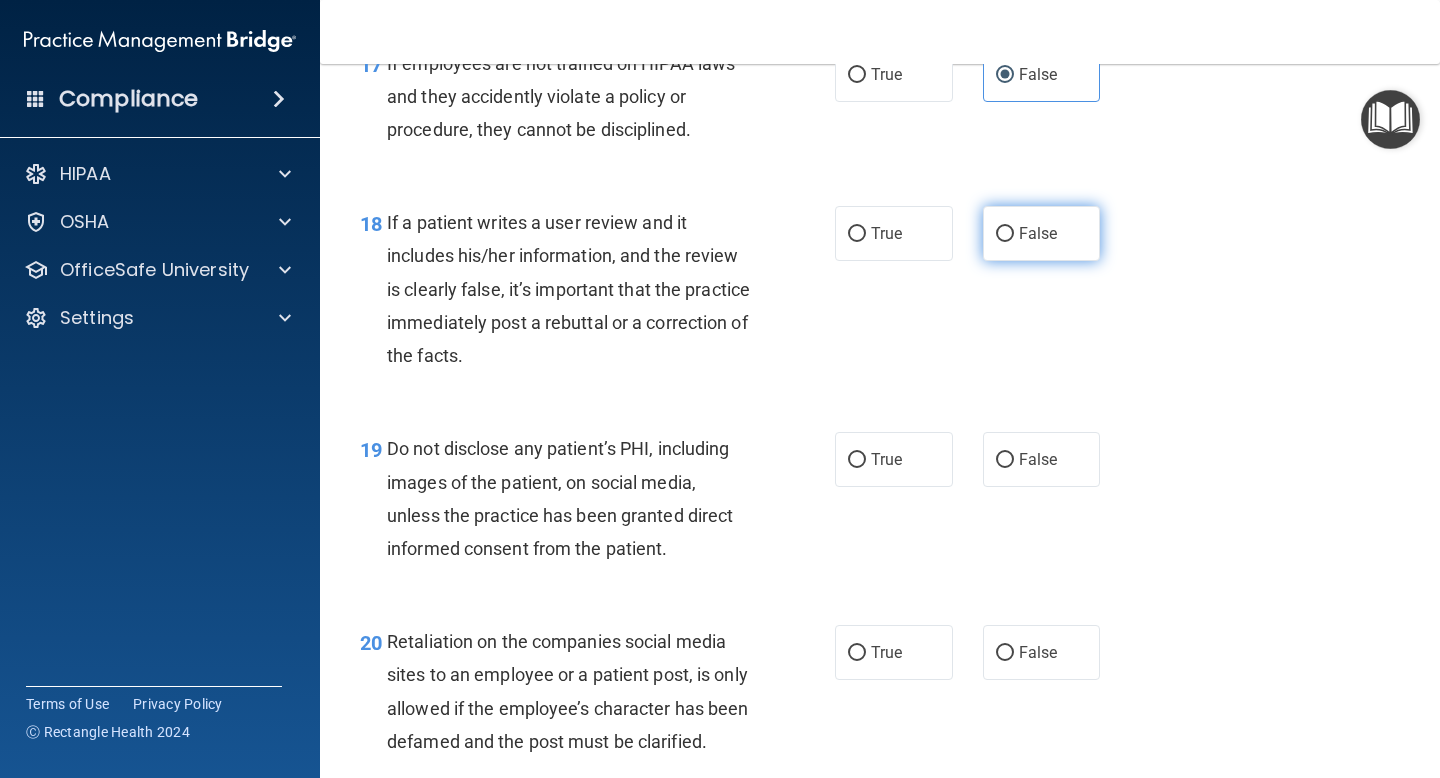 click on "False" at bounding box center [1038, 233] 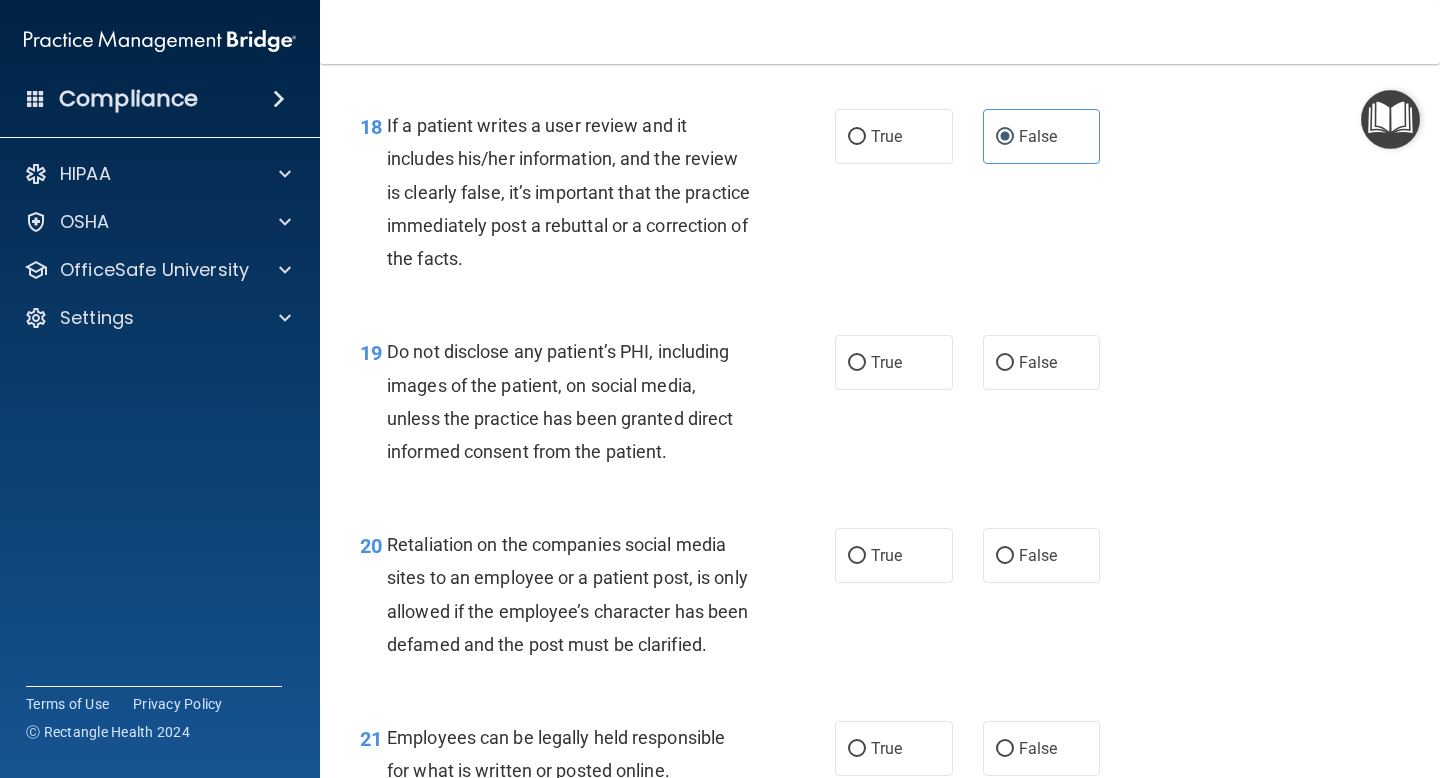 scroll, scrollTop: 3673, scrollLeft: 0, axis: vertical 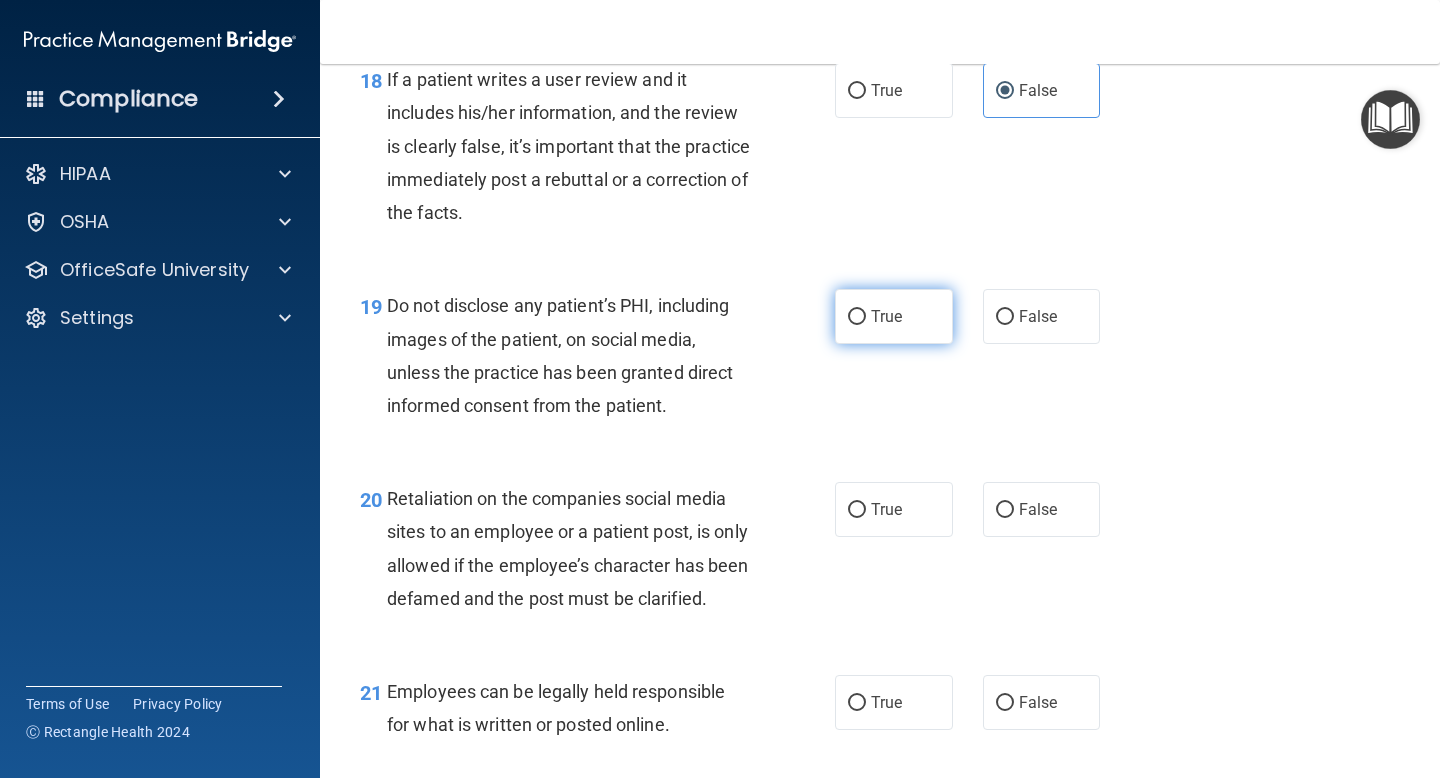 click on "True" at bounding box center (894, 316) 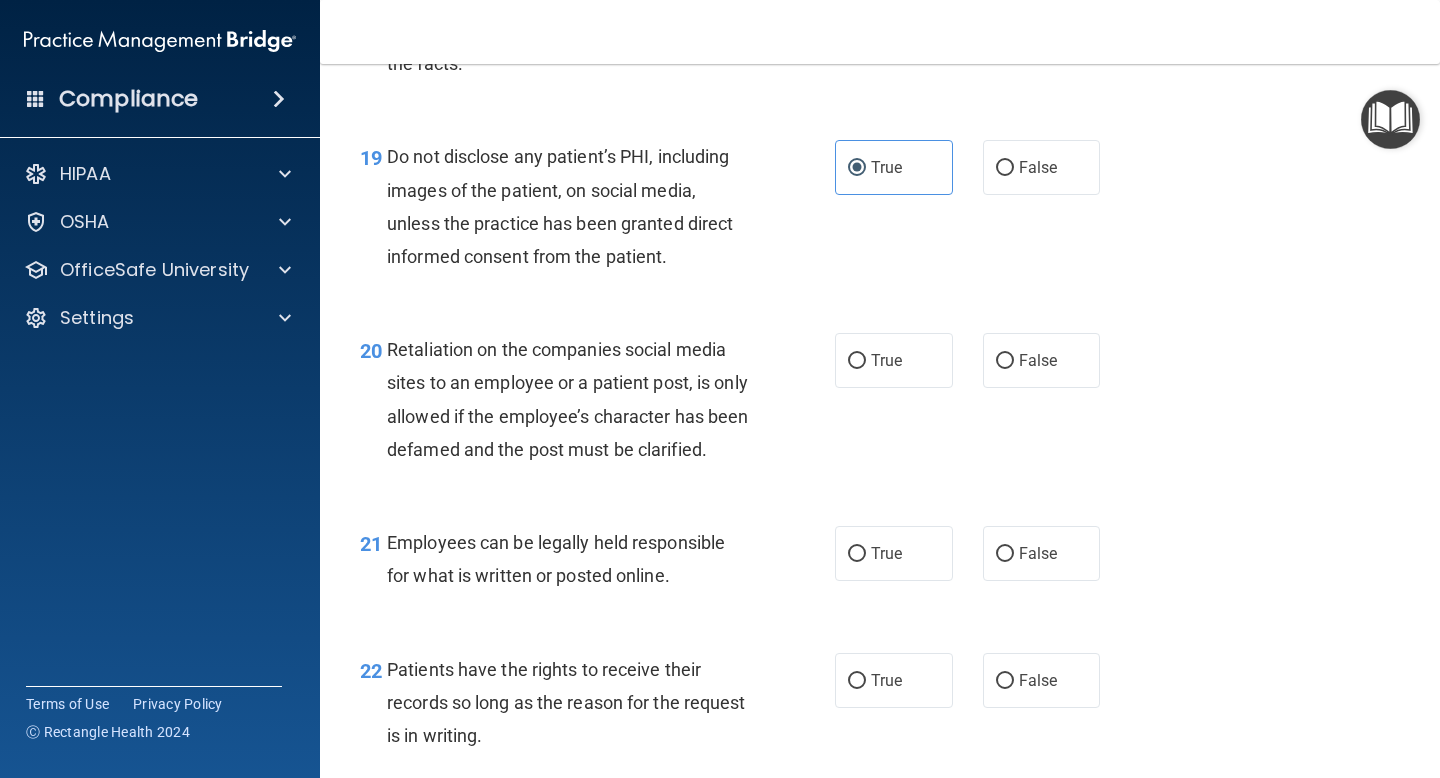 scroll, scrollTop: 3823, scrollLeft: 0, axis: vertical 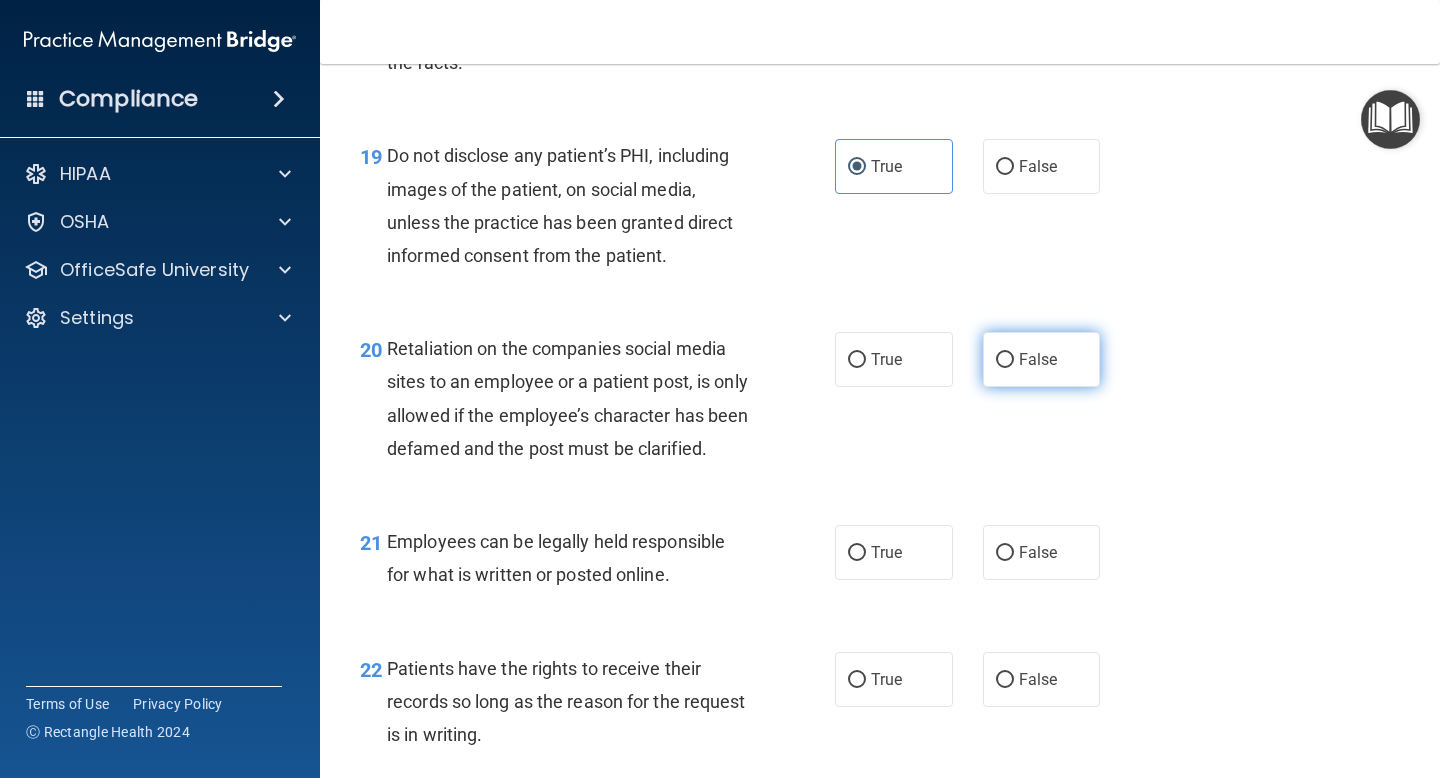click on "False" at bounding box center [1042, 359] 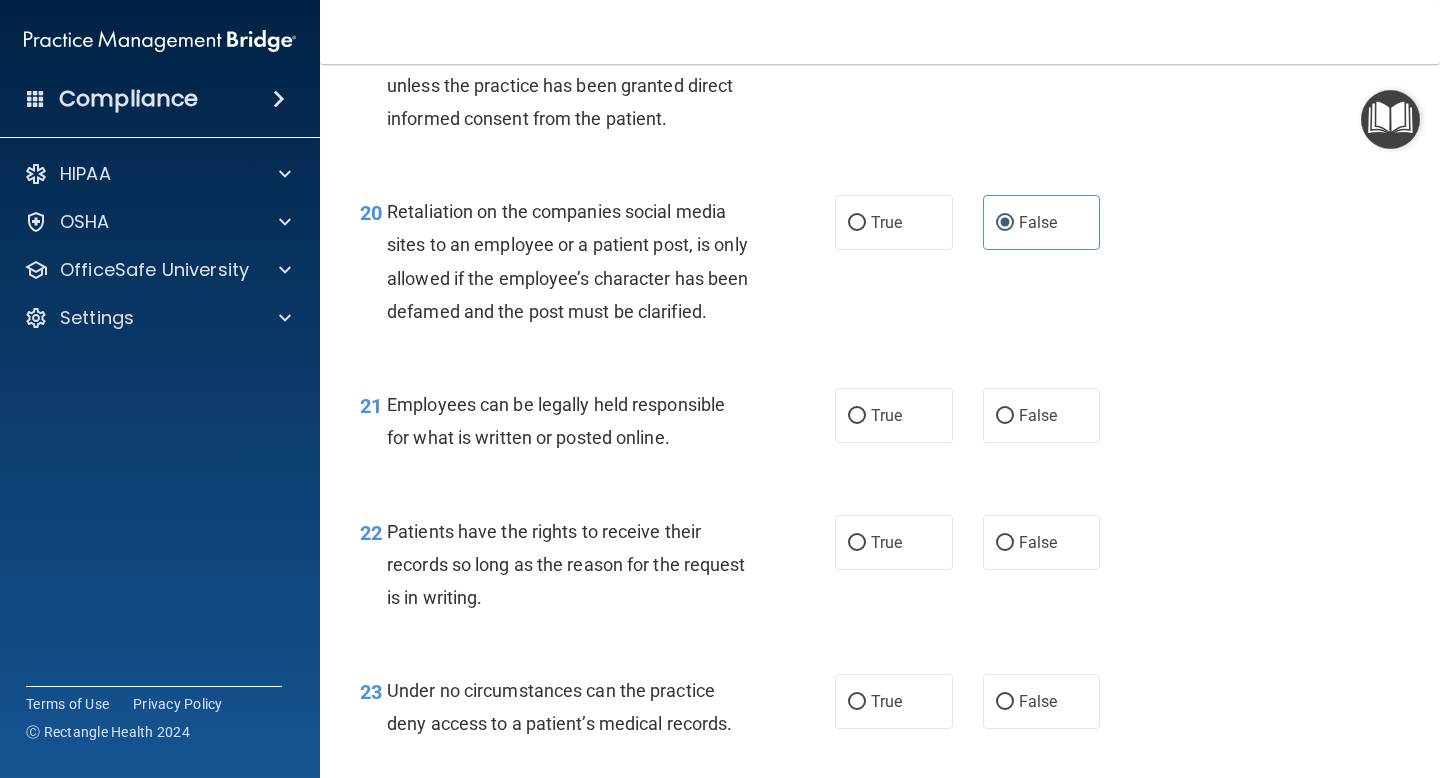 scroll, scrollTop: 3962, scrollLeft: 0, axis: vertical 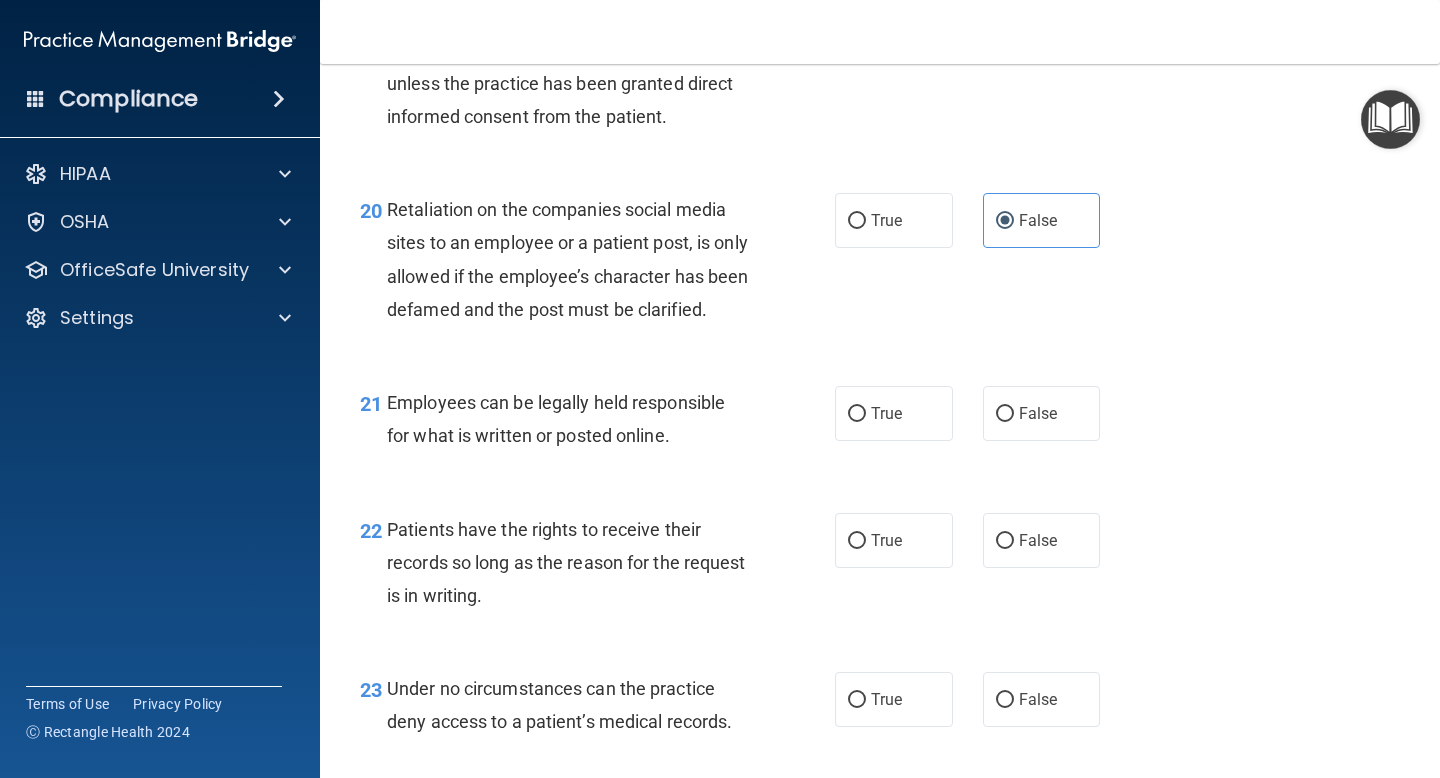 click on "21       Employees can be legally held responsible for what is written or posted online." at bounding box center [597, 424] 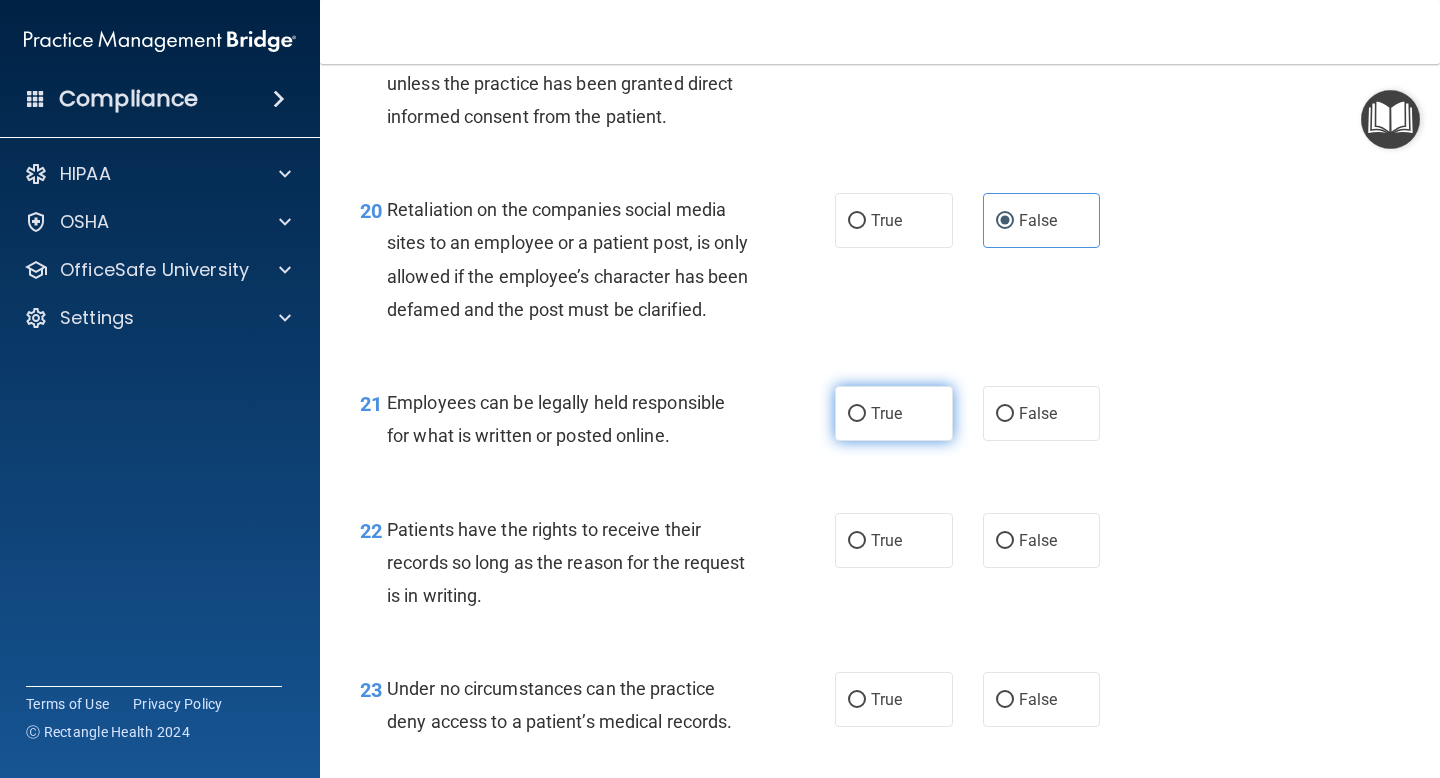 click on "True" at bounding box center (894, 413) 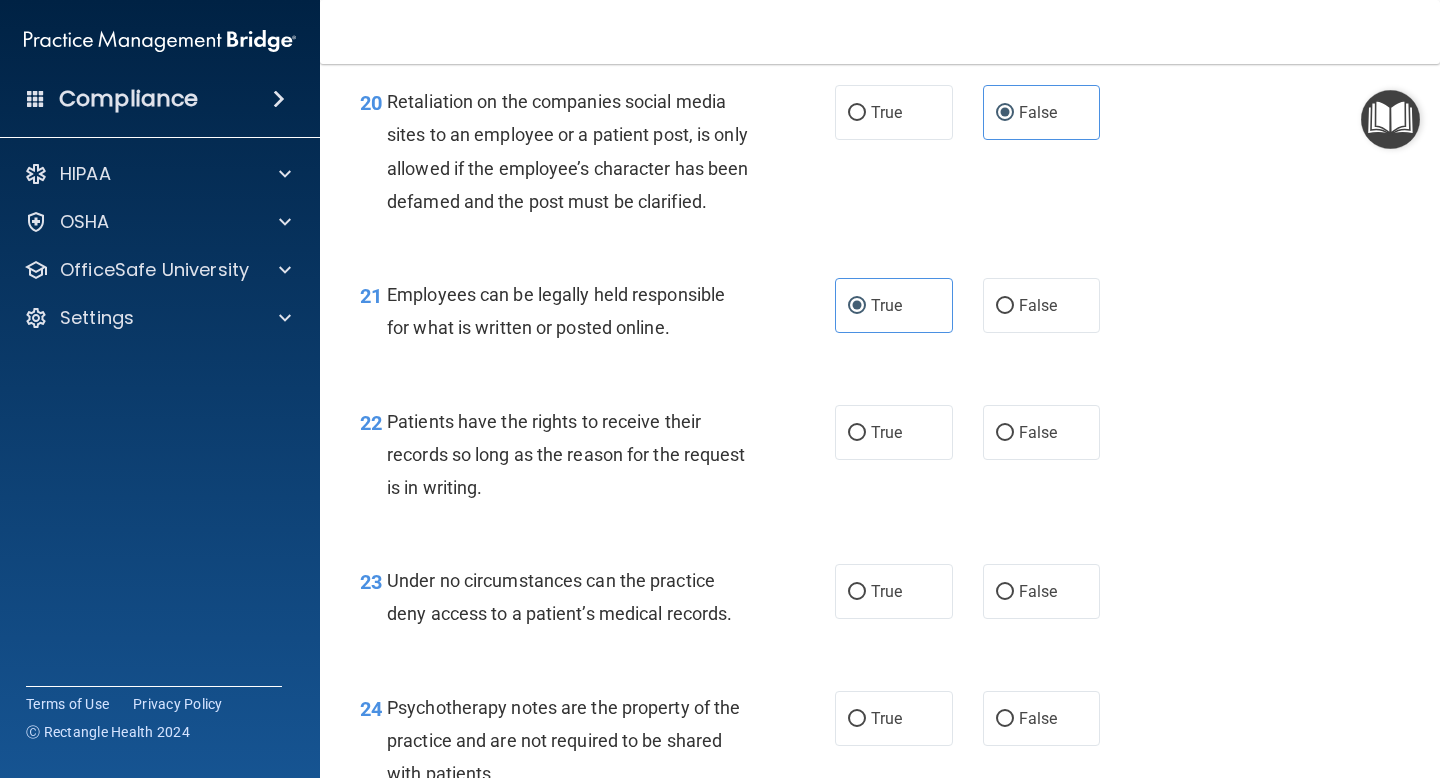 scroll, scrollTop: 4076, scrollLeft: 0, axis: vertical 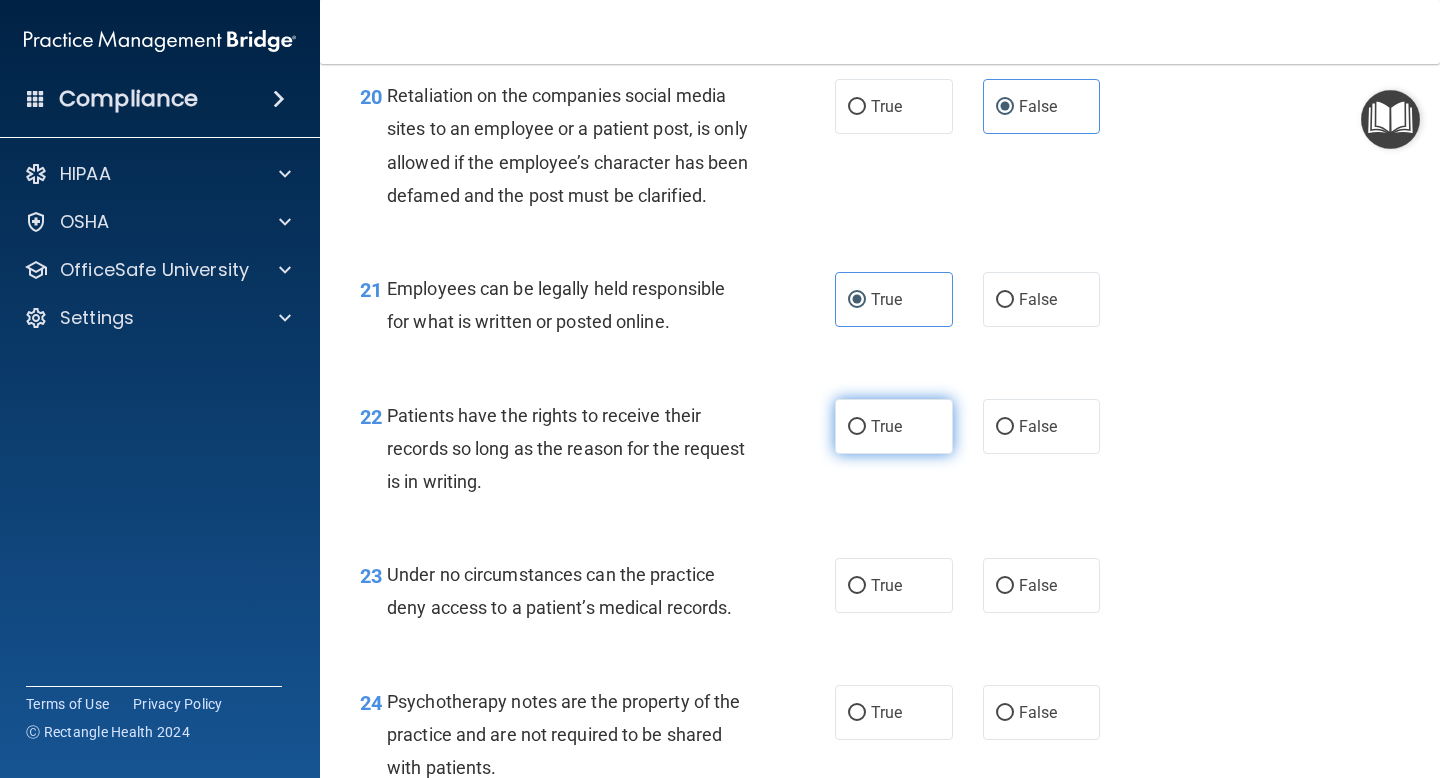 click on "True" at bounding box center [894, 426] 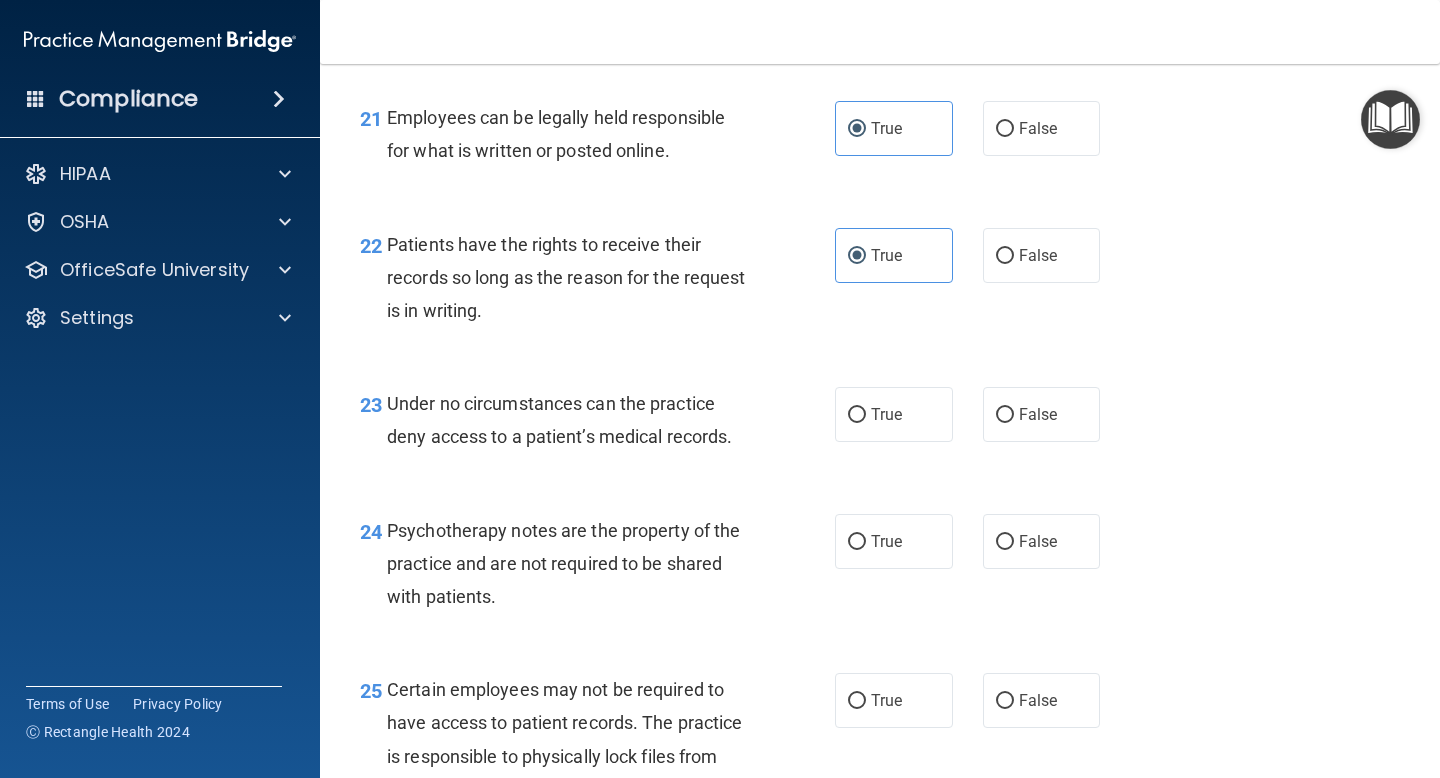 scroll, scrollTop: 4259, scrollLeft: 0, axis: vertical 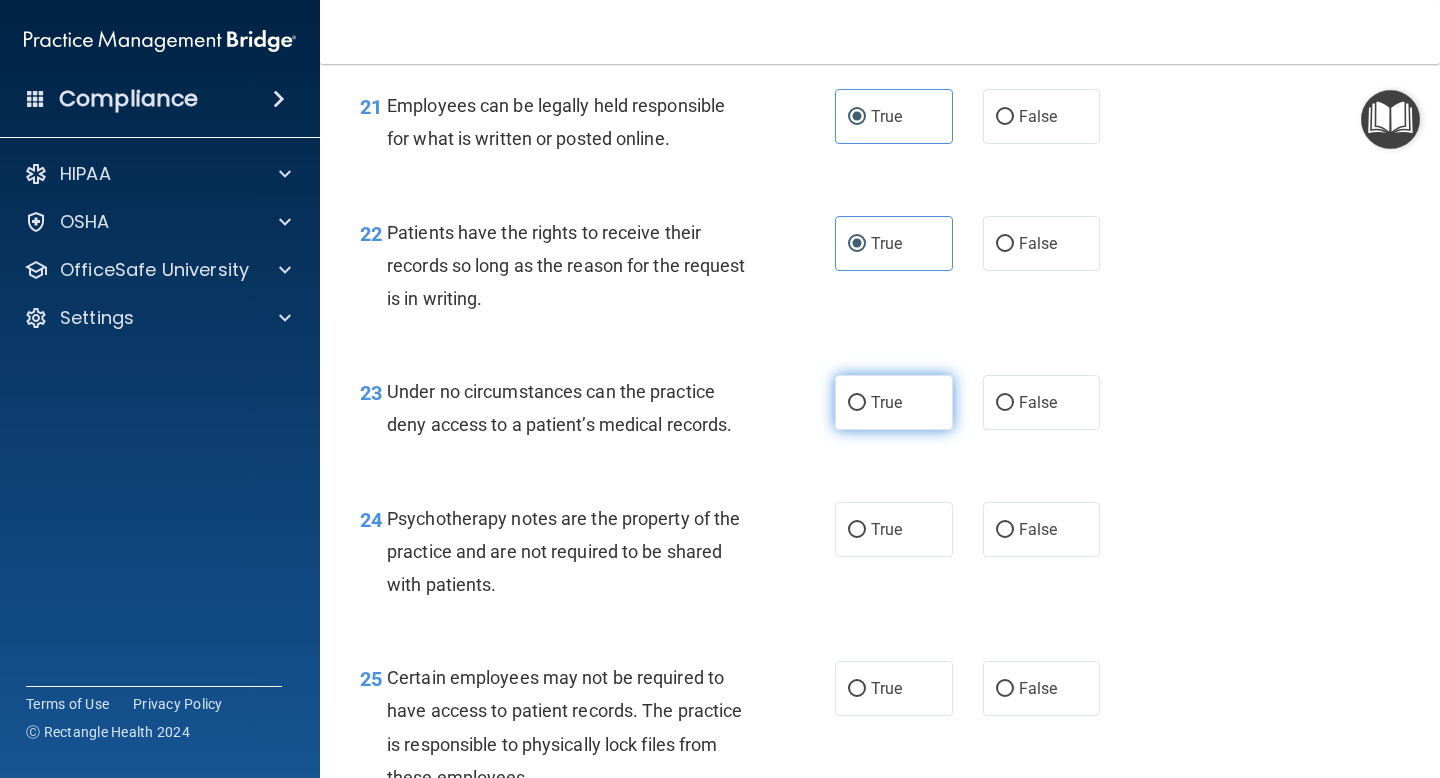 click on "True" at bounding box center [894, 402] 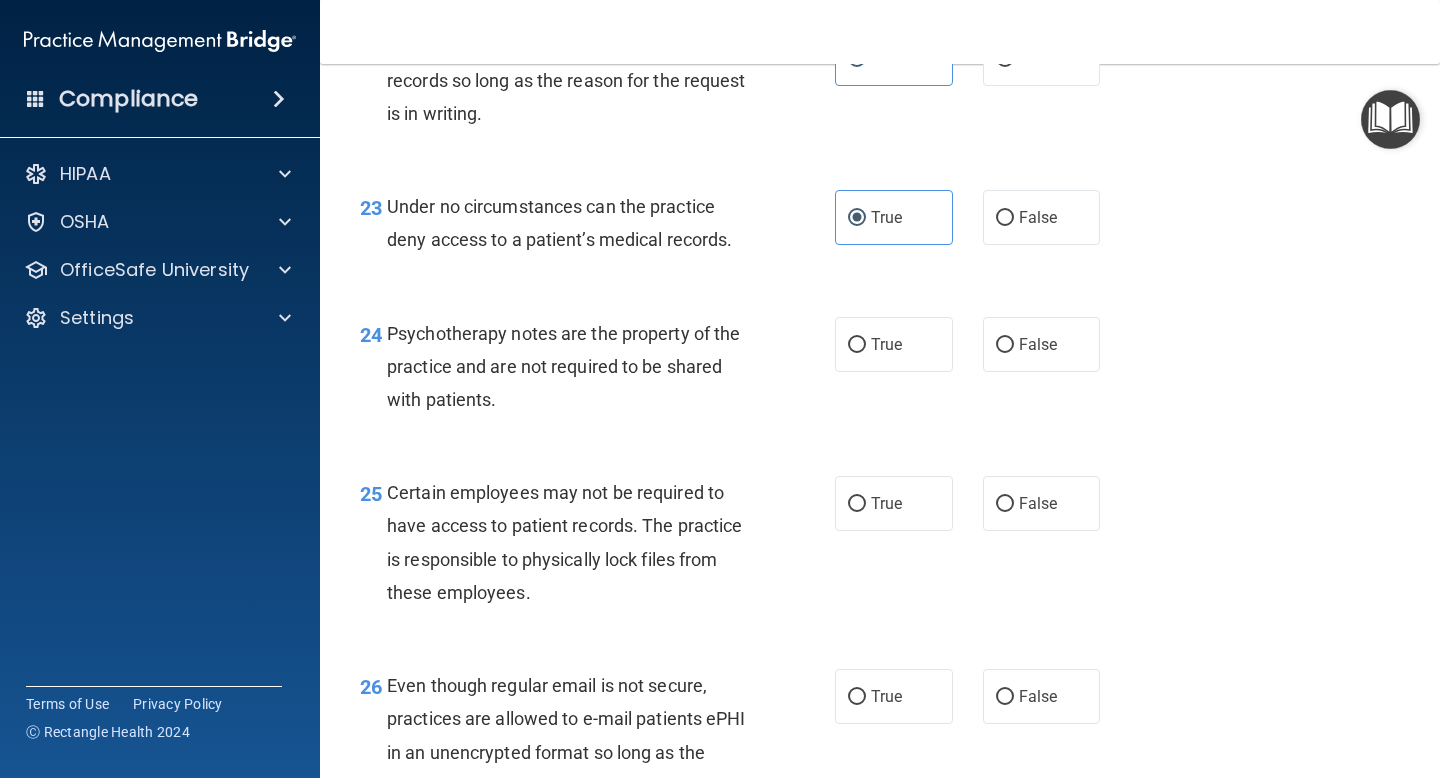 scroll, scrollTop: 4456, scrollLeft: 0, axis: vertical 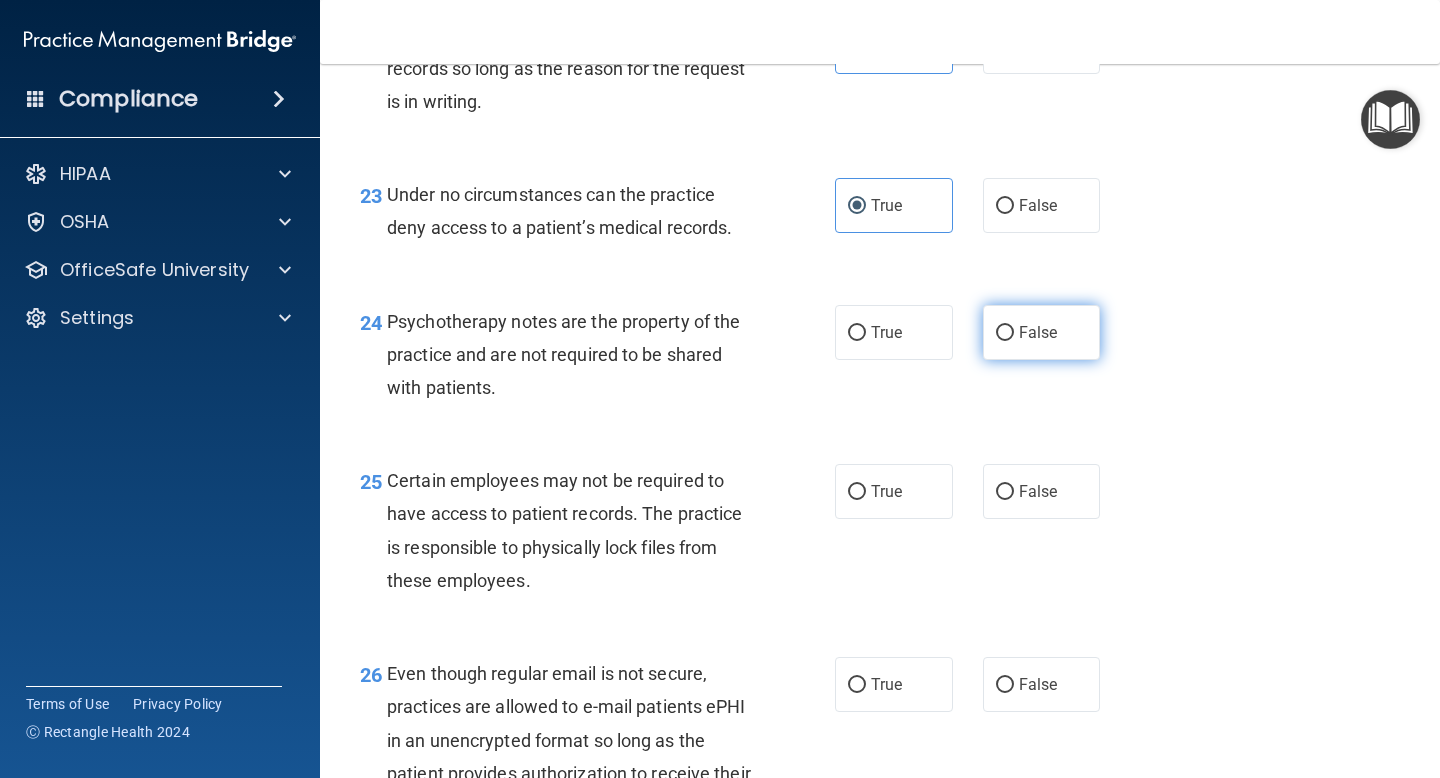 click on "False" at bounding box center (1038, 332) 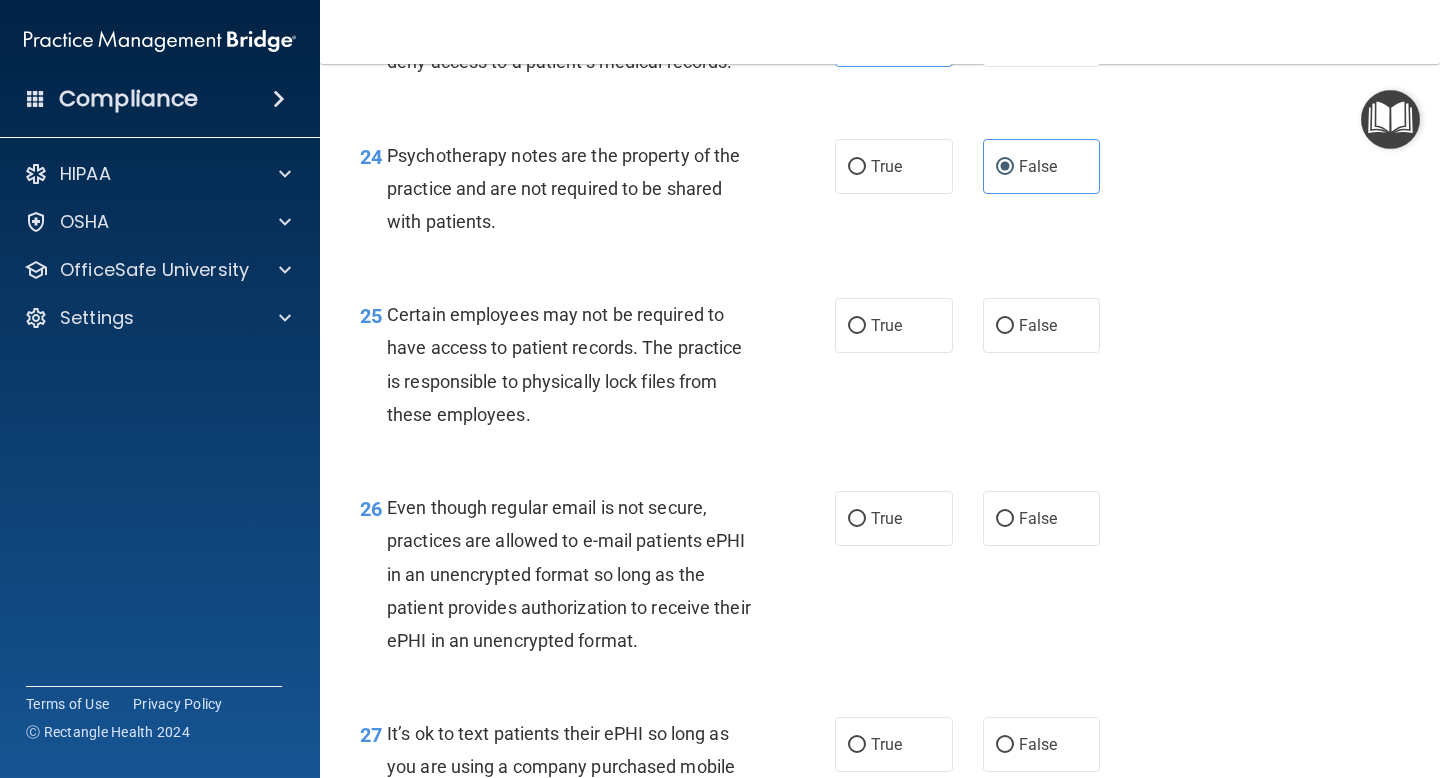 scroll, scrollTop: 4632, scrollLeft: 0, axis: vertical 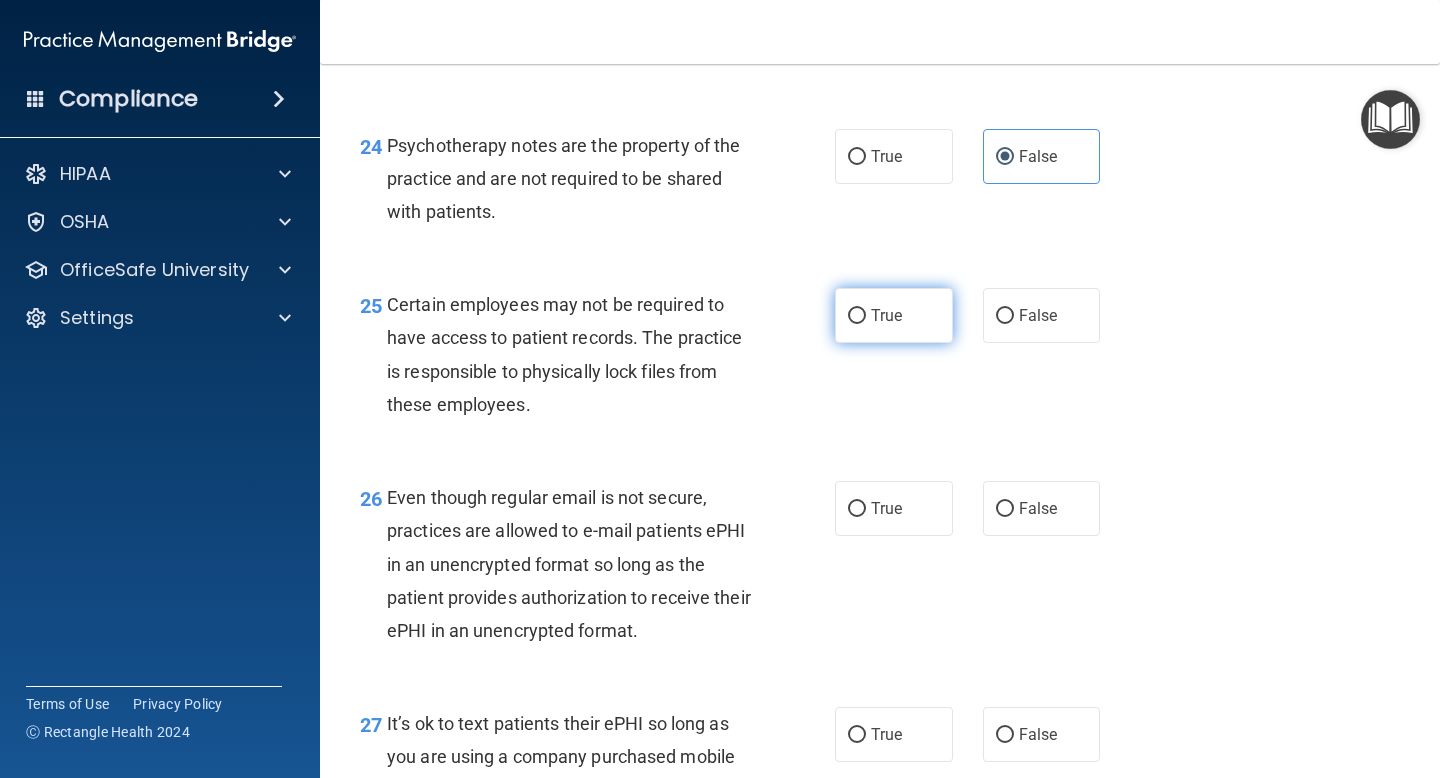 click on "True" at bounding box center (857, 316) 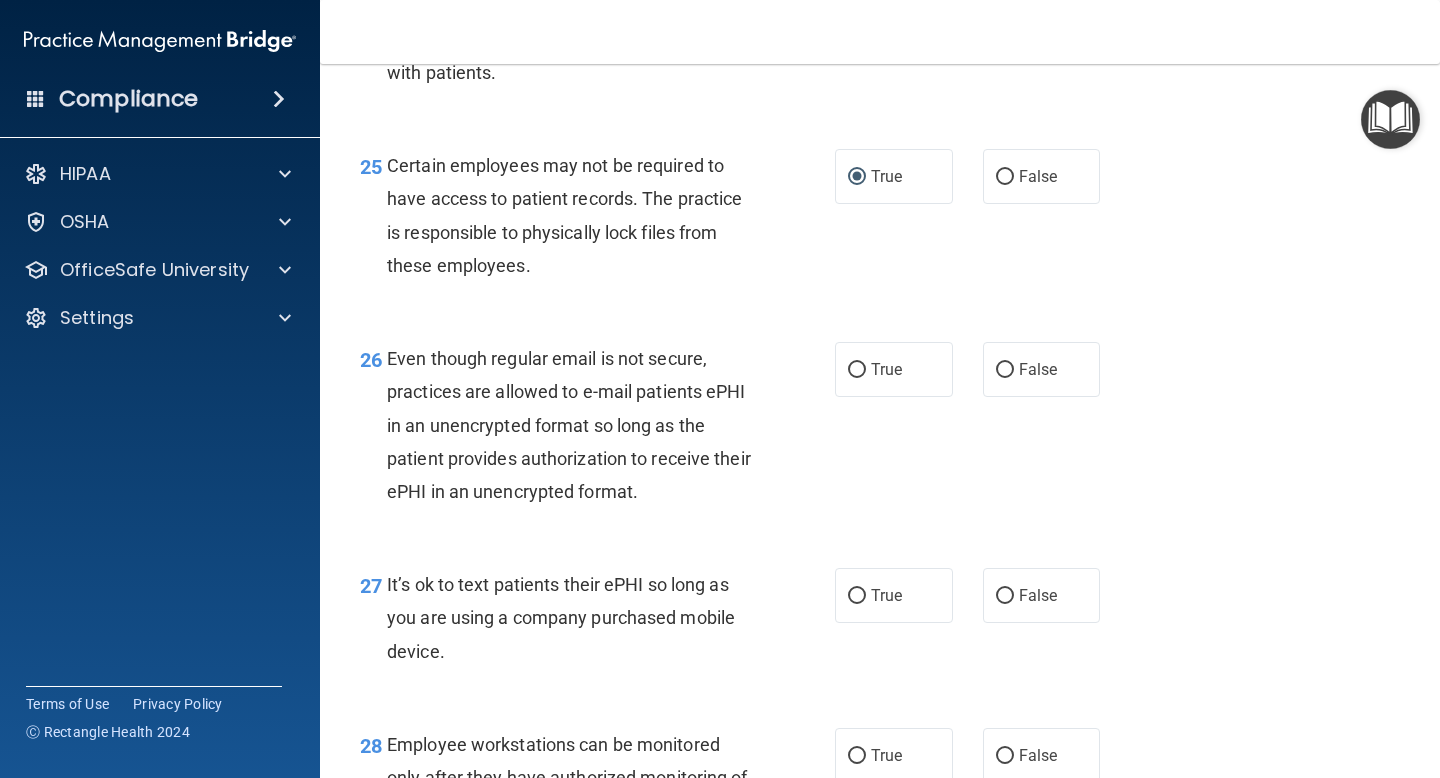 scroll, scrollTop: 4772, scrollLeft: 0, axis: vertical 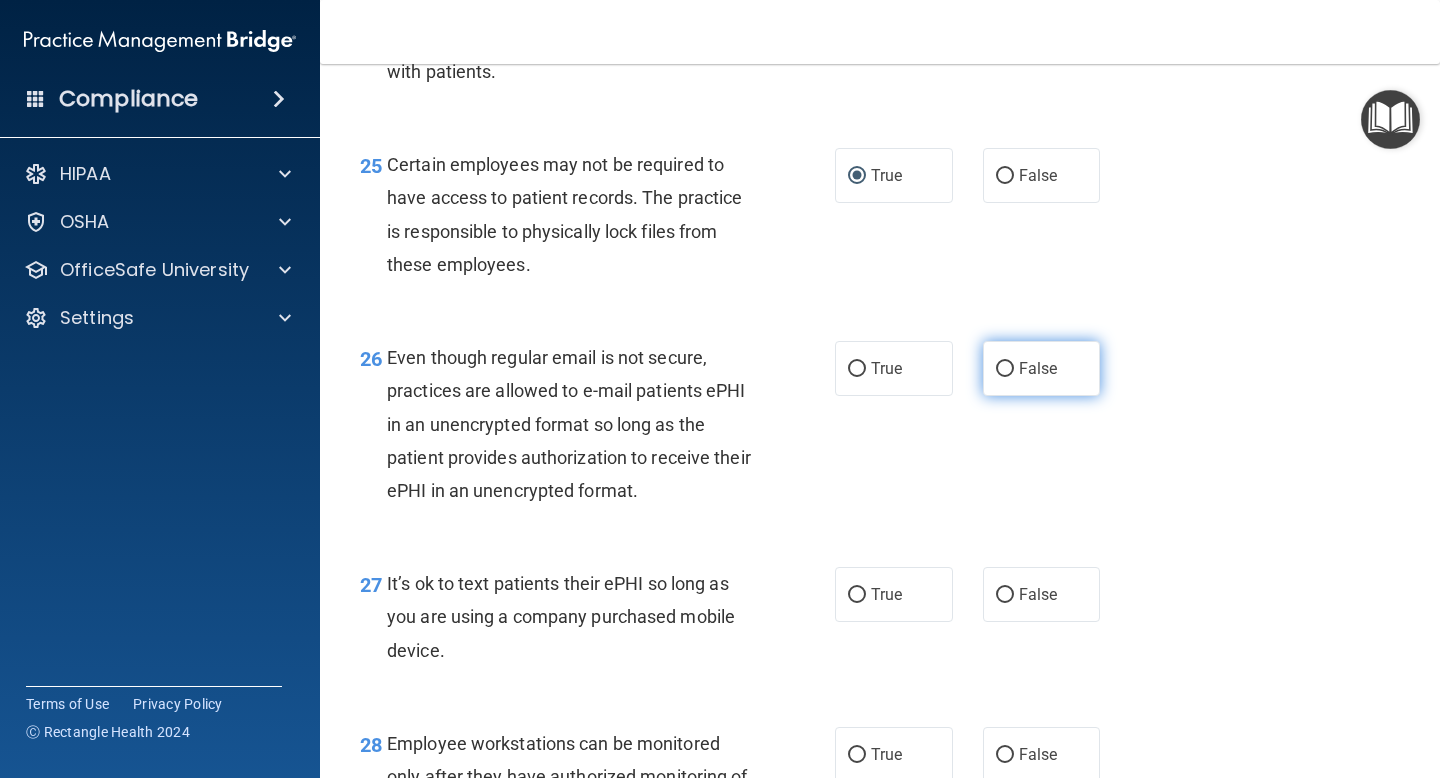click on "False" at bounding box center [1042, 368] 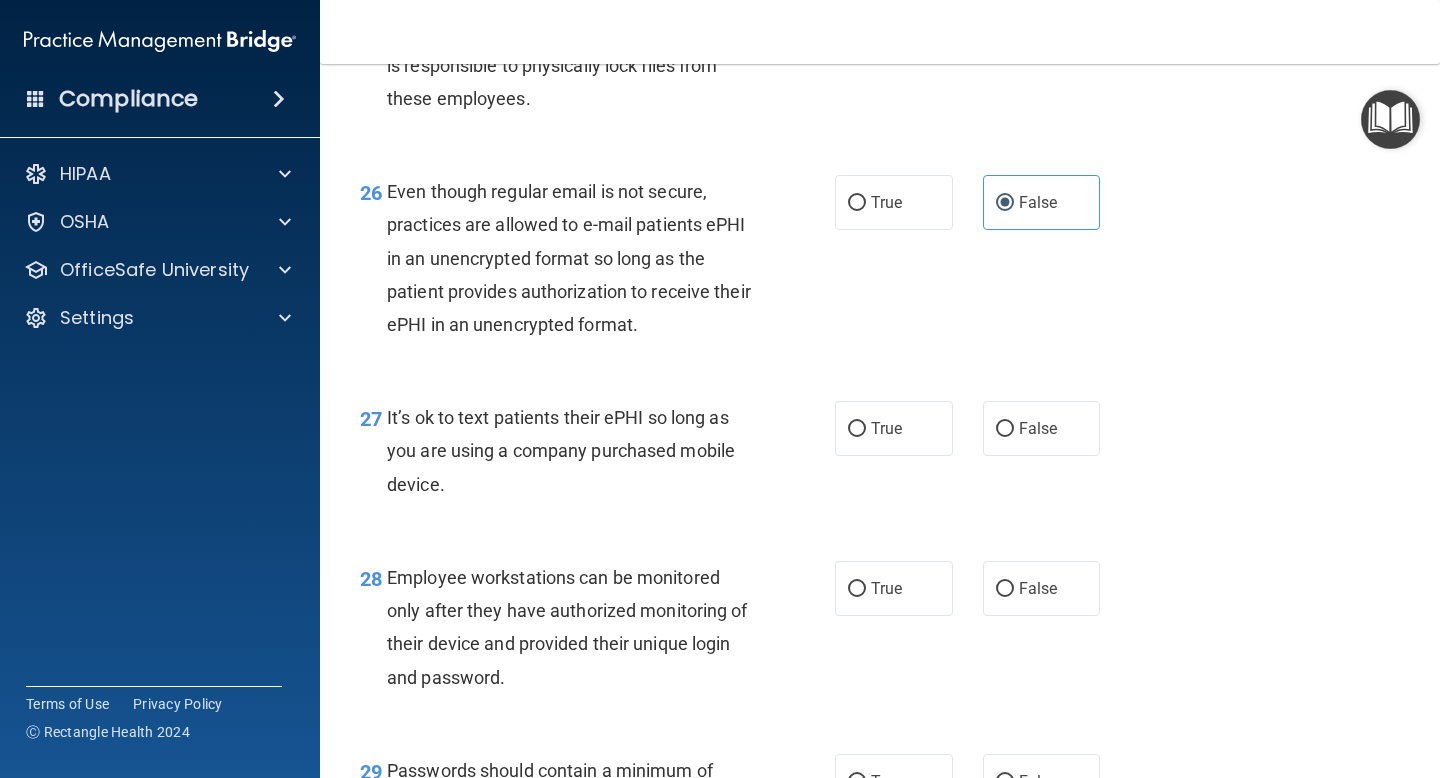 scroll, scrollTop: 4941, scrollLeft: 0, axis: vertical 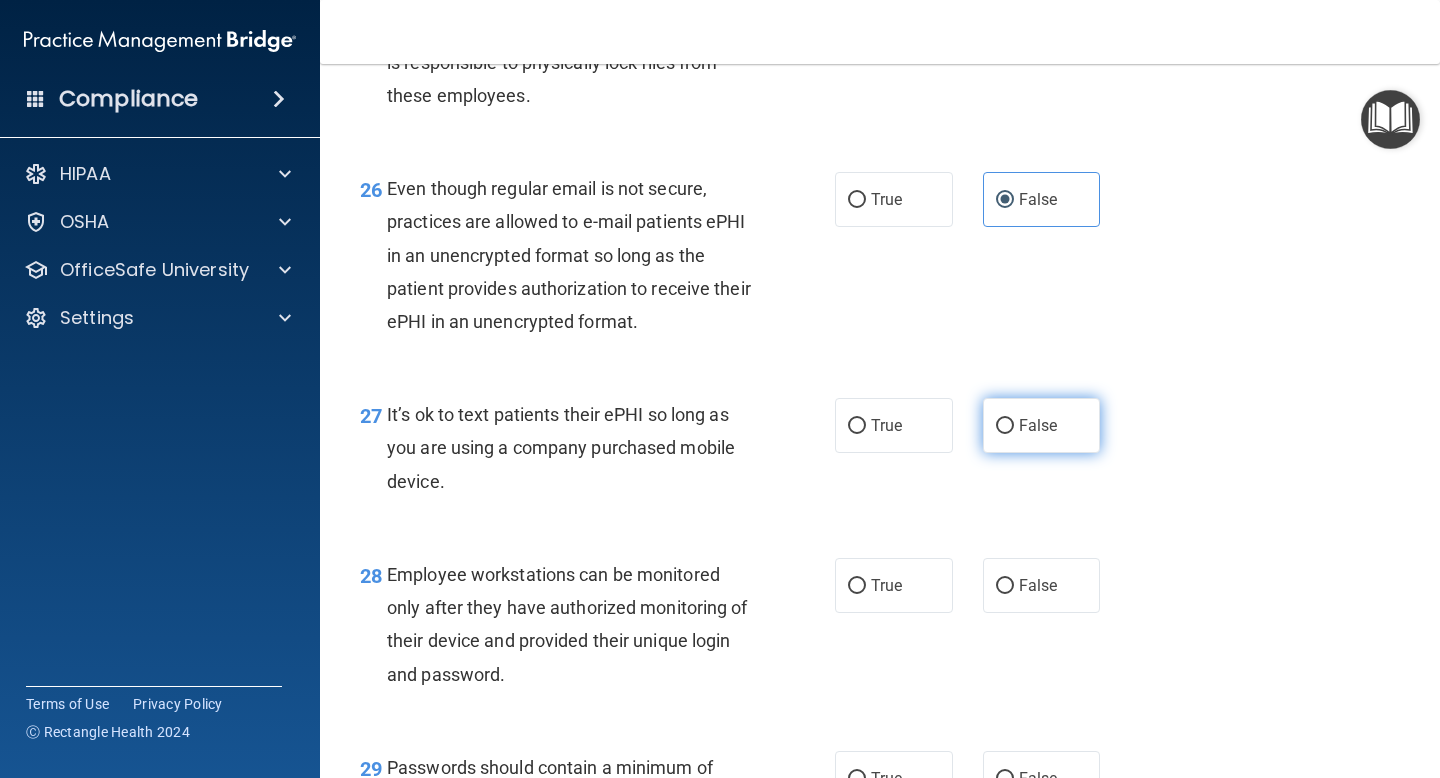 click on "False" at bounding box center (1042, 425) 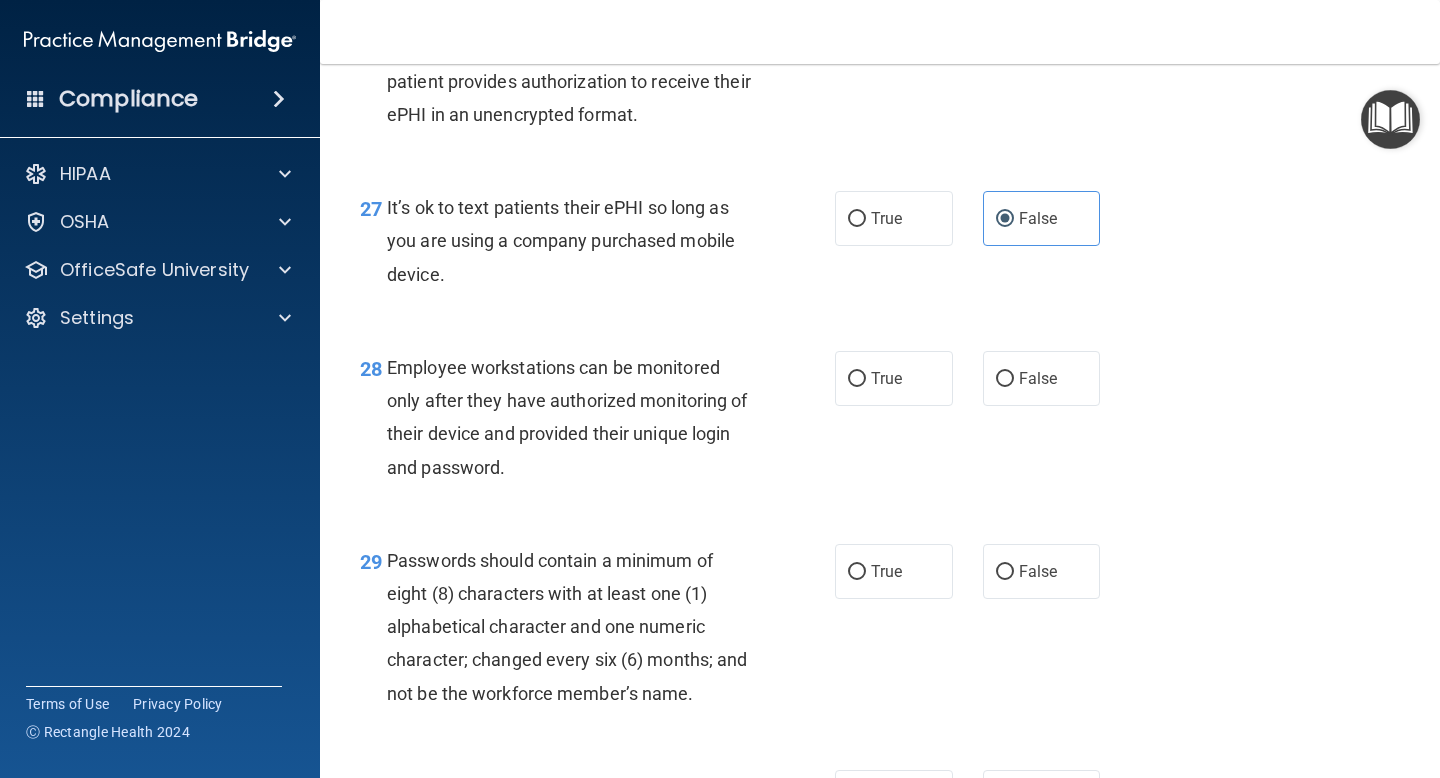 scroll, scrollTop: 5157, scrollLeft: 0, axis: vertical 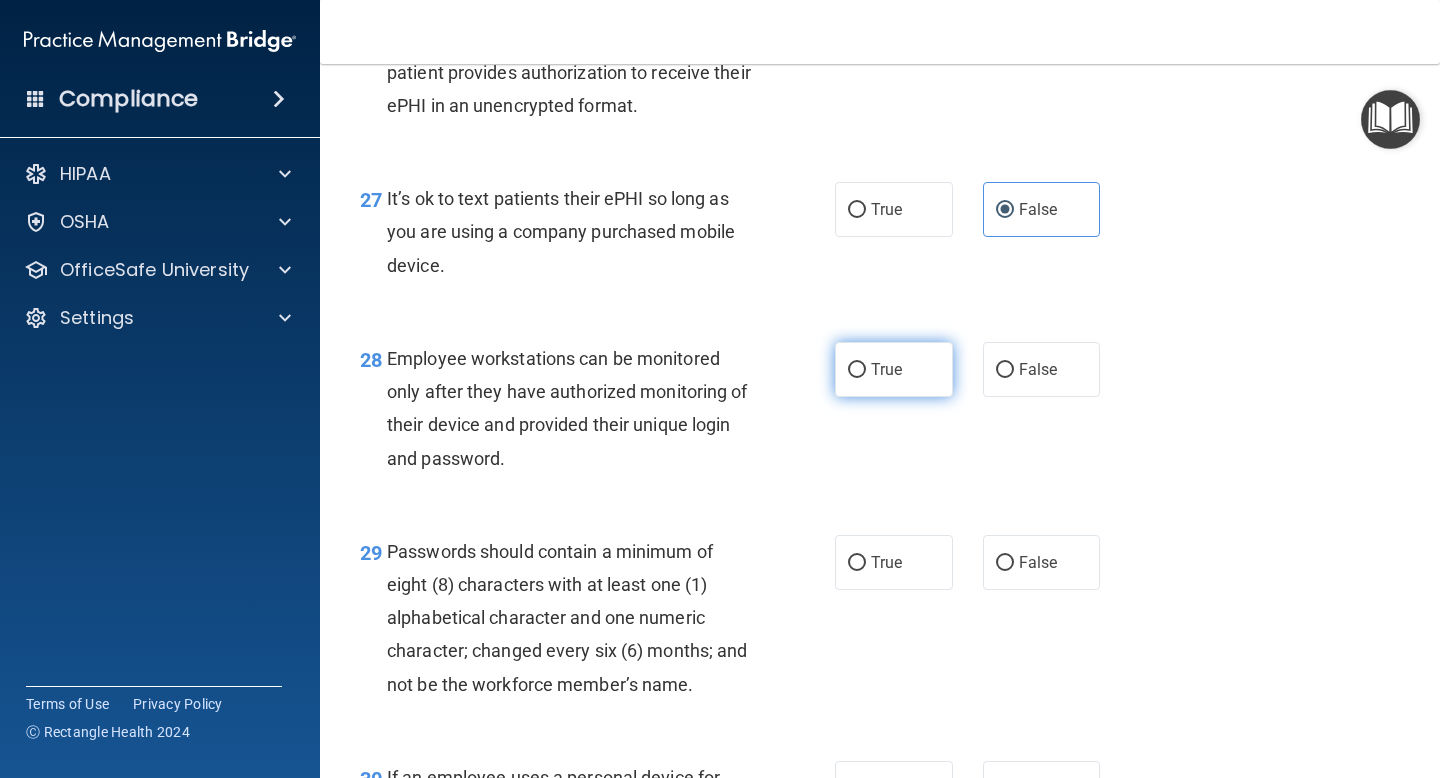 click on "True" at bounding box center [894, 369] 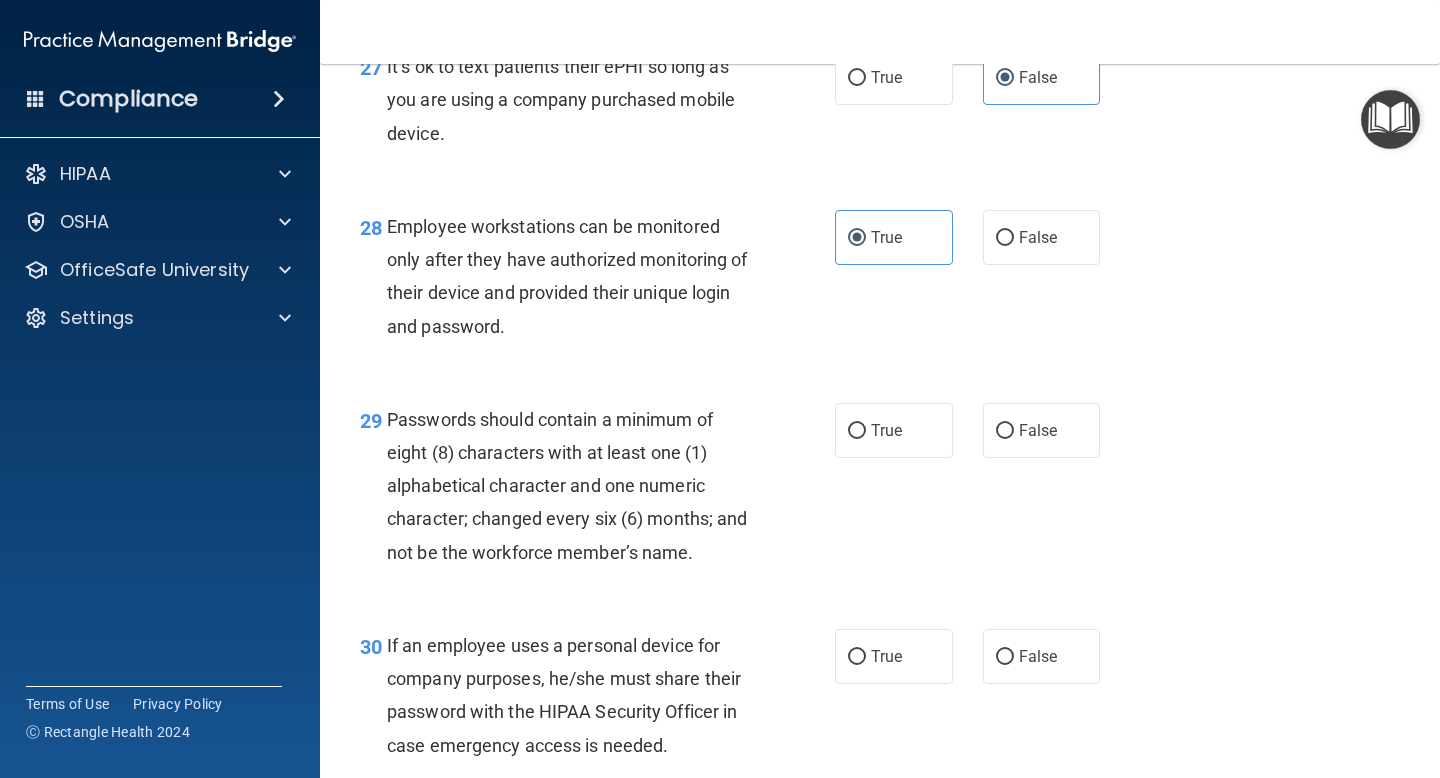 scroll, scrollTop: 5293, scrollLeft: 0, axis: vertical 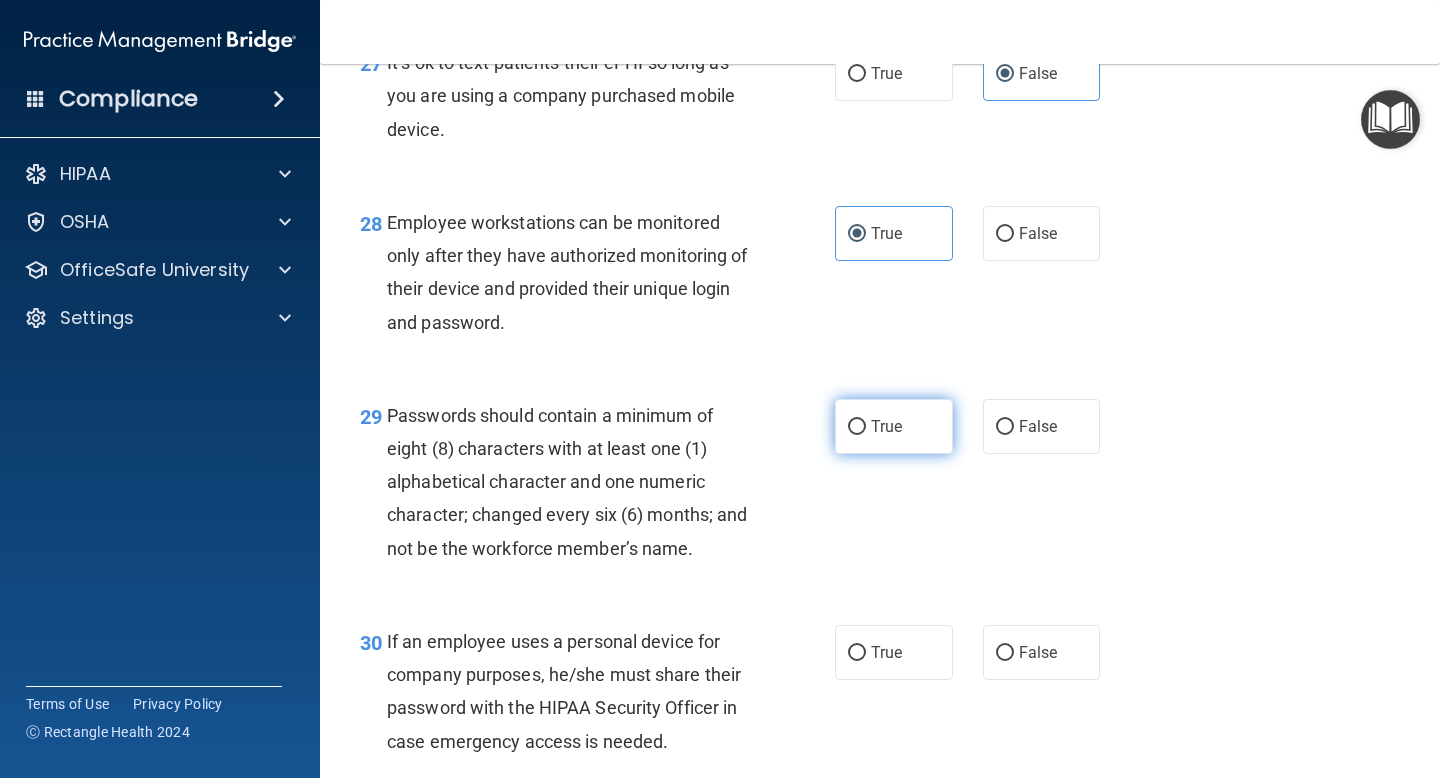 click on "True" at bounding box center (894, 426) 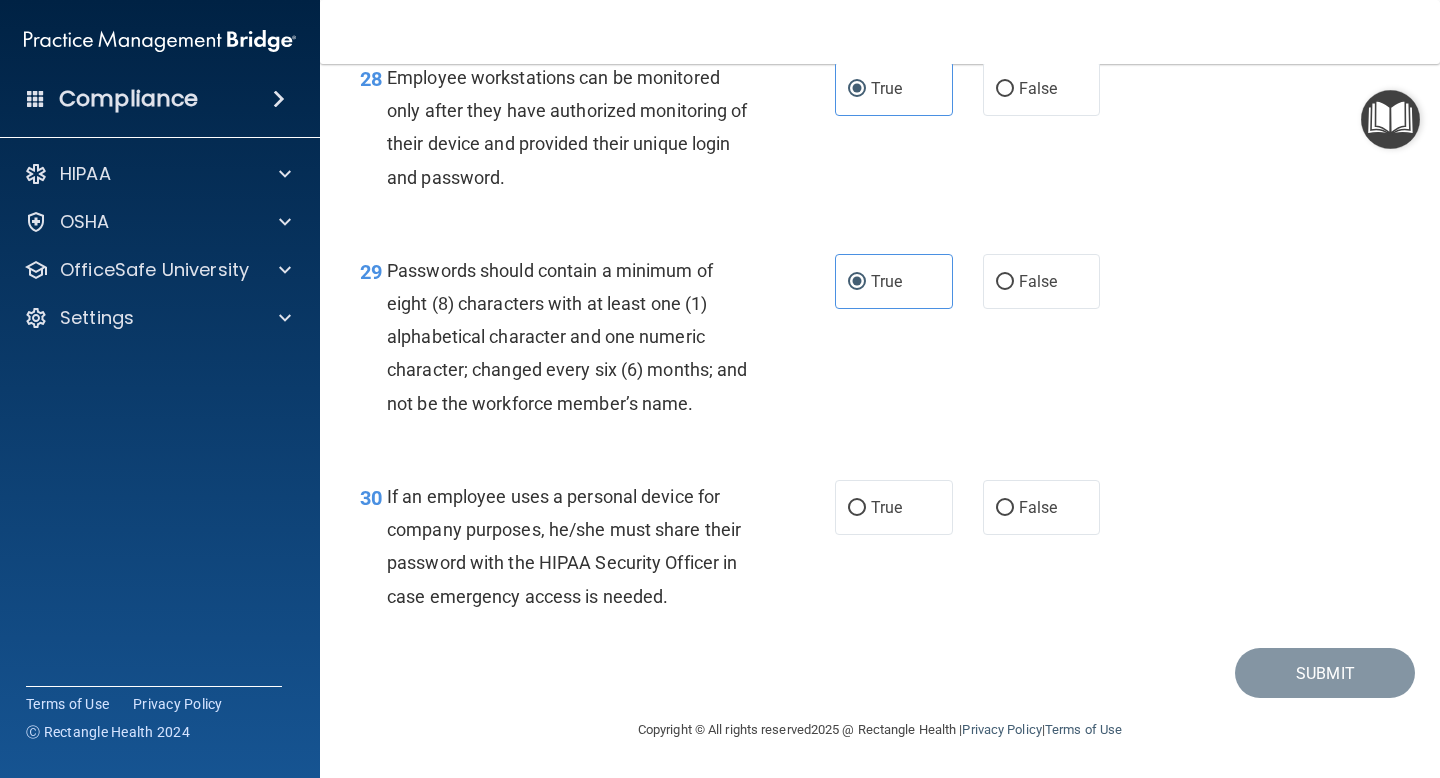 scroll, scrollTop: 5472, scrollLeft: 0, axis: vertical 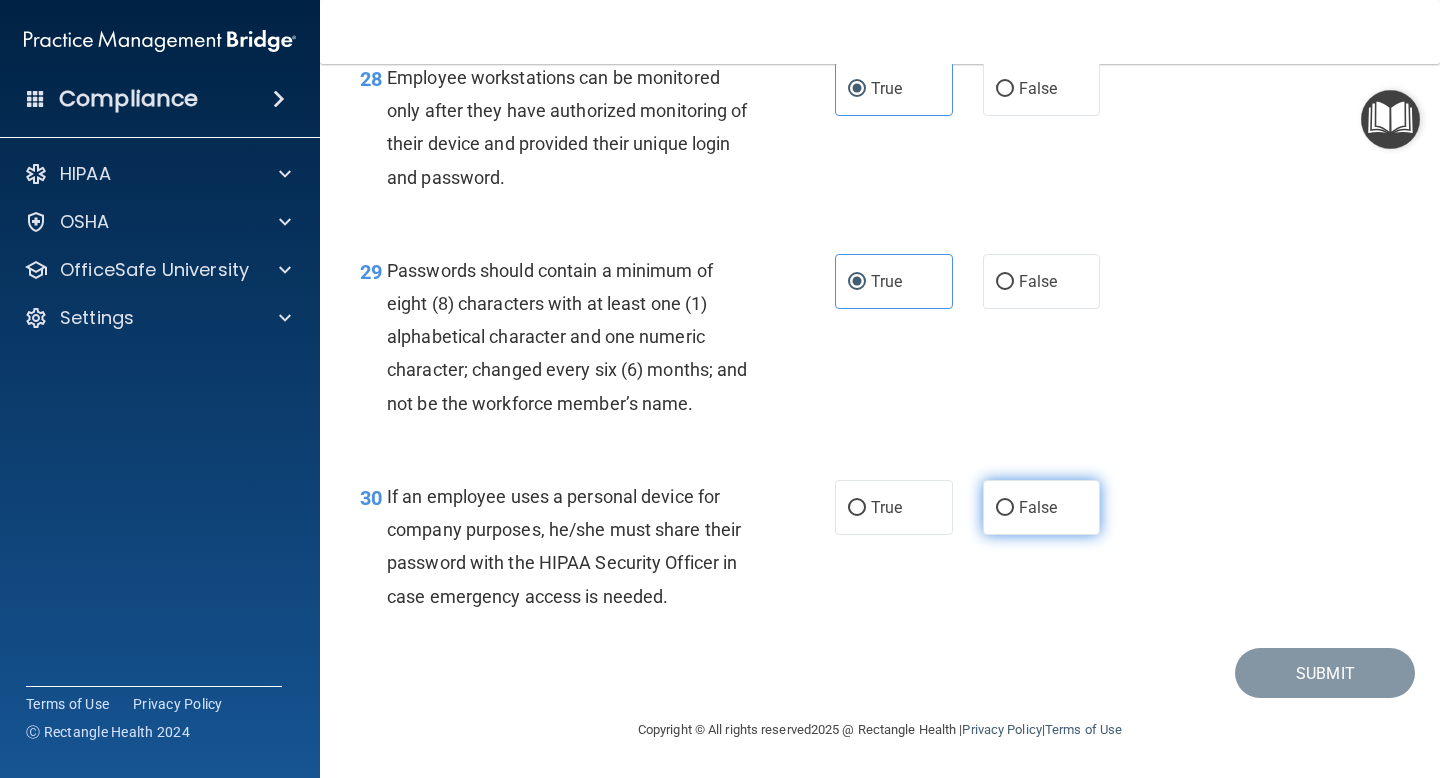 click on "False" at bounding box center [1042, 507] 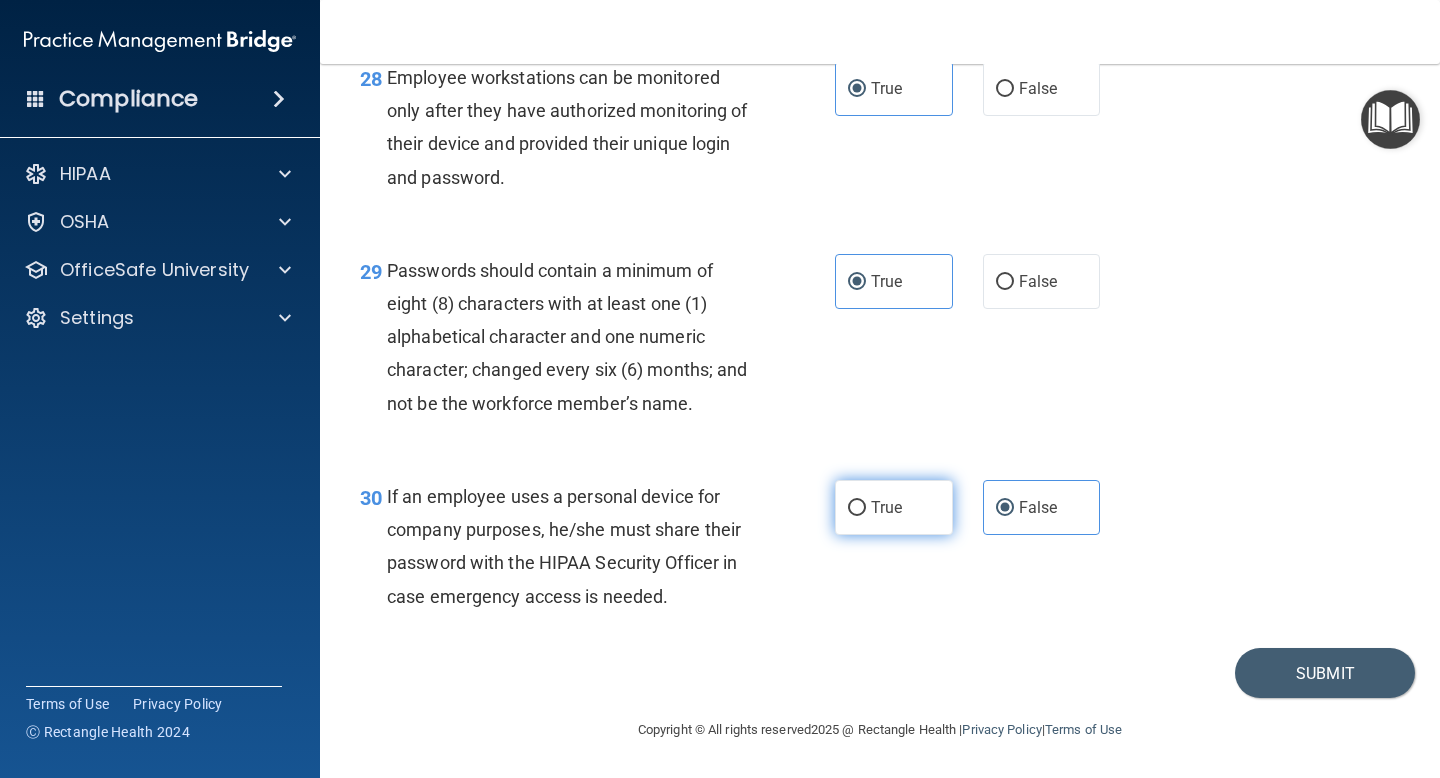 click on "True" at bounding box center [894, 507] 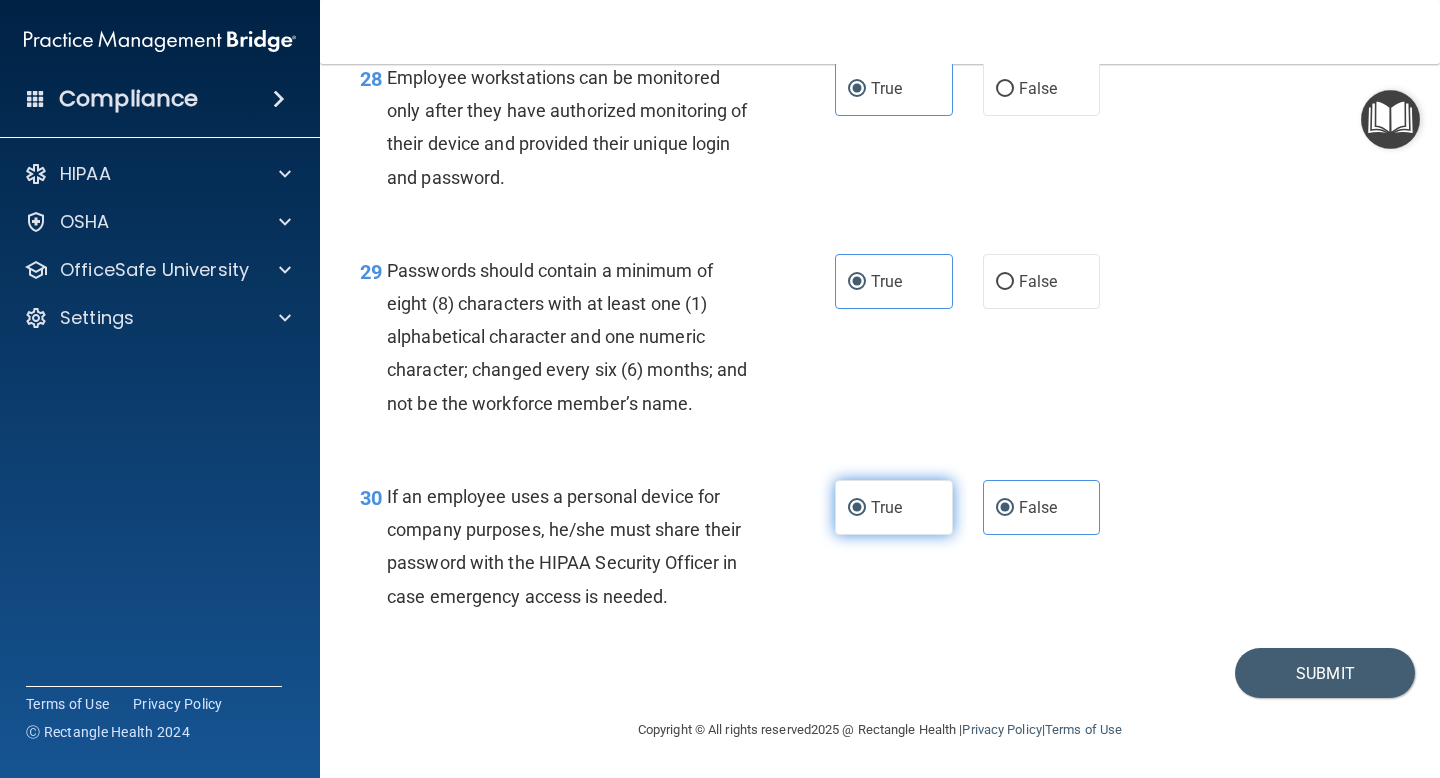 radio on "false" 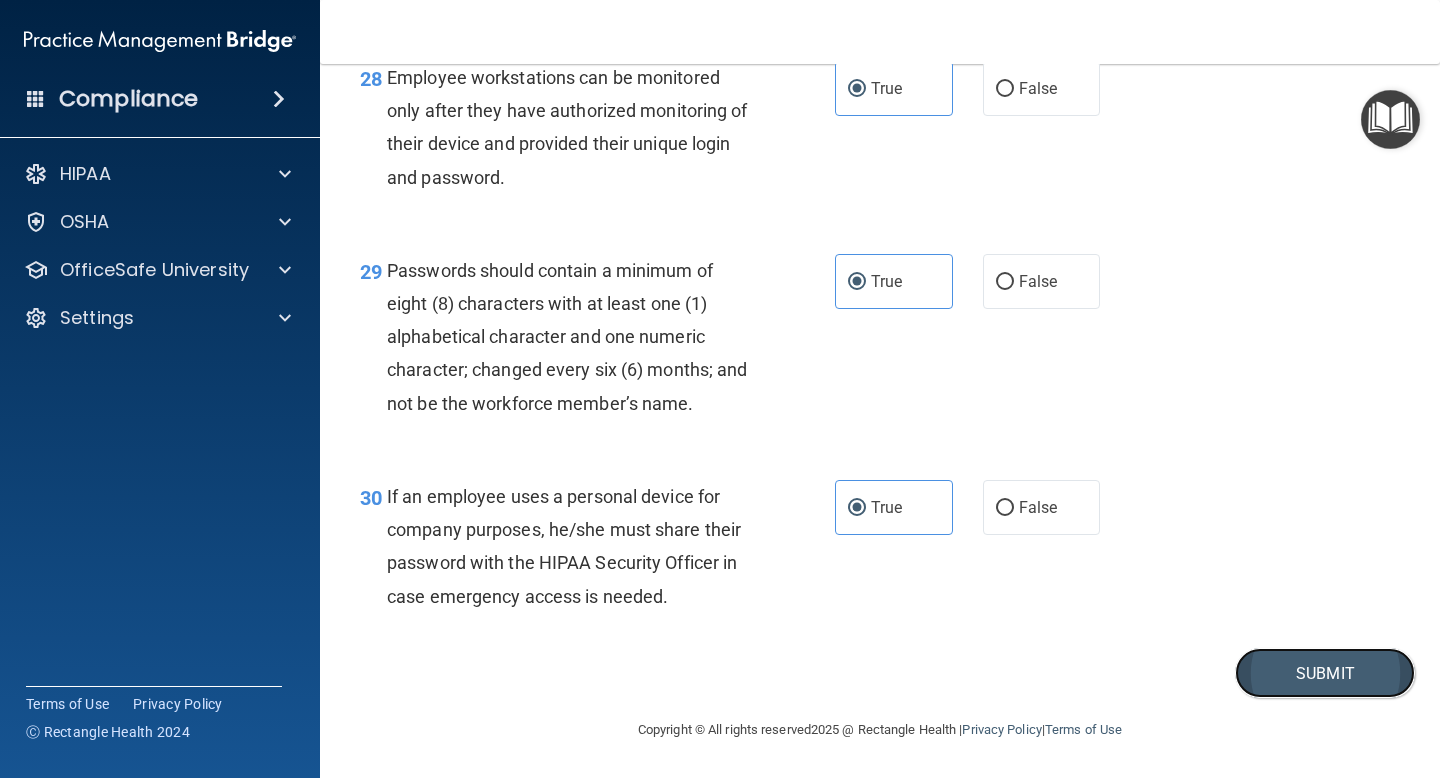 click on "Submit" at bounding box center (1325, 673) 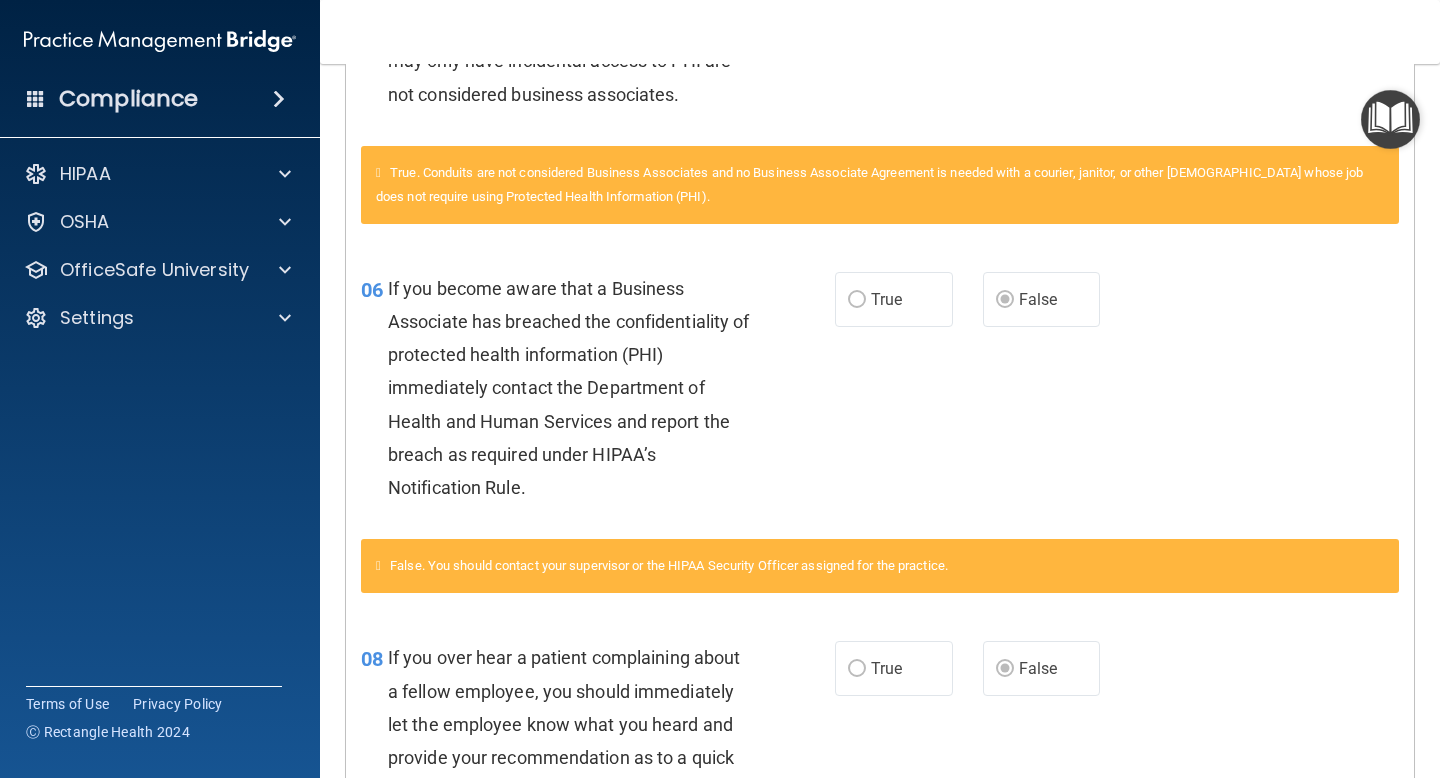 scroll, scrollTop: 0, scrollLeft: 0, axis: both 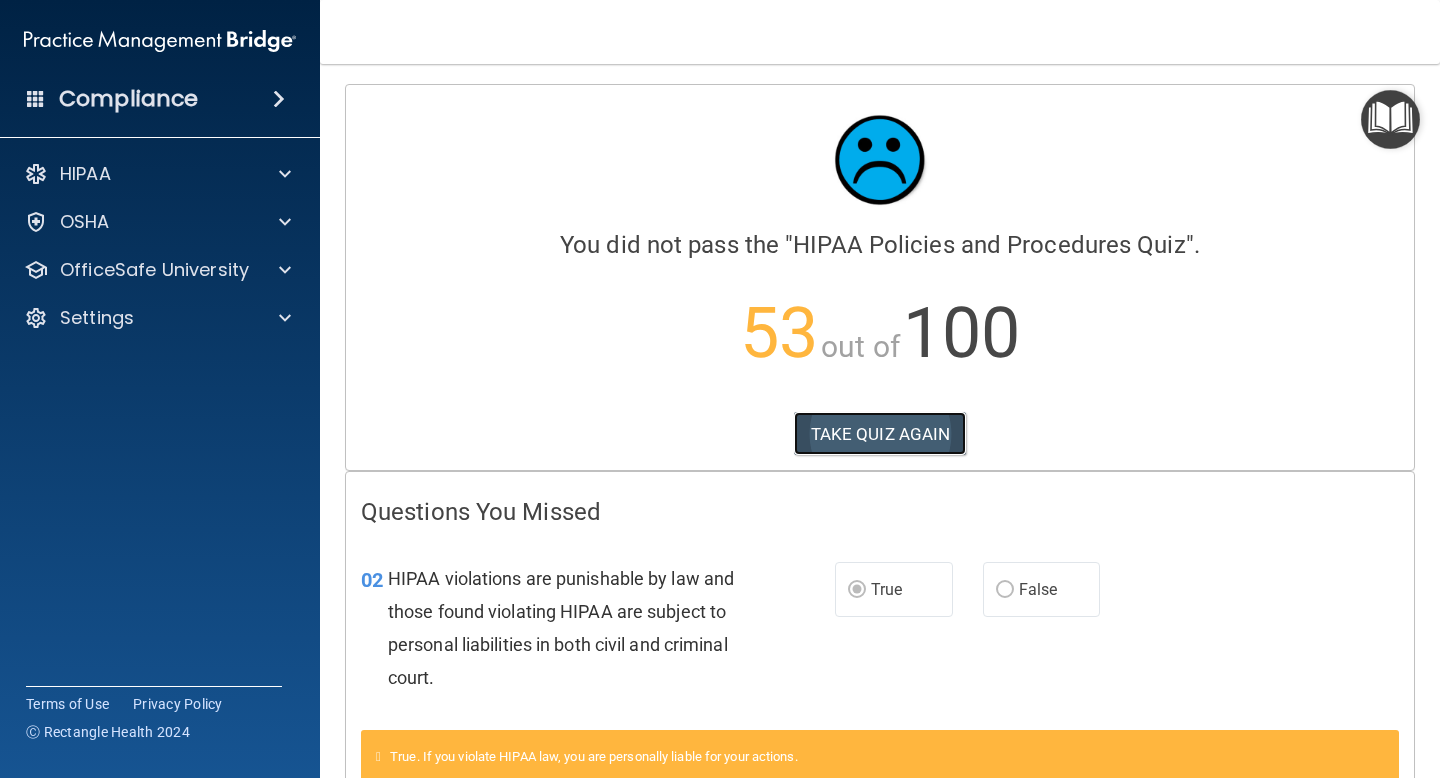 click on "TAKE QUIZ AGAIN" at bounding box center (880, 434) 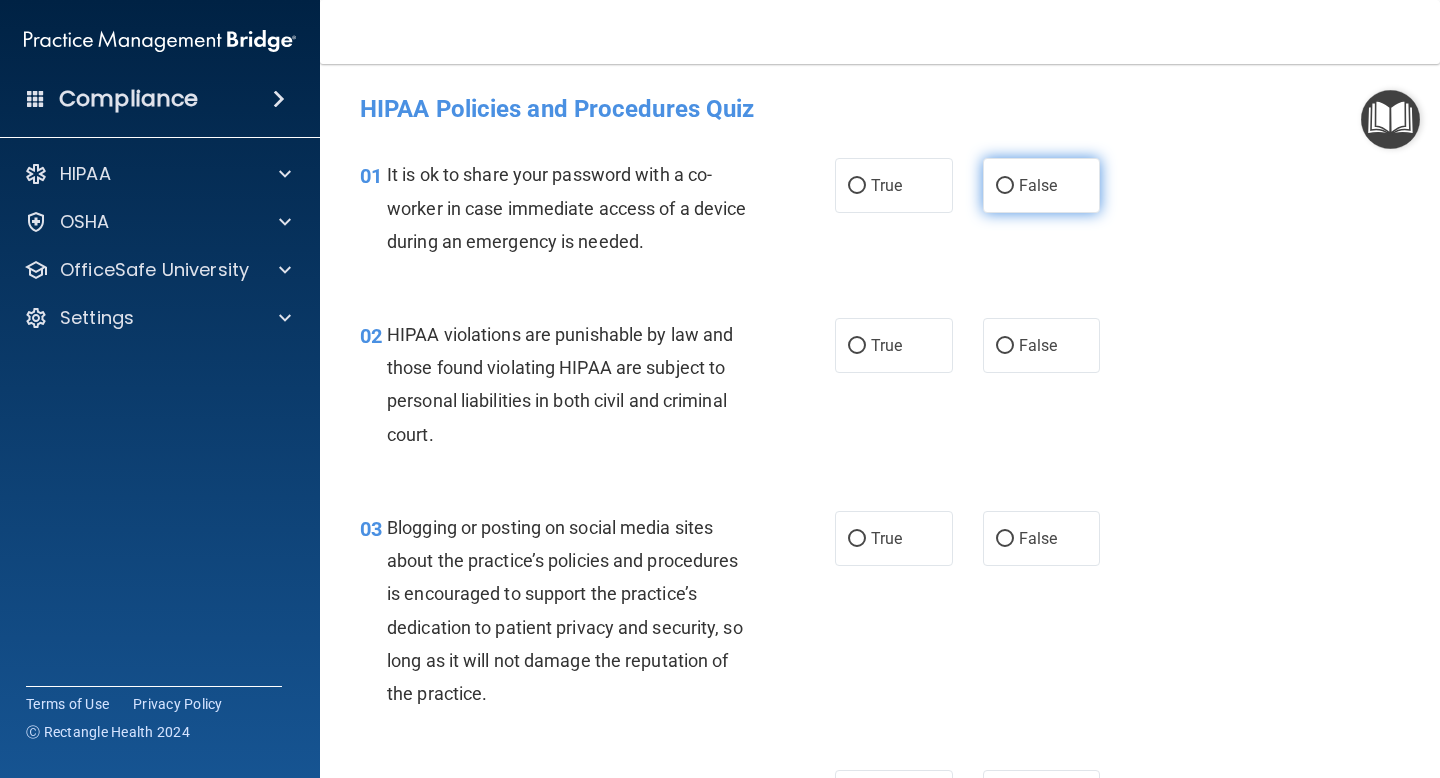 click on "False" at bounding box center (1042, 185) 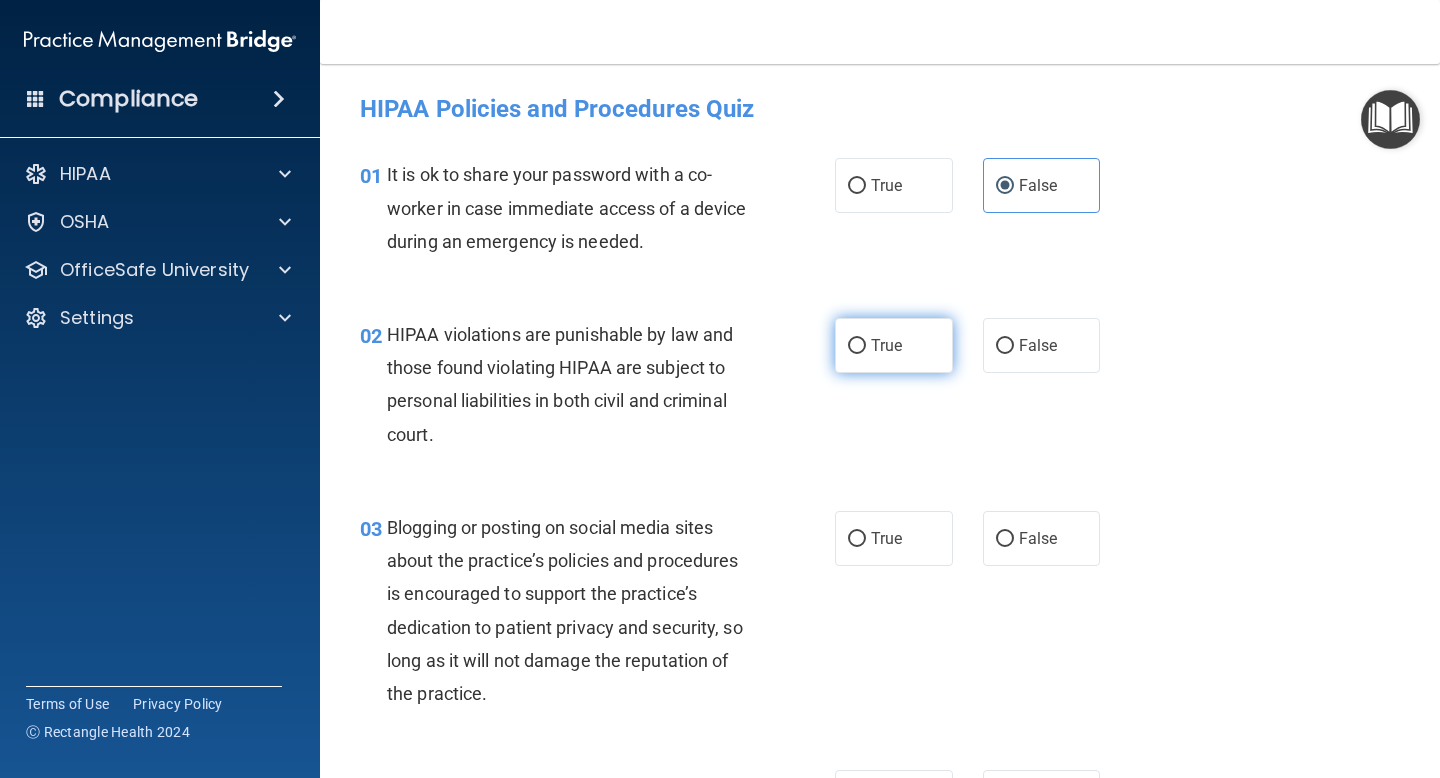 click on "True" at bounding box center [857, 346] 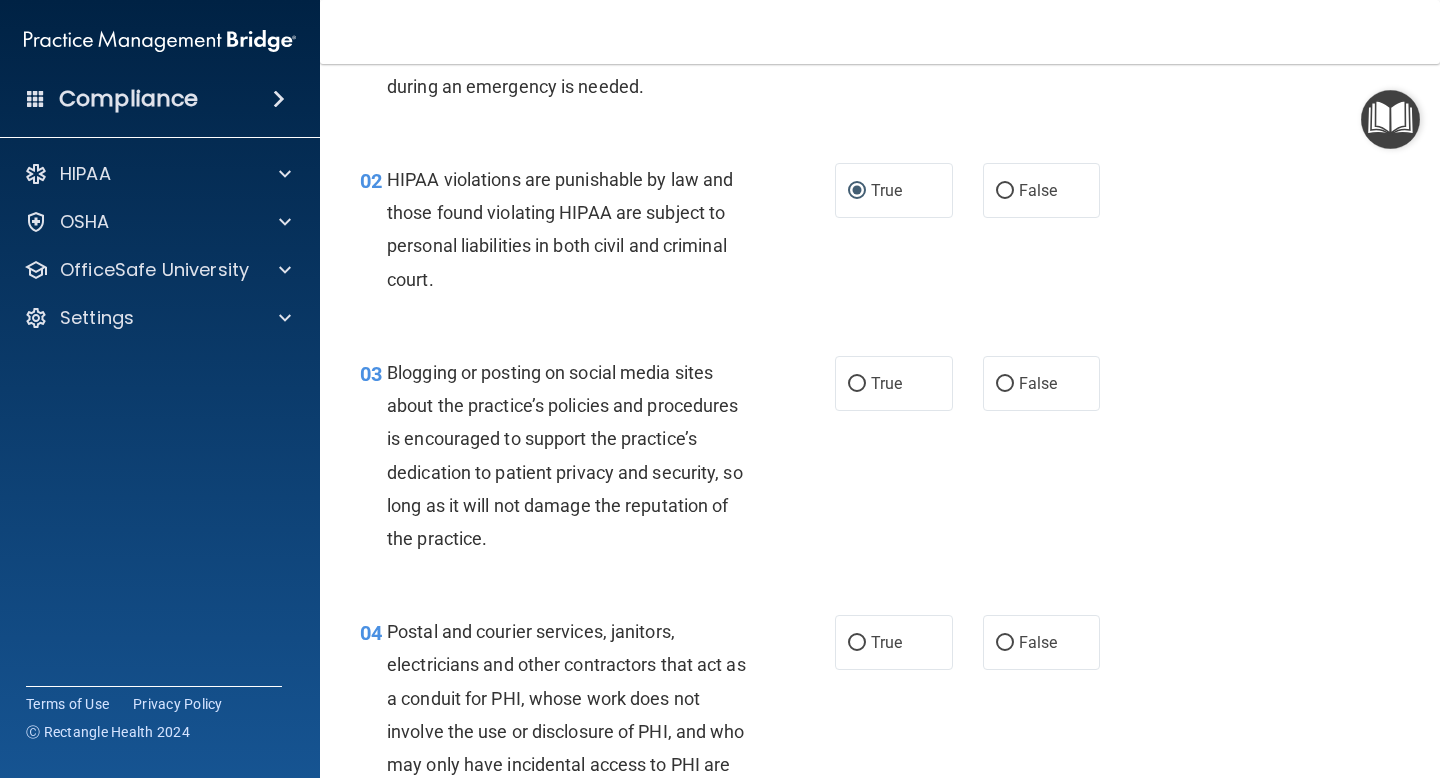 scroll, scrollTop: 156, scrollLeft: 0, axis: vertical 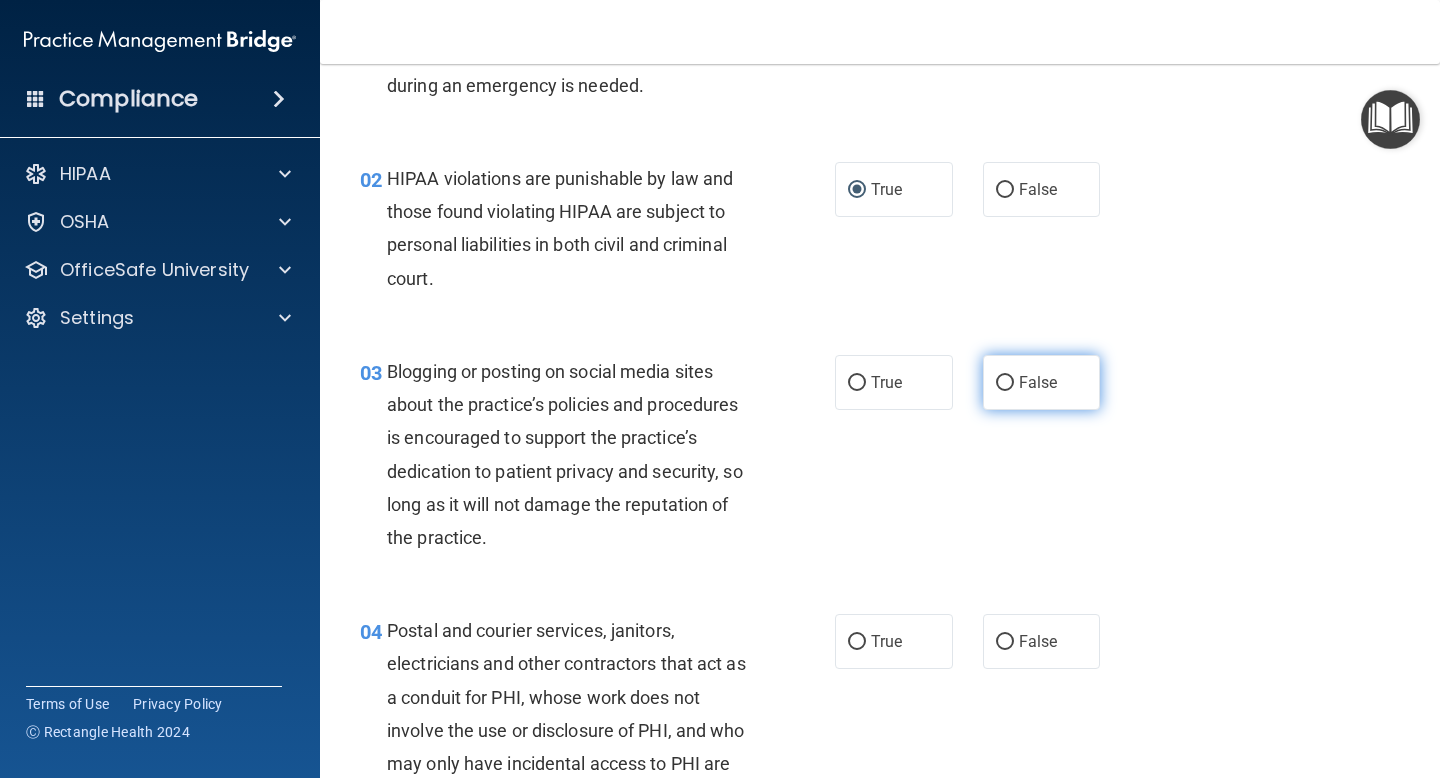 click on "False" at bounding box center (1042, 382) 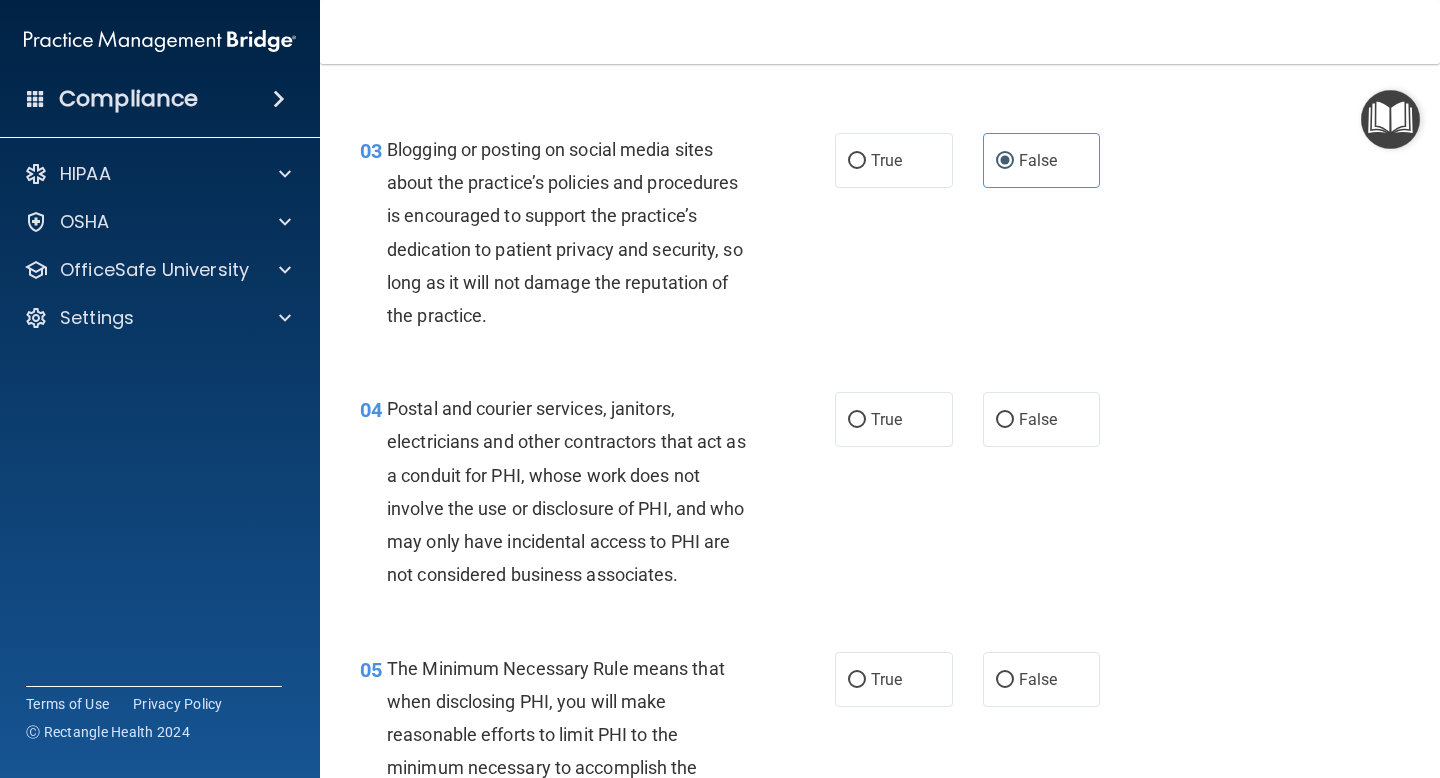 scroll, scrollTop: 385, scrollLeft: 0, axis: vertical 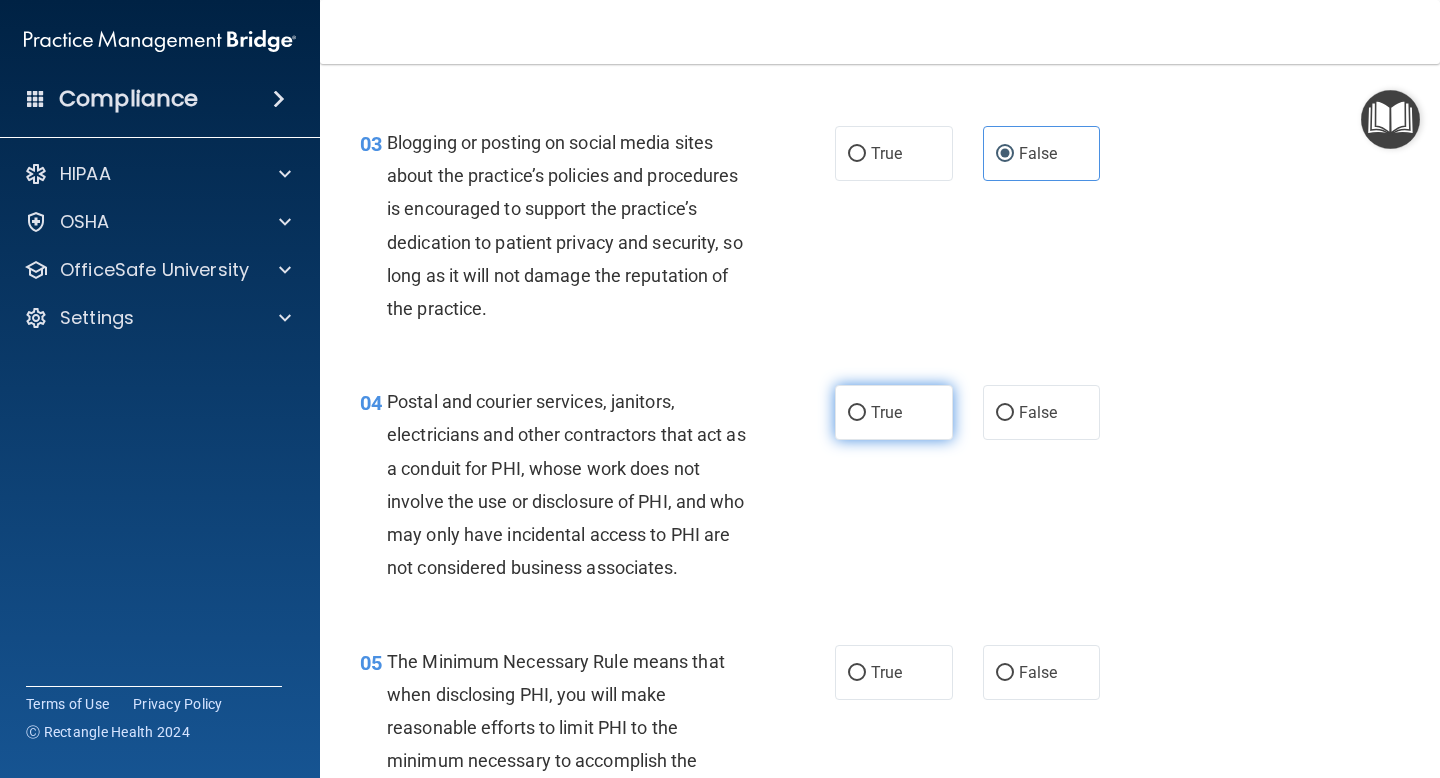 click on "True" at bounding box center [886, 412] 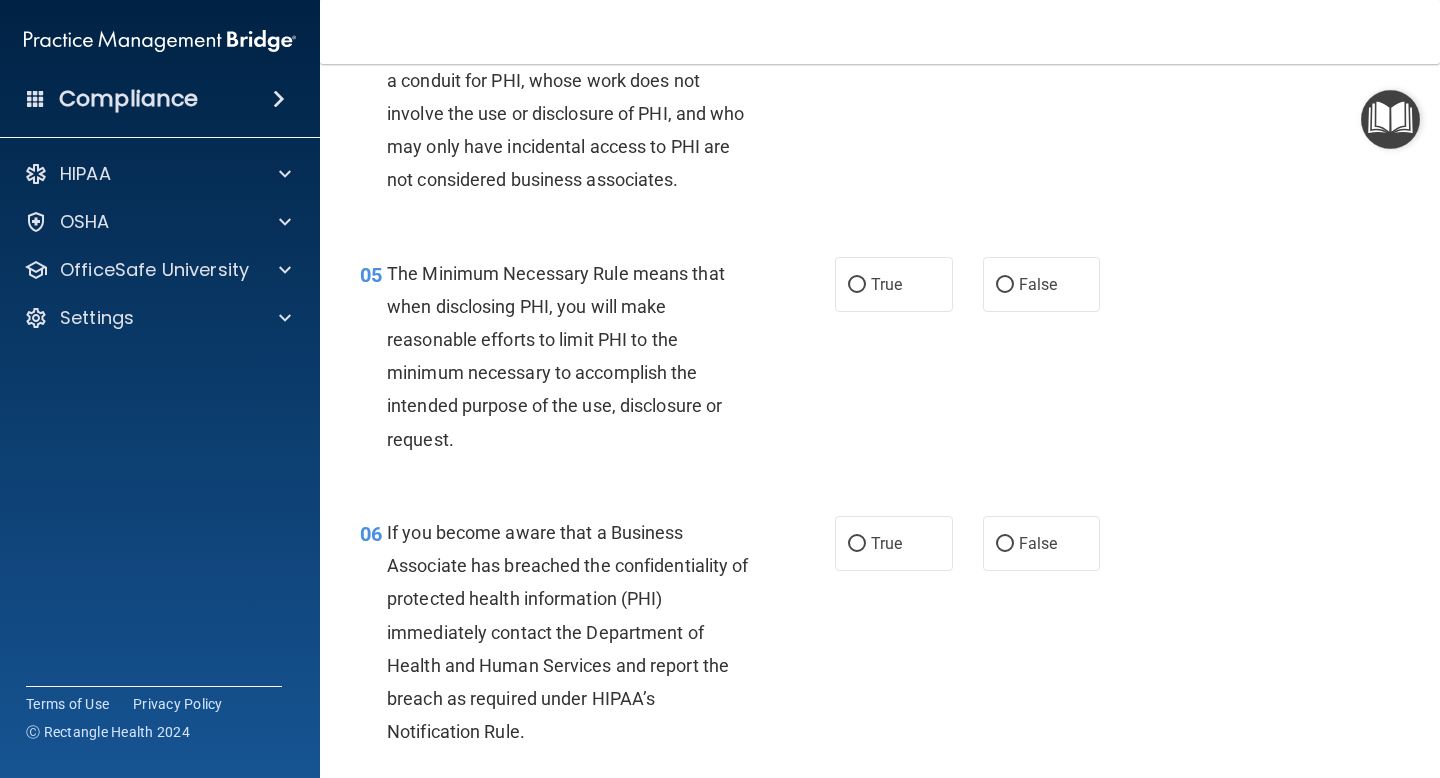 scroll, scrollTop: 790, scrollLeft: 0, axis: vertical 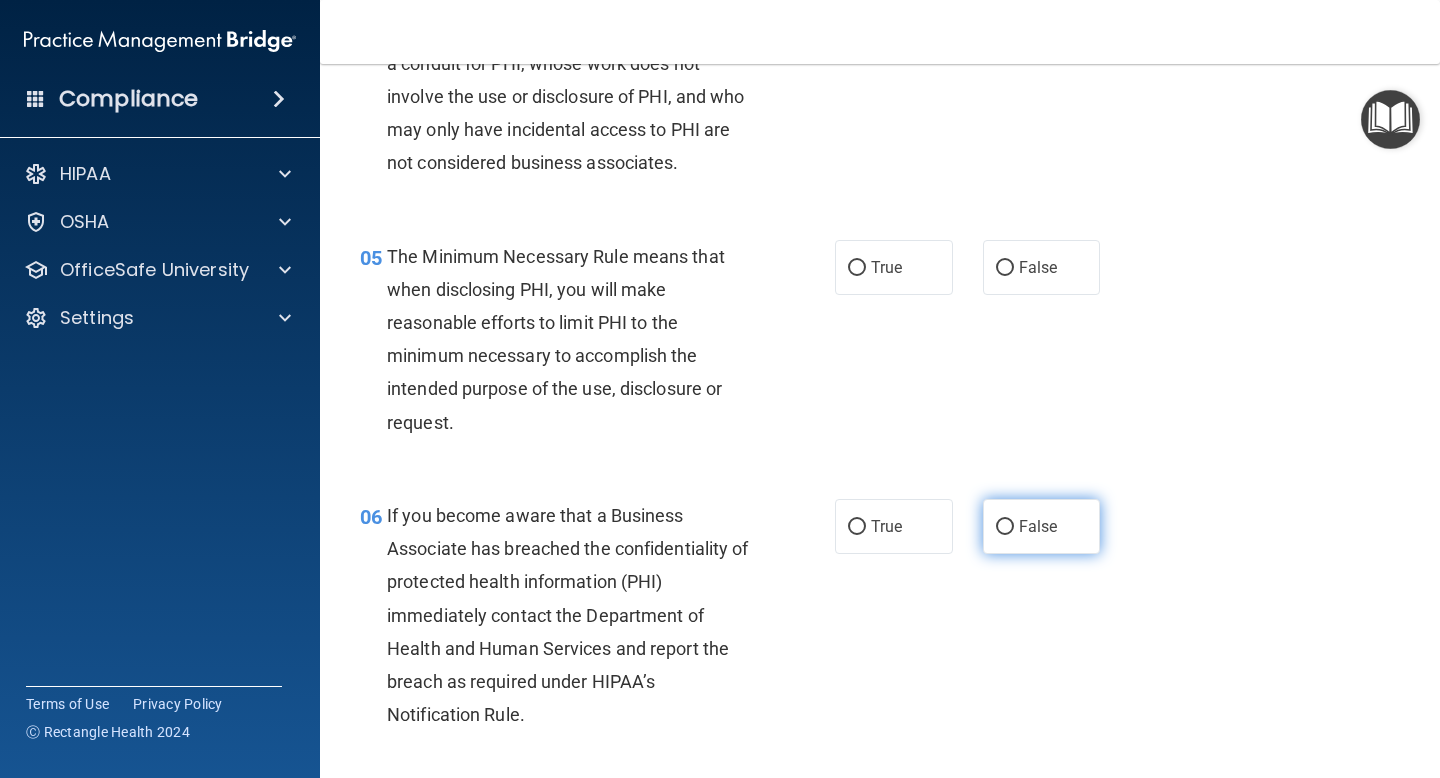 click on "False" at bounding box center [1042, 526] 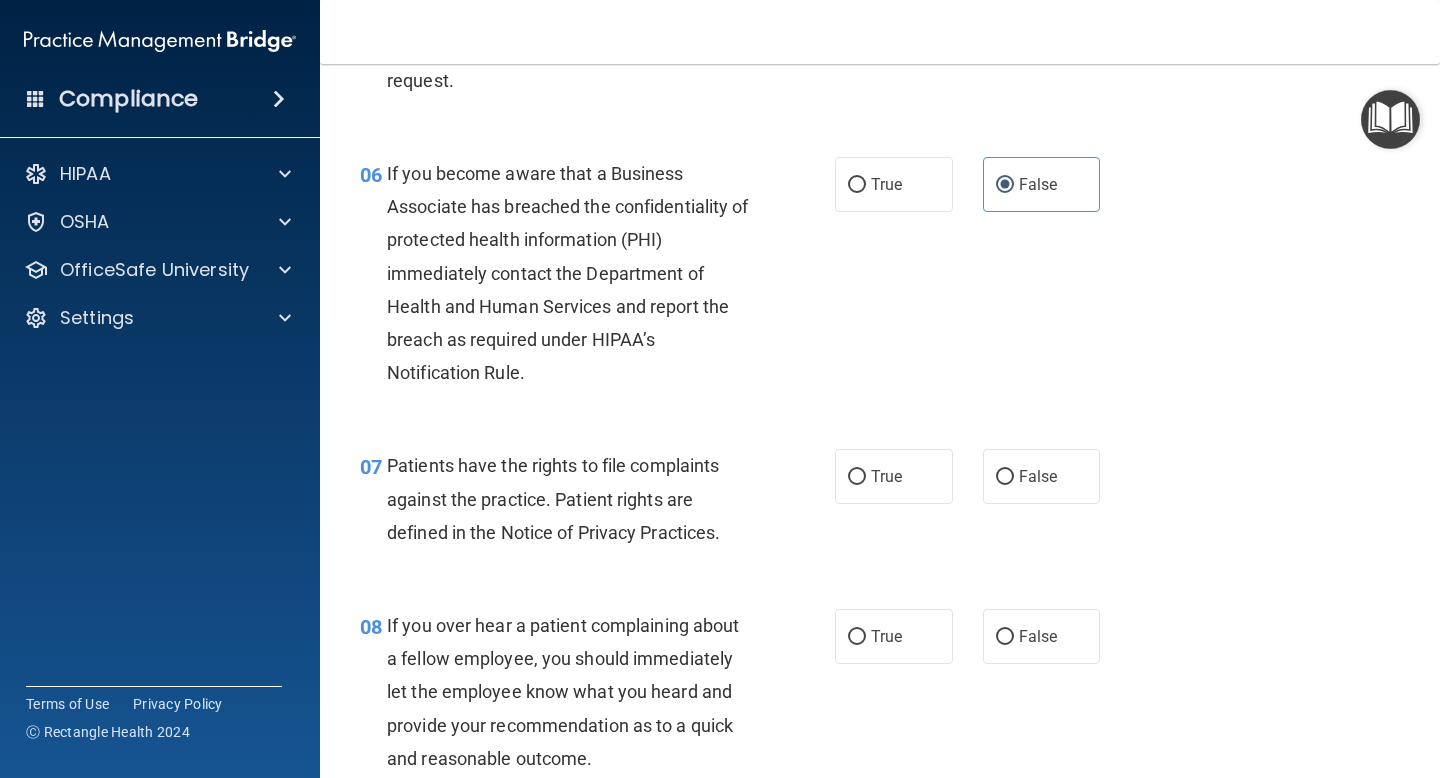 scroll, scrollTop: 1138, scrollLeft: 0, axis: vertical 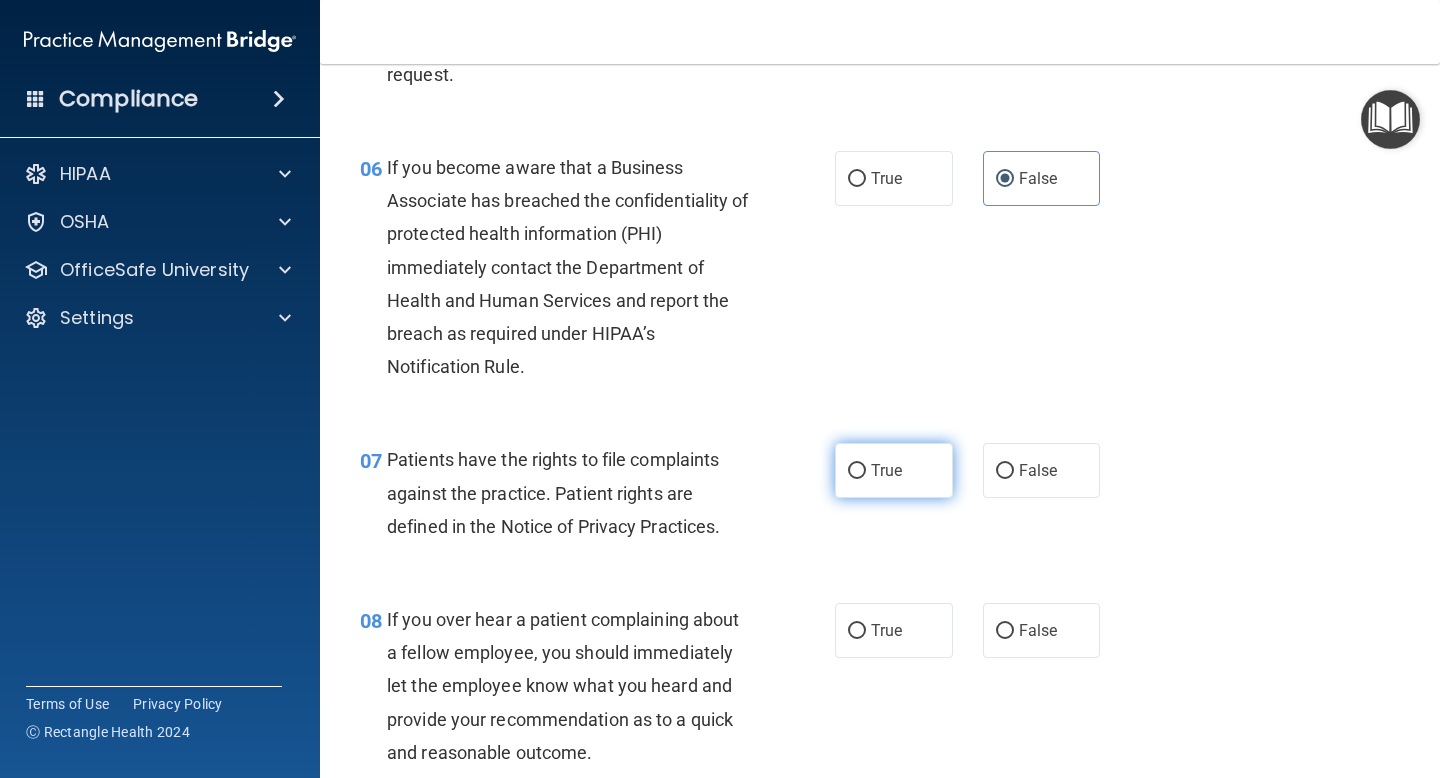 click on "True" at bounding box center [857, 471] 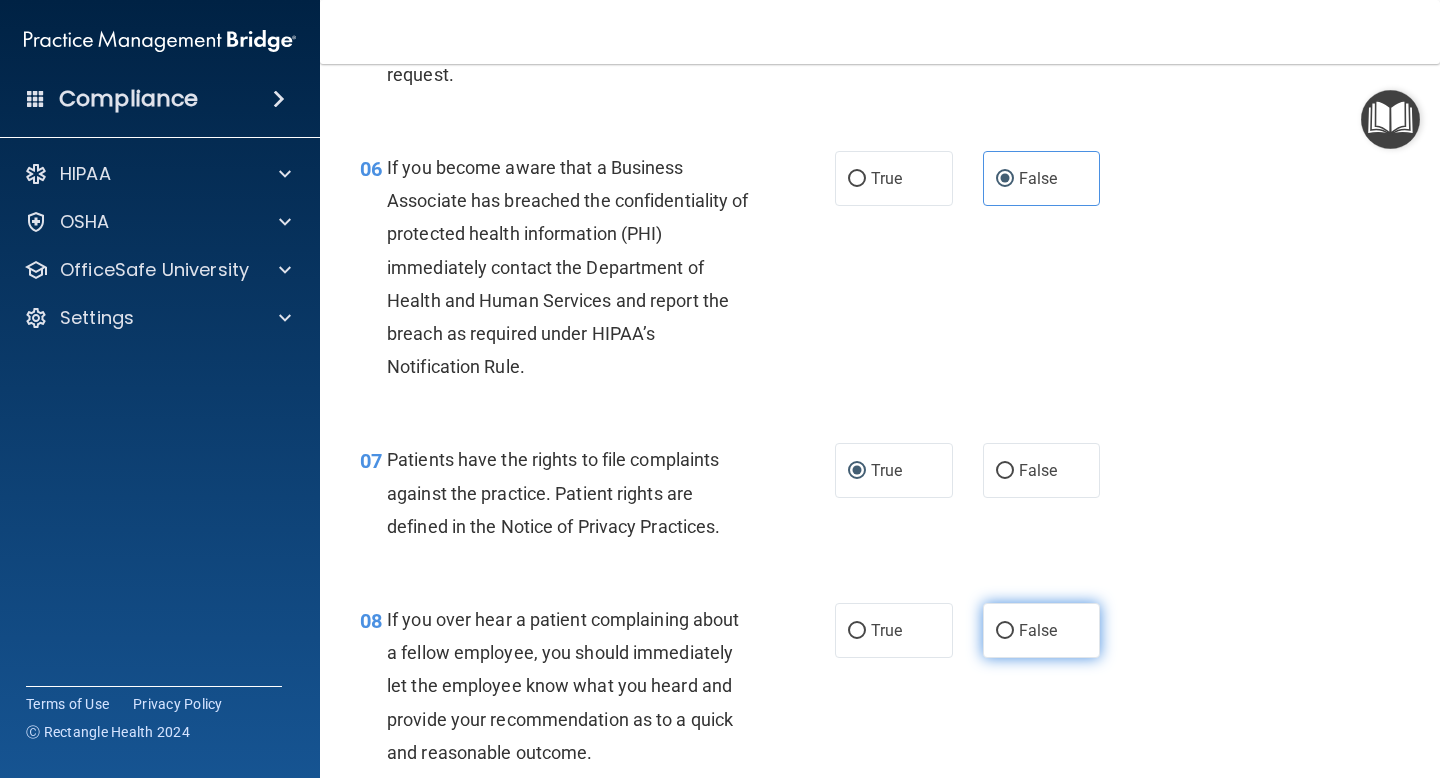 click on "False" at bounding box center [1005, 631] 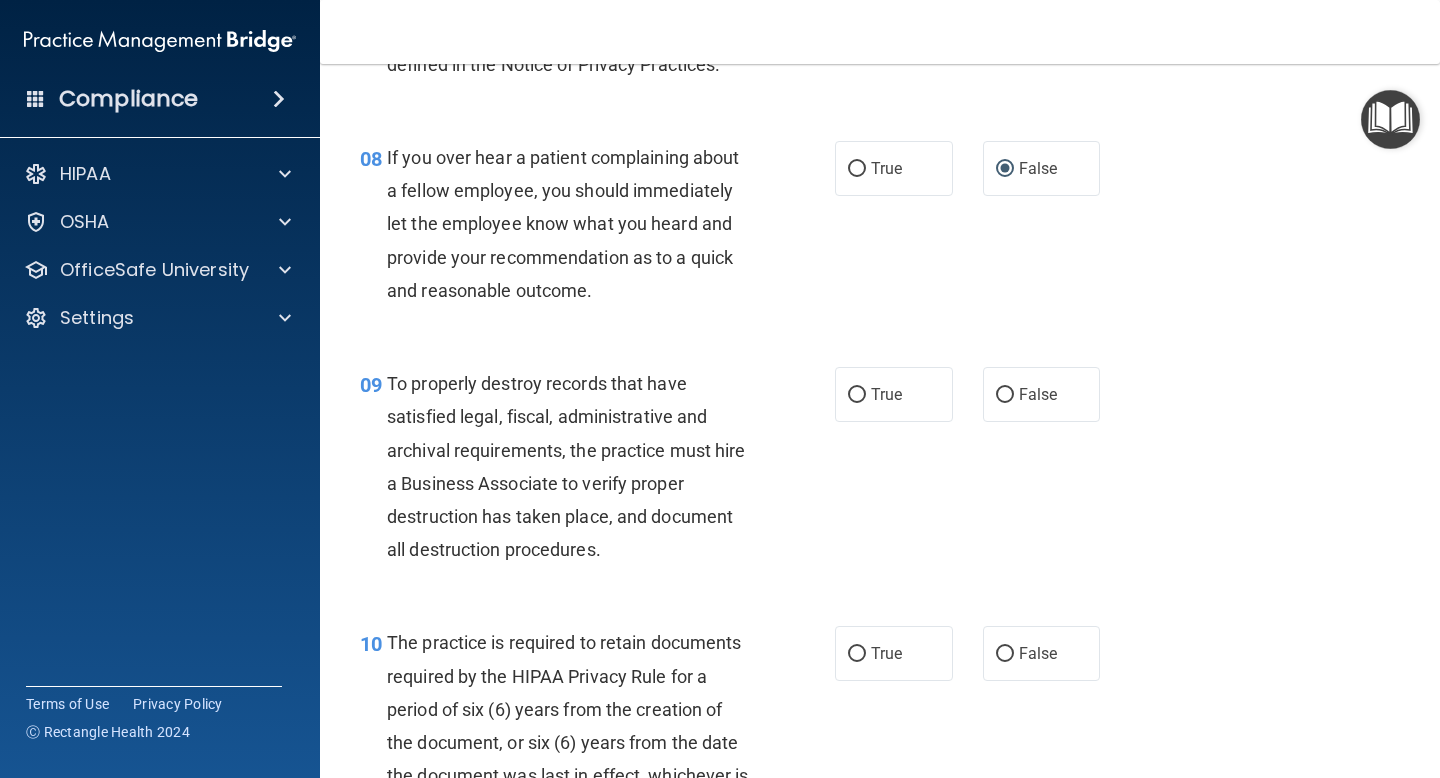 scroll, scrollTop: 1602, scrollLeft: 0, axis: vertical 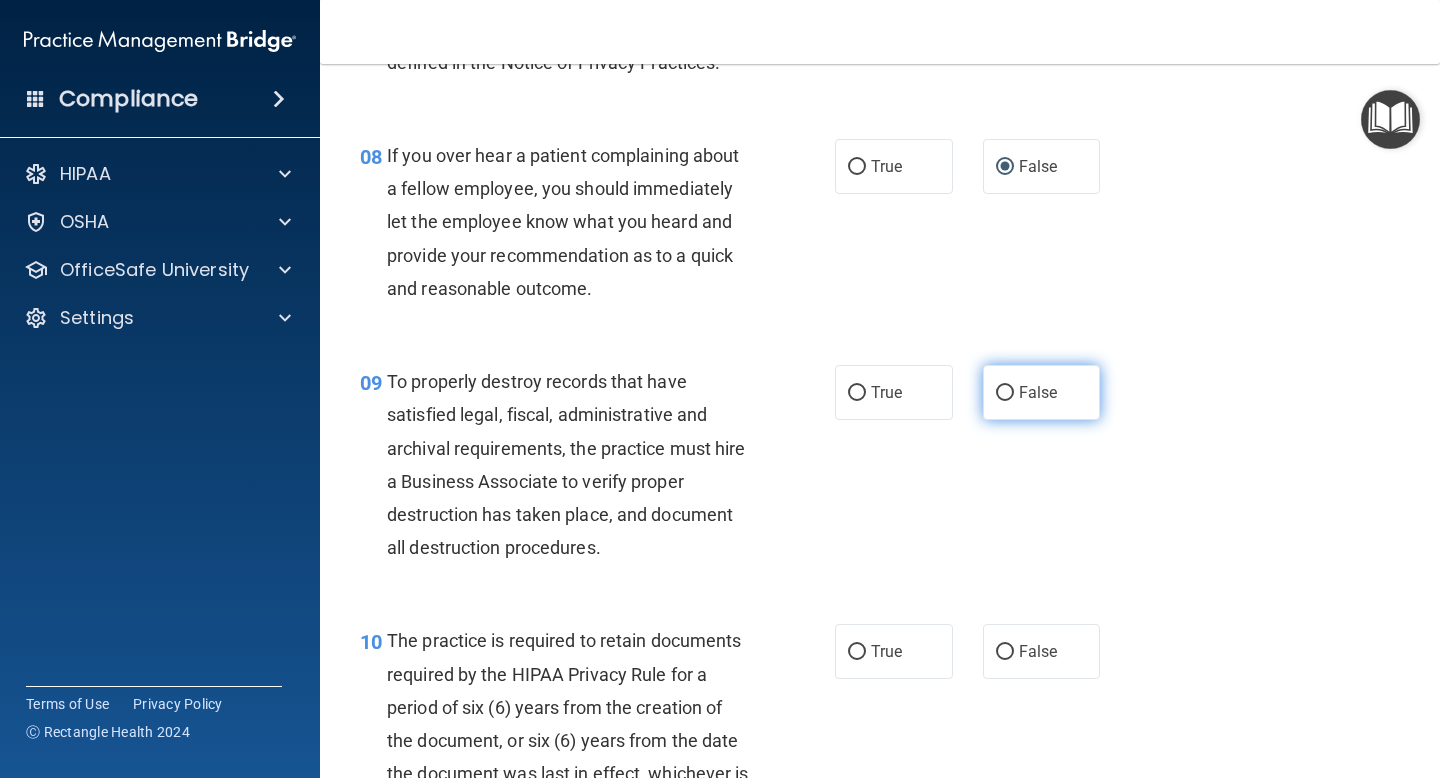 click on "False" at bounding box center (1005, 393) 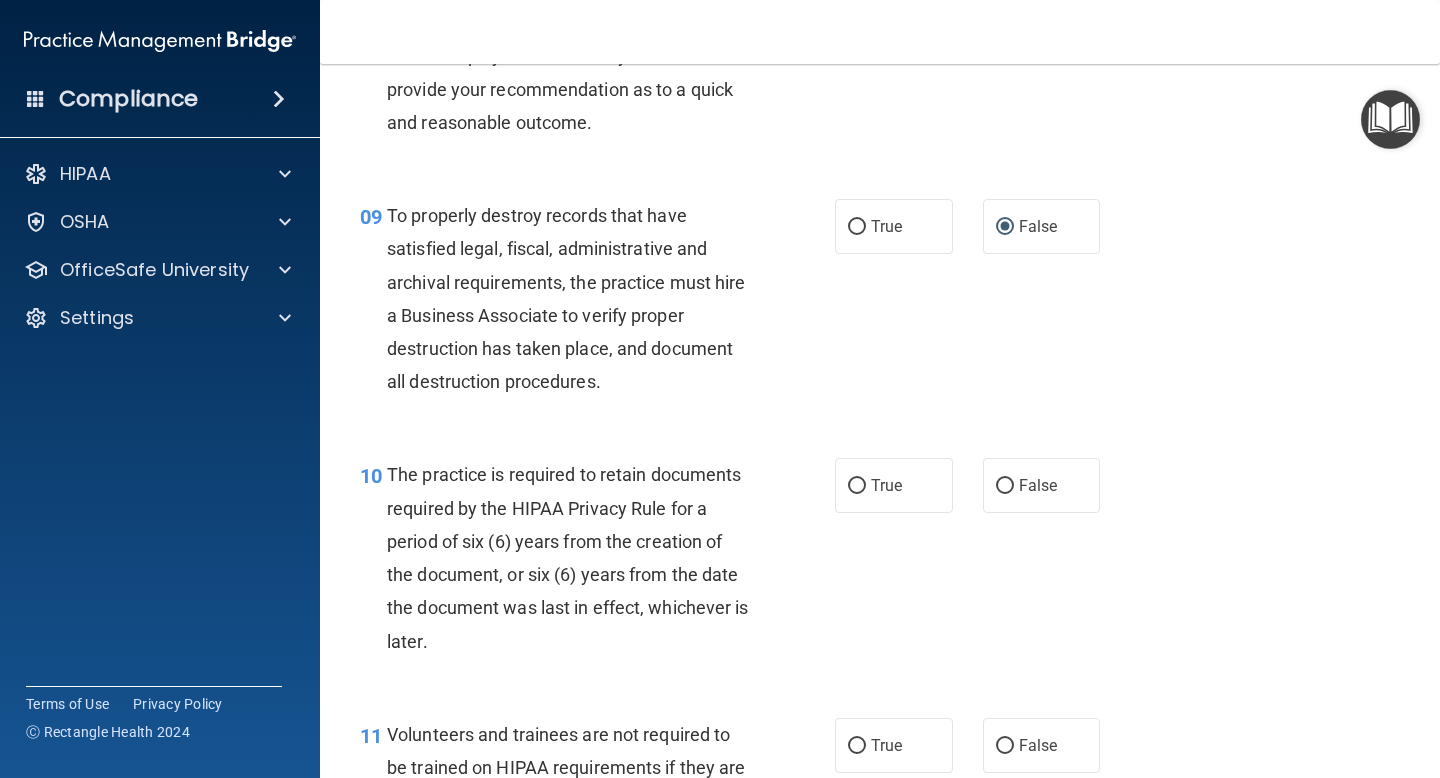 scroll, scrollTop: 1770, scrollLeft: 0, axis: vertical 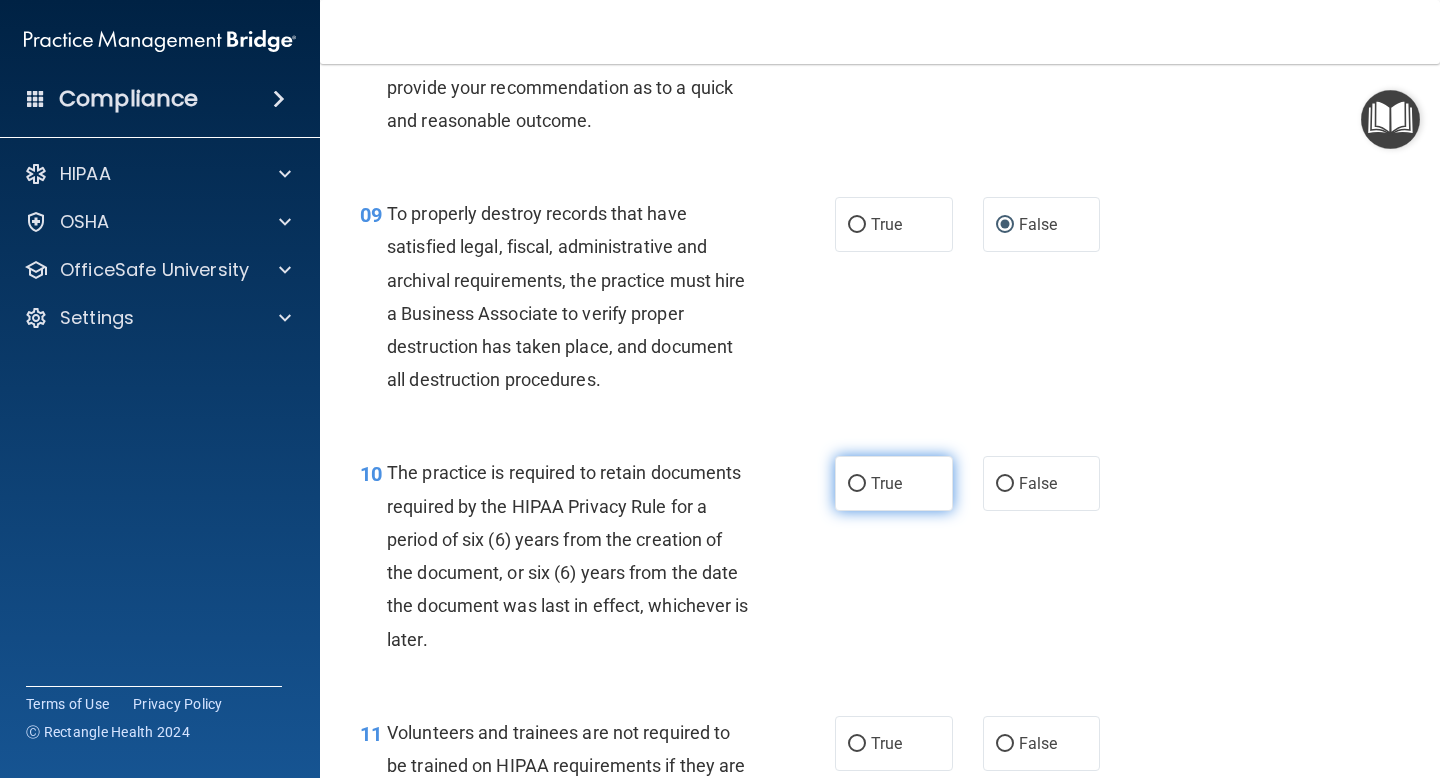 click on "True" at bounding box center [857, 484] 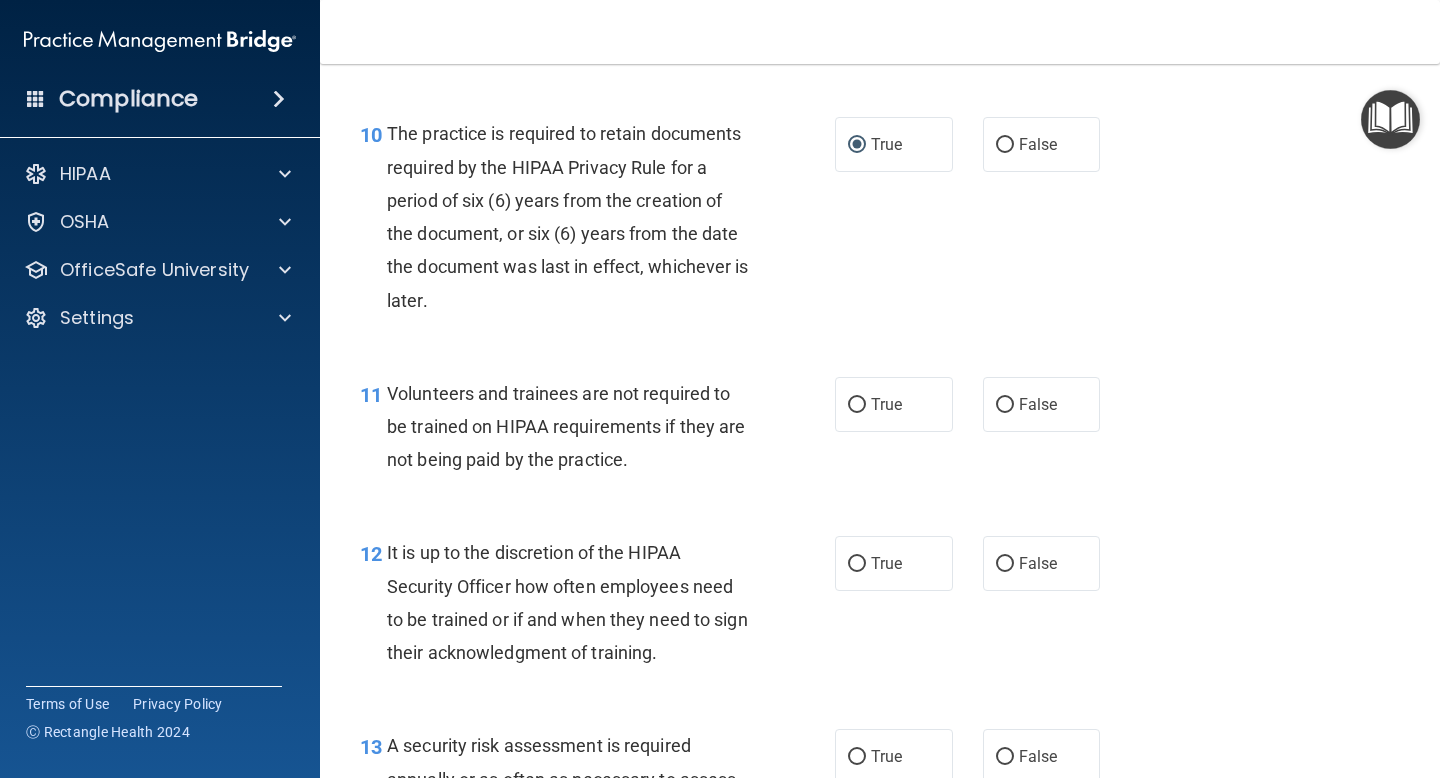 scroll, scrollTop: 2113, scrollLeft: 0, axis: vertical 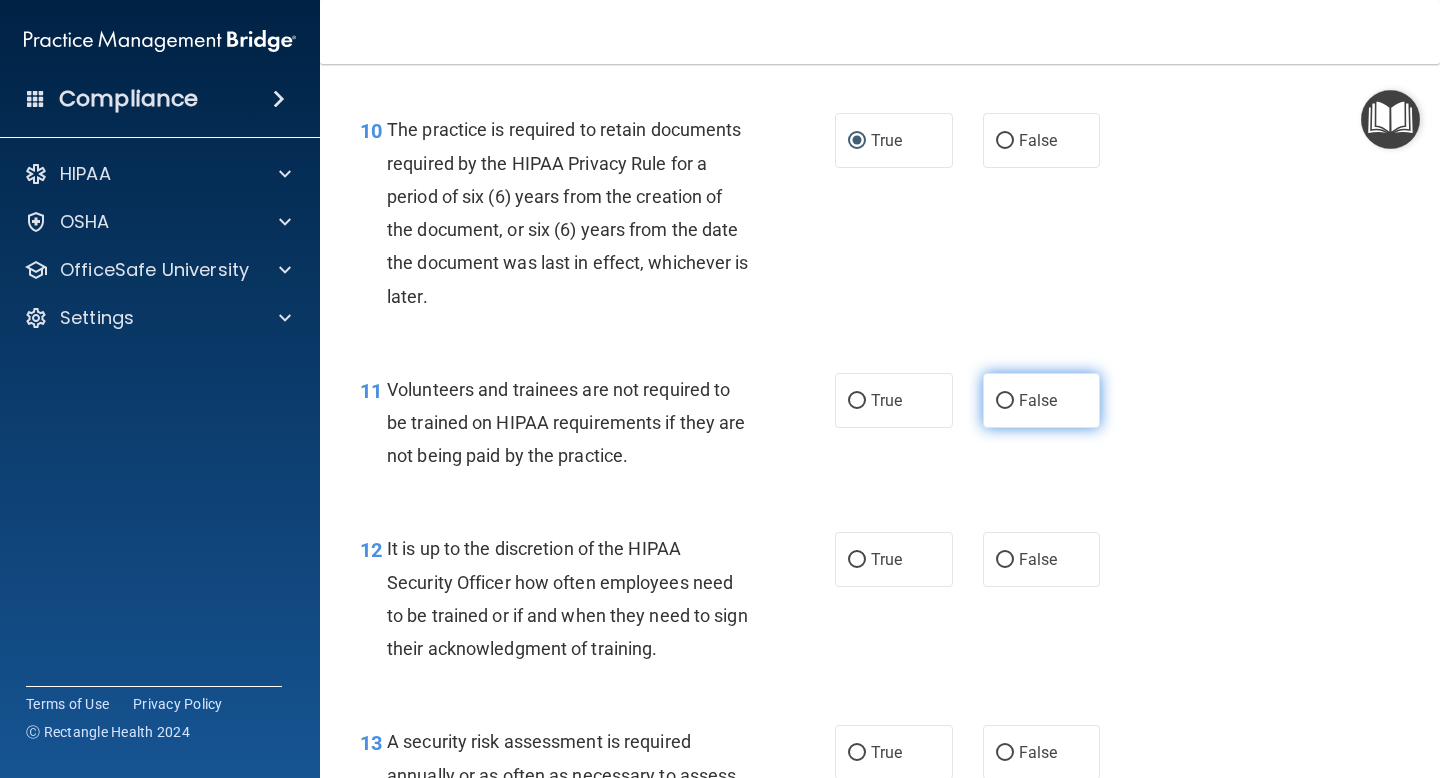 click on "False" at bounding box center (1005, 401) 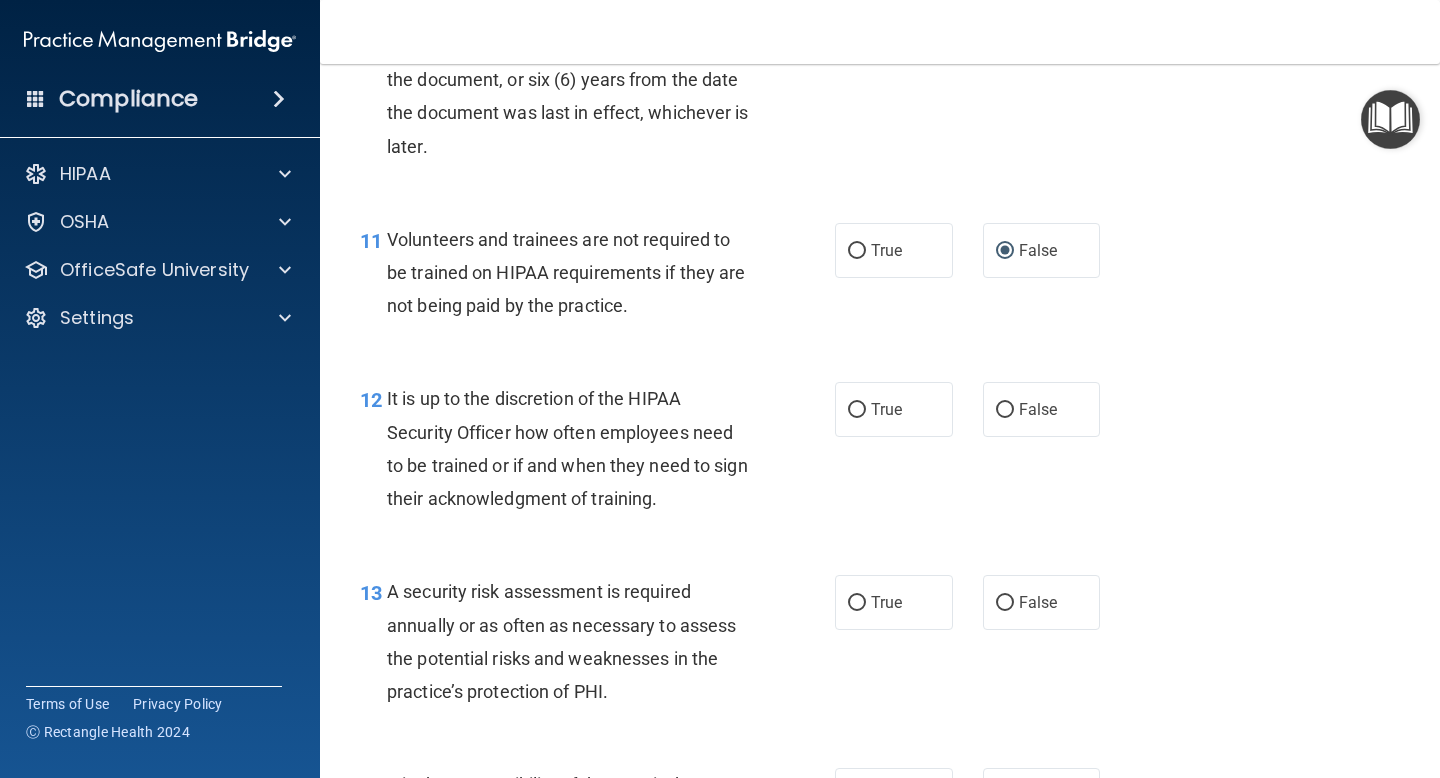 scroll, scrollTop: 2264, scrollLeft: 0, axis: vertical 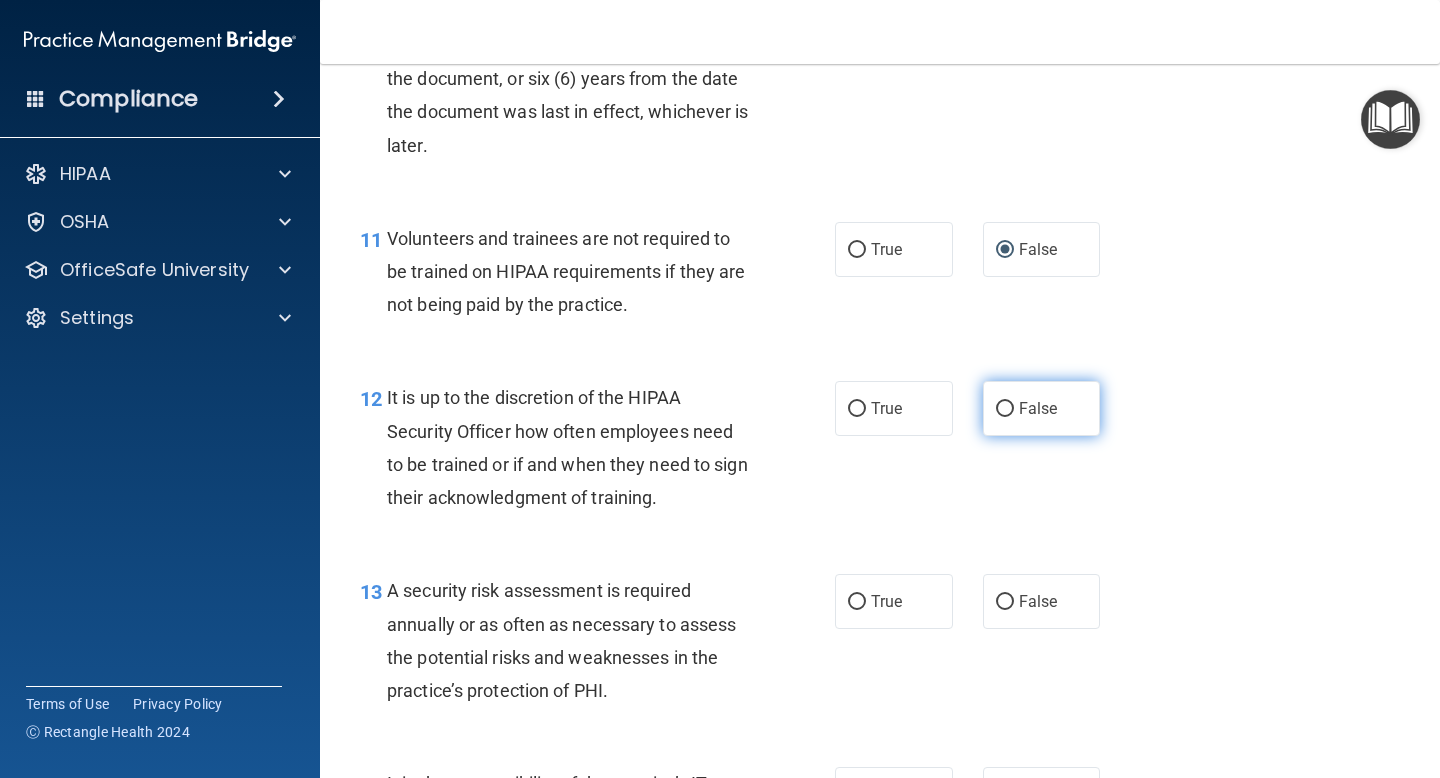 click on "False" at bounding box center (1042, 408) 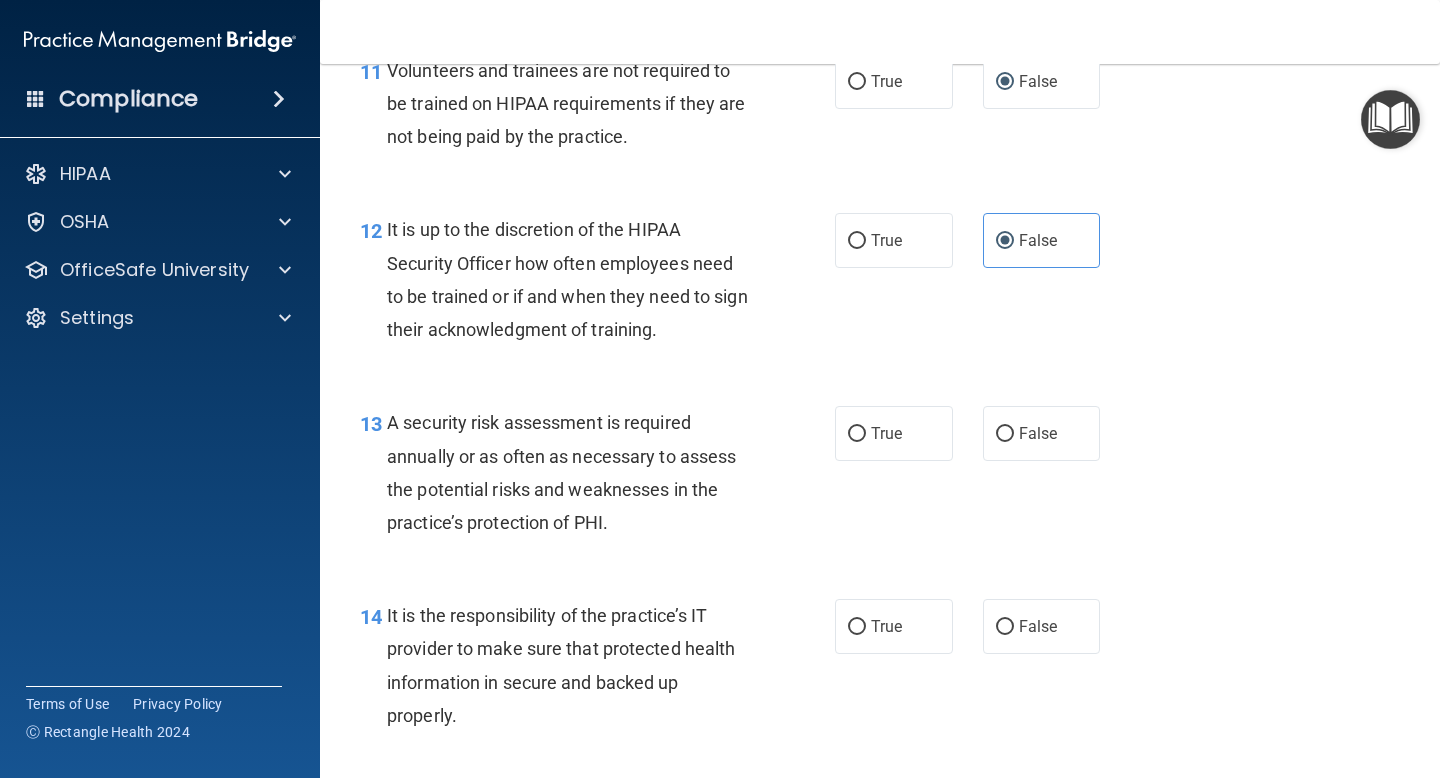 scroll, scrollTop: 2438, scrollLeft: 0, axis: vertical 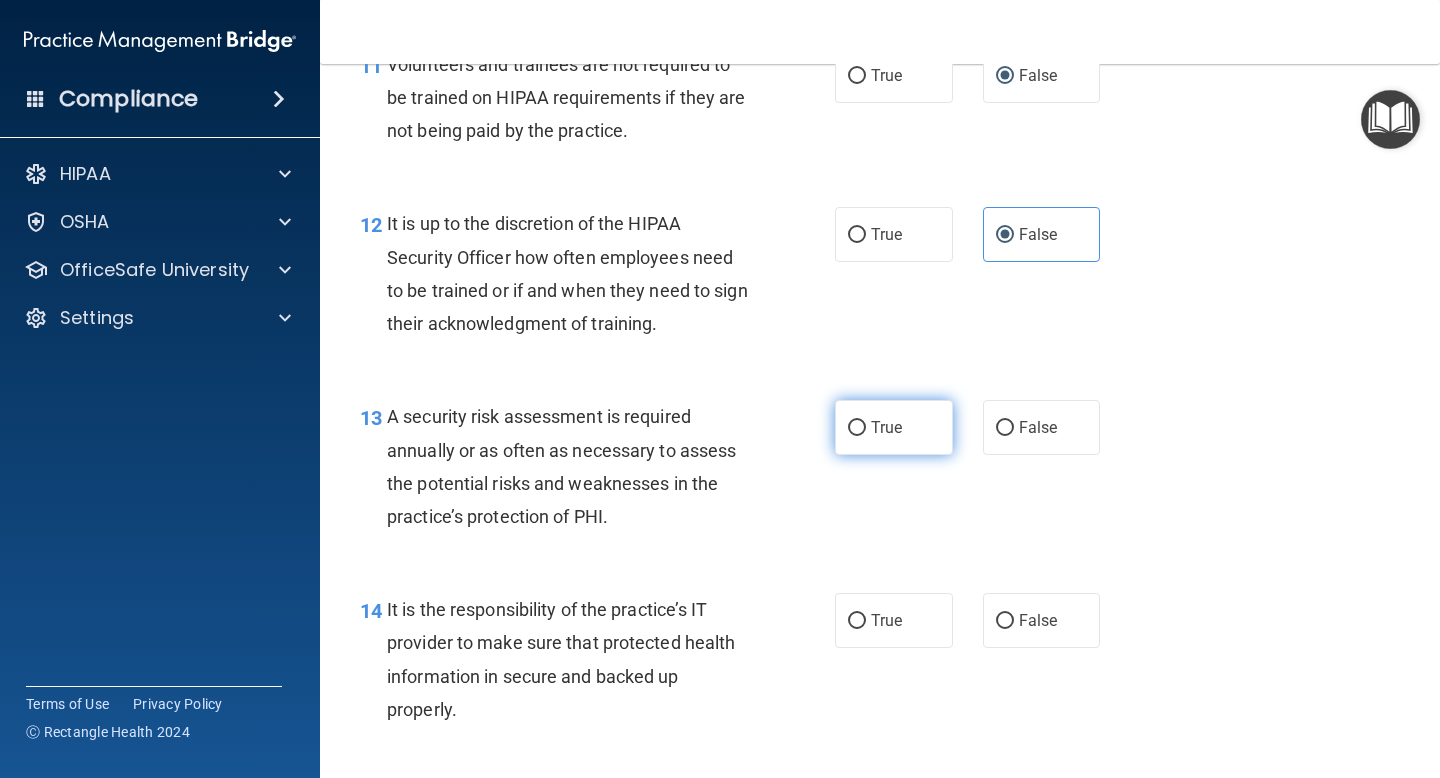 click on "True" at bounding box center [886, 427] 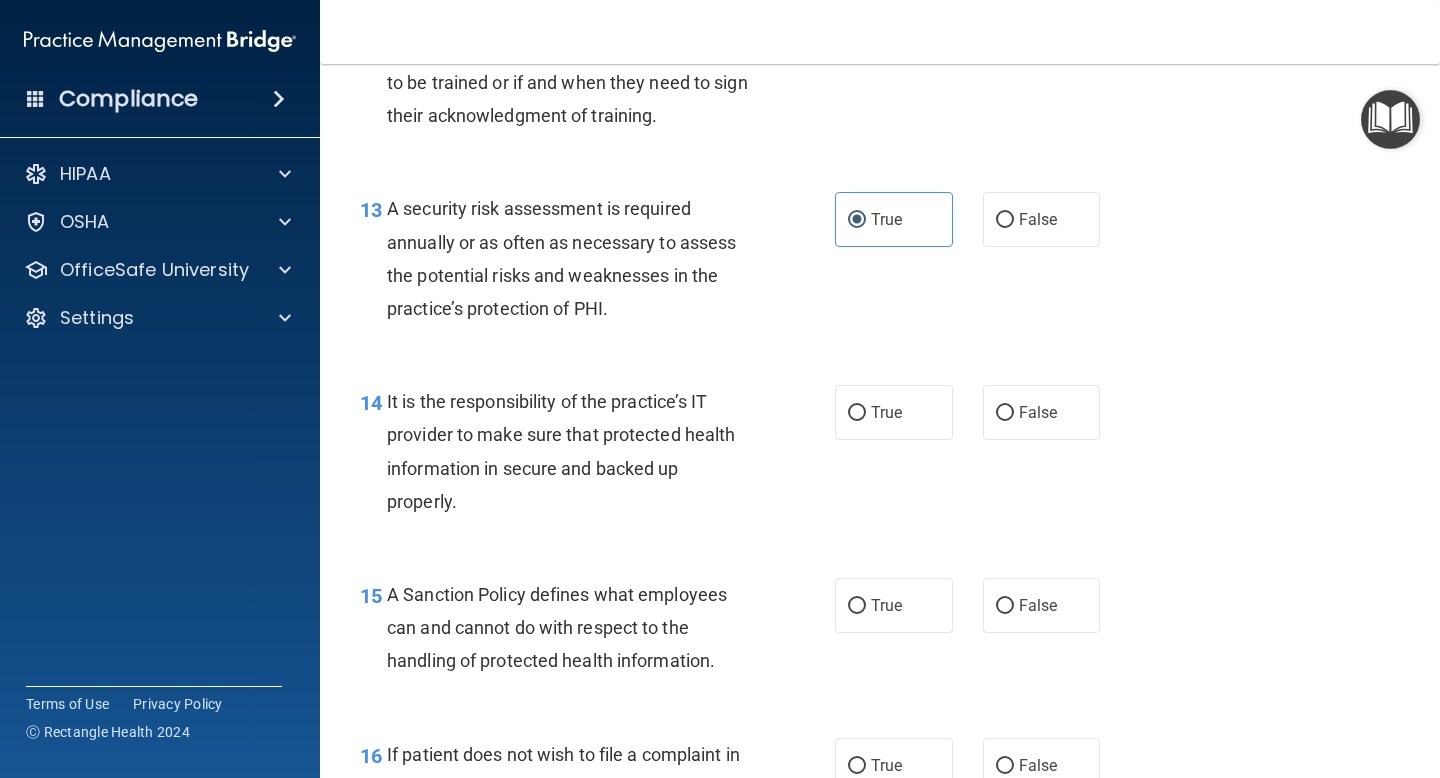 scroll, scrollTop: 2644, scrollLeft: 0, axis: vertical 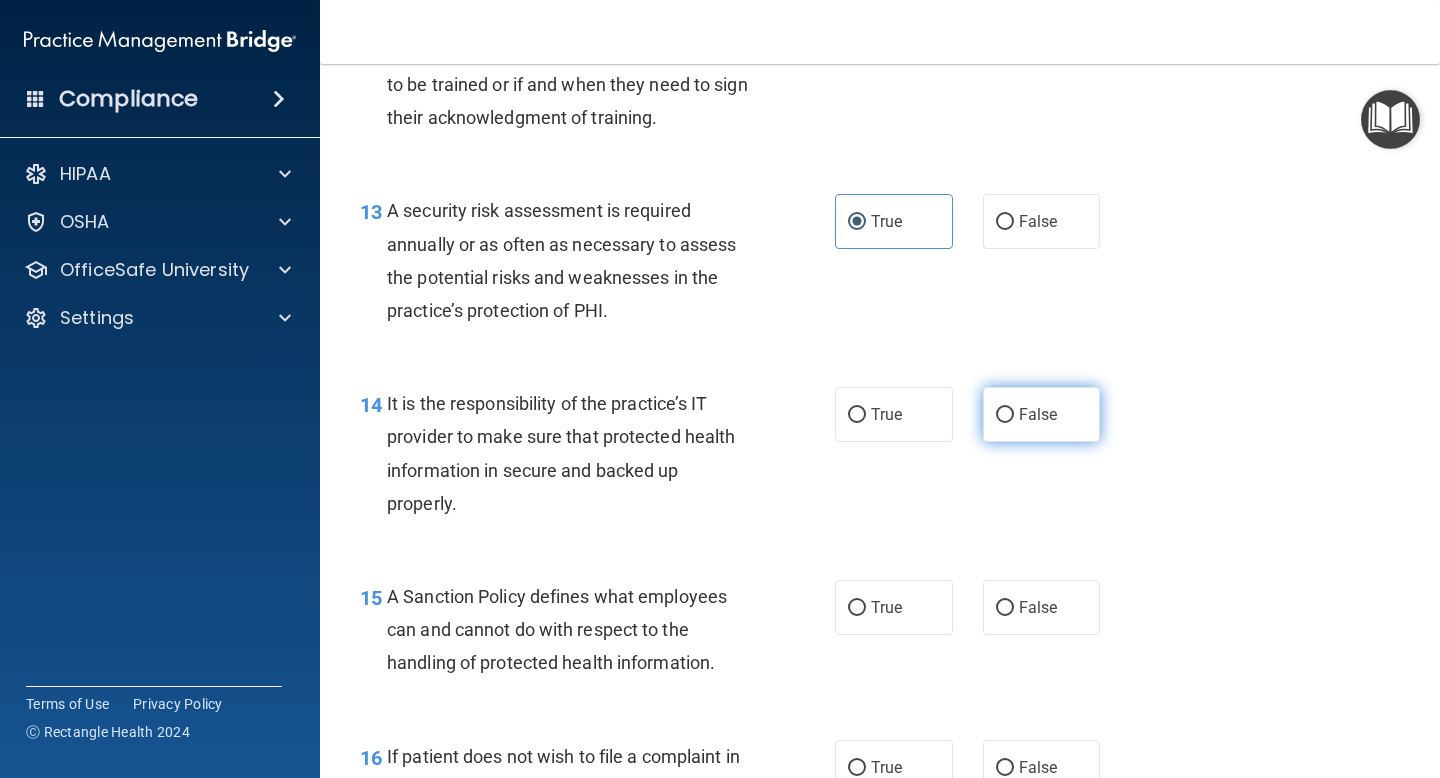 click on "False" at bounding box center [1042, 414] 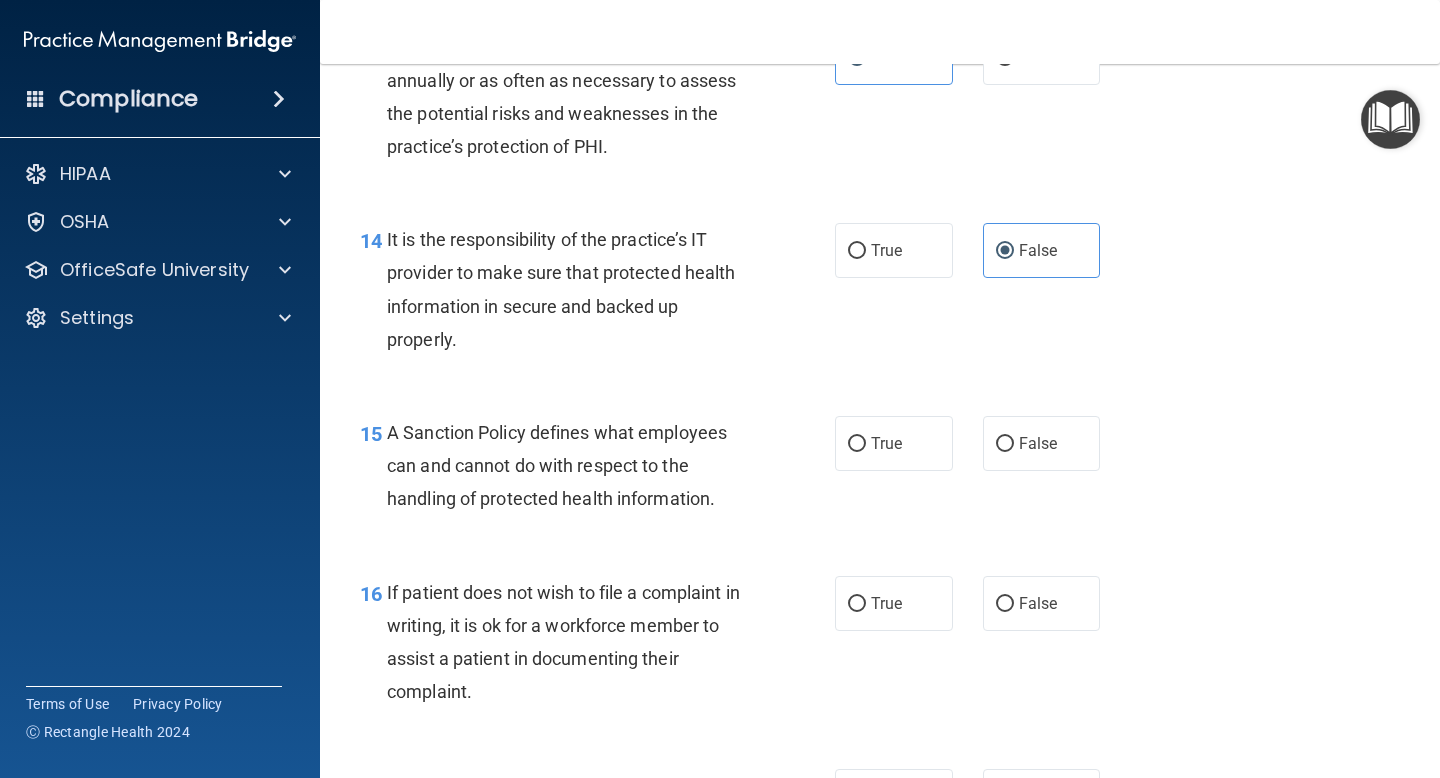 scroll, scrollTop: 2809, scrollLeft: 0, axis: vertical 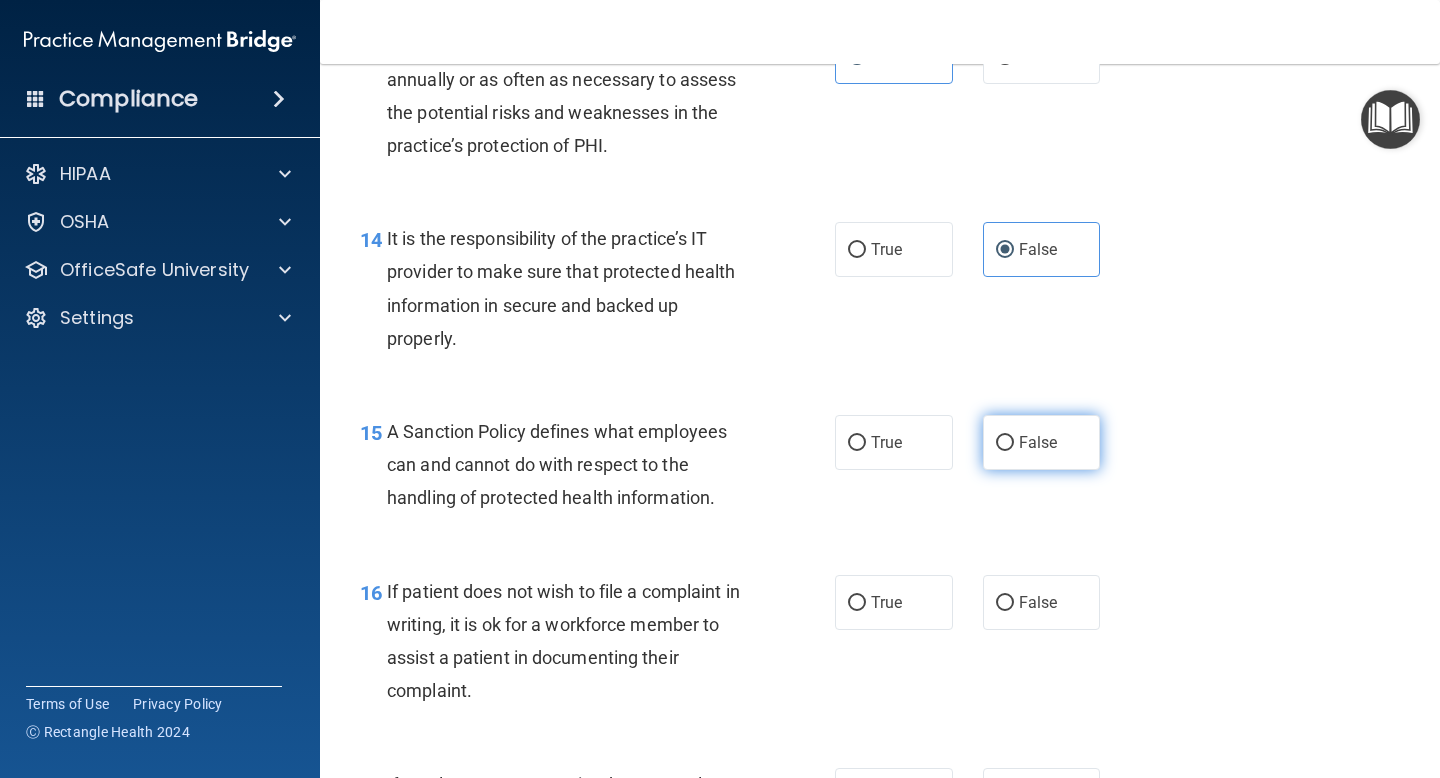 click on "False" at bounding box center (1005, 443) 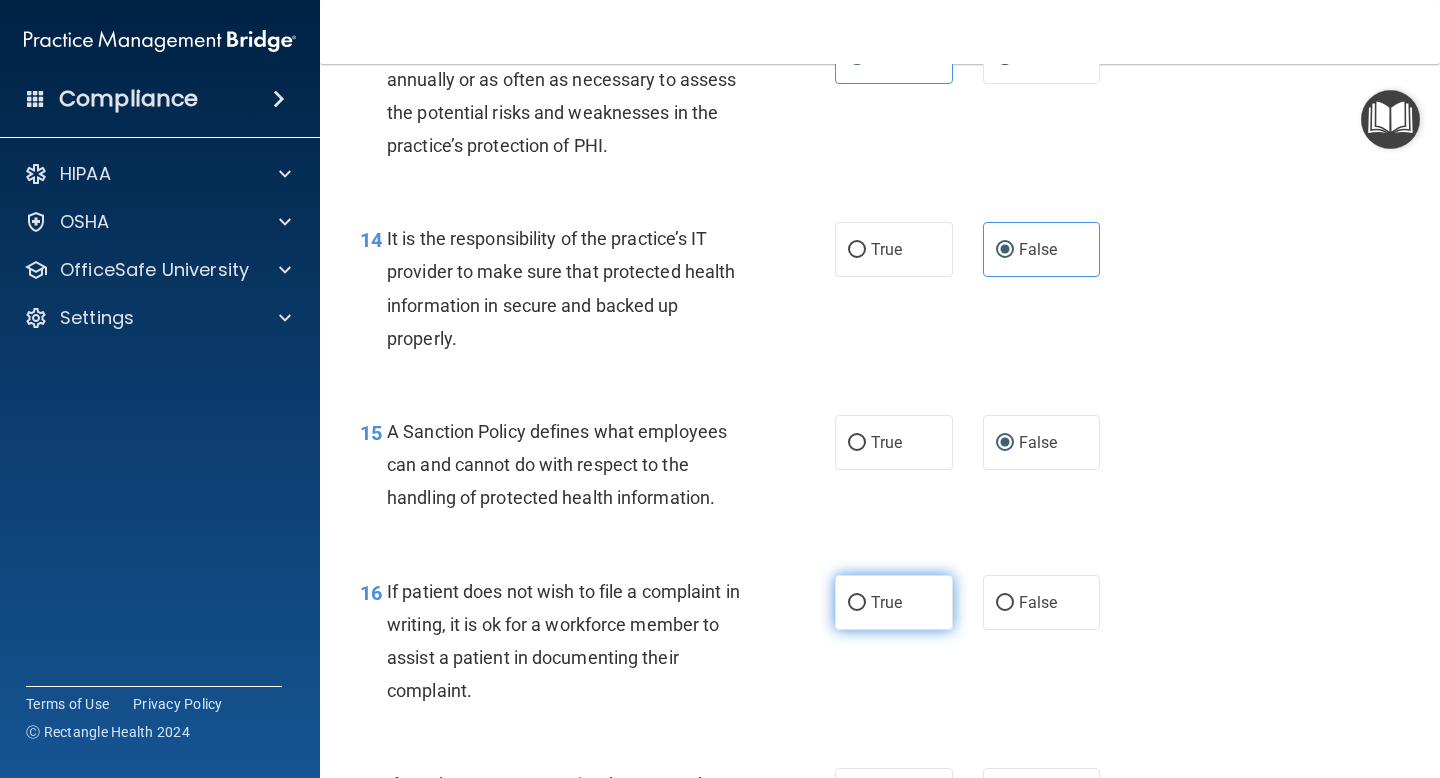 click on "True" at bounding box center [857, 603] 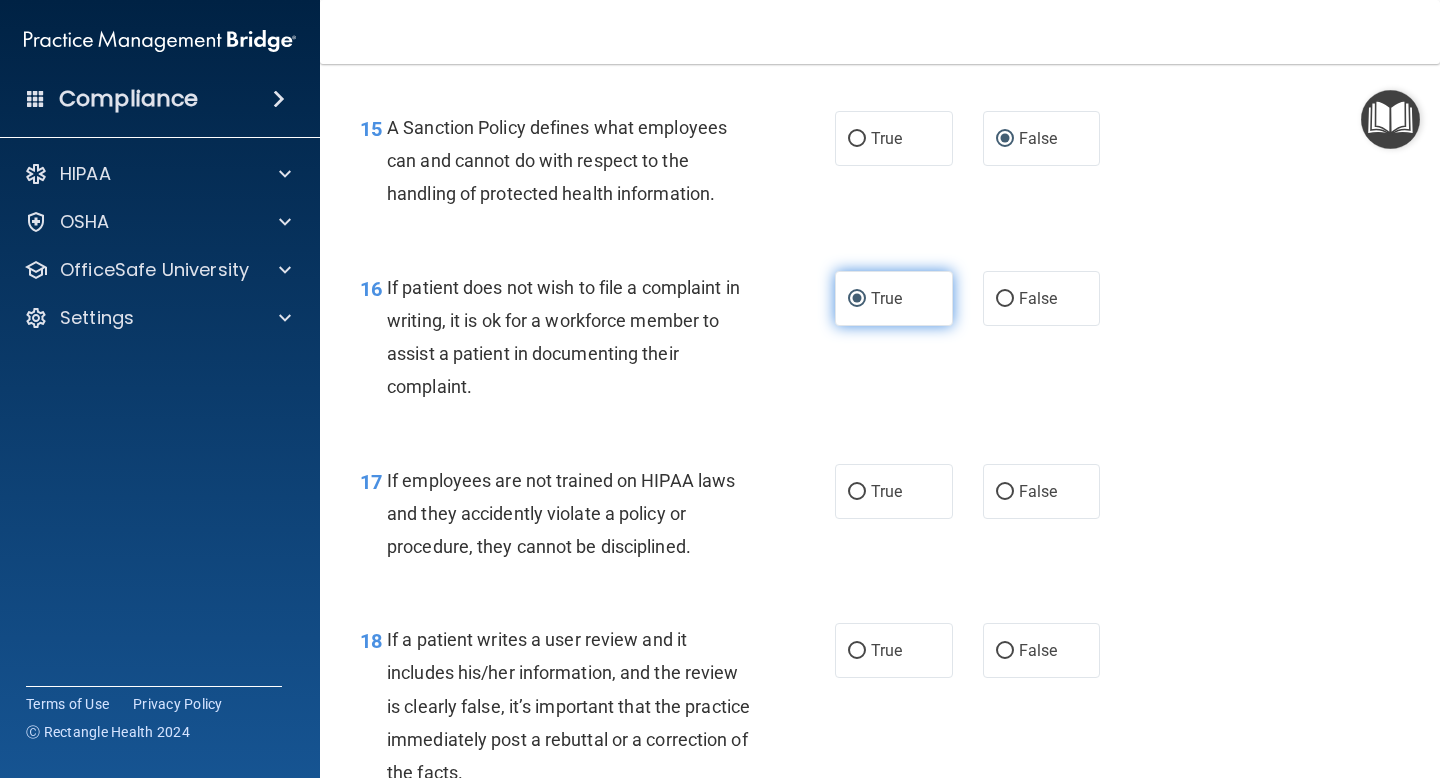 scroll, scrollTop: 3135, scrollLeft: 0, axis: vertical 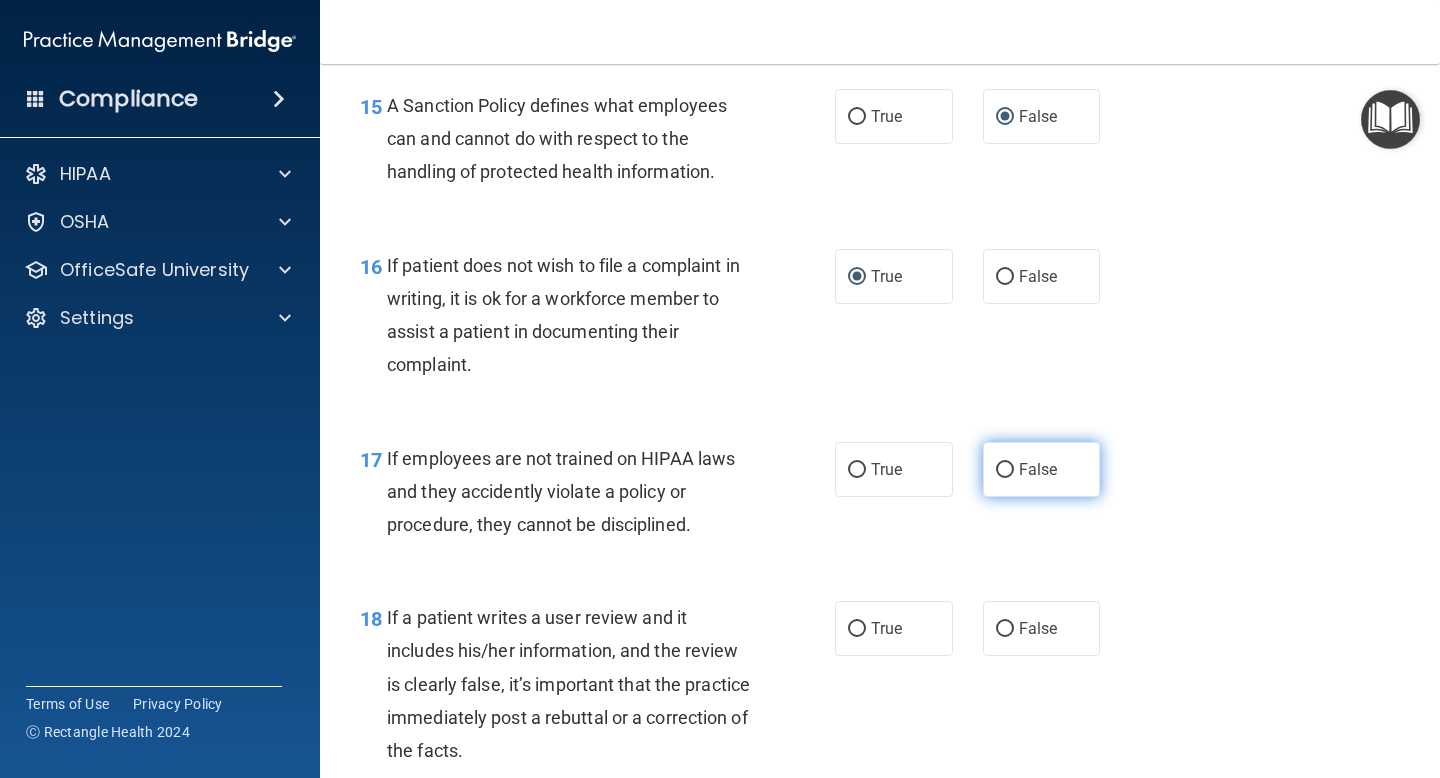 click on "False" at bounding box center [1038, 469] 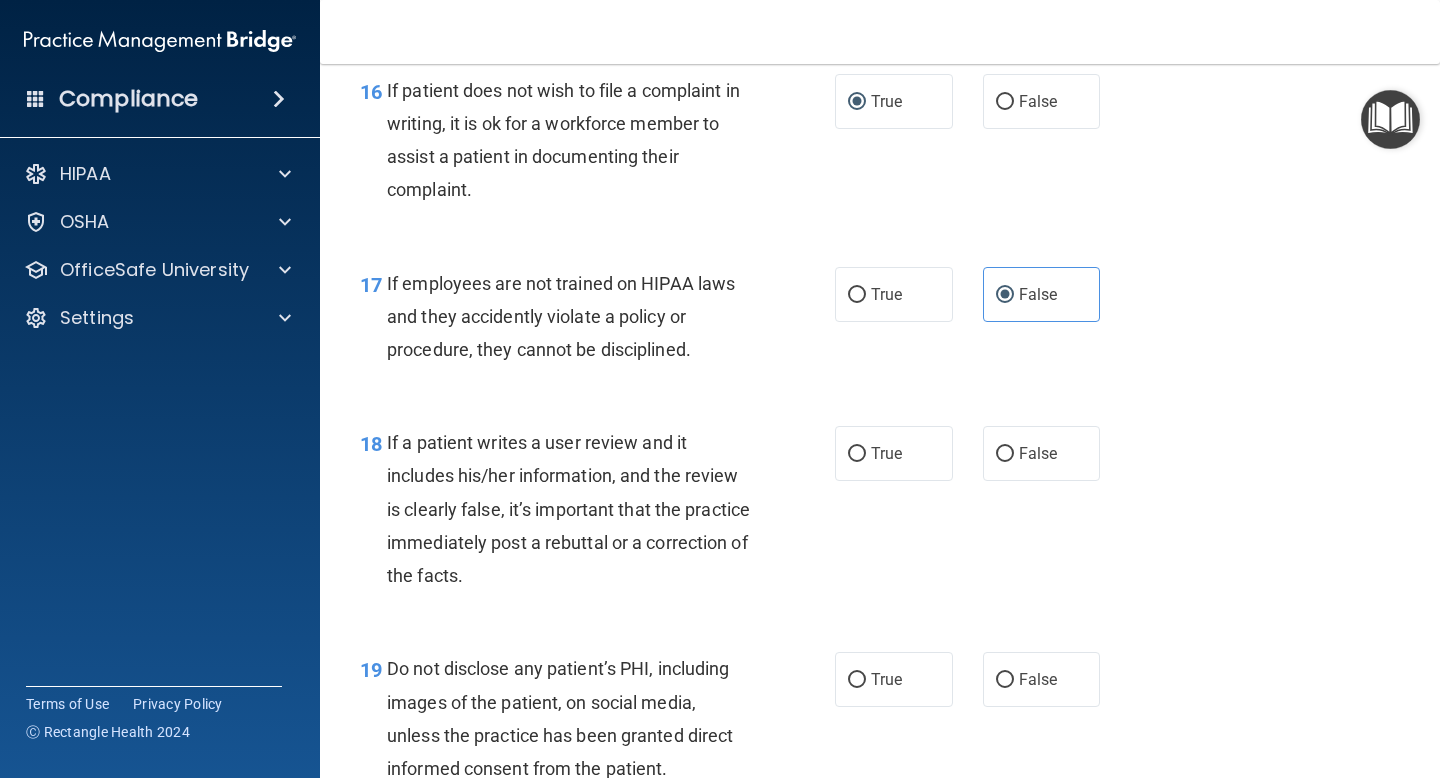 scroll, scrollTop: 3330, scrollLeft: 0, axis: vertical 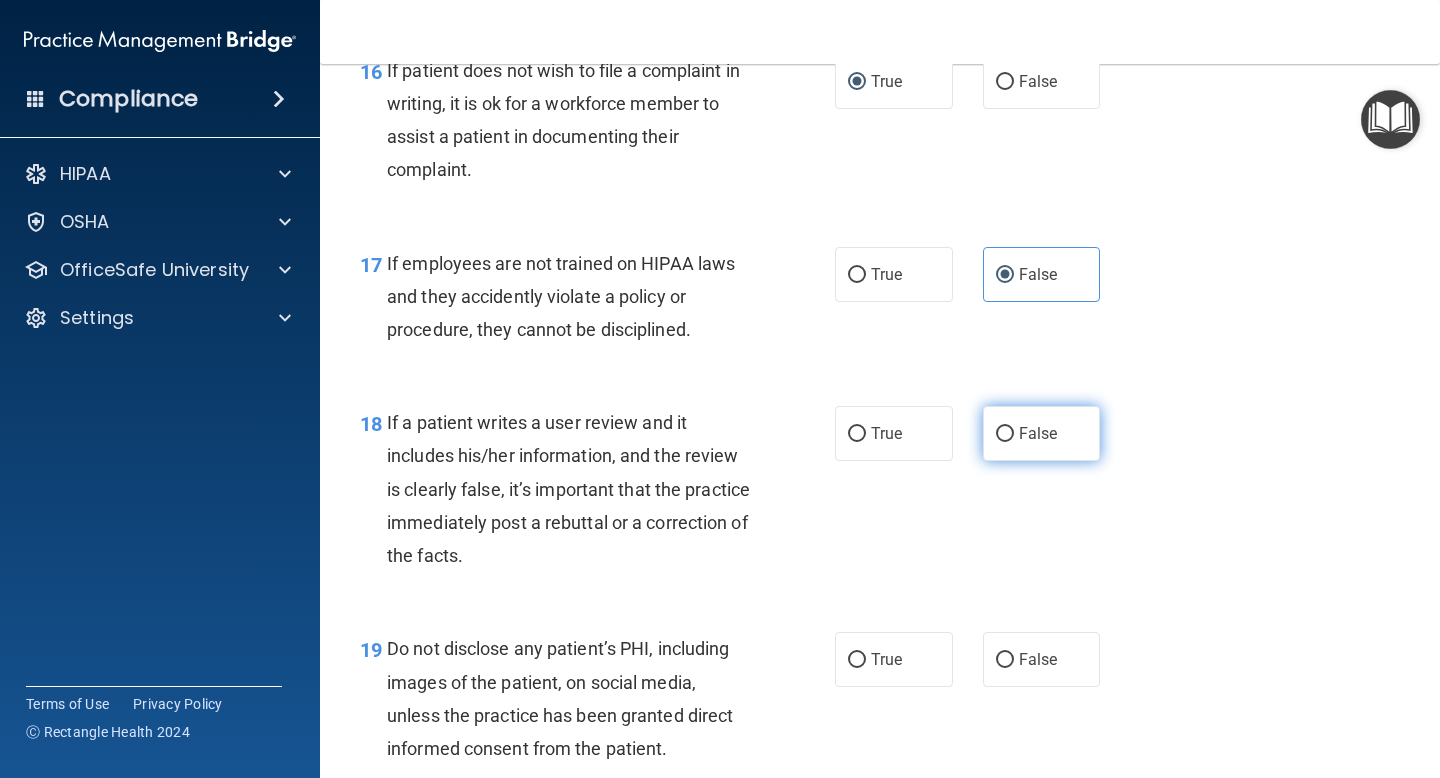 click on "False" at bounding box center (1038, 433) 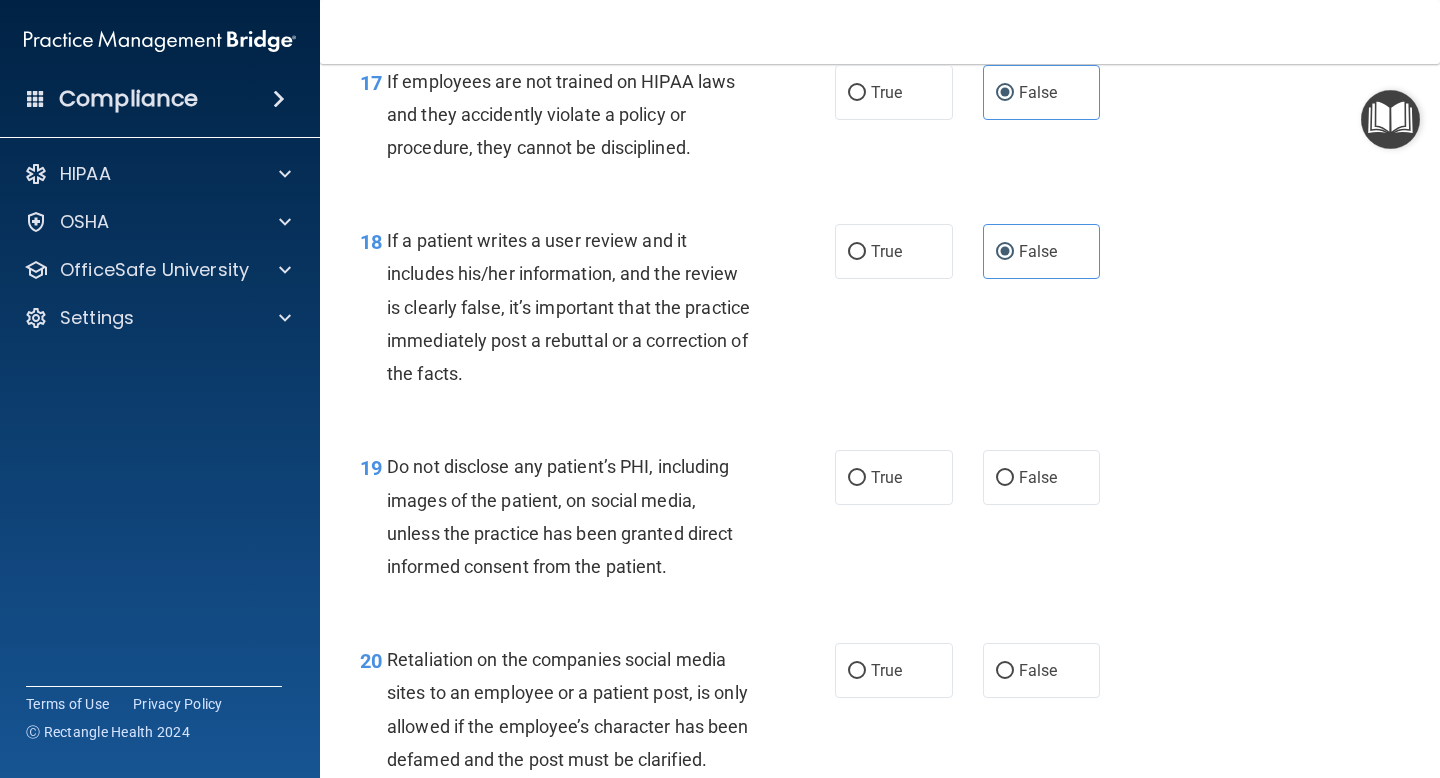 scroll, scrollTop: 3513, scrollLeft: 0, axis: vertical 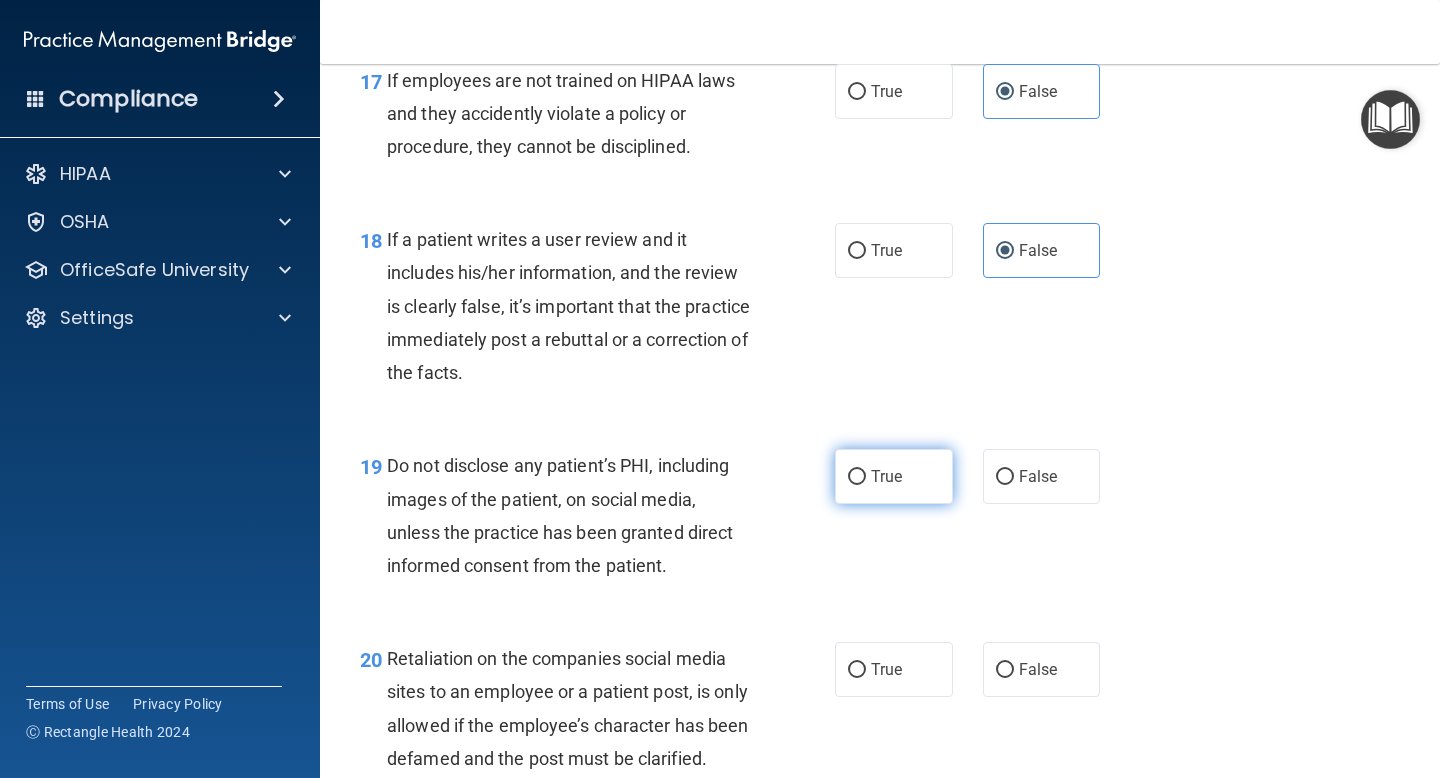 click on "True" at bounding box center [886, 476] 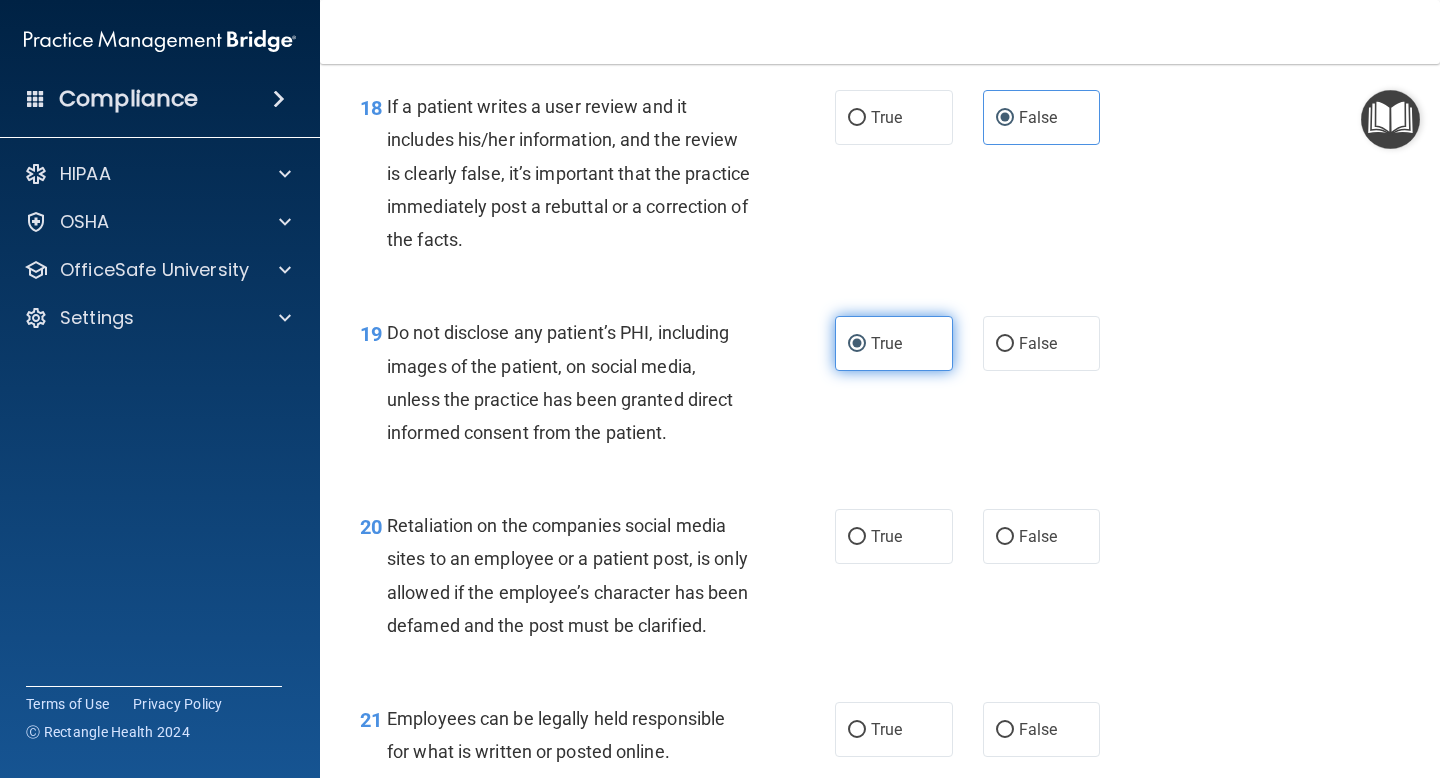 scroll, scrollTop: 3707, scrollLeft: 0, axis: vertical 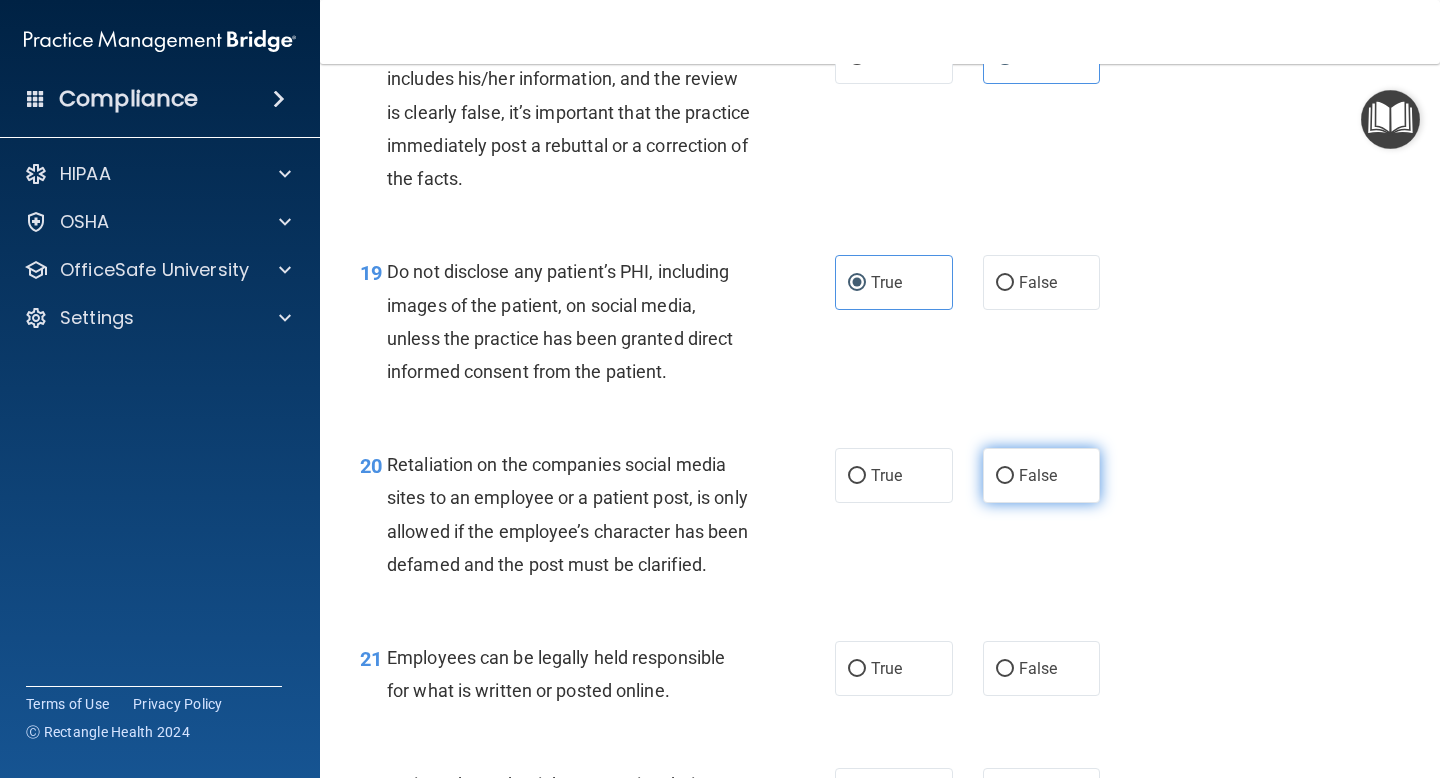 click on "False" at bounding box center [1042, 475] 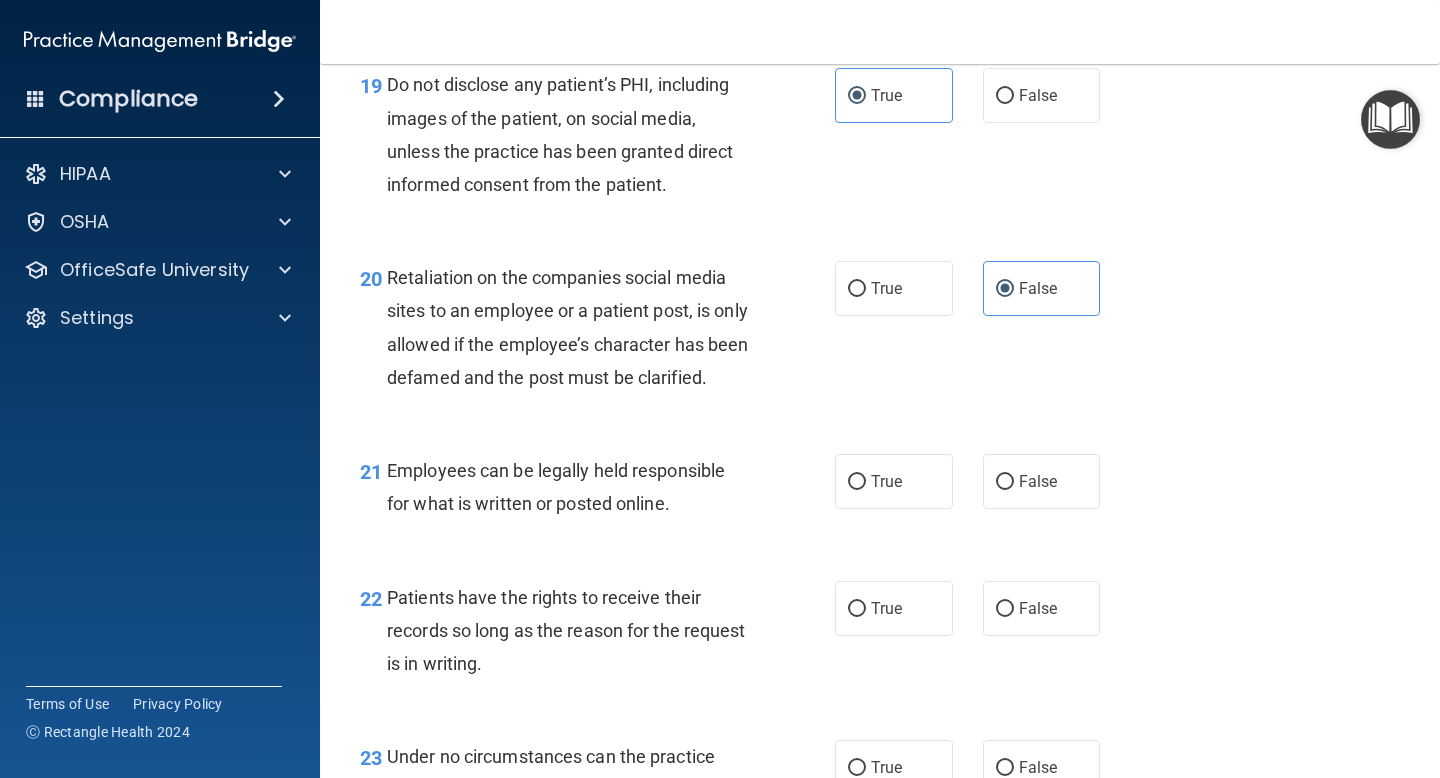 scroll, scrollTop: 3920, scrollLeft: 0, axis: vertical 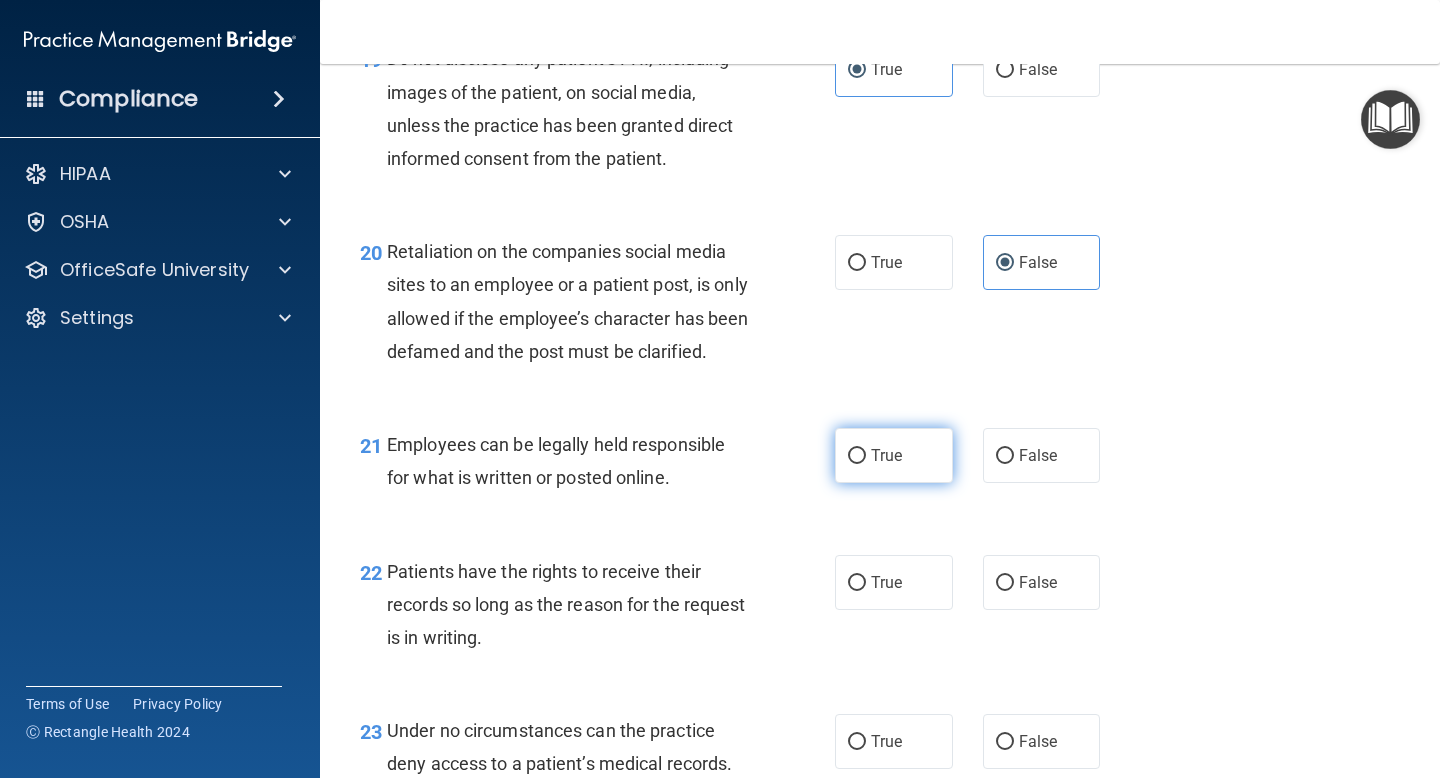 click on "True" at bounding box center (894, 455) 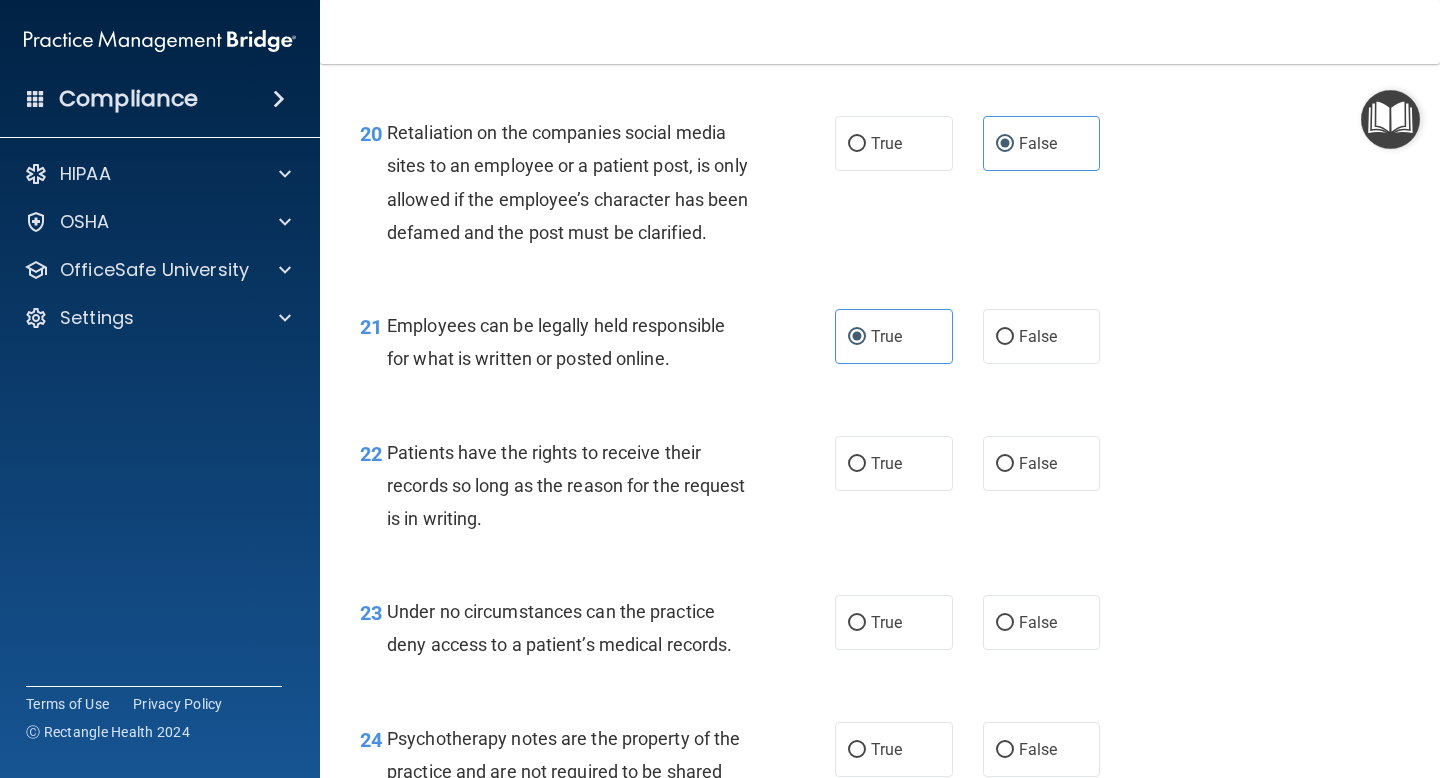 scroll, scrollTop: 4049, scrollLeft: 0, axis: vertical 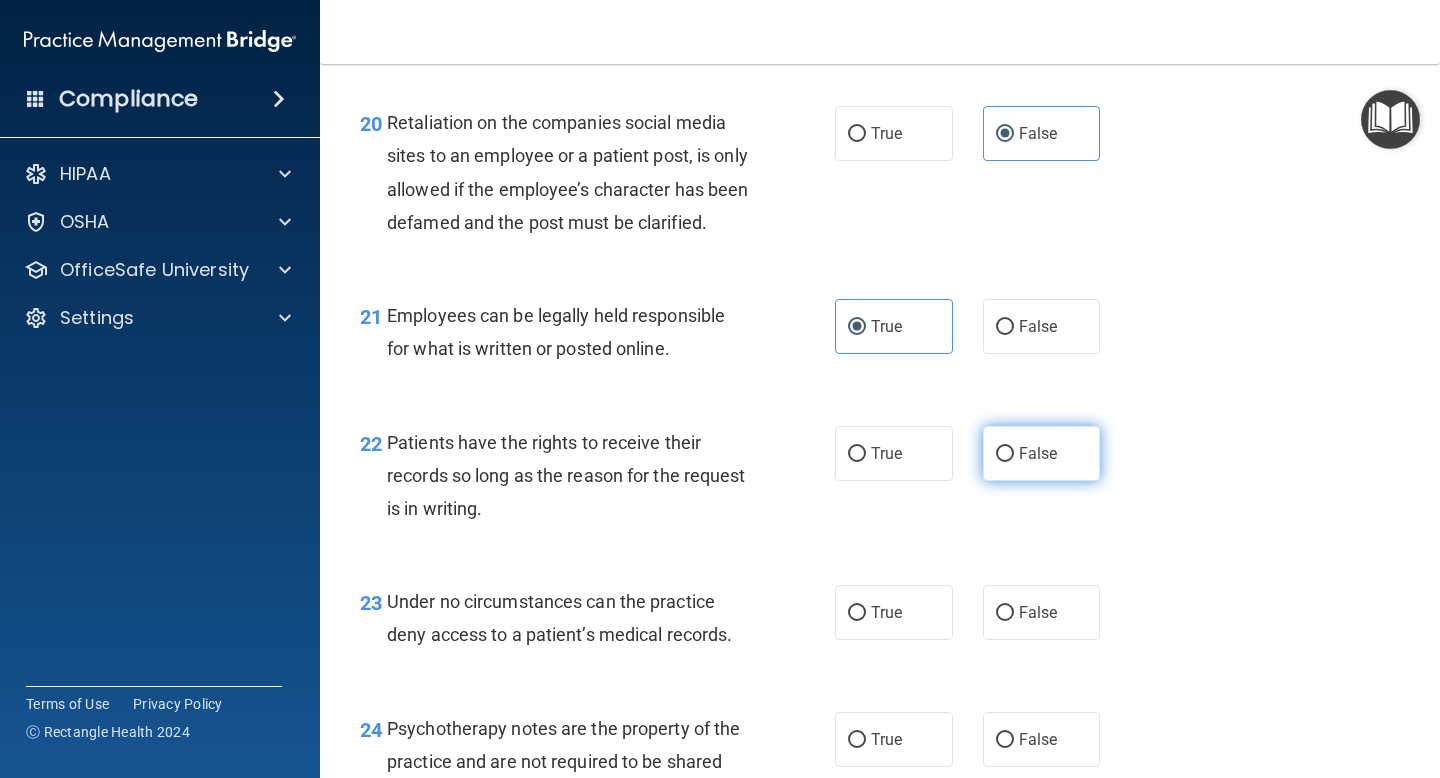 click on "False" at bounding box center (1038, 453) 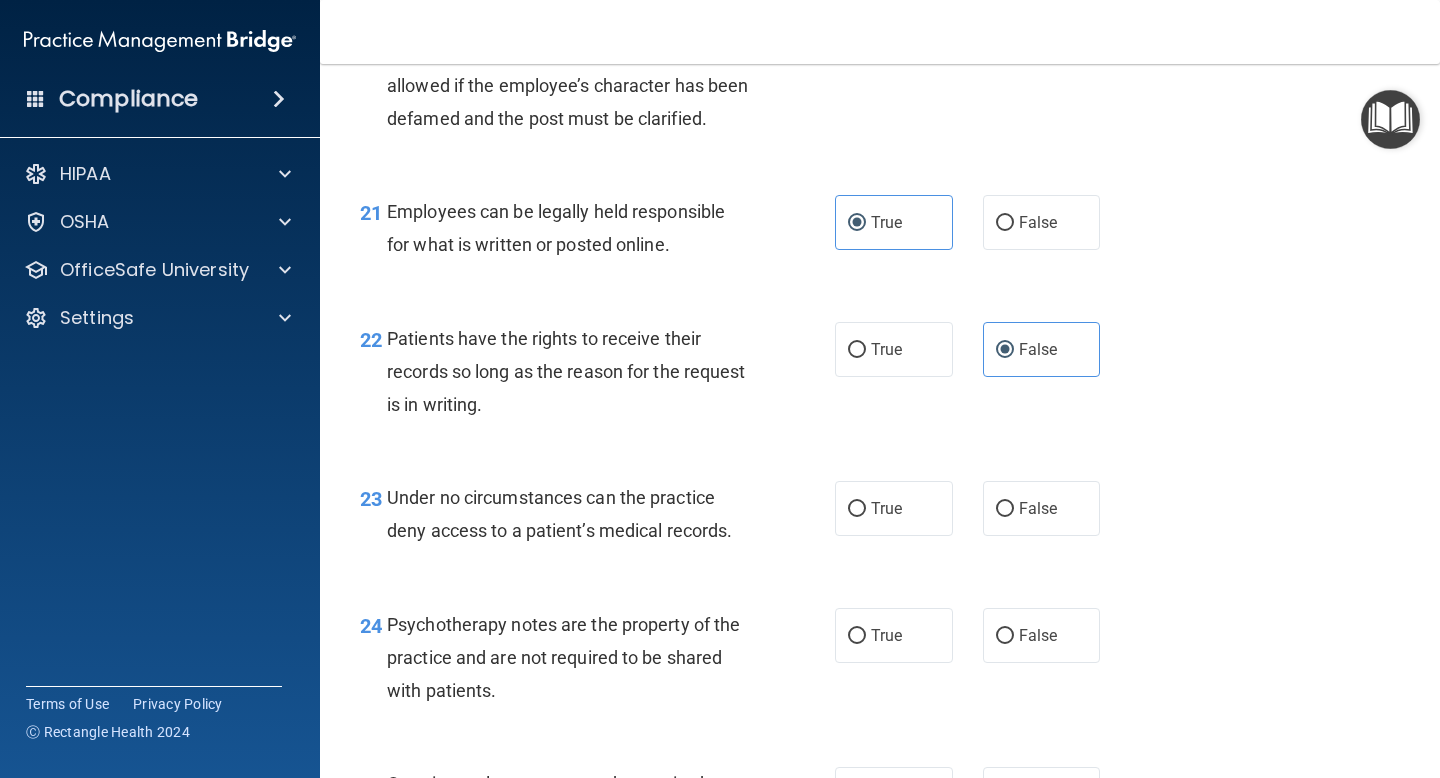 scroll, scrollTop: 4154, scrollLeft: 0, axis: vertical 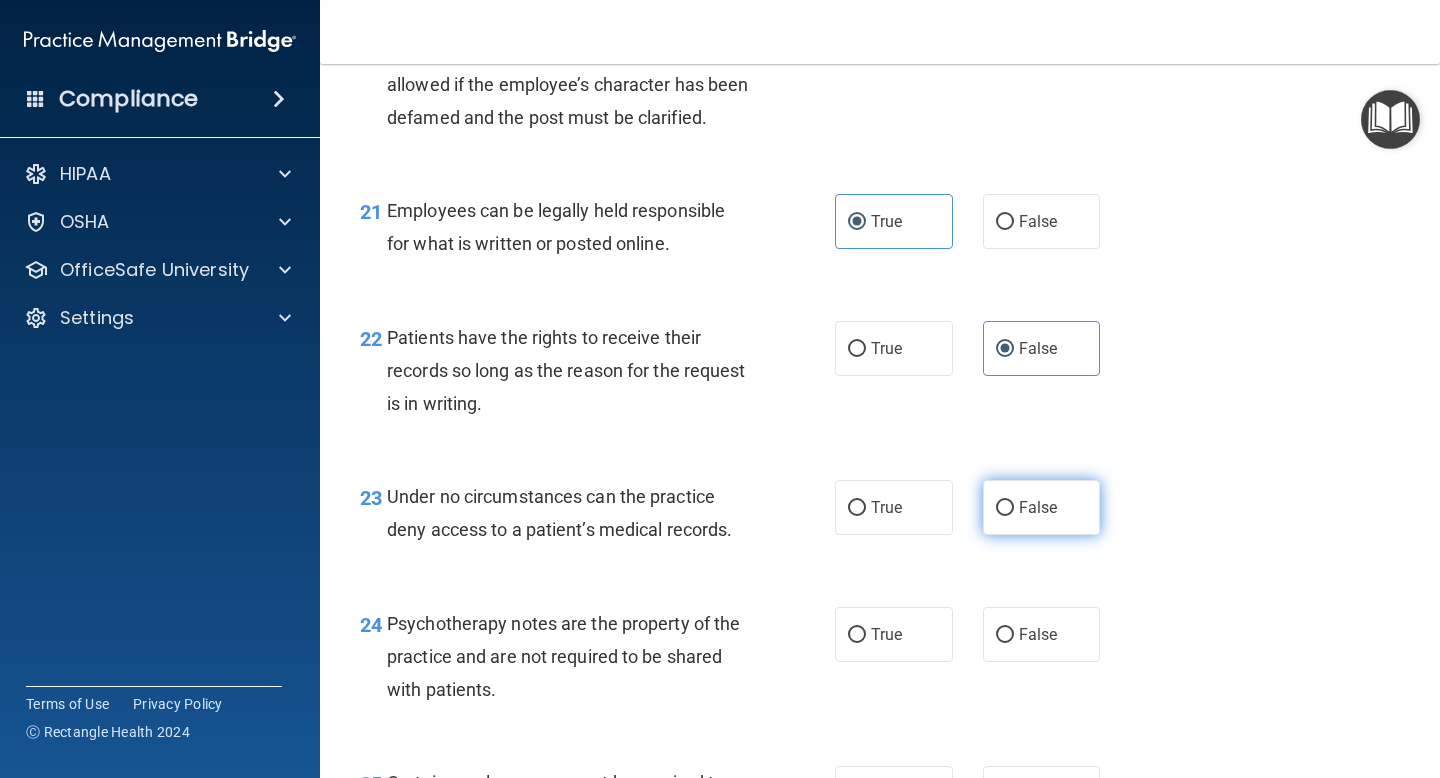click on "False" at bounding box center [1042, 507] 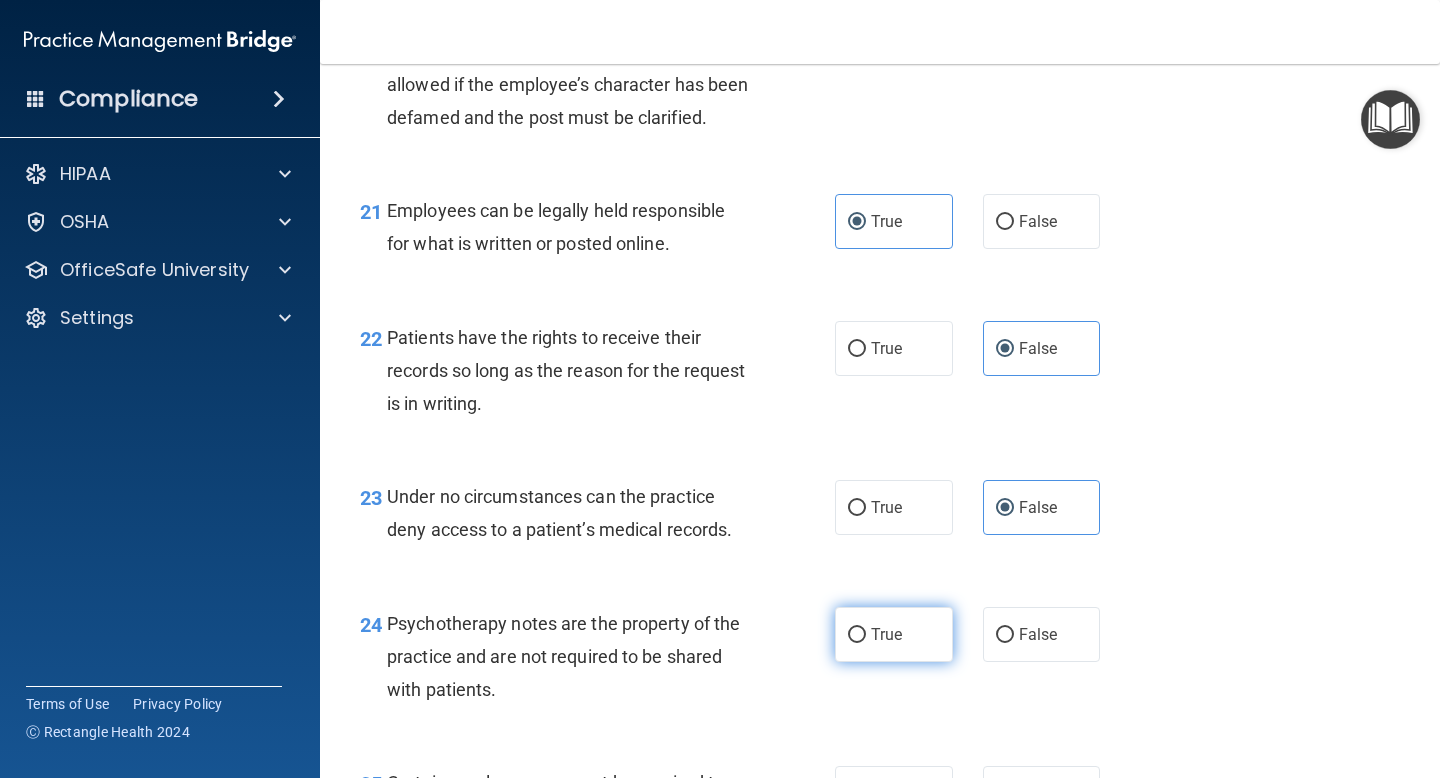 click on "True" at bounding box center [894, 634] 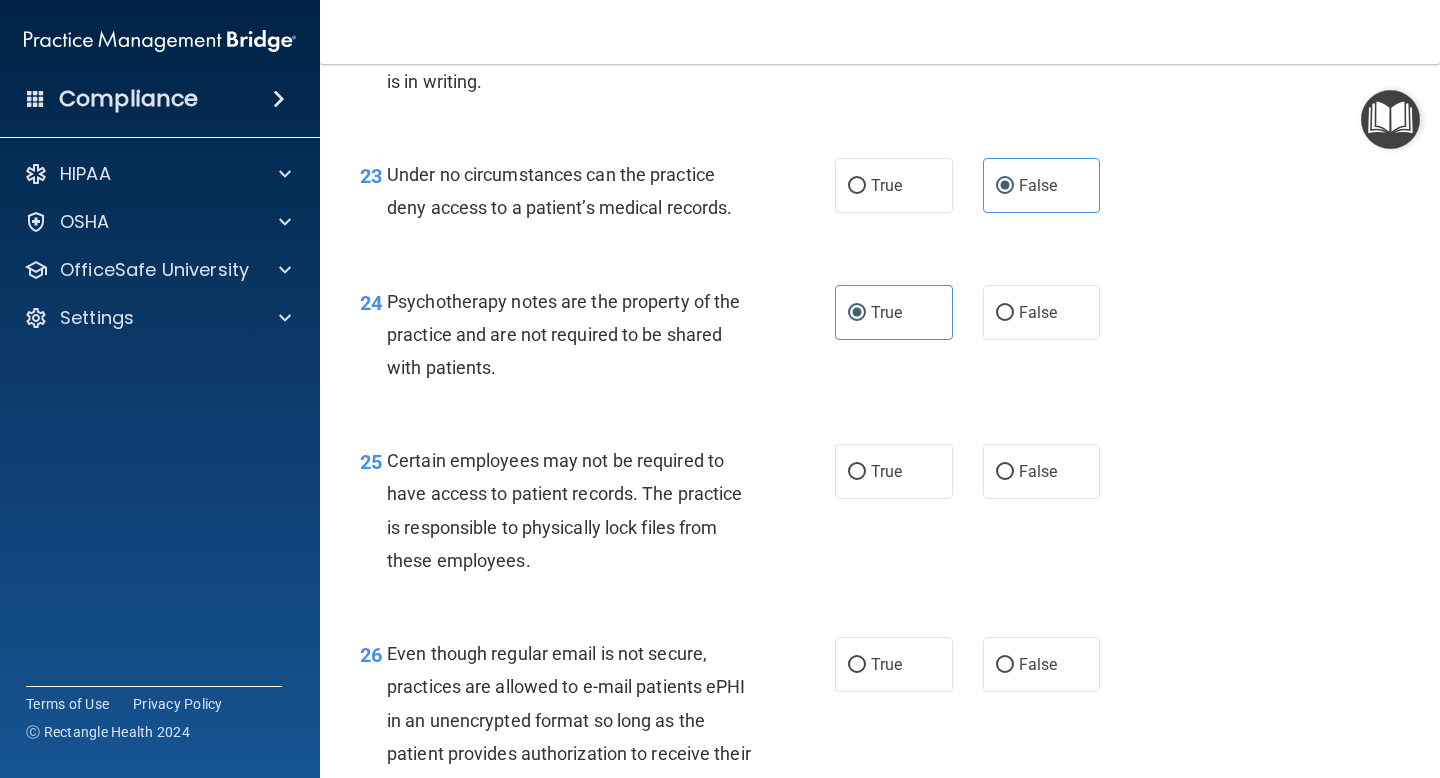 scroll, scrollTop: 4488, scrollLeft: 0, axis: vertical 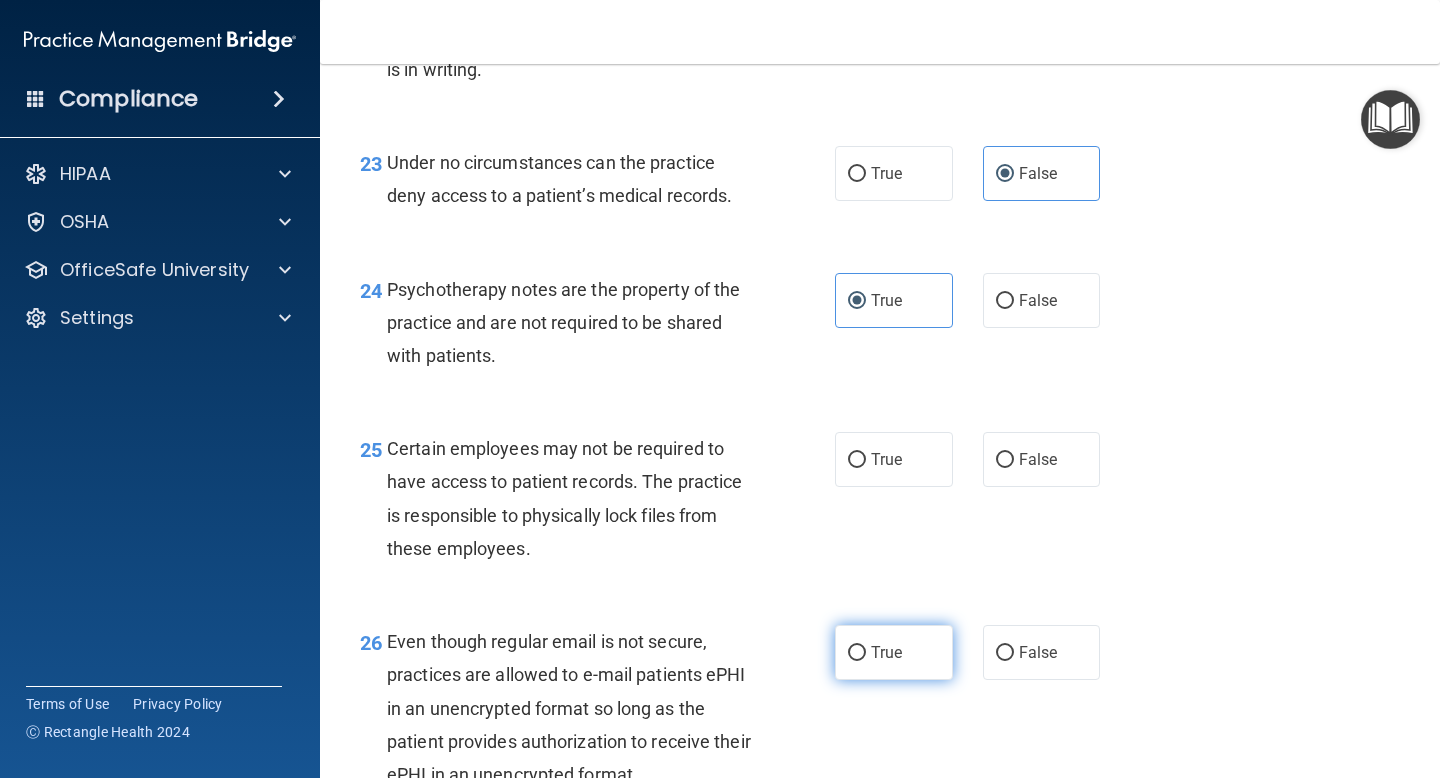 click on "True" at bounding box center [894, 652] 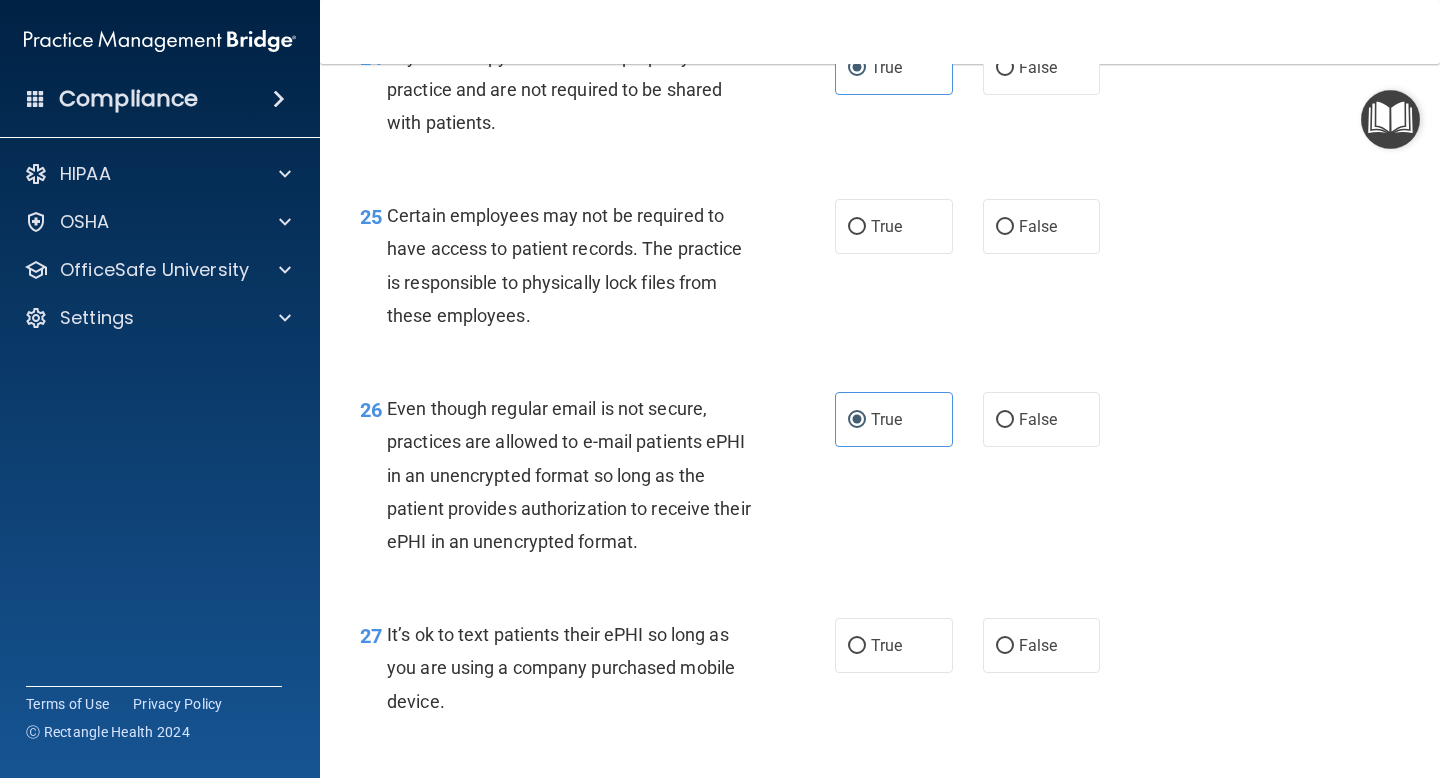 scroll, scrollTop: 4720, scrollLeft: 0, axis: vertical 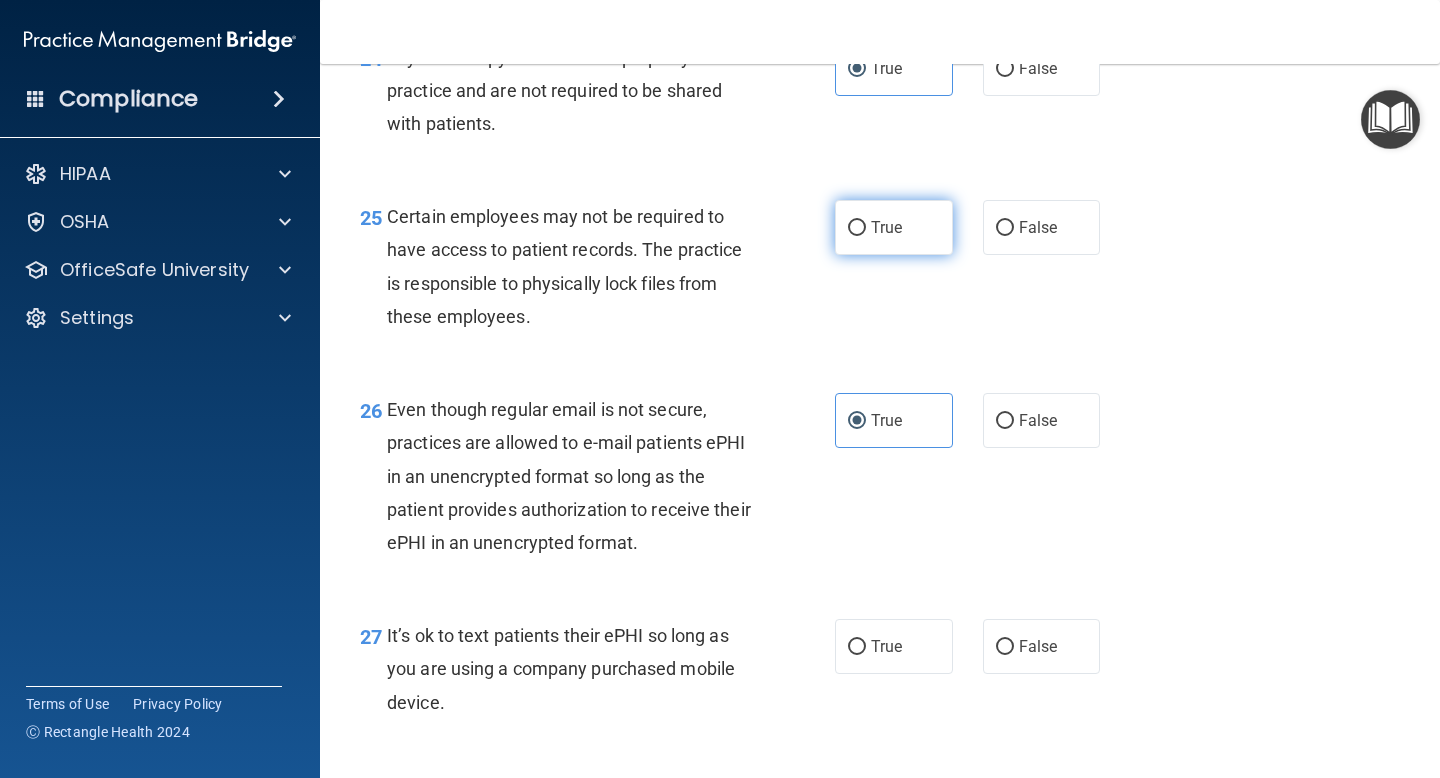 click on "True" at bounding box center [894, 227] 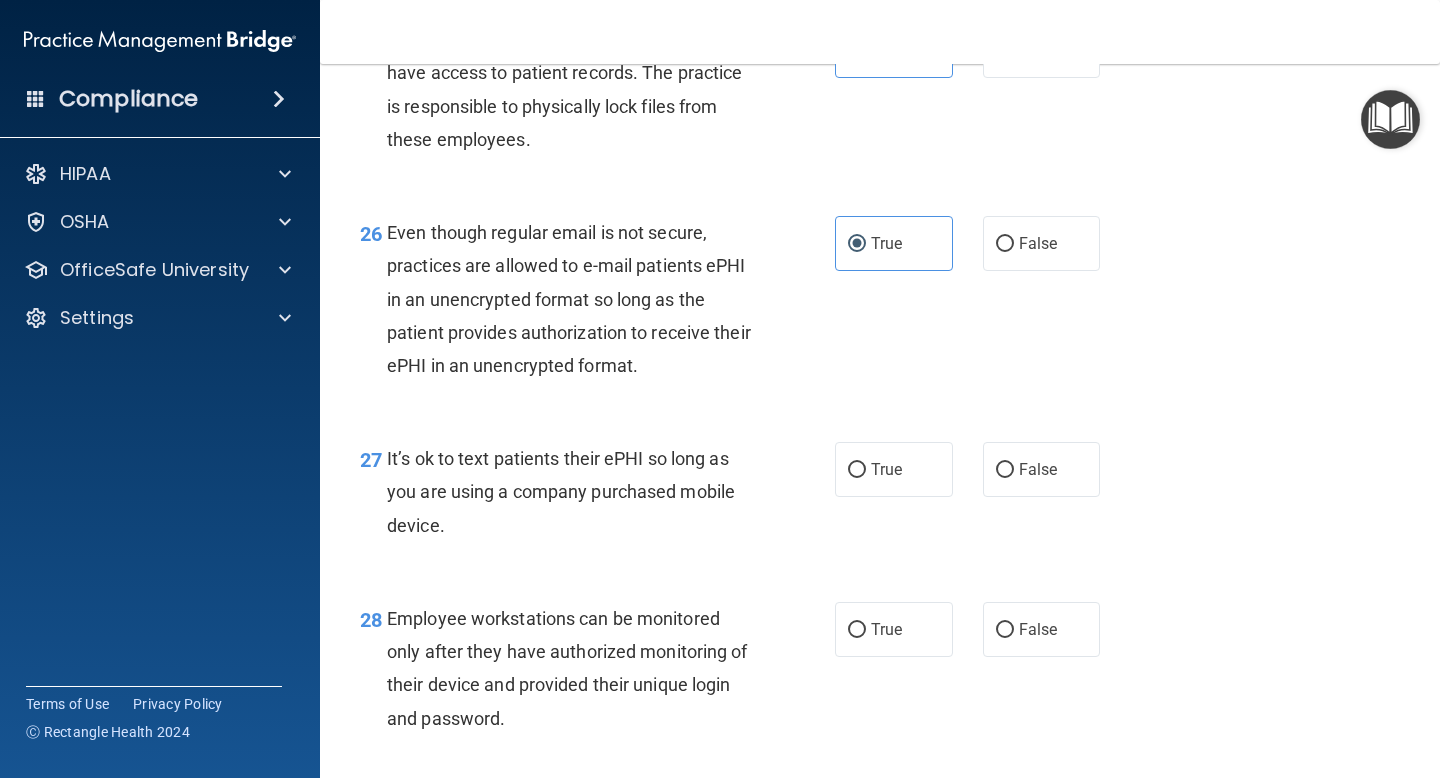 scroll, scrollTop: 4911, scrollLeft: 0, axis: vertical 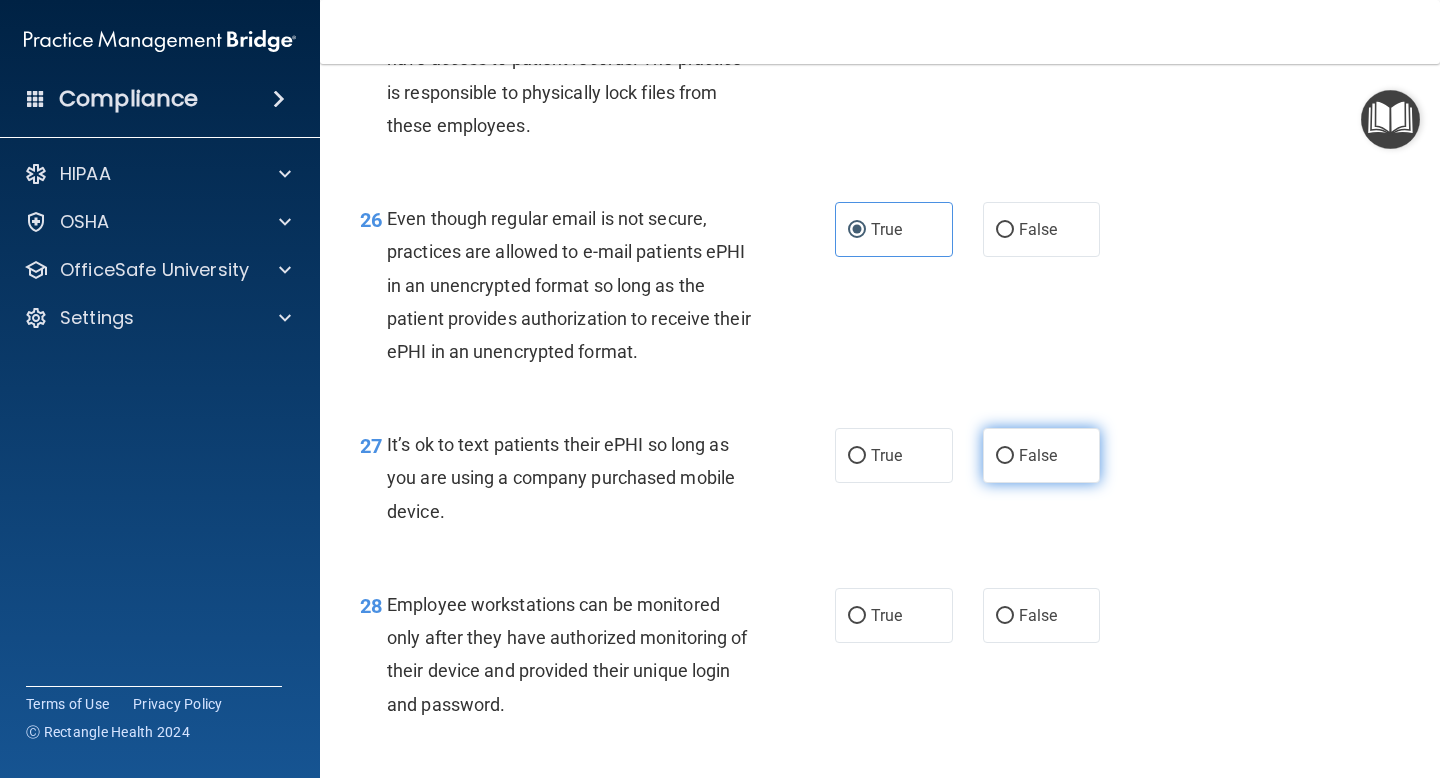 click on "False" at bounding box center (1042, 455) 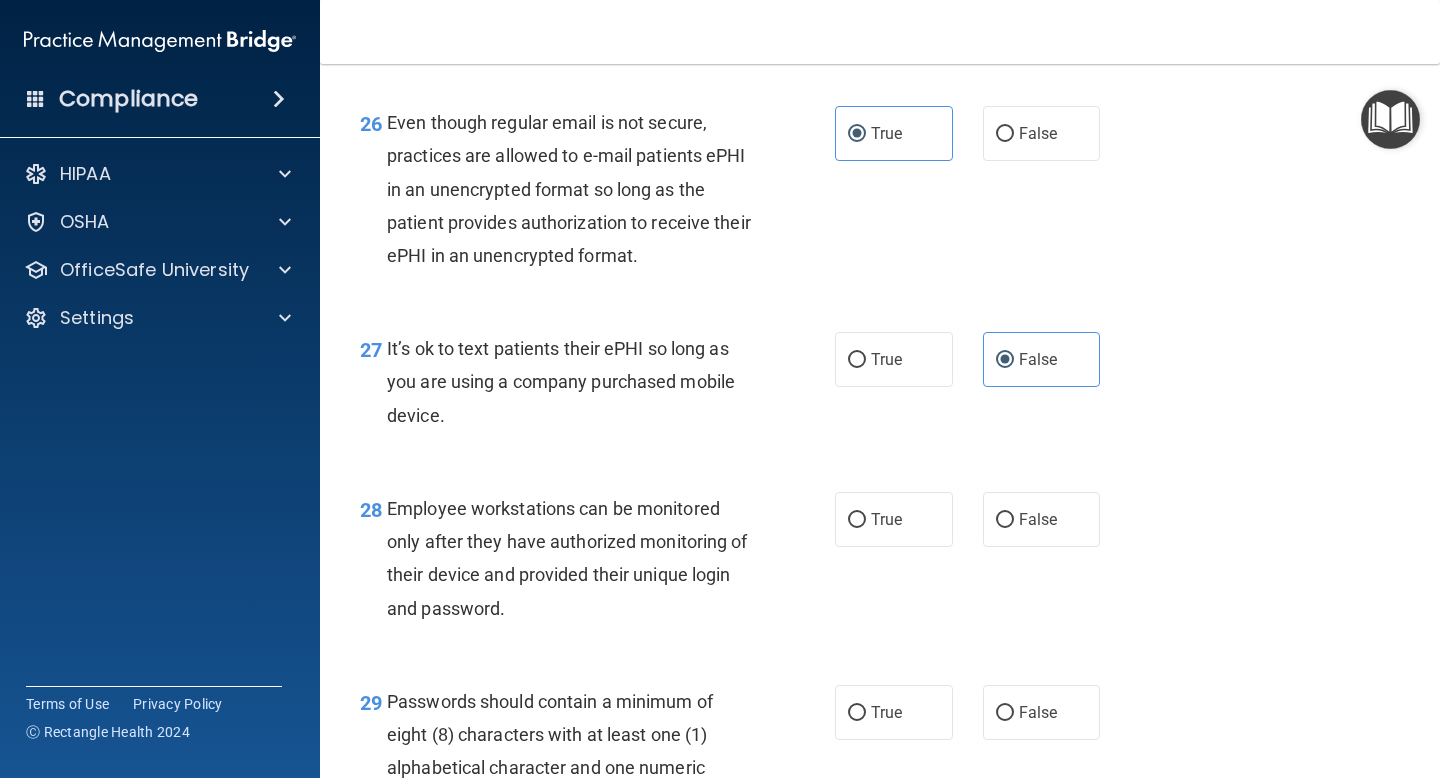 scroll, scrollTop: 5008, scrollLeft: 0, axis: vertical 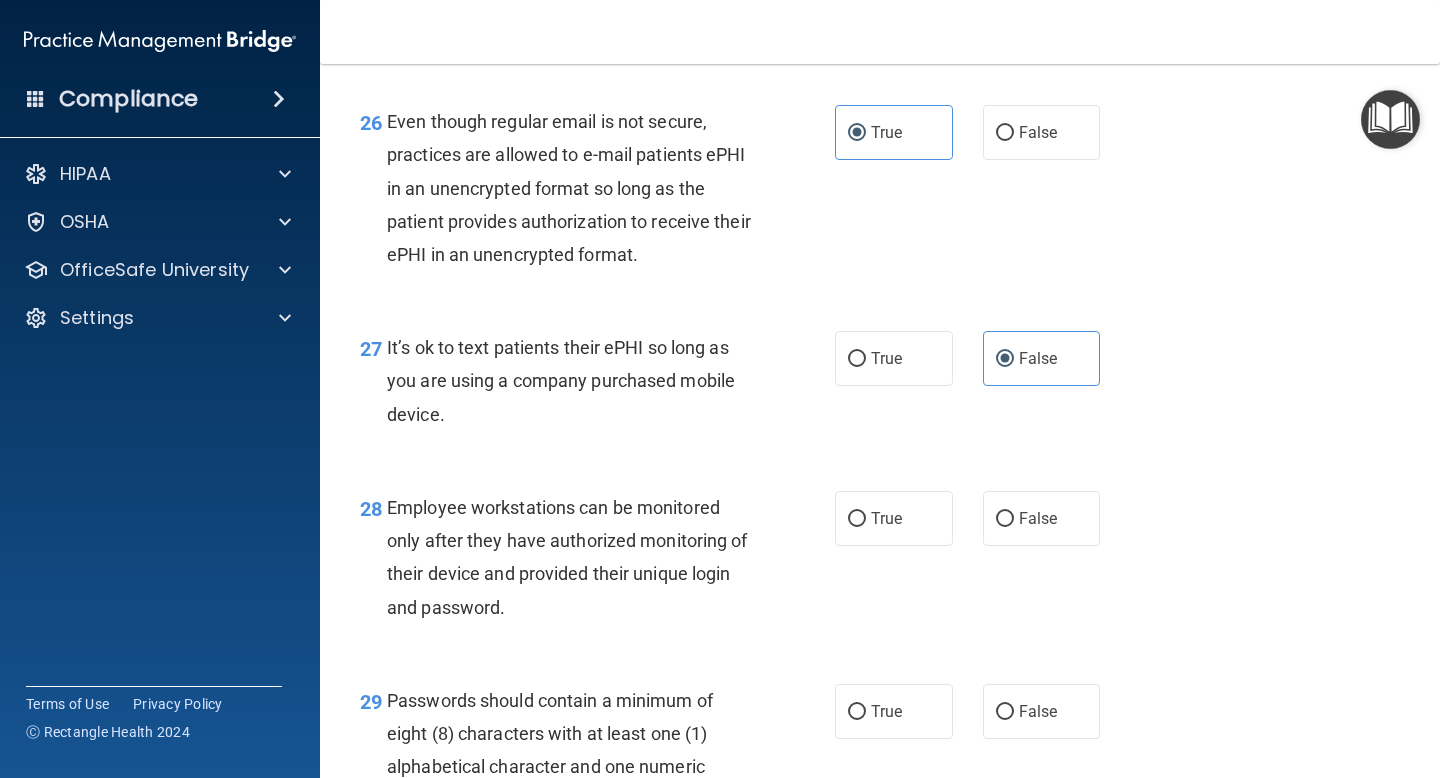 click on "28       Employee workstations can be monitored only after they have authorized monitoring of their device and provided their unique login and password." at bounding box center [597, 562] 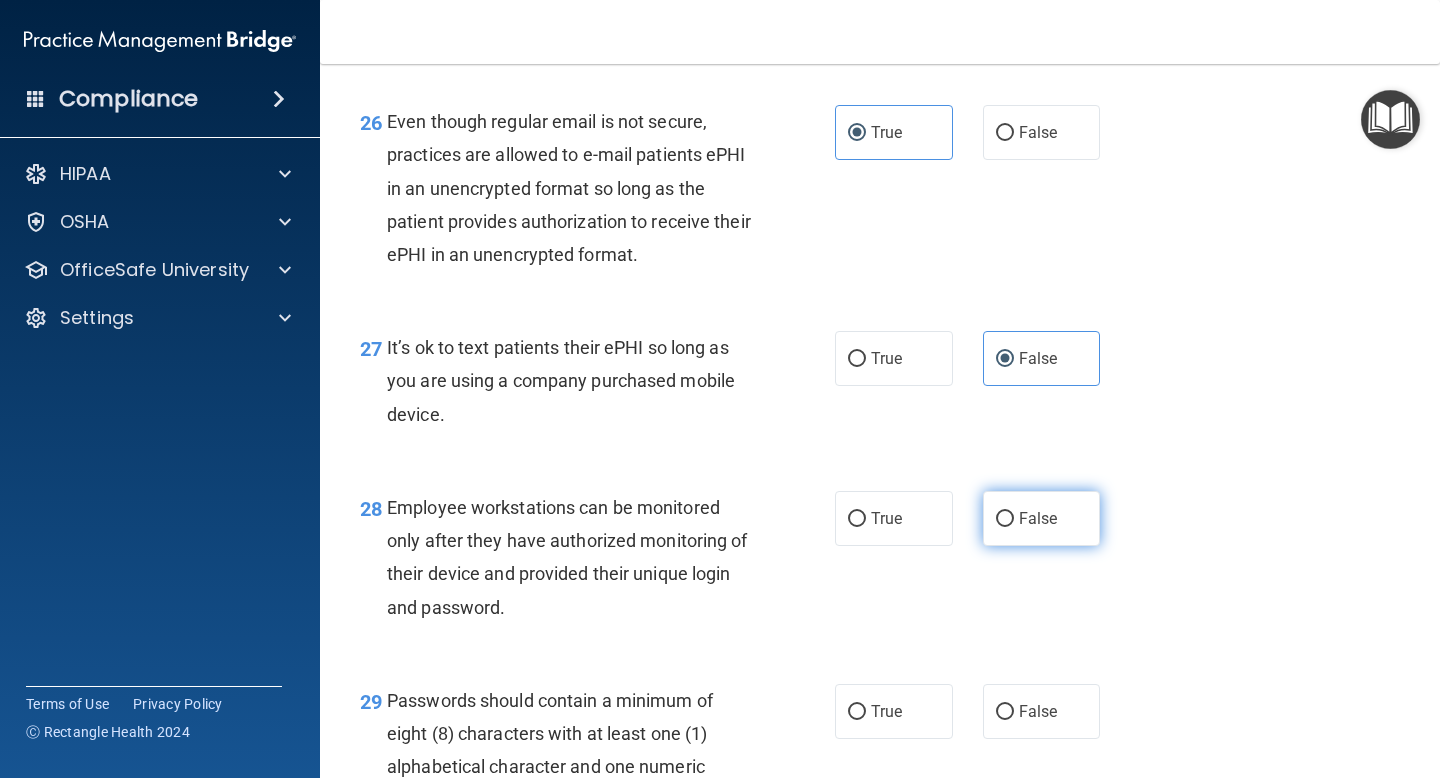 click on "False" at bounding box center (1042, 518) 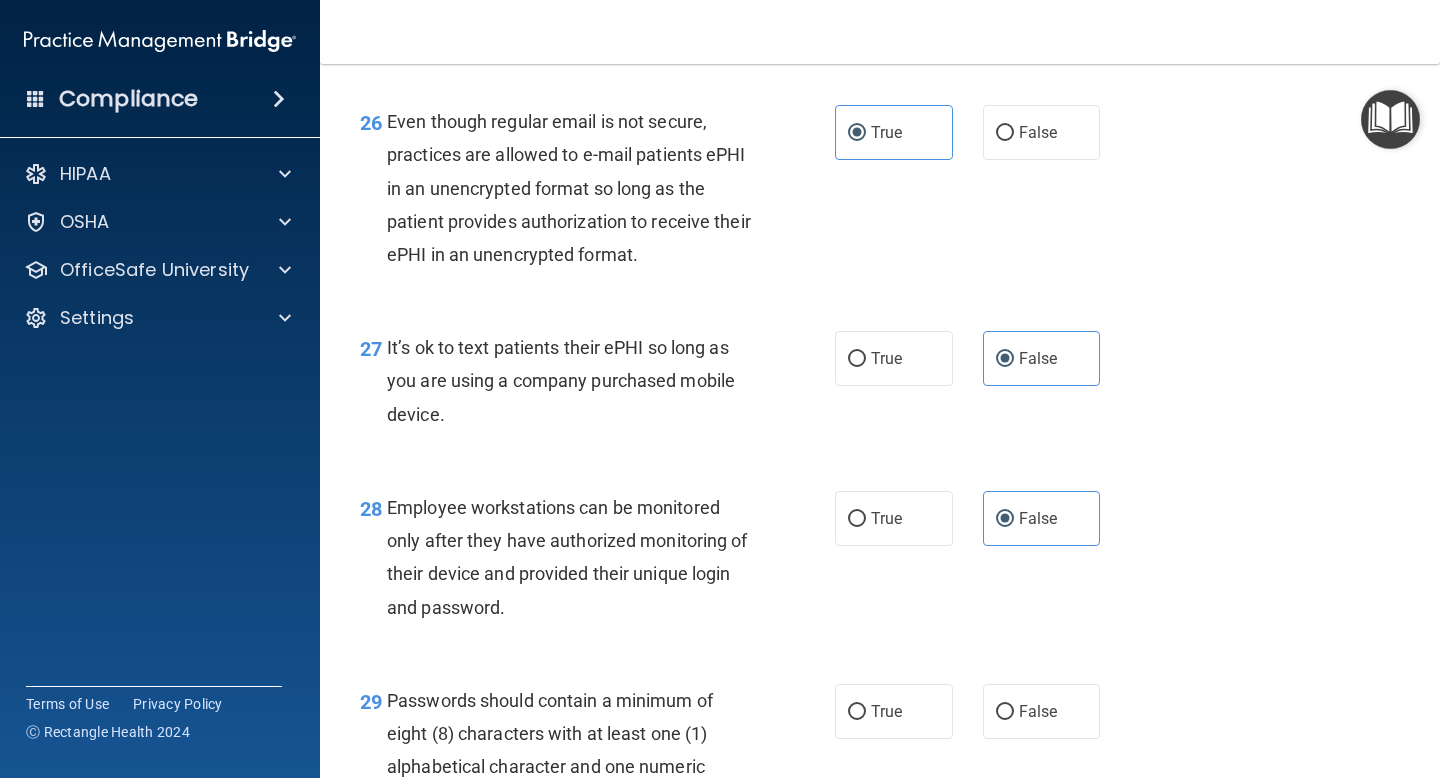 click on "28       Employee workstations can be monitored only after they have authorized monitoring of their device and provided their unique login and password." at bounding box center [597, 562] 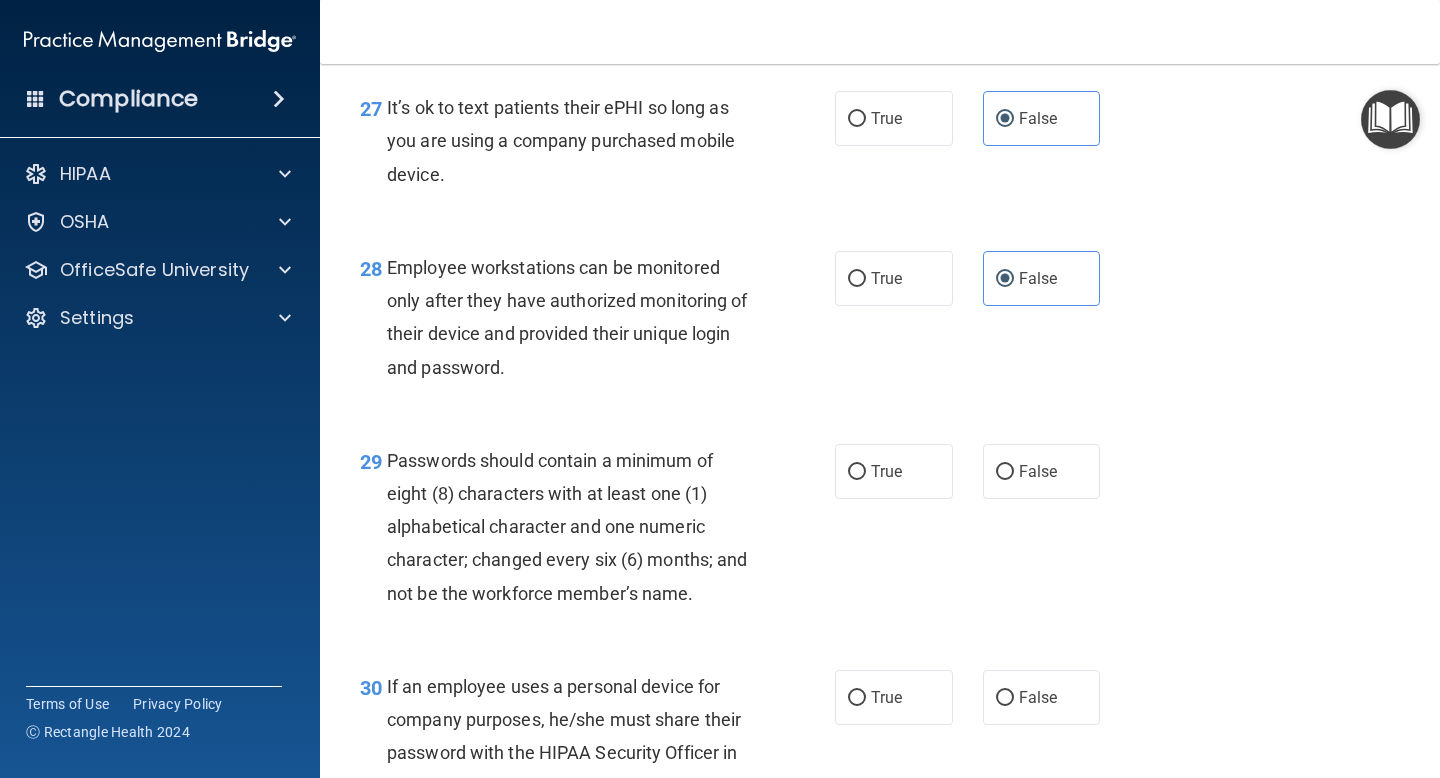 scroll, scrollTop: 5267, scrollLeft: 0, axis: vertical 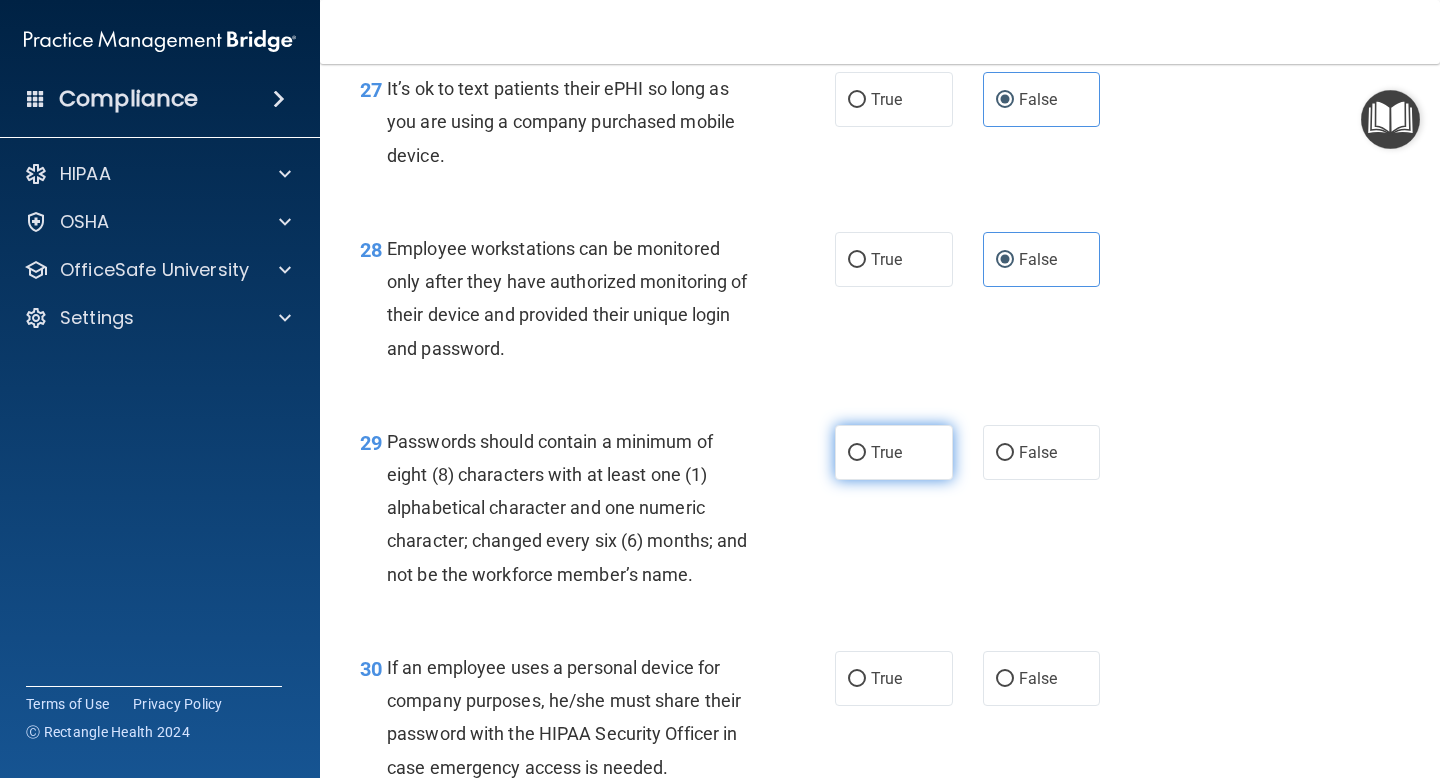 click on "True" at bounding box center (886, 452) 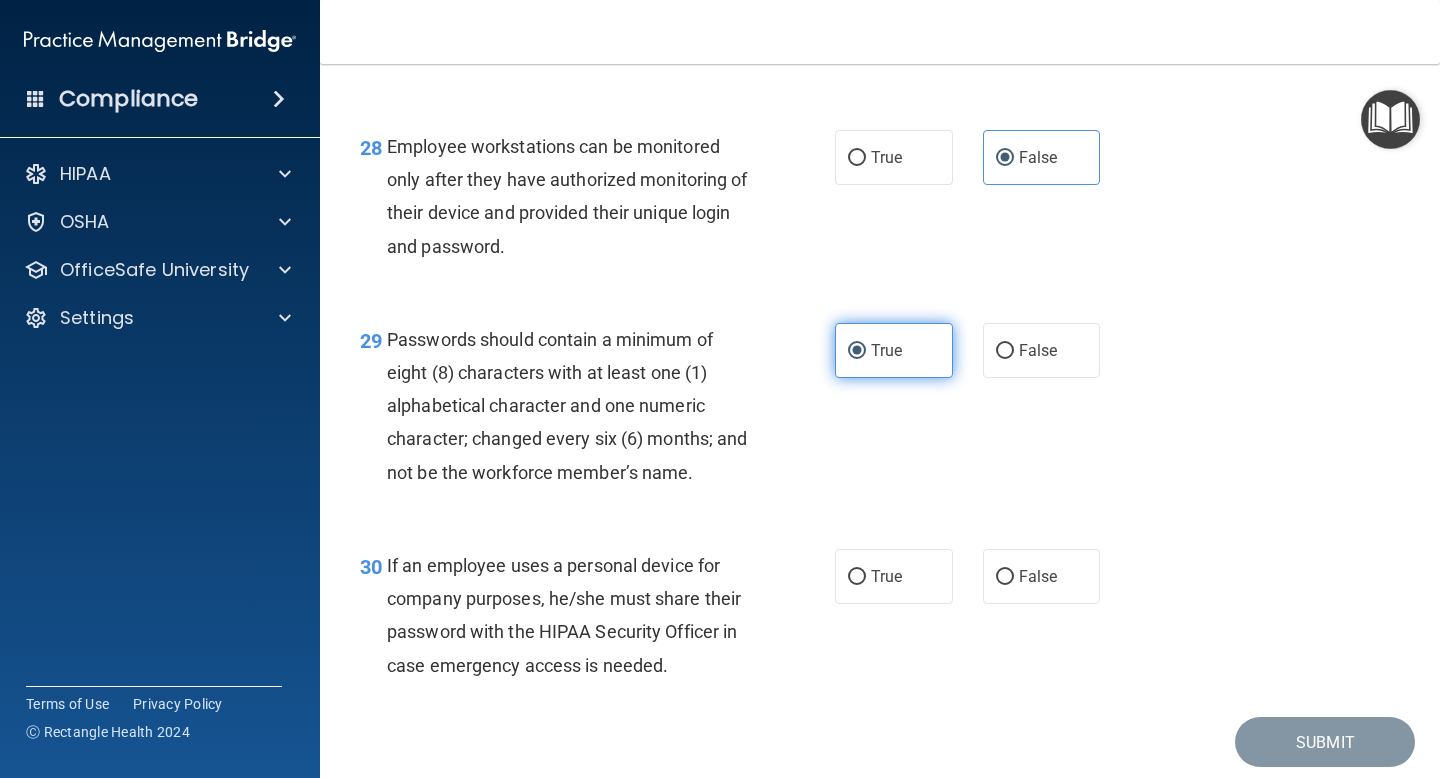 scroll, scrollTop: 5376, scrollLeft: 0, axis: vertical 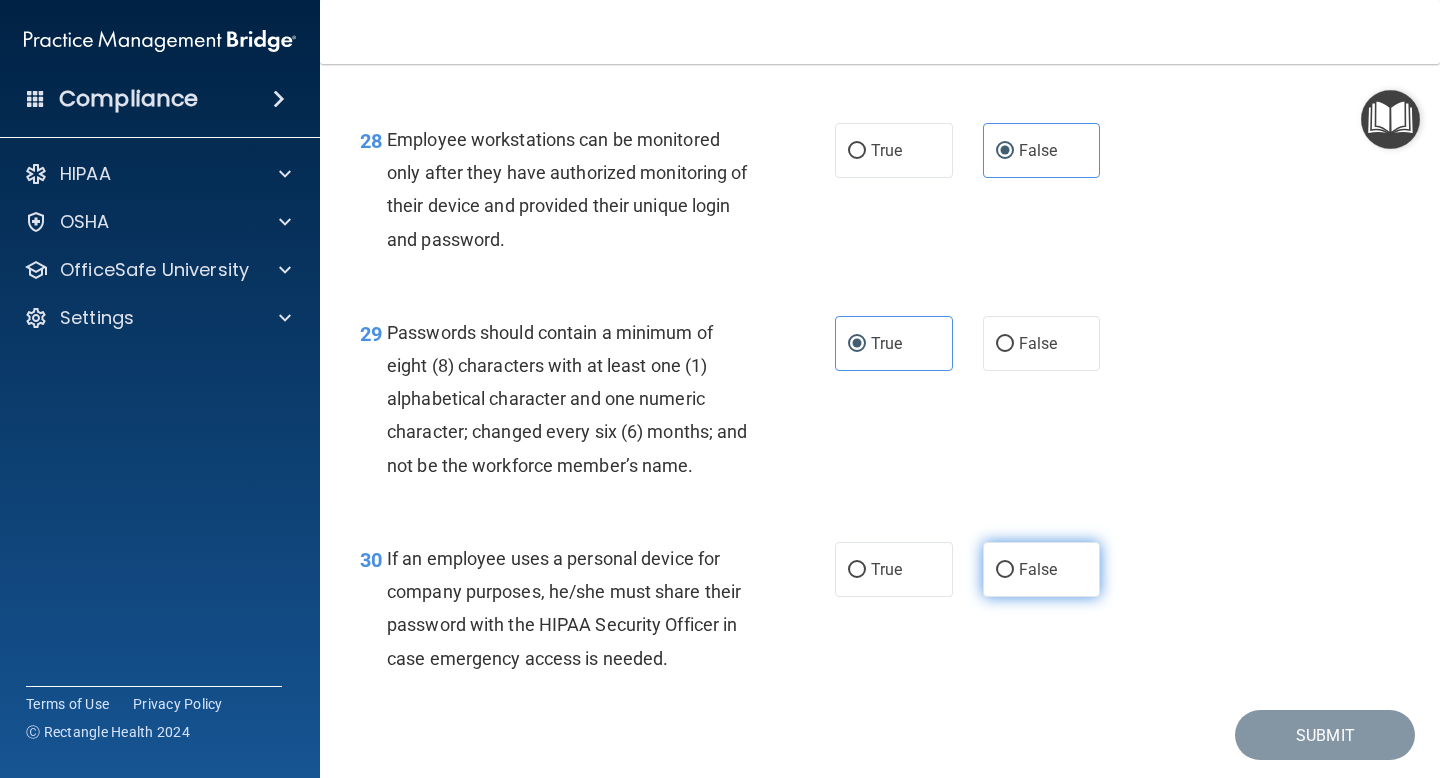 click on "False" at bounding box center (1038, 569) 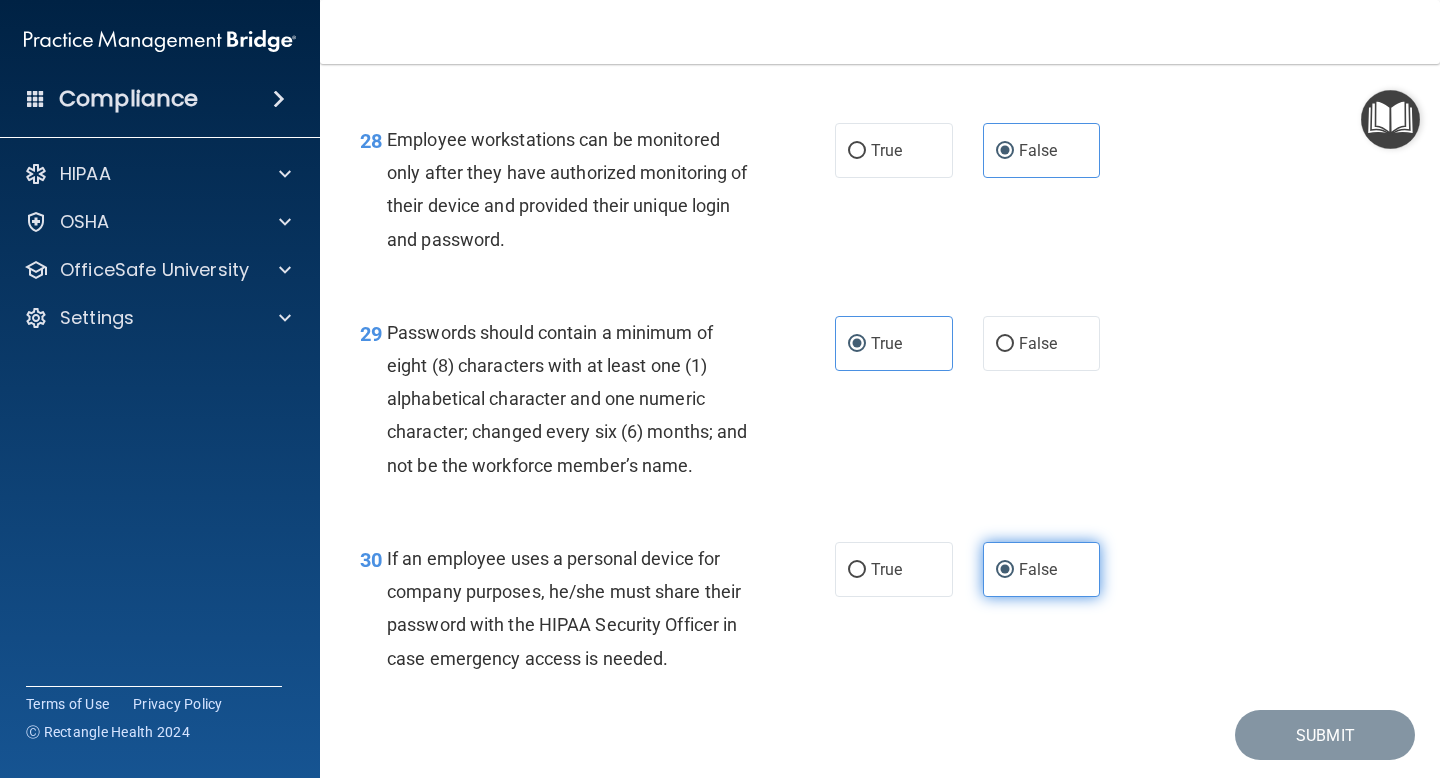 scroll, scrollTop: 5472, scrollLeft: 0, axis: vertical 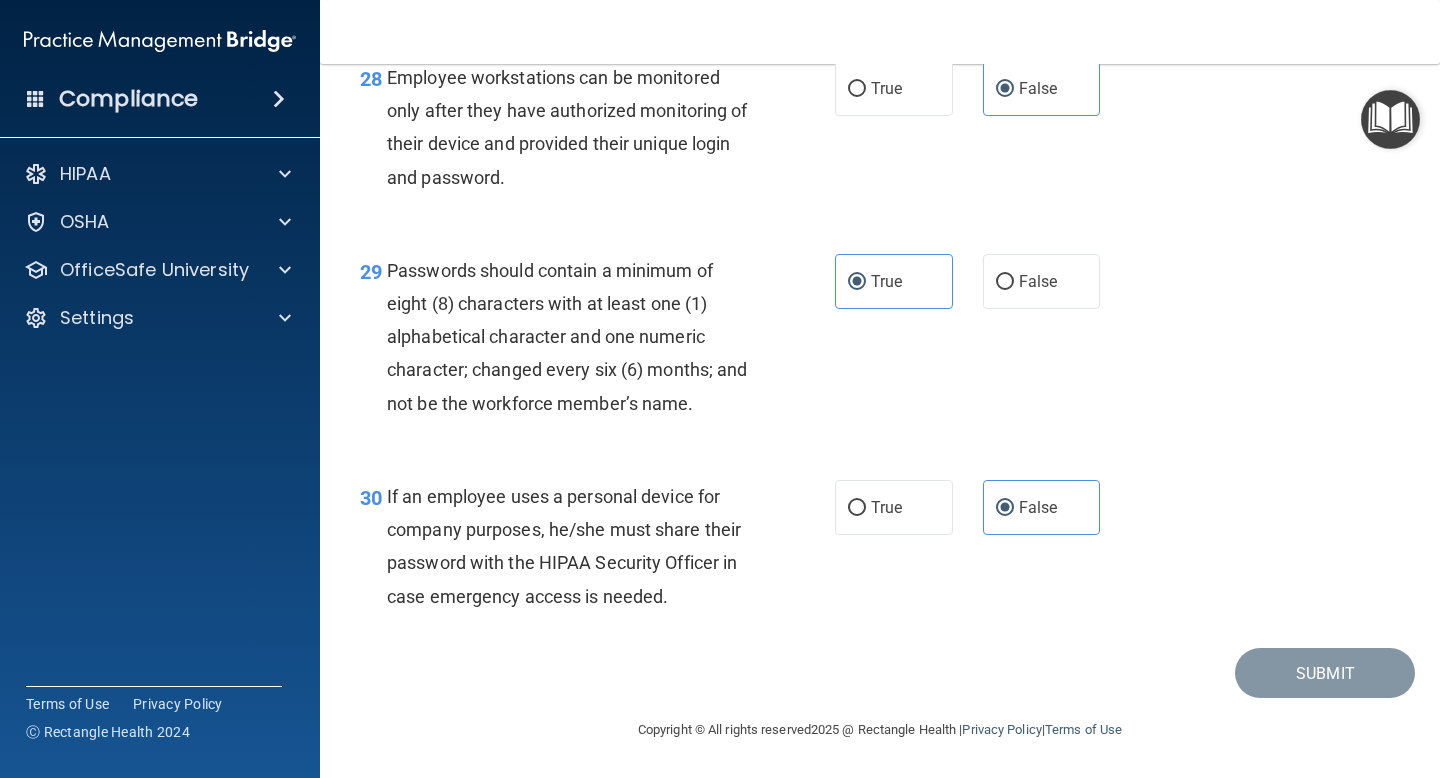 click on "29       Passwords should contain a minimum of eight (8) characters with at least one (1) alphabetical character and one numeric character; changed every six (6) months; and not be the workforce member’s name.                 True           False" at bounding box center [880, 342] 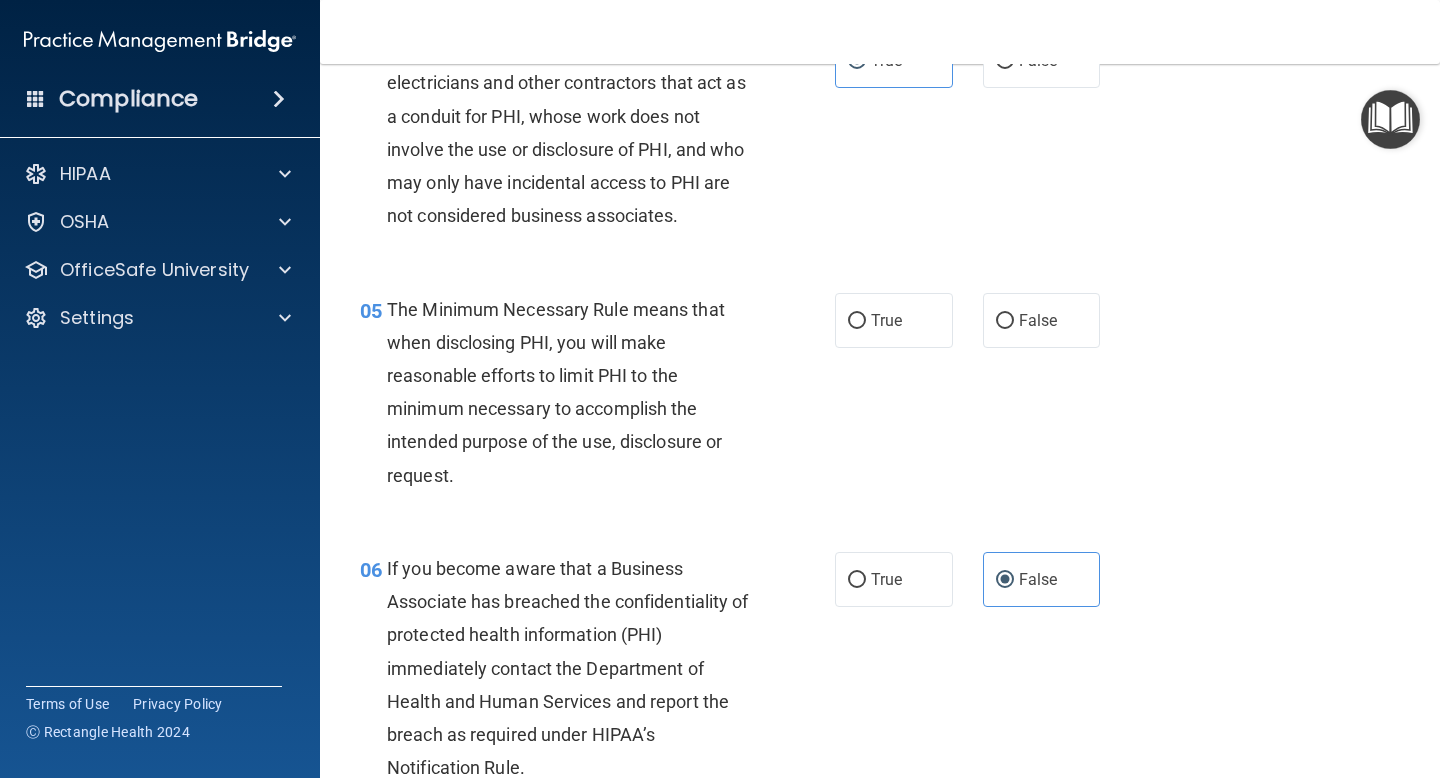 scroll, scrollTop: 742, scrollLeft: 0, axis: vertical 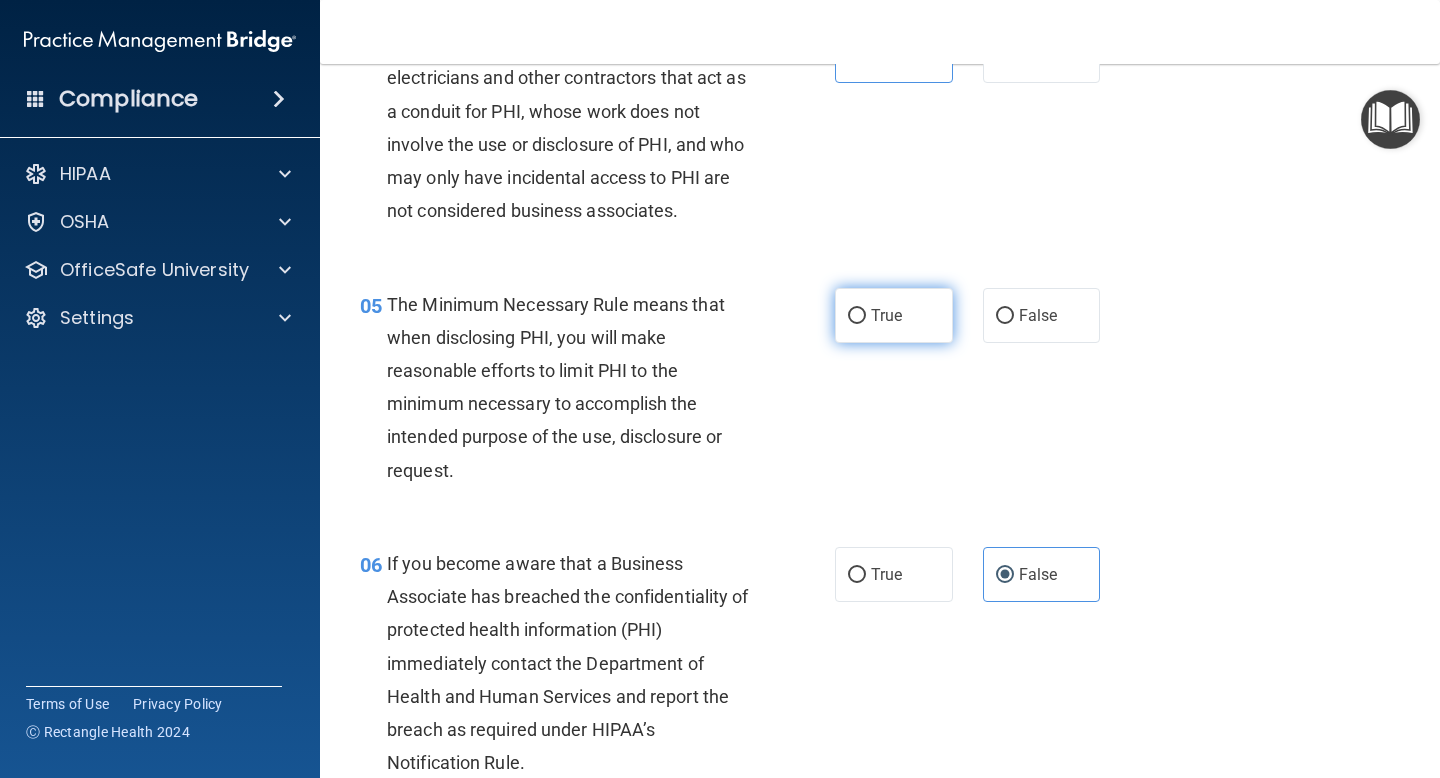 click on "True" at bounding box center [857, 316] 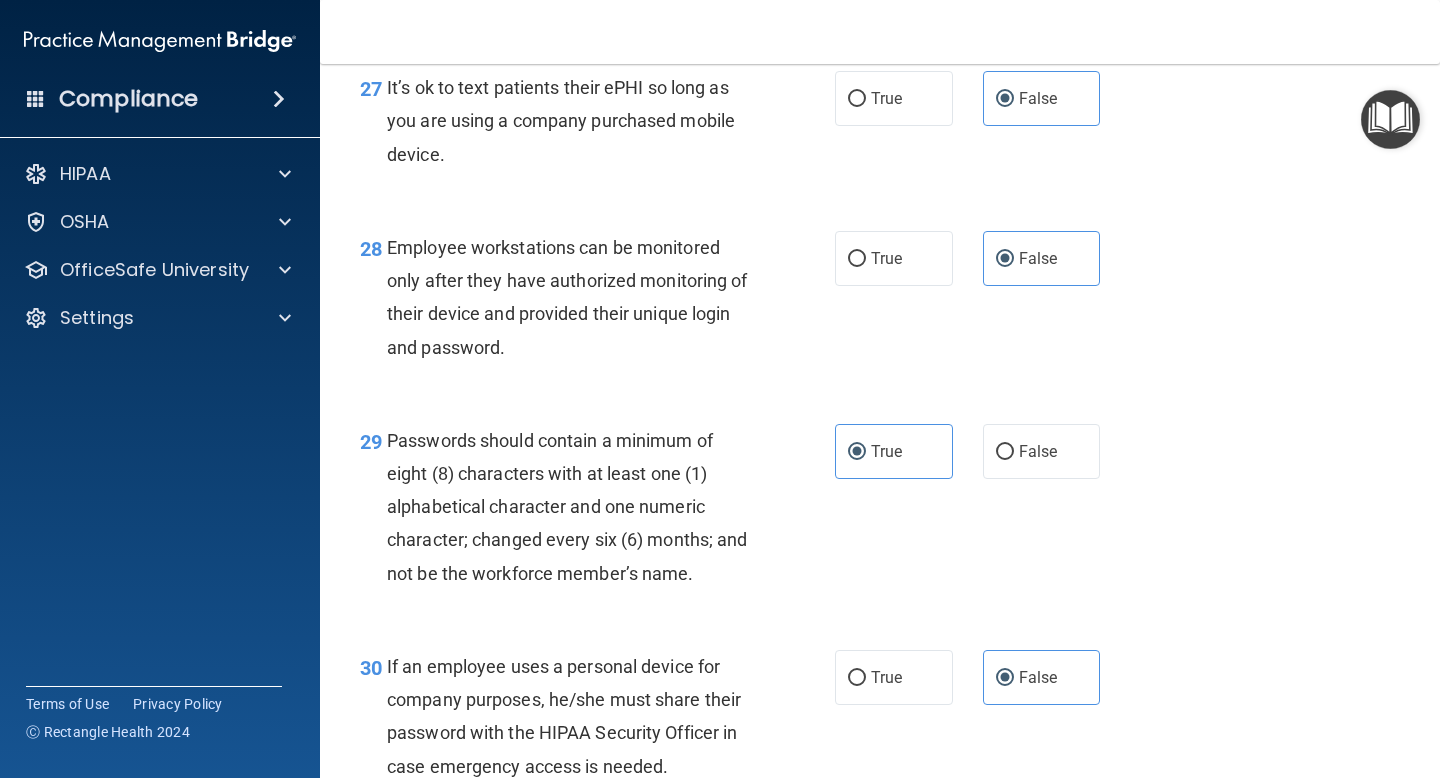 scroll, scrollTop: 5472, scrollLeft: 0, axis: vertical 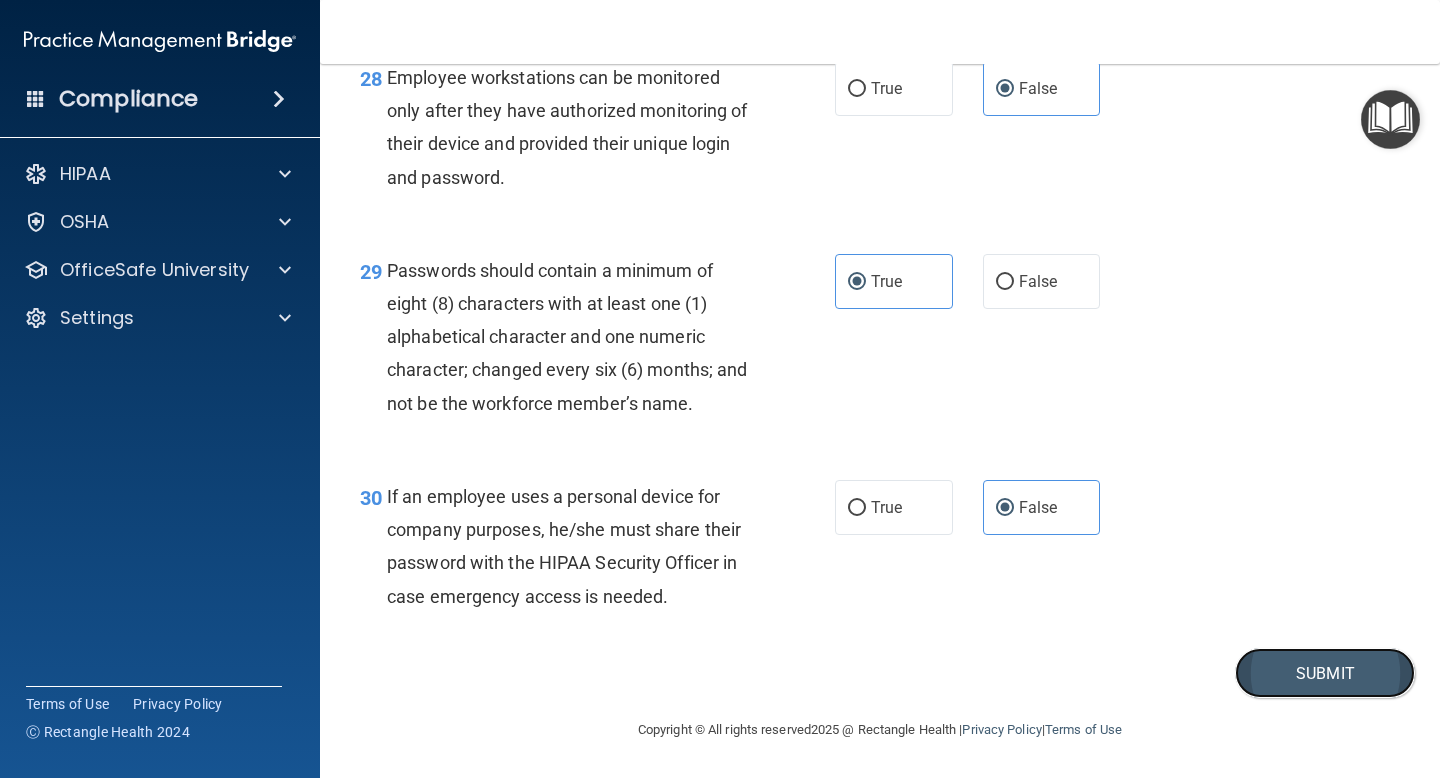click on "Submit" at bounding box center (1325, 673) 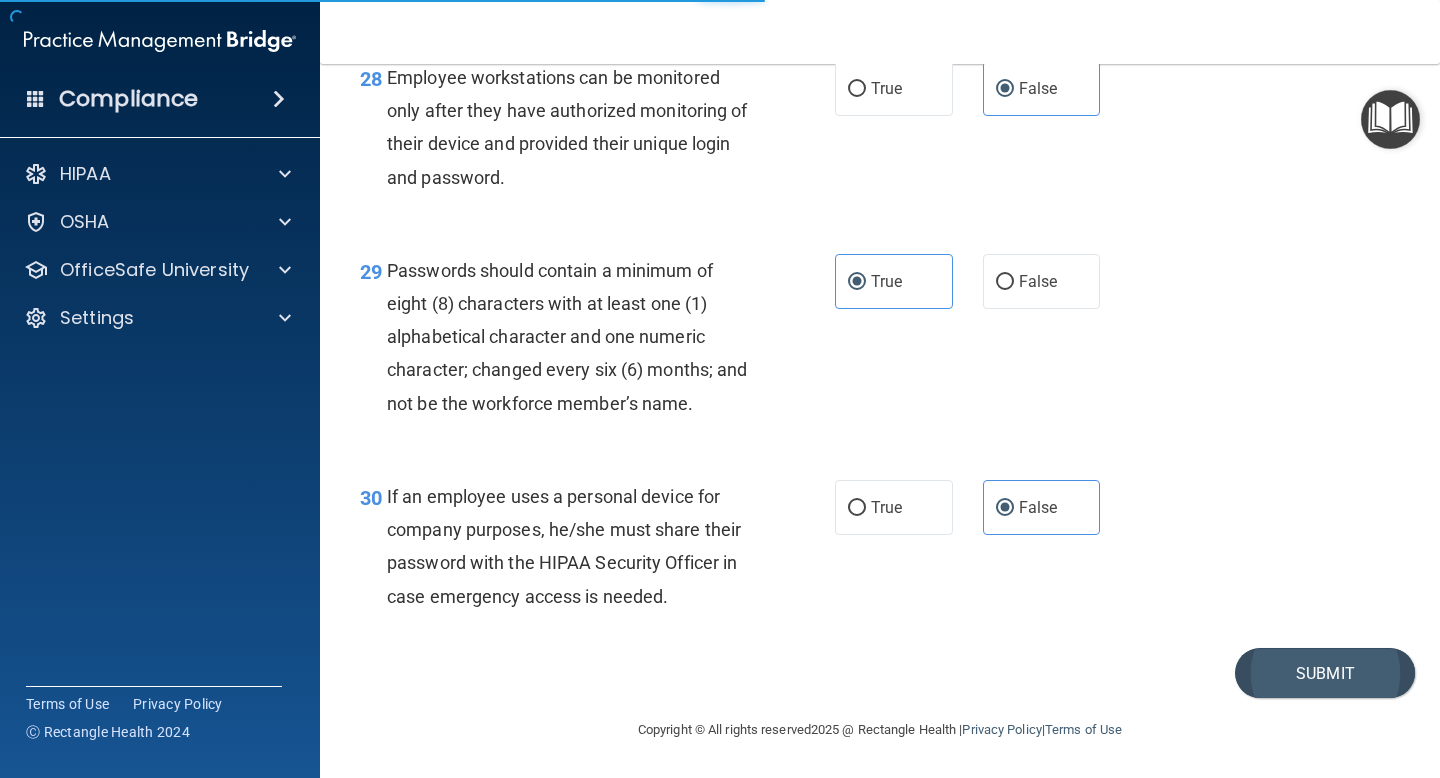 scroll, scrollTop: 0, scrollLeft: 0, axis: both 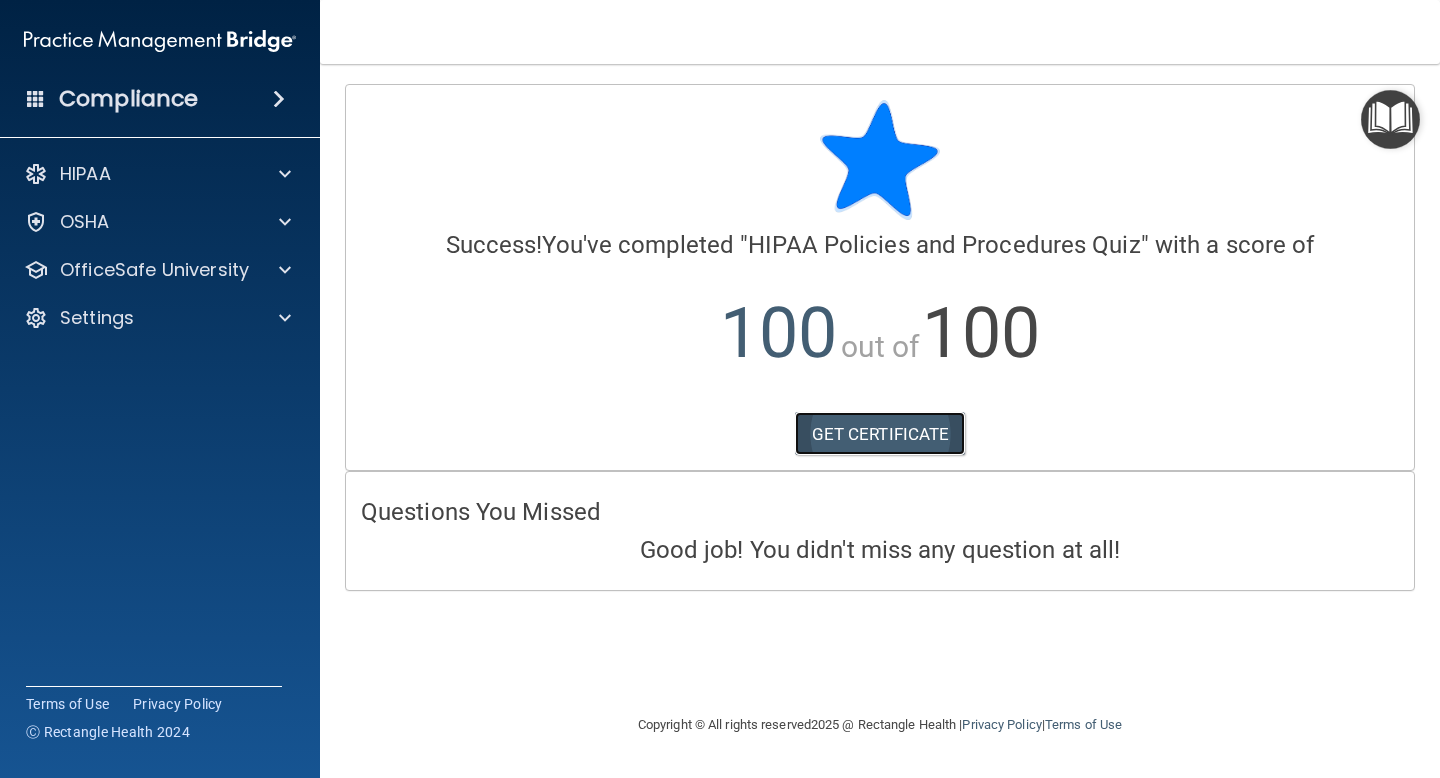 click on "GET CERTIFICATE" at bounding box center (880, 434) 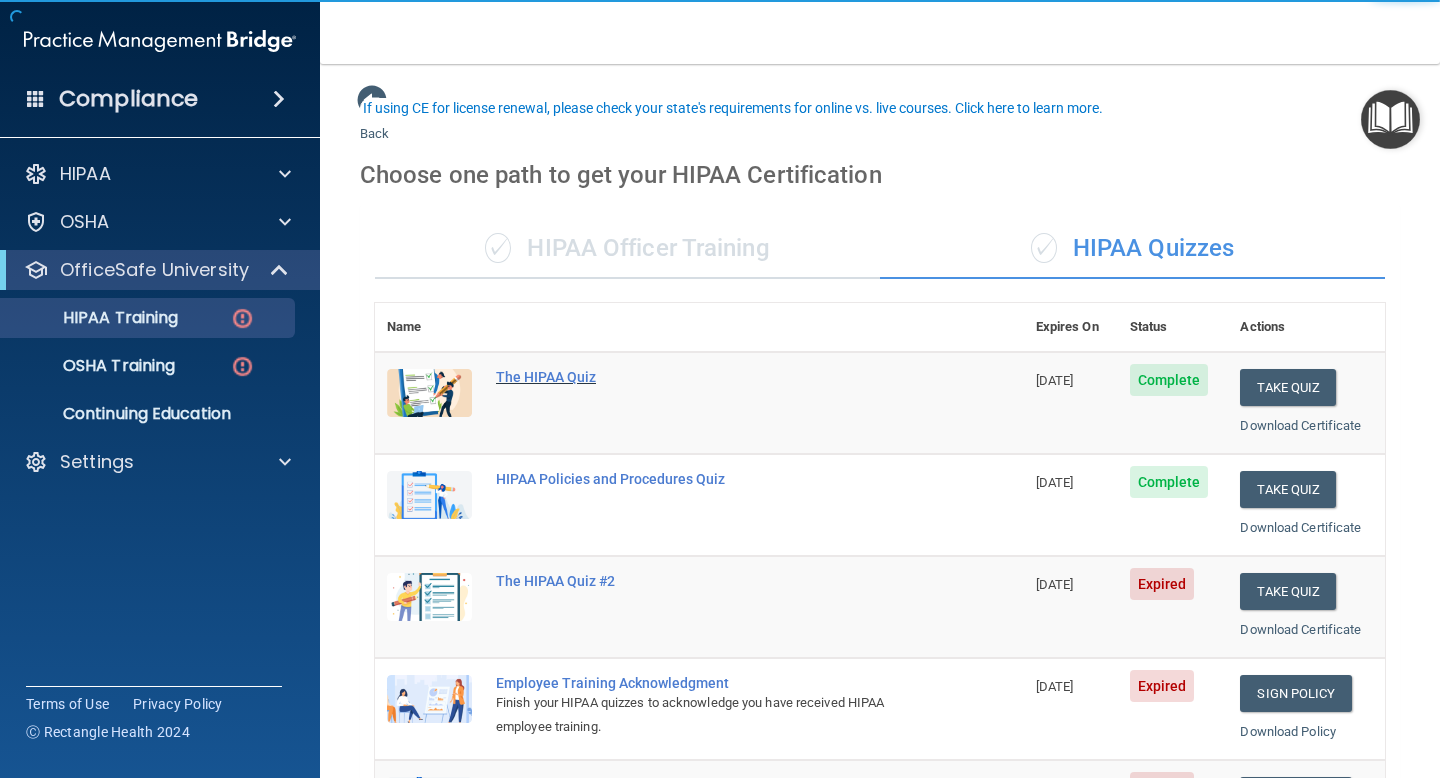 scroll, scrollTop: 151, scrollLeft: 0, axis: vertical 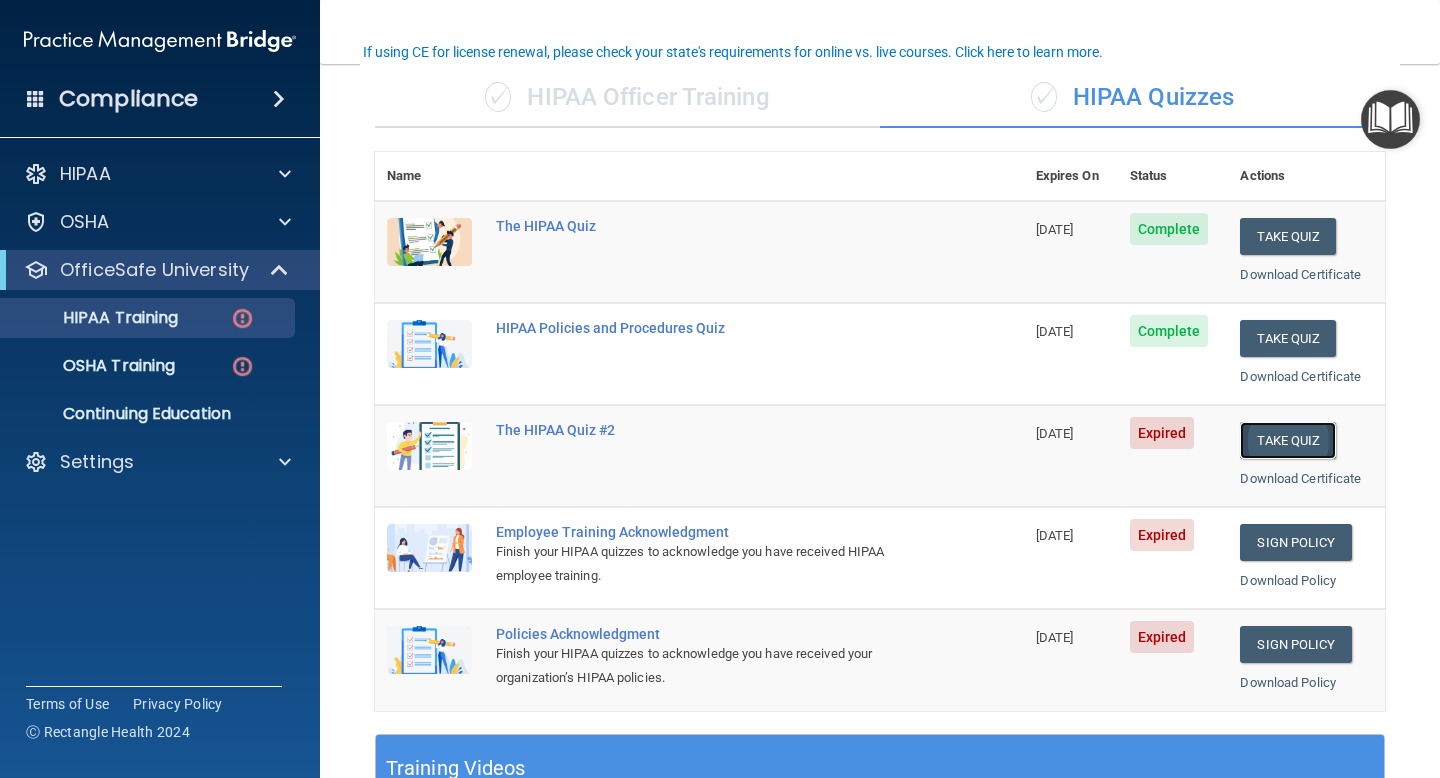 click on "Take Quiz" at bounding box center [1288, 440] 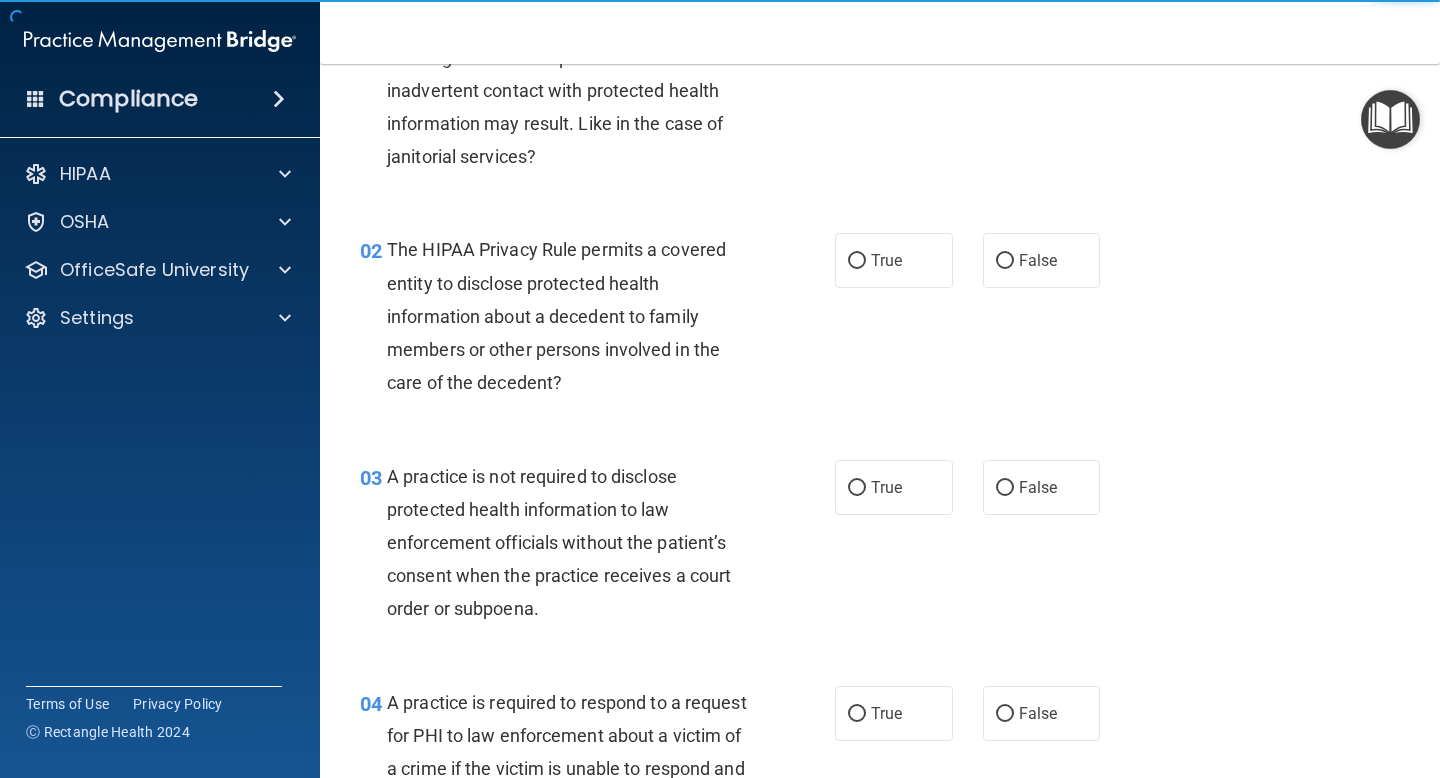 scroll, scrollTop: 0, scrollLeft: 0, axis: both 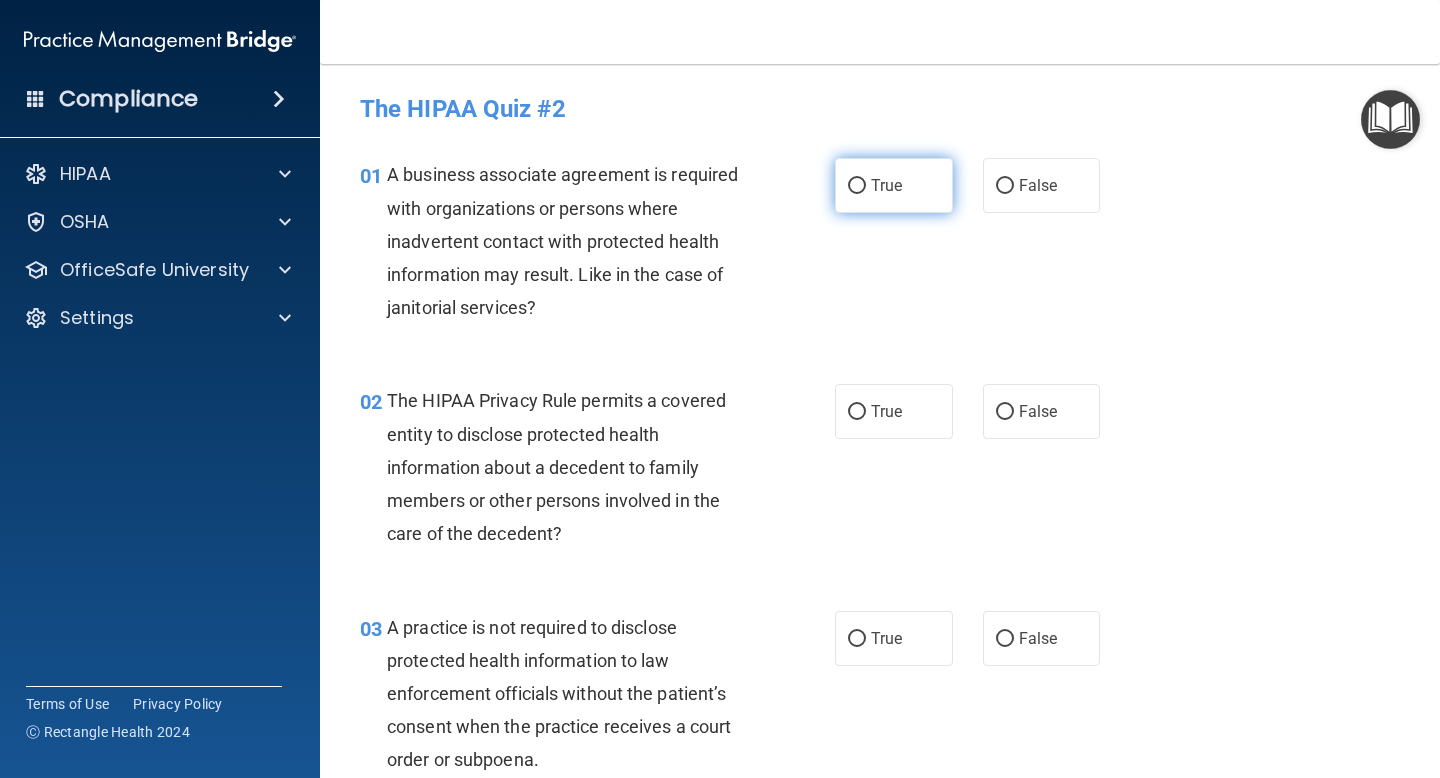 click on "True" at bounding box center (894, 185) 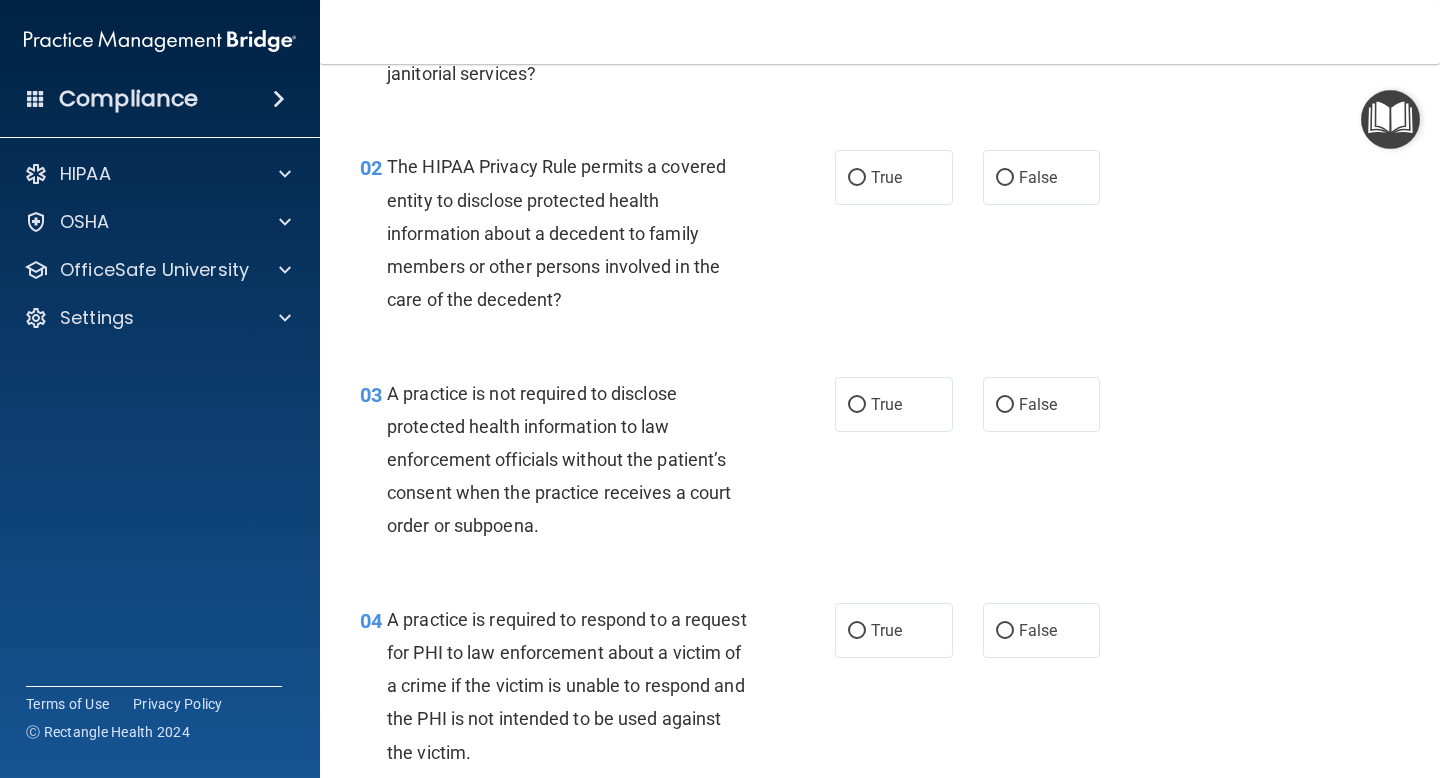 scroll, scrollTop: 244, scrollLeft: 0, axis: vertical 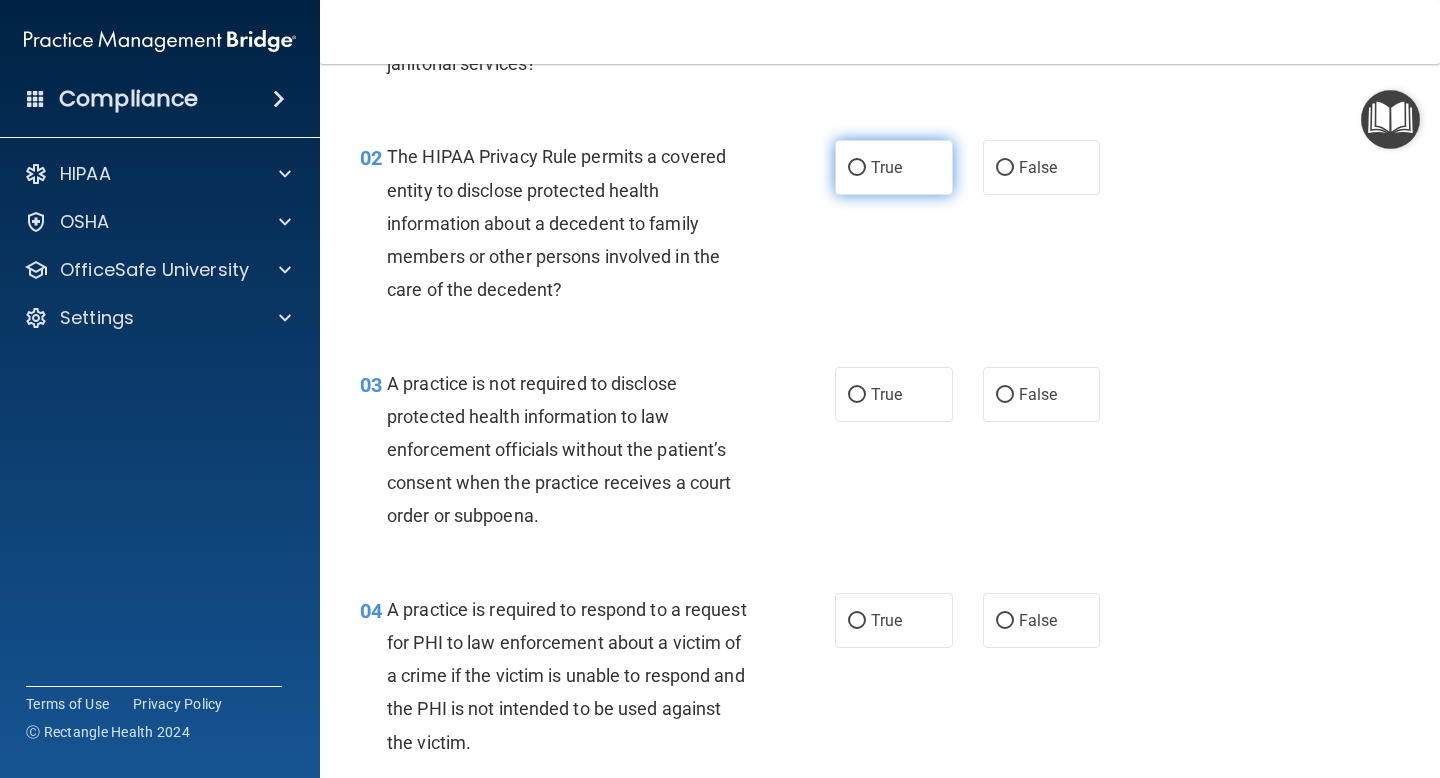 click on "True" at bounding box center (894, 167) 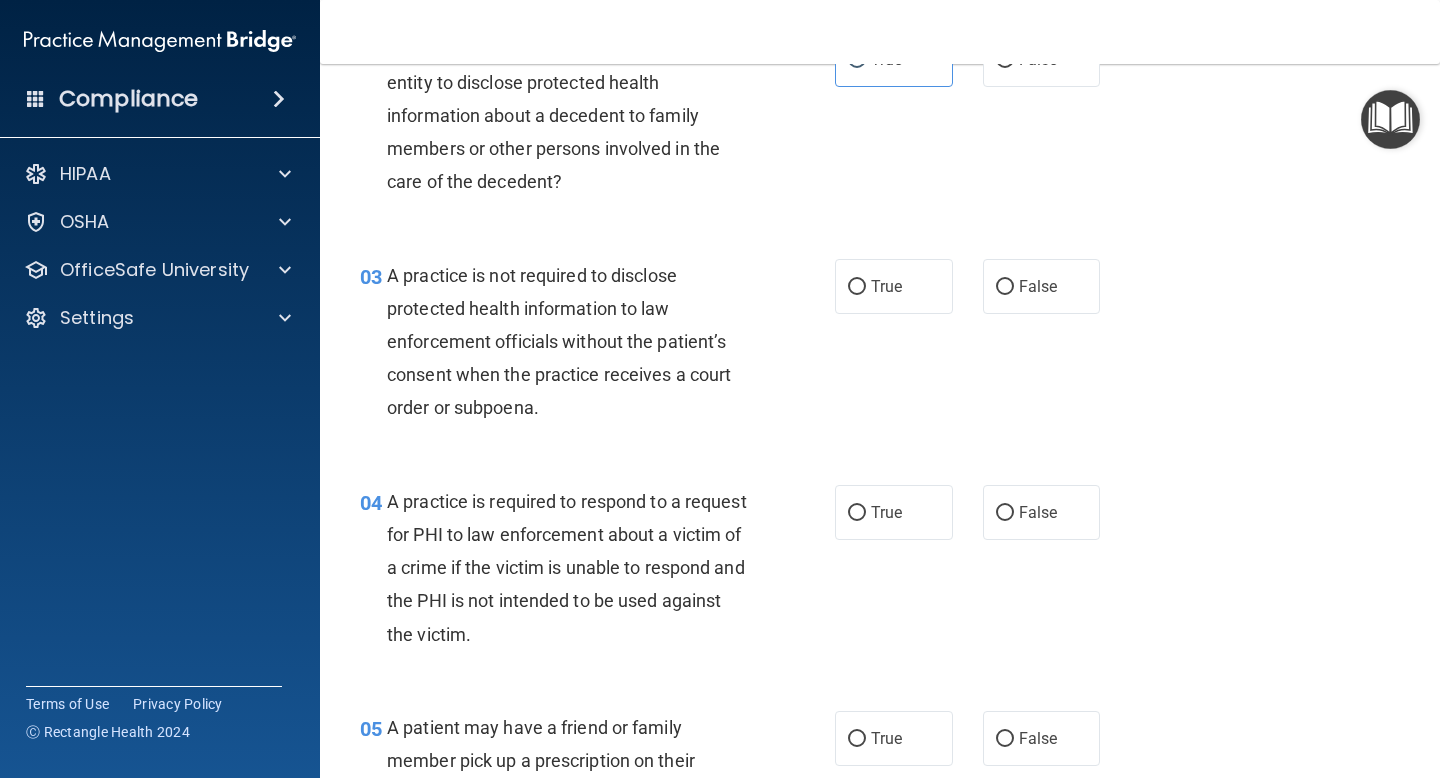 scroll, scrollTop: 353, scrollLeft: 0, axis: vertical 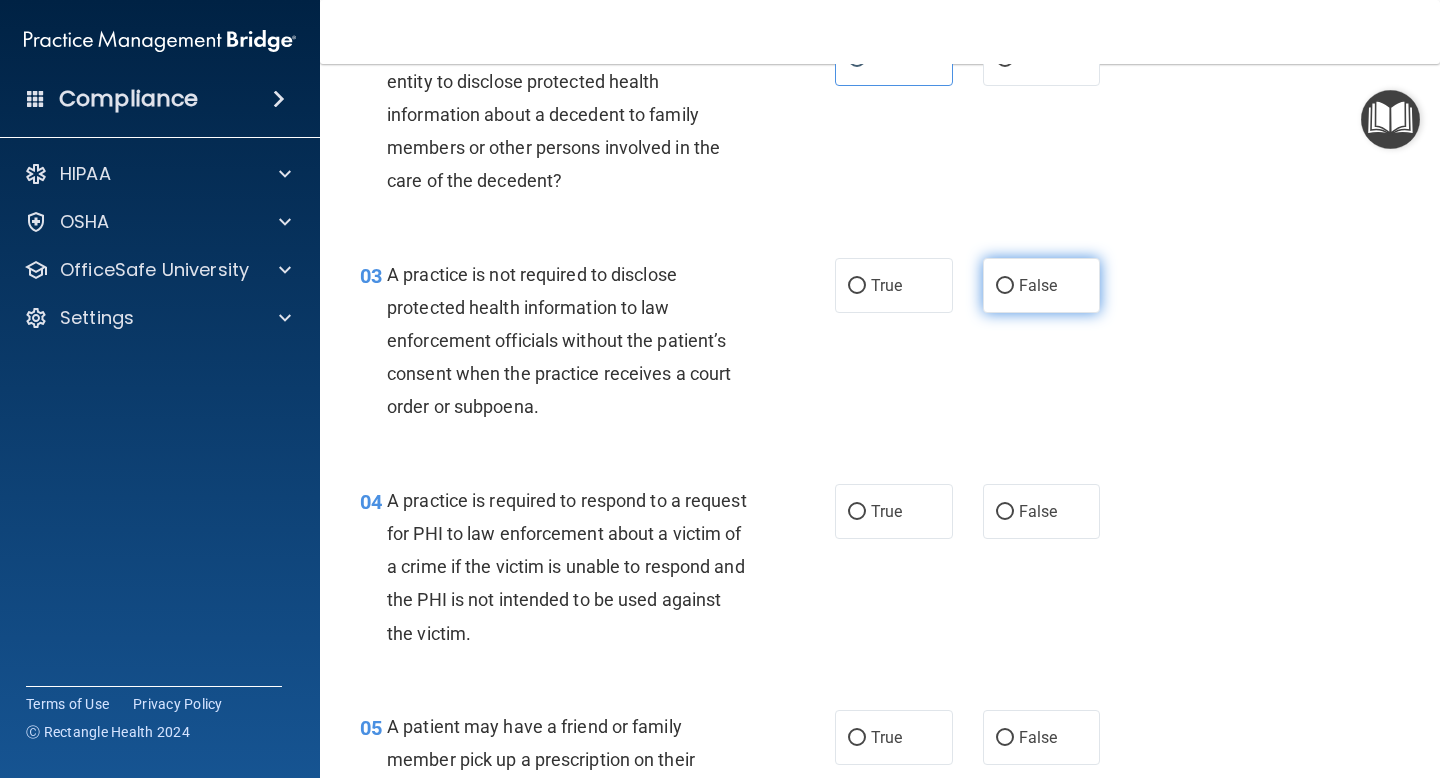 click on "False" at bounding box center [1042, 285] 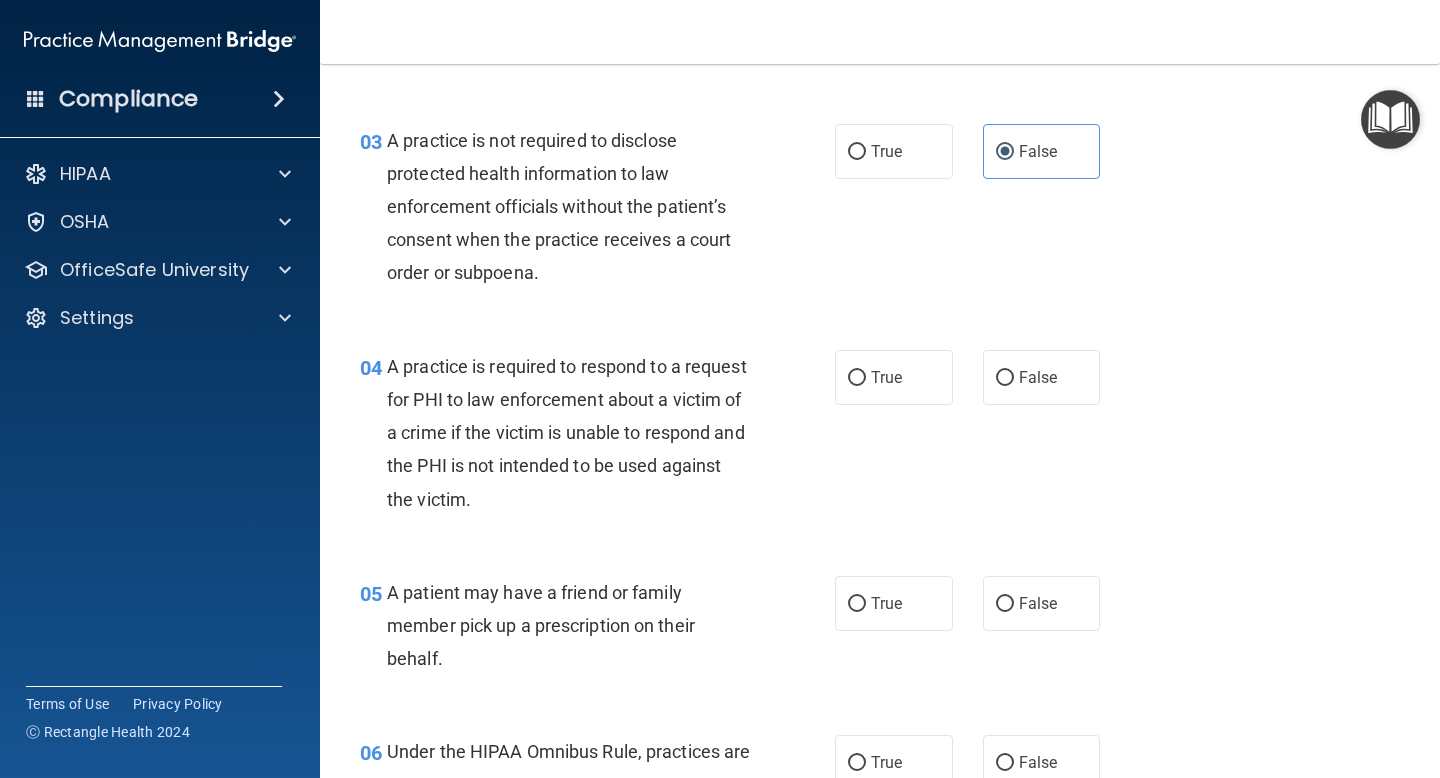 scroll, scrollTop: 503, scrollLeft: 0, axis: vertical 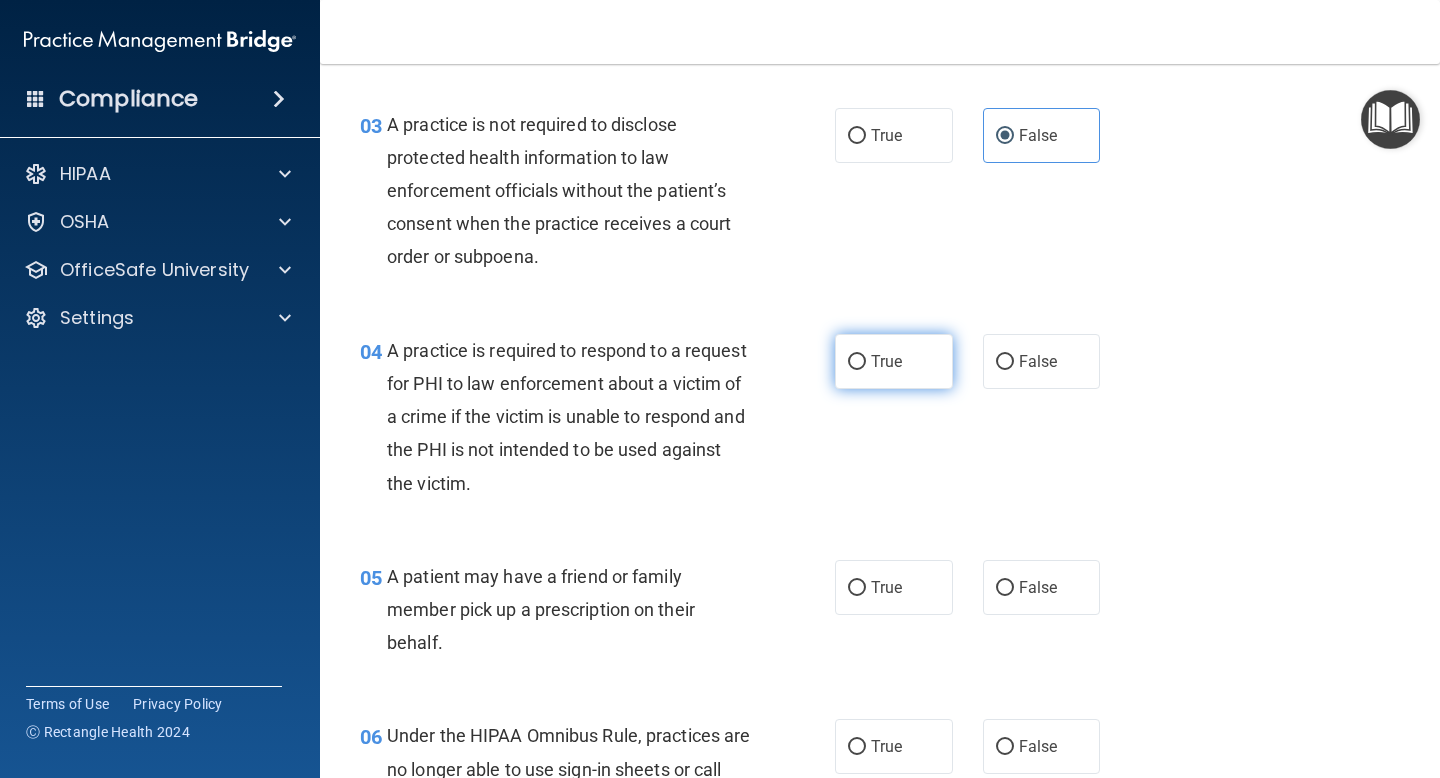 click on "True" at bounding box center (894, 361) 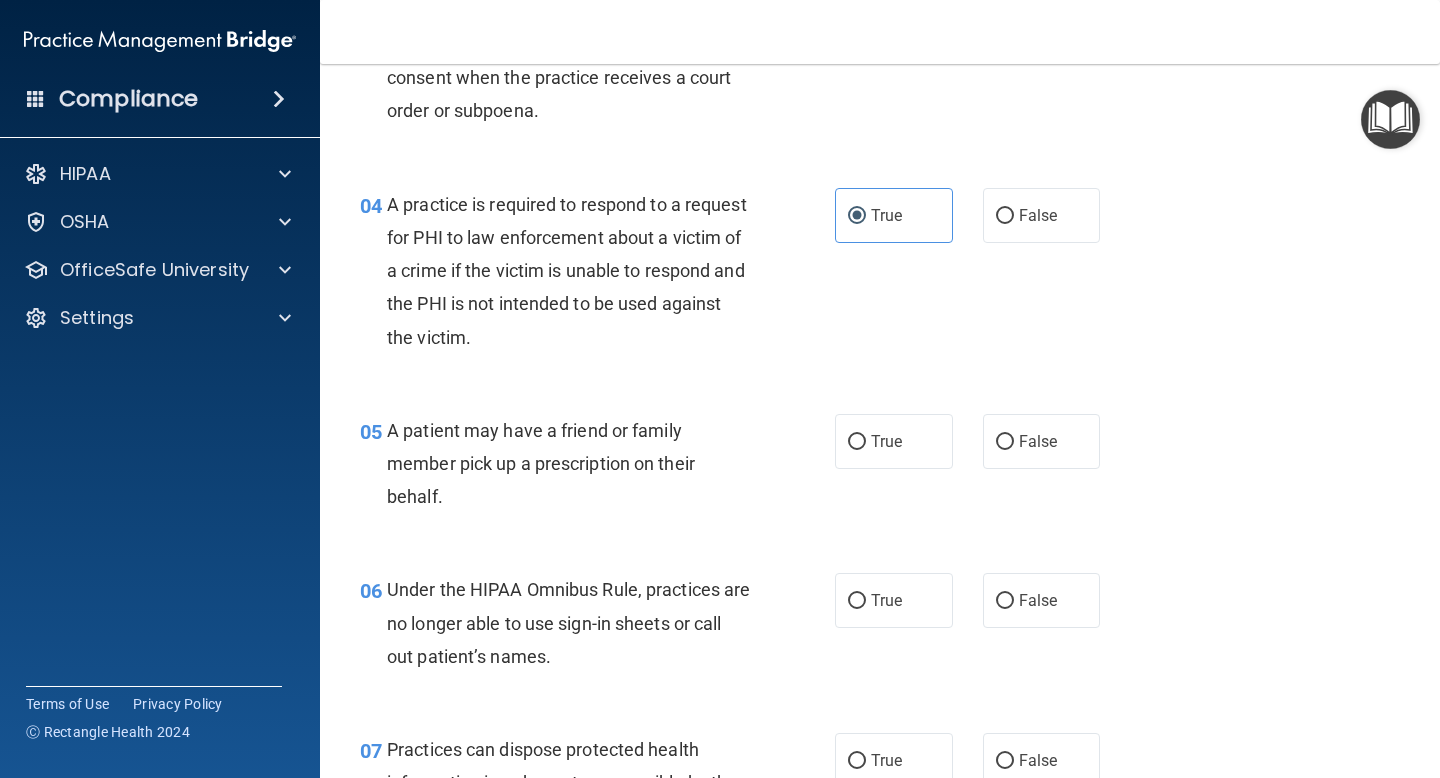 scroll, scrollTop: 658, scrollLeft: 0, axis: vertical 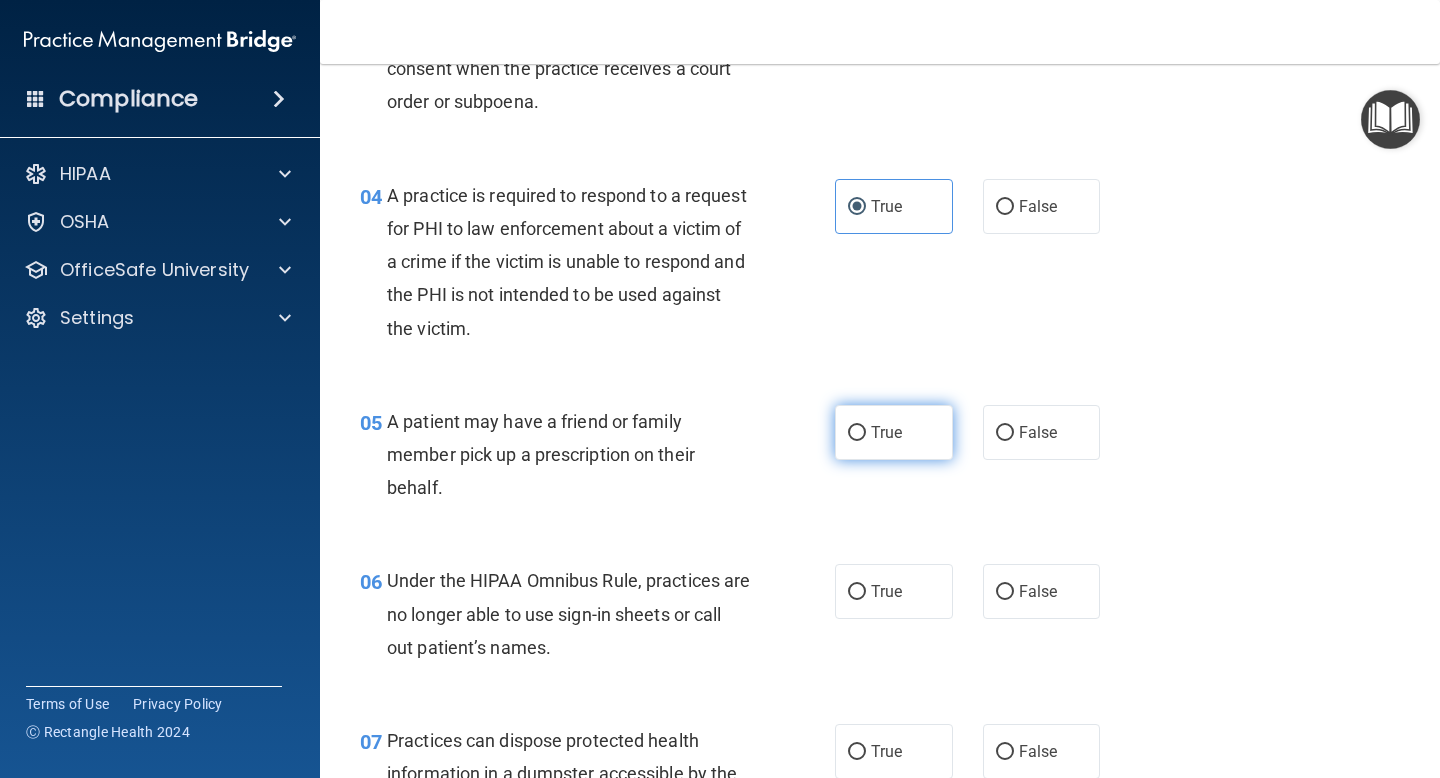 click on "True" at bounding box center (894, 432) 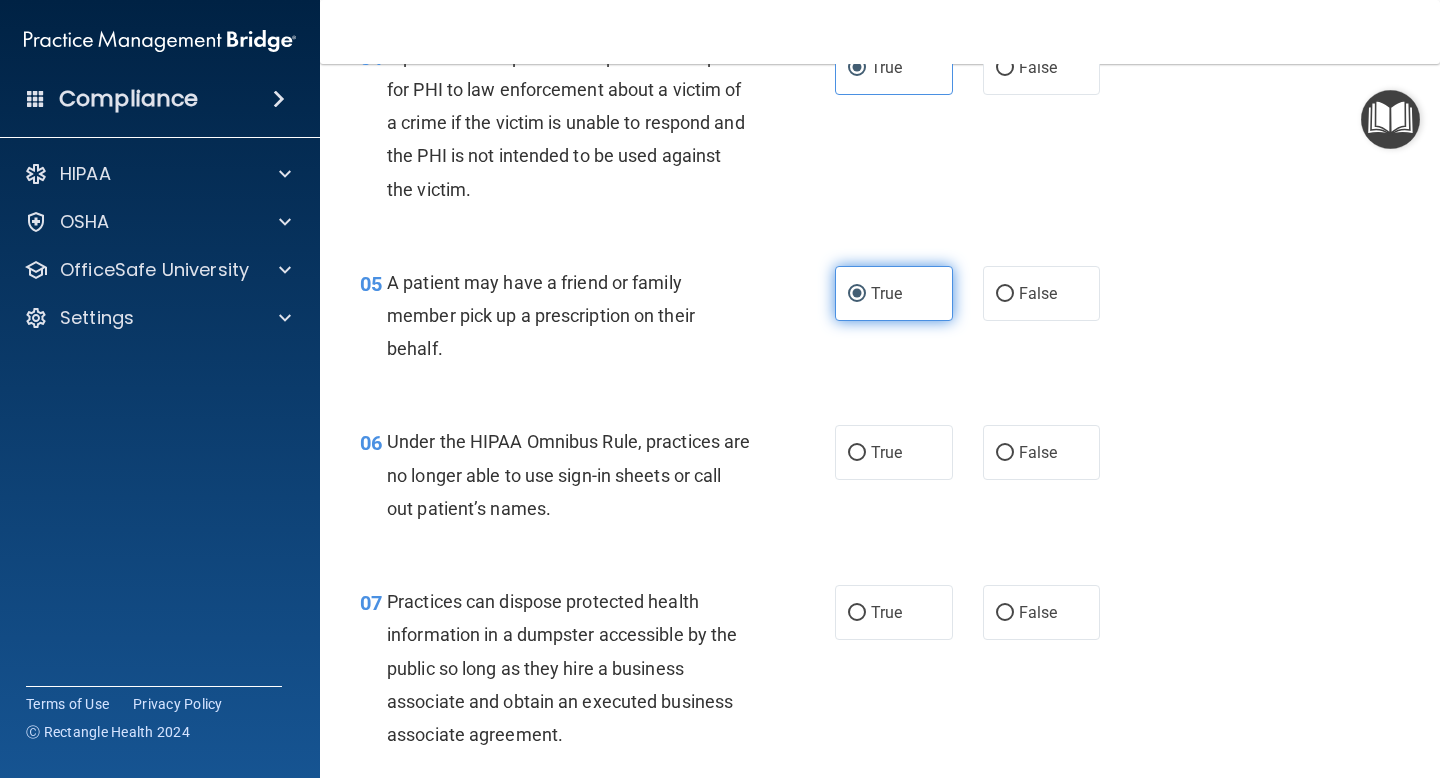 scroll, scrollTop: 814, scrollLeft: 0, axis: vertical 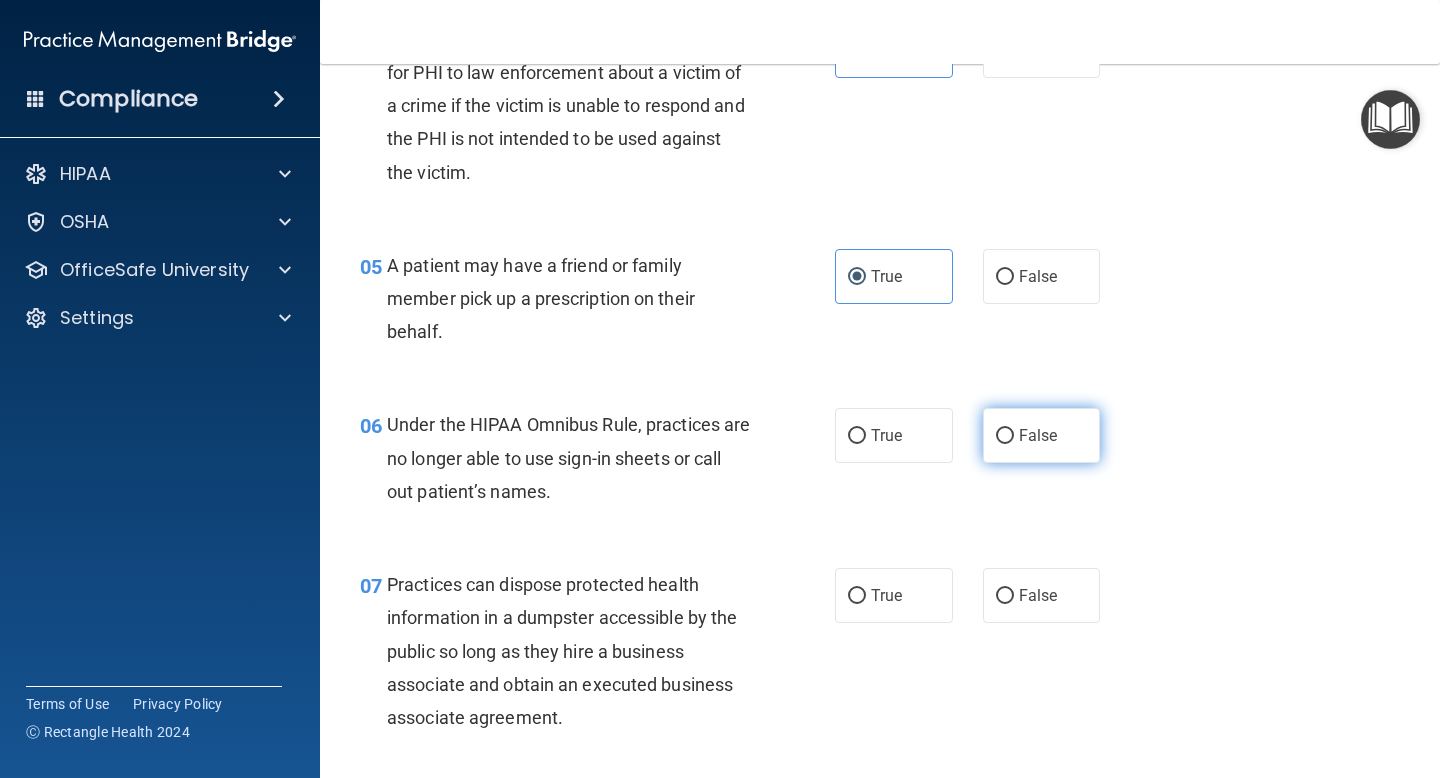 click on "False" at bounding box center [1042, 435] 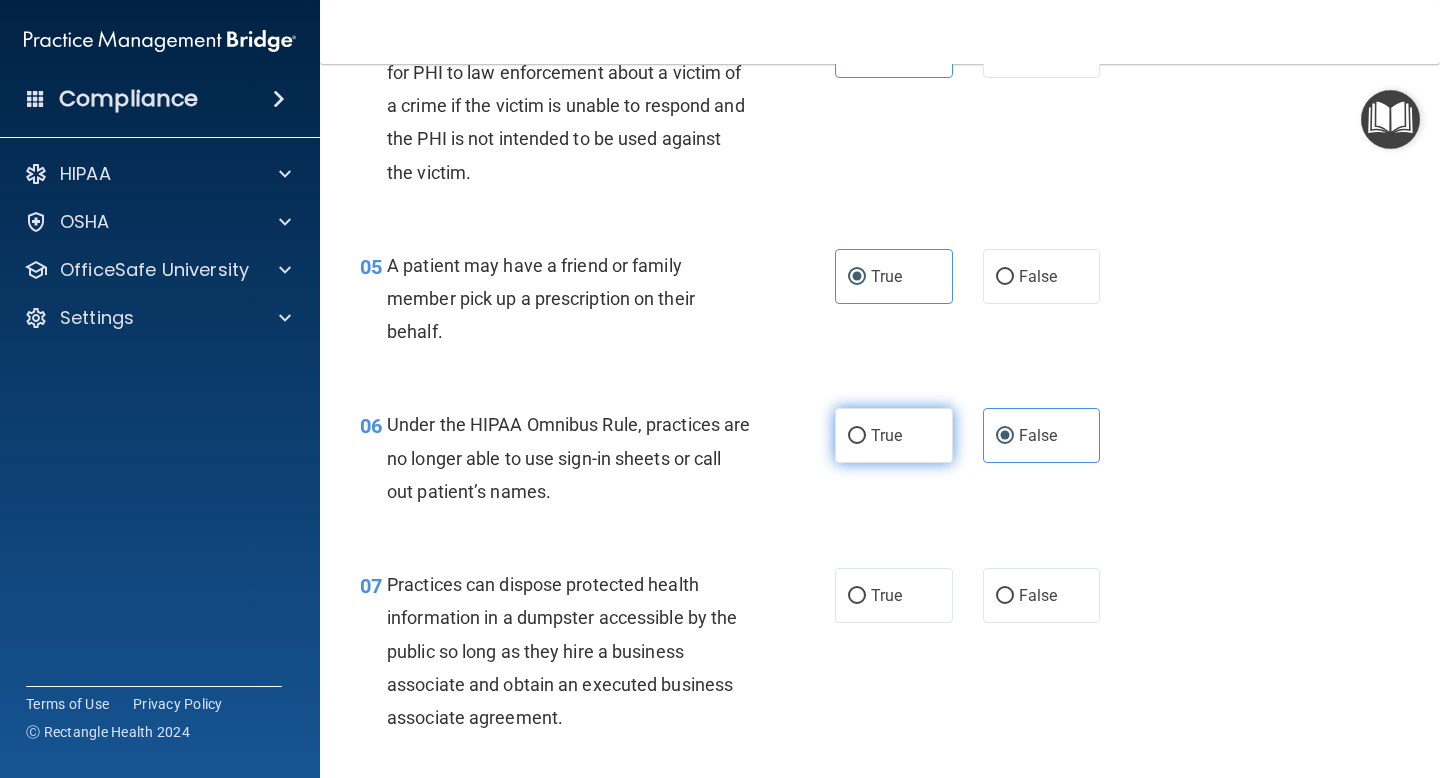 click on "True" at bounding box center [886, 435] 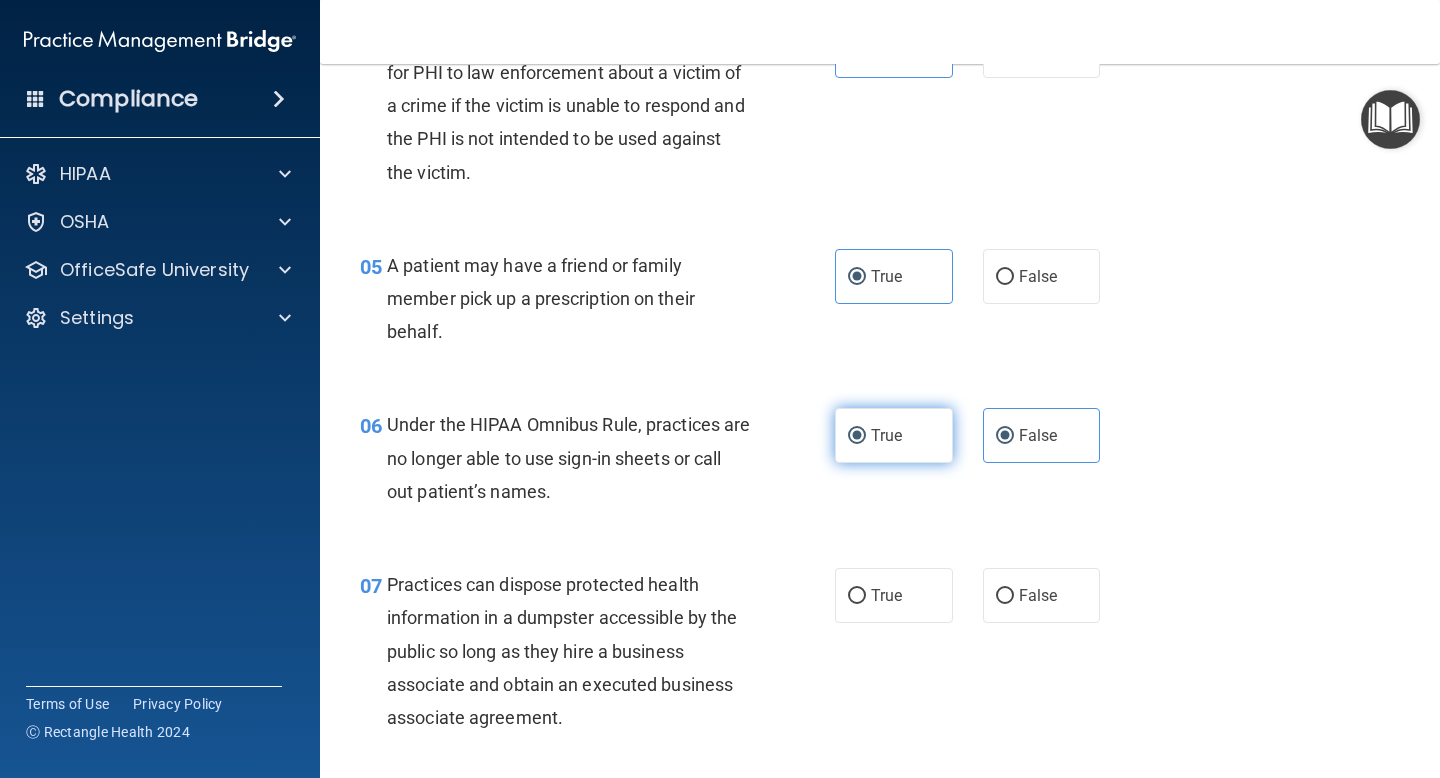 radio on "false" 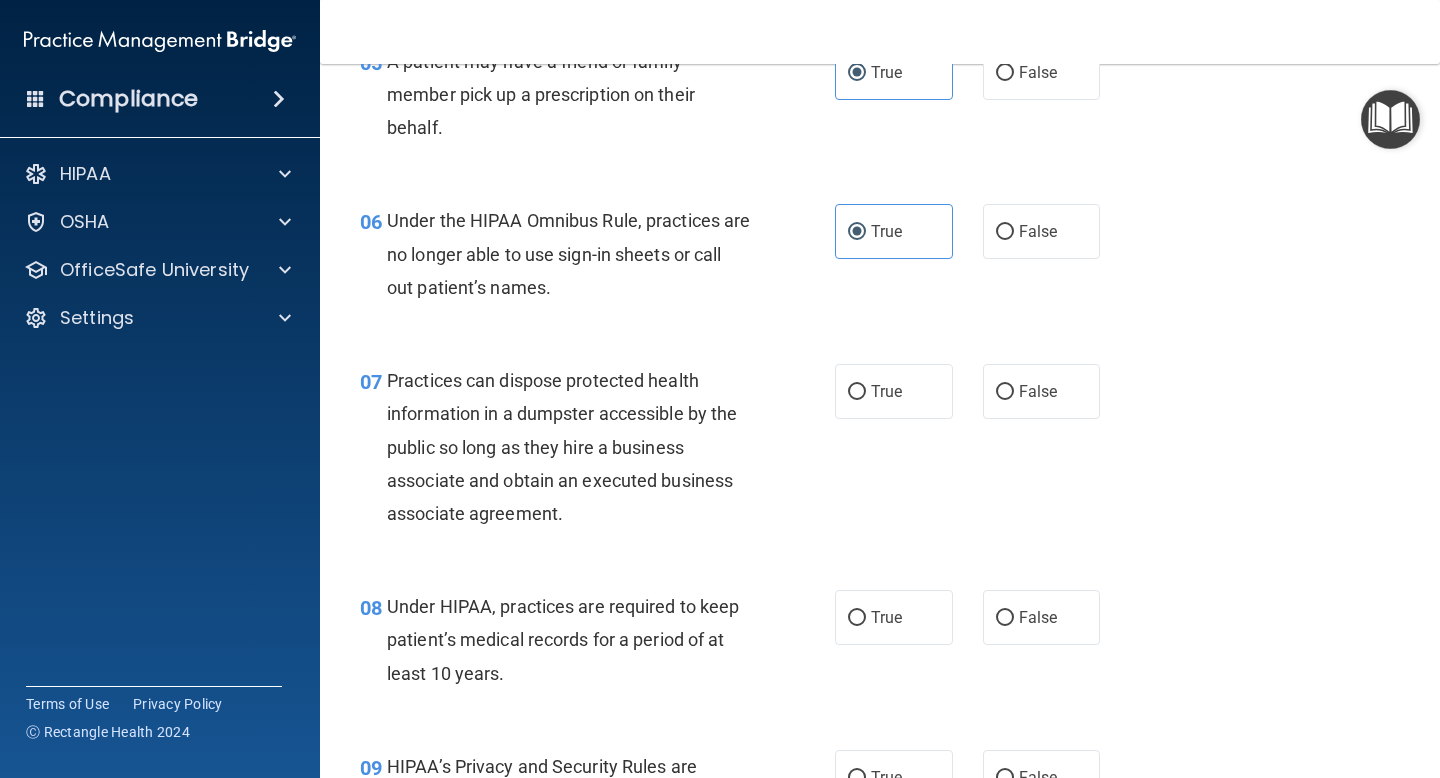 scroll, scrollTop: 1022, scrollLeft: 0, axis: vertical 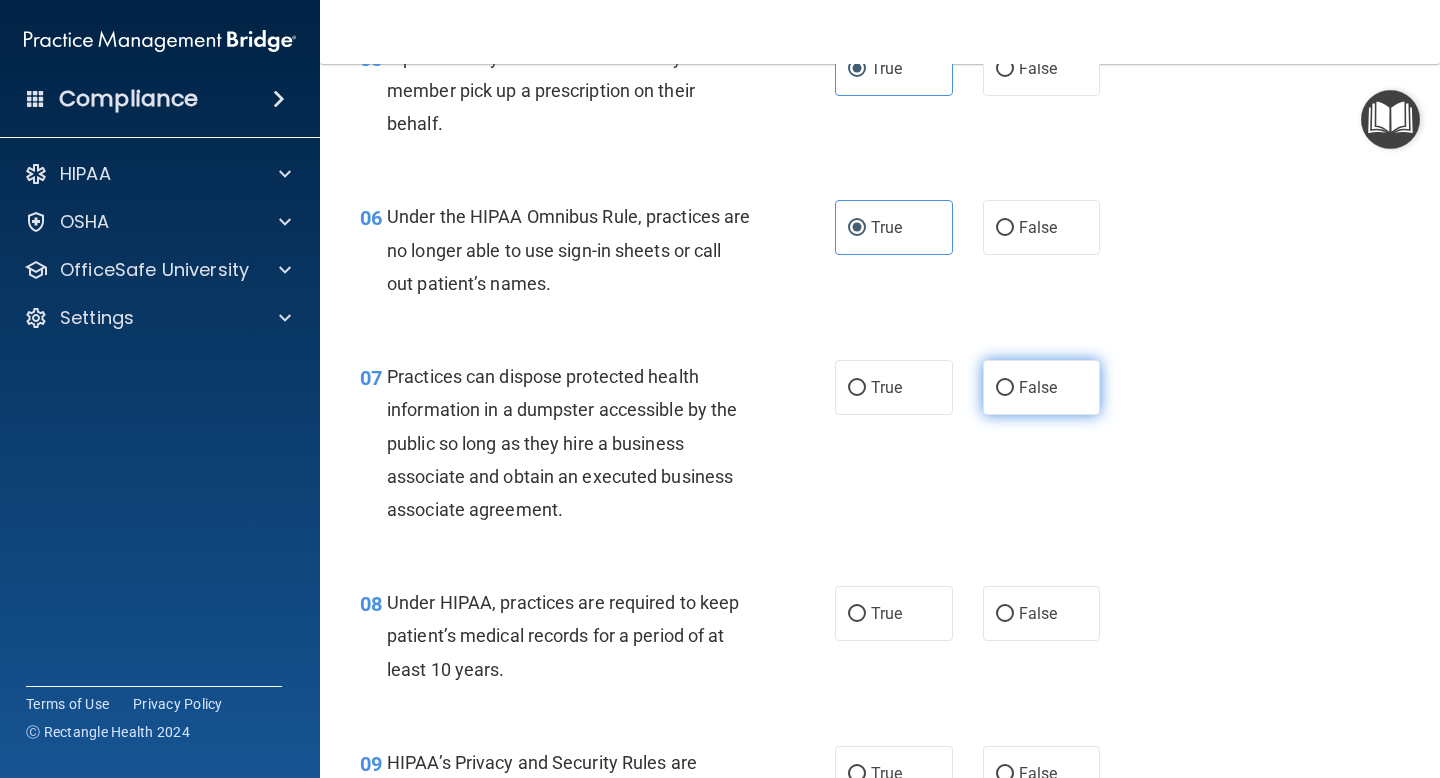 click on "False" at bounding box center [1005, 388] 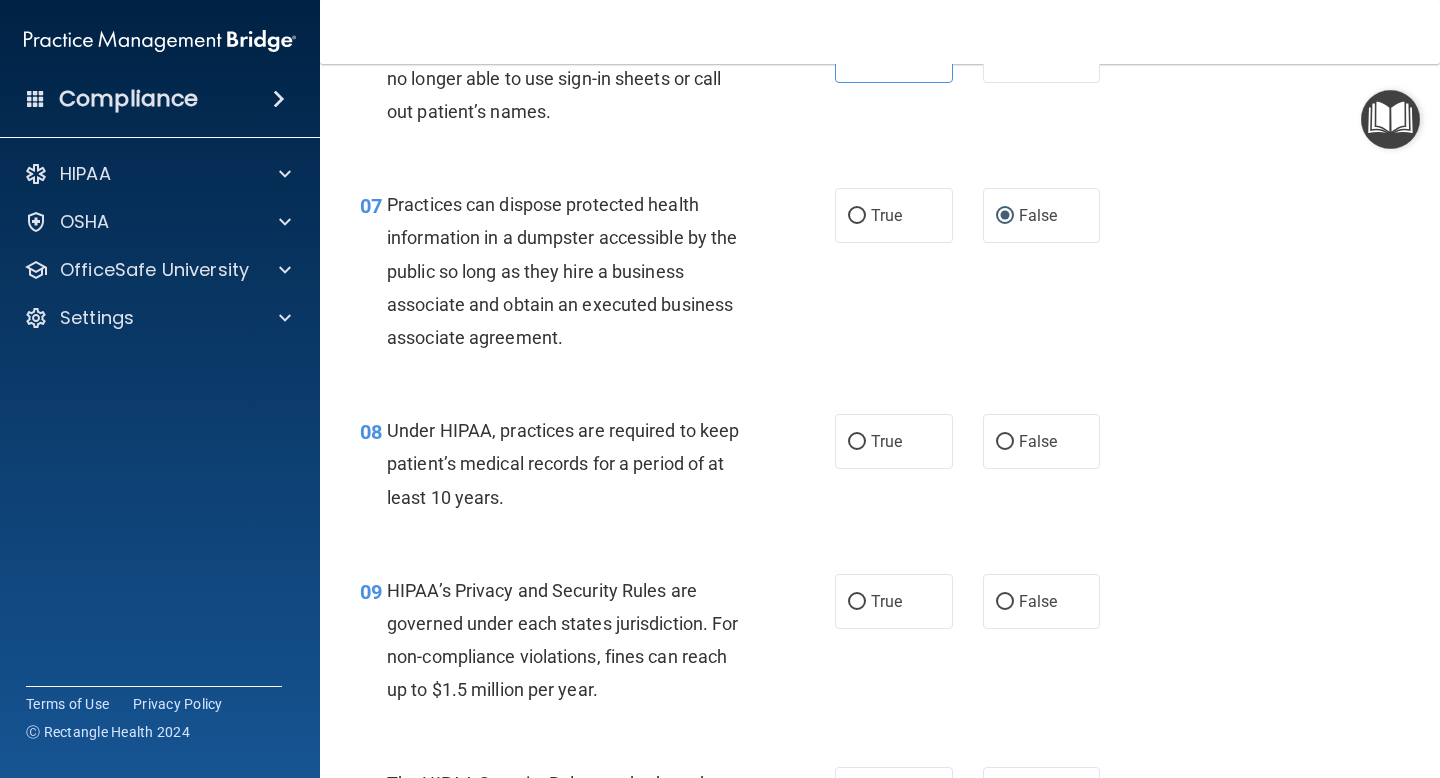 scroll, scrollTop: 1208, scrollLeft: 0, axis: vertical 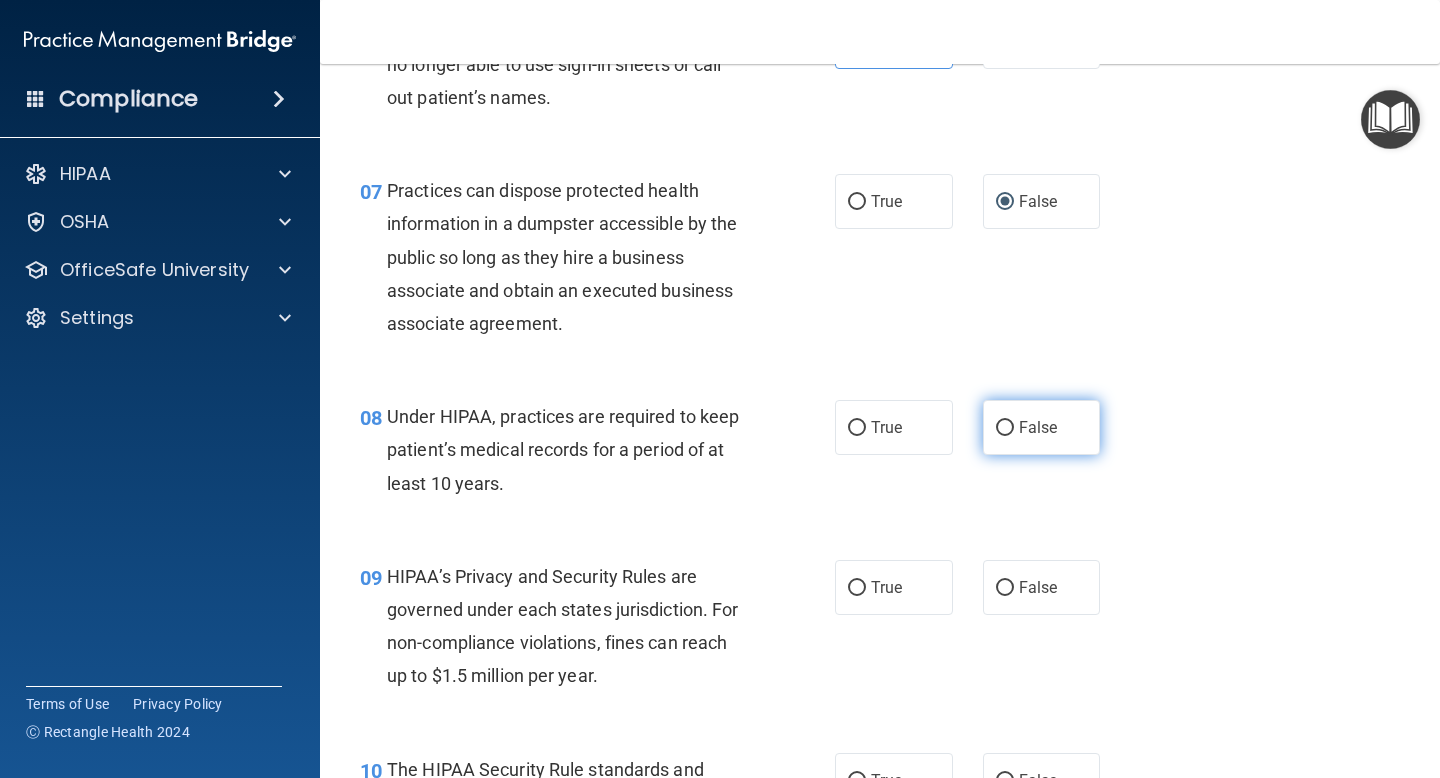 click on "False" at bounding box center (1042, 427) 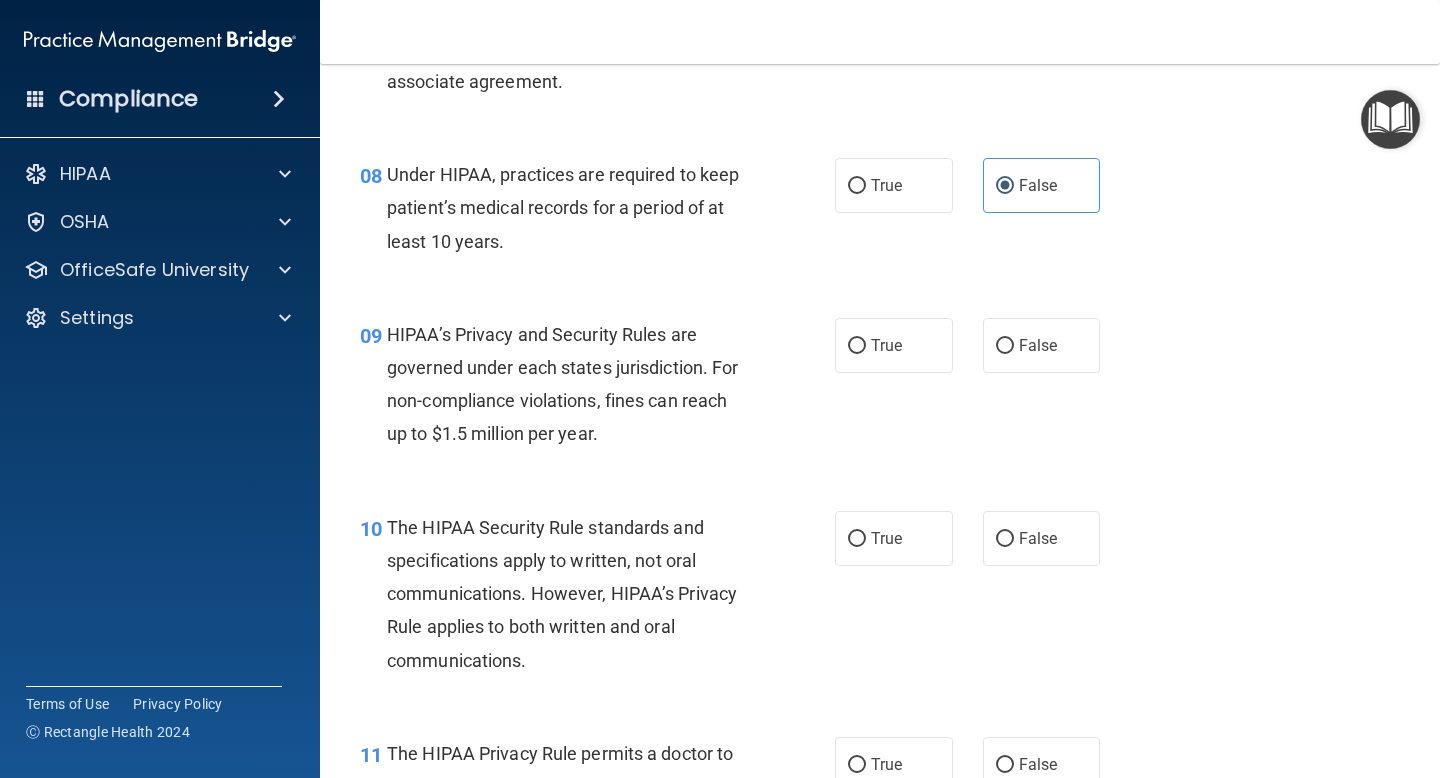 scroll, scrollTop: 1453, scrollLeft: 0, axis: vertical 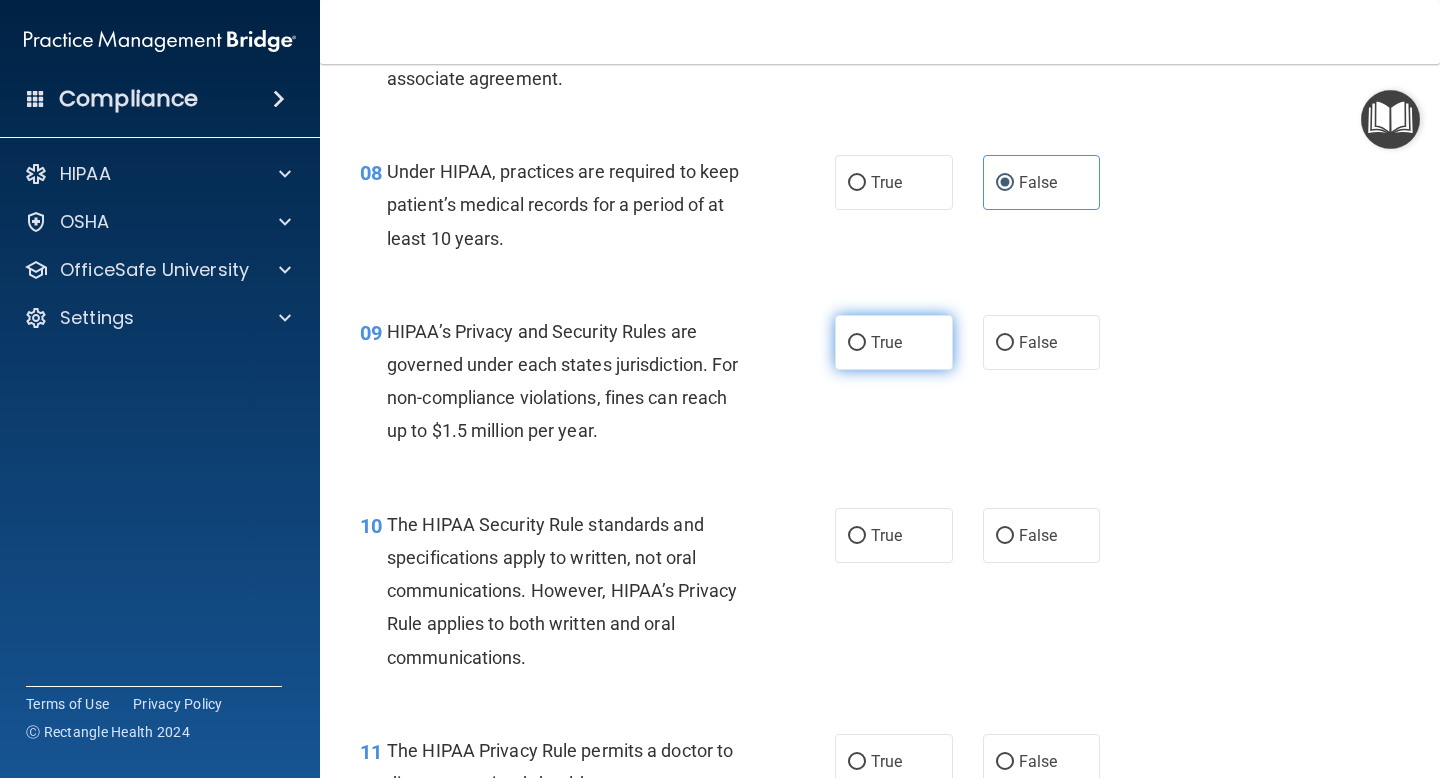 click on "True" at bounding box center (894, 342) 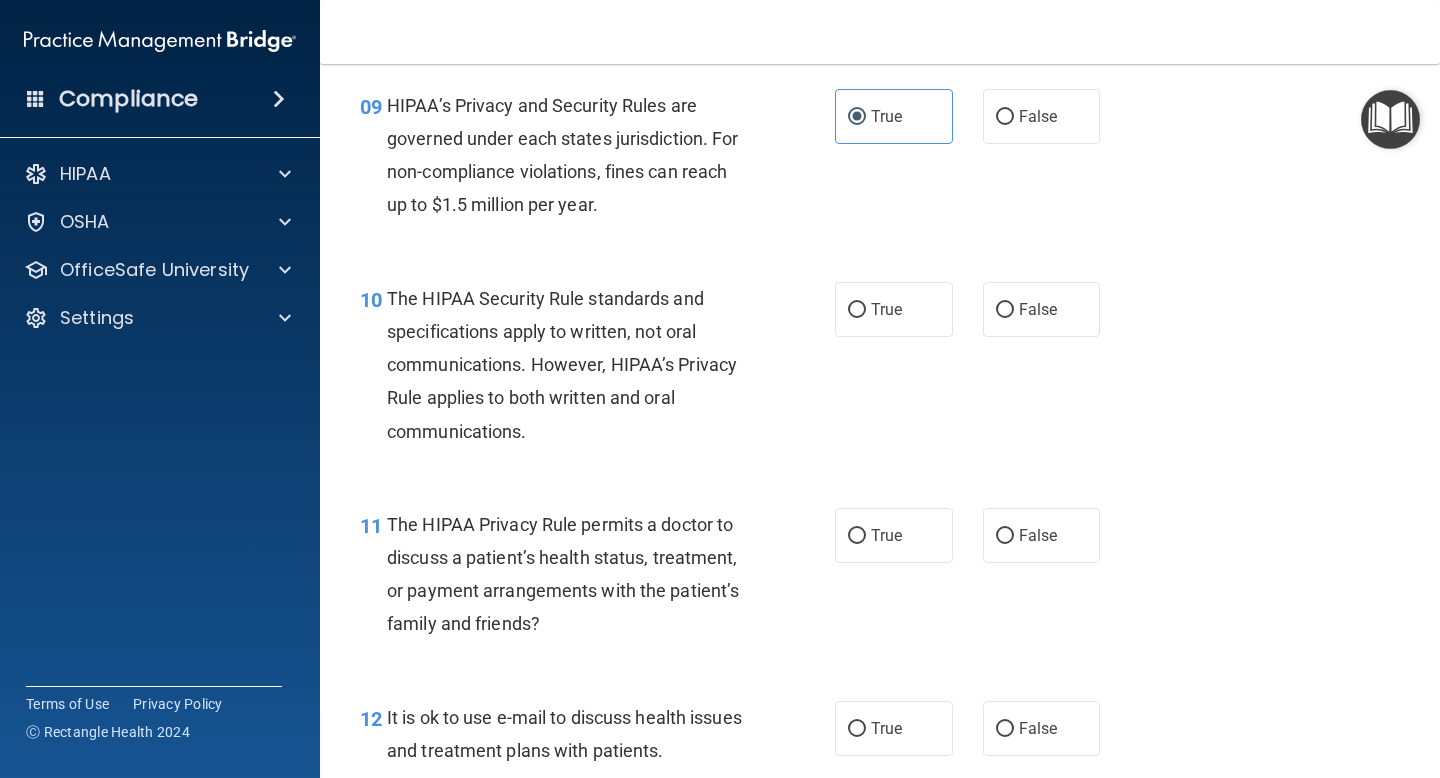 scroll, scrollTop: 1688, scrollLeft: 0, axis: vertical 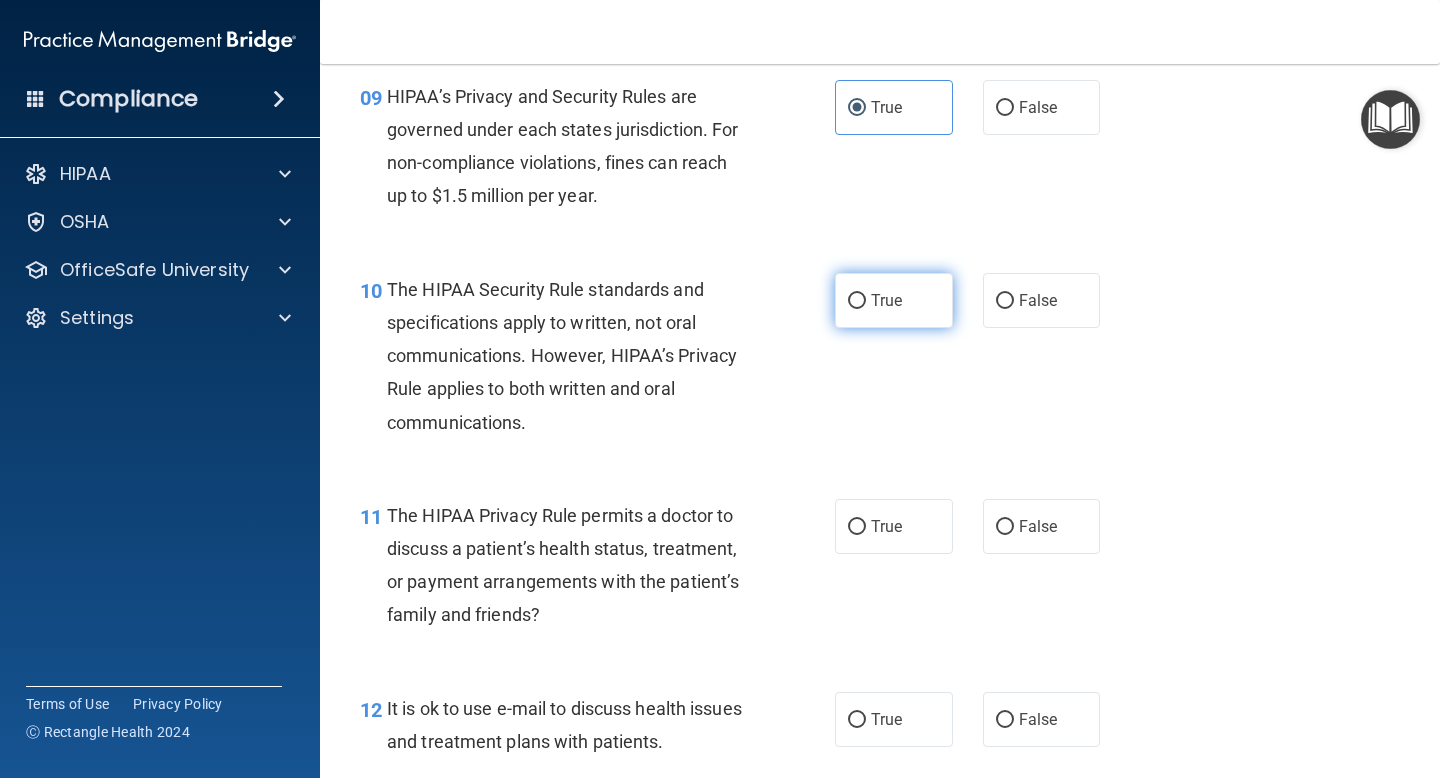 click on "True" at bounding box center [894, 300] 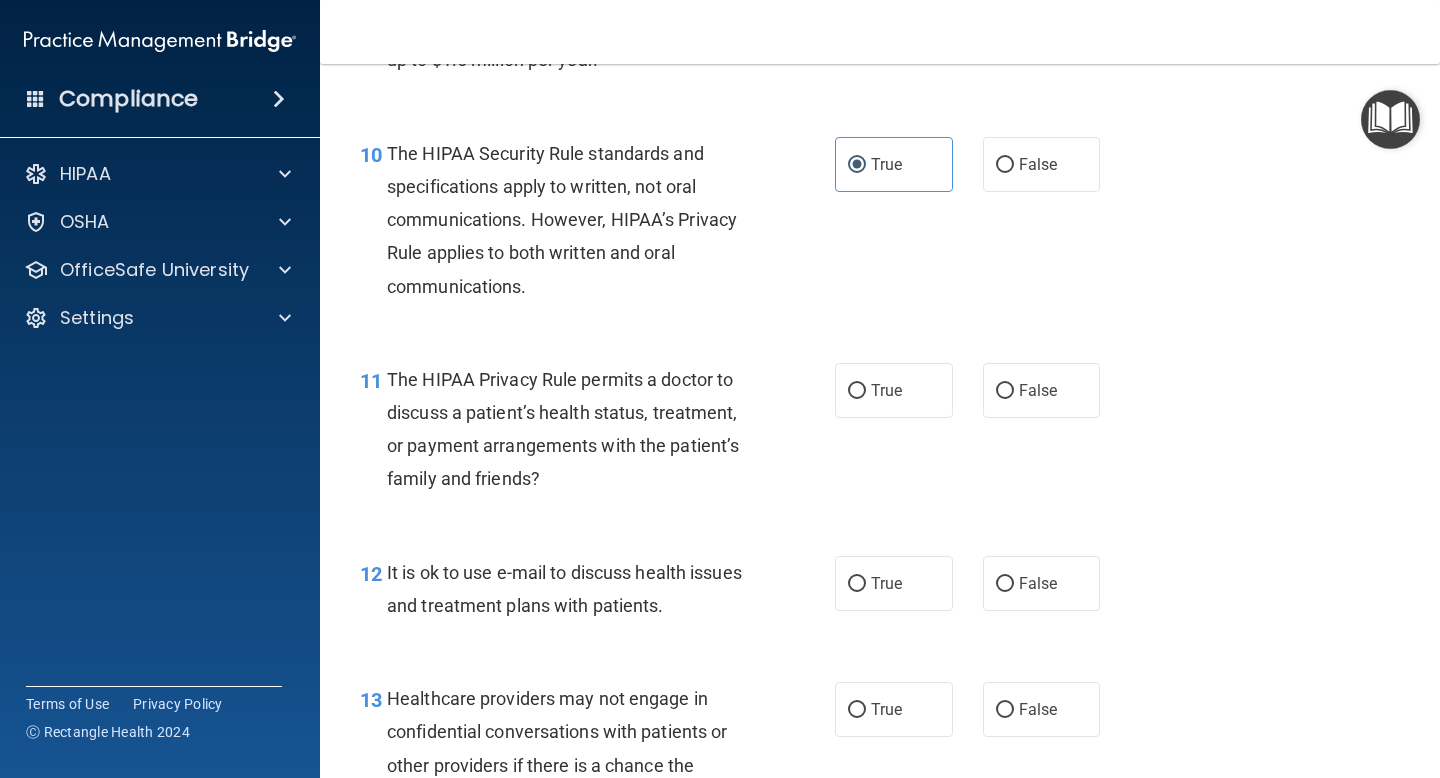 scroll, scrollTop: 1834, scrollLeft: 0, axis: vertical 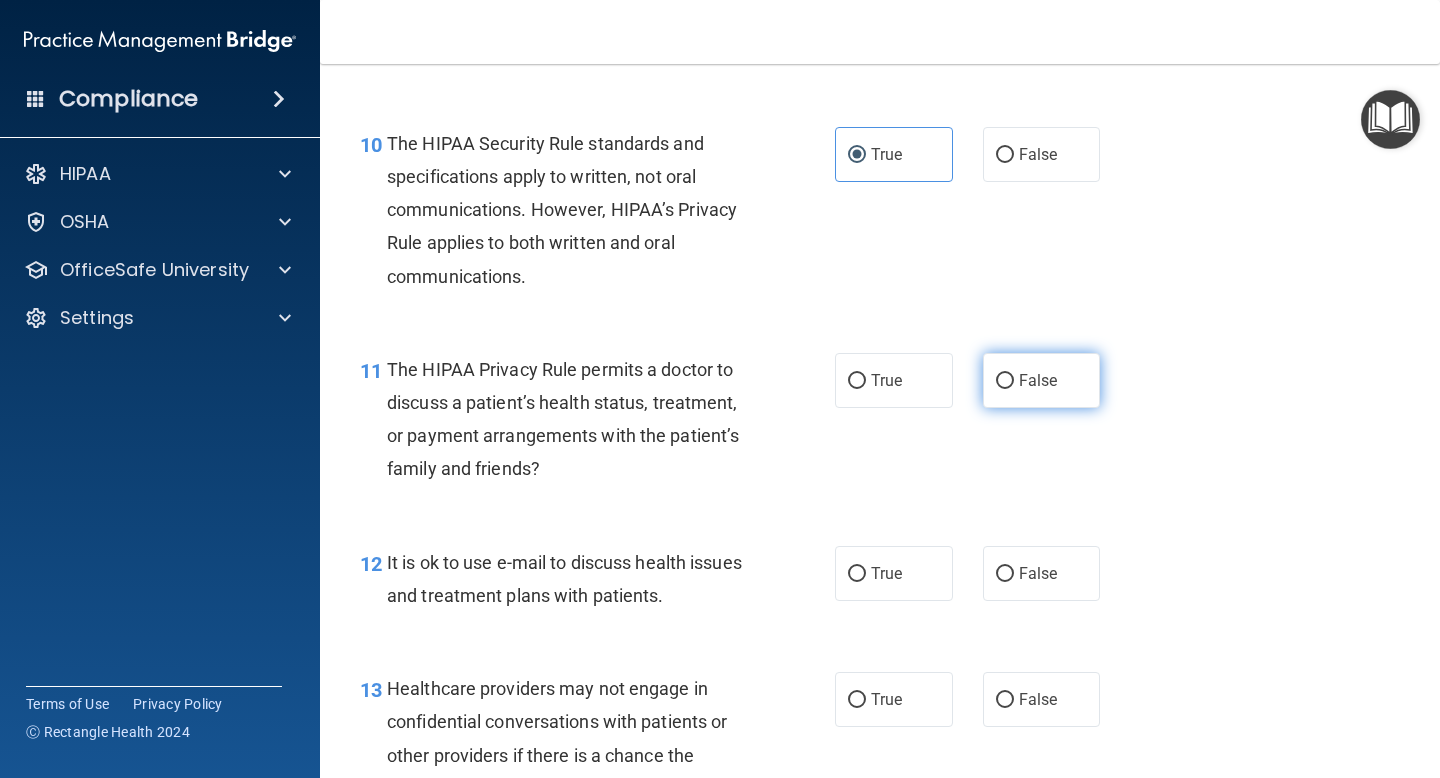 click on "False" at bounding box center [1038, 380] 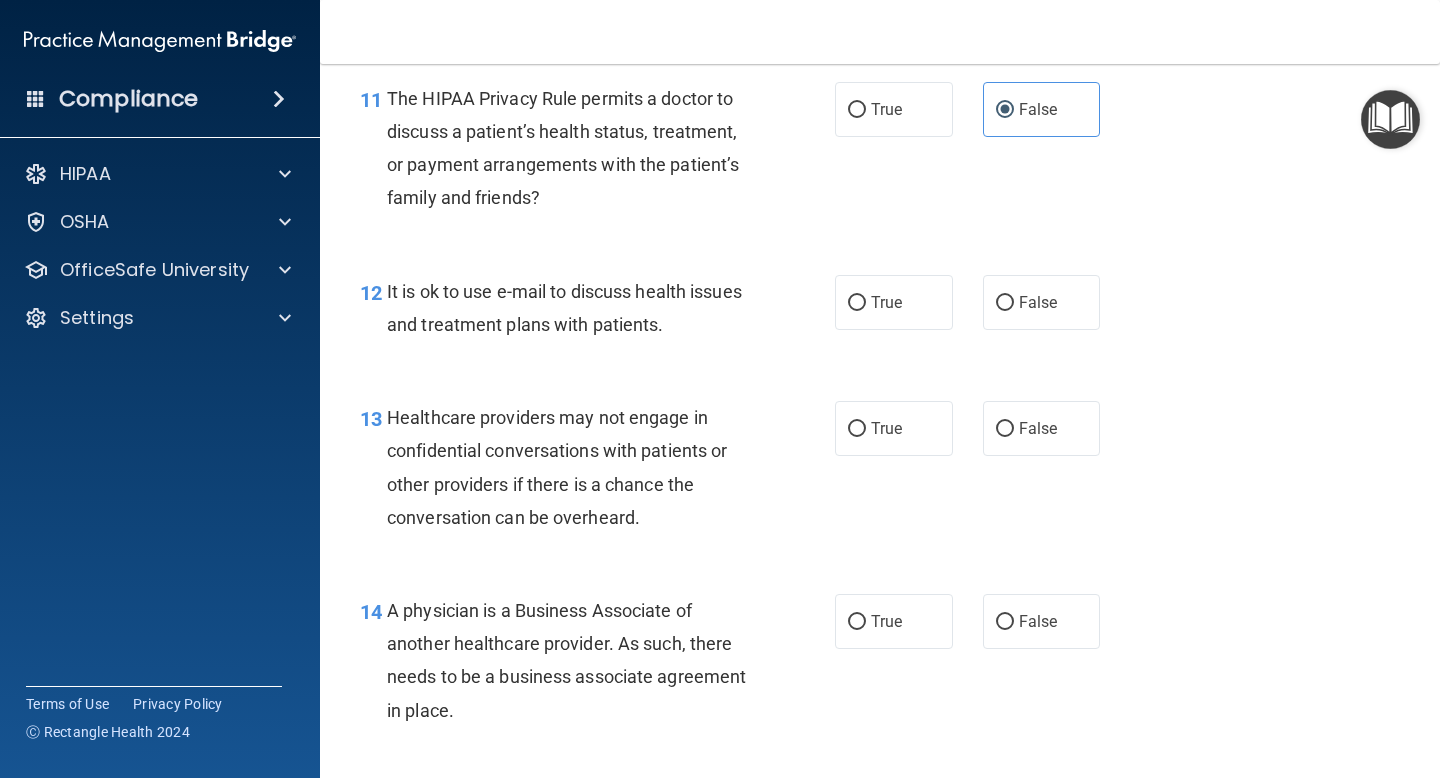 scroll, scrollTop: 2112, scrollLeft: 0, axis: vertical 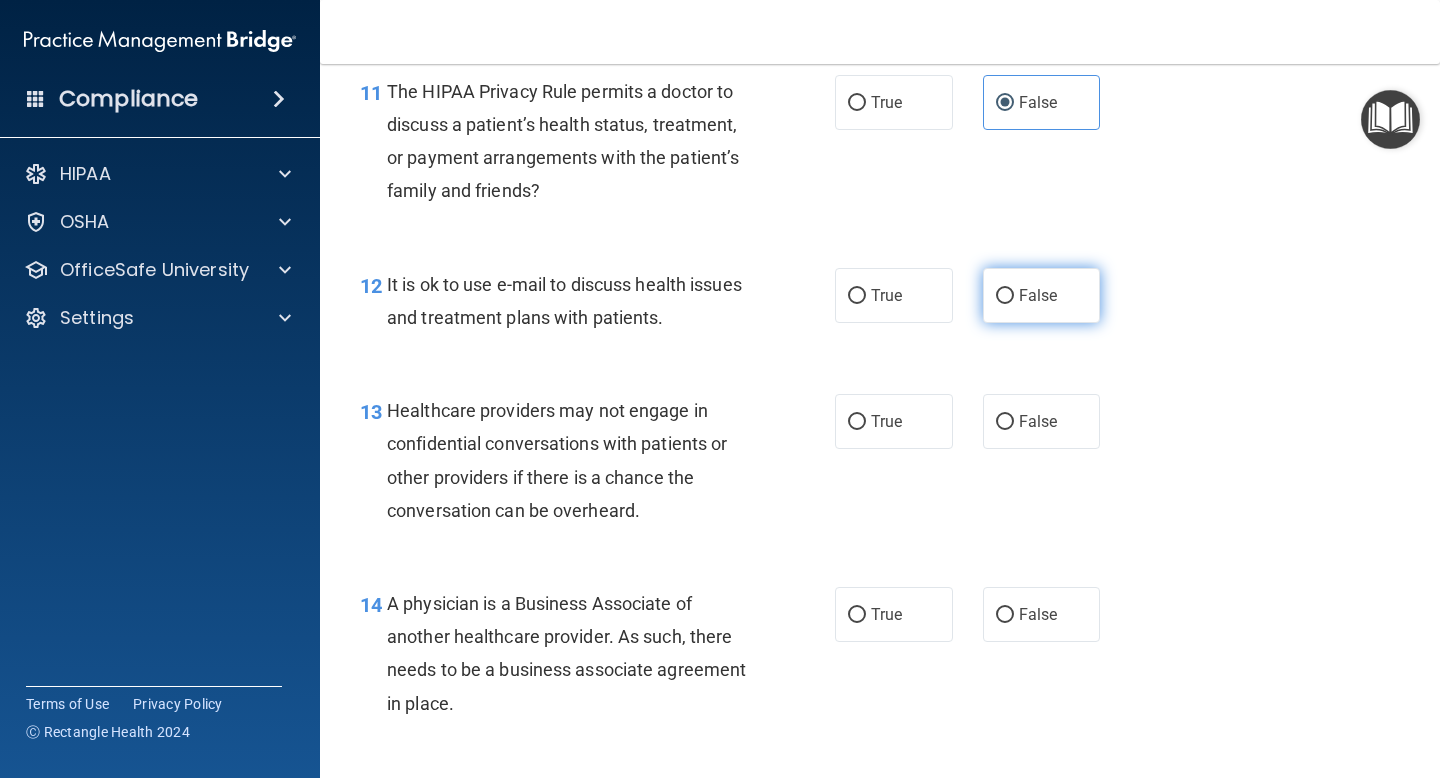 click on "False" at bounding box center [1042, 295] 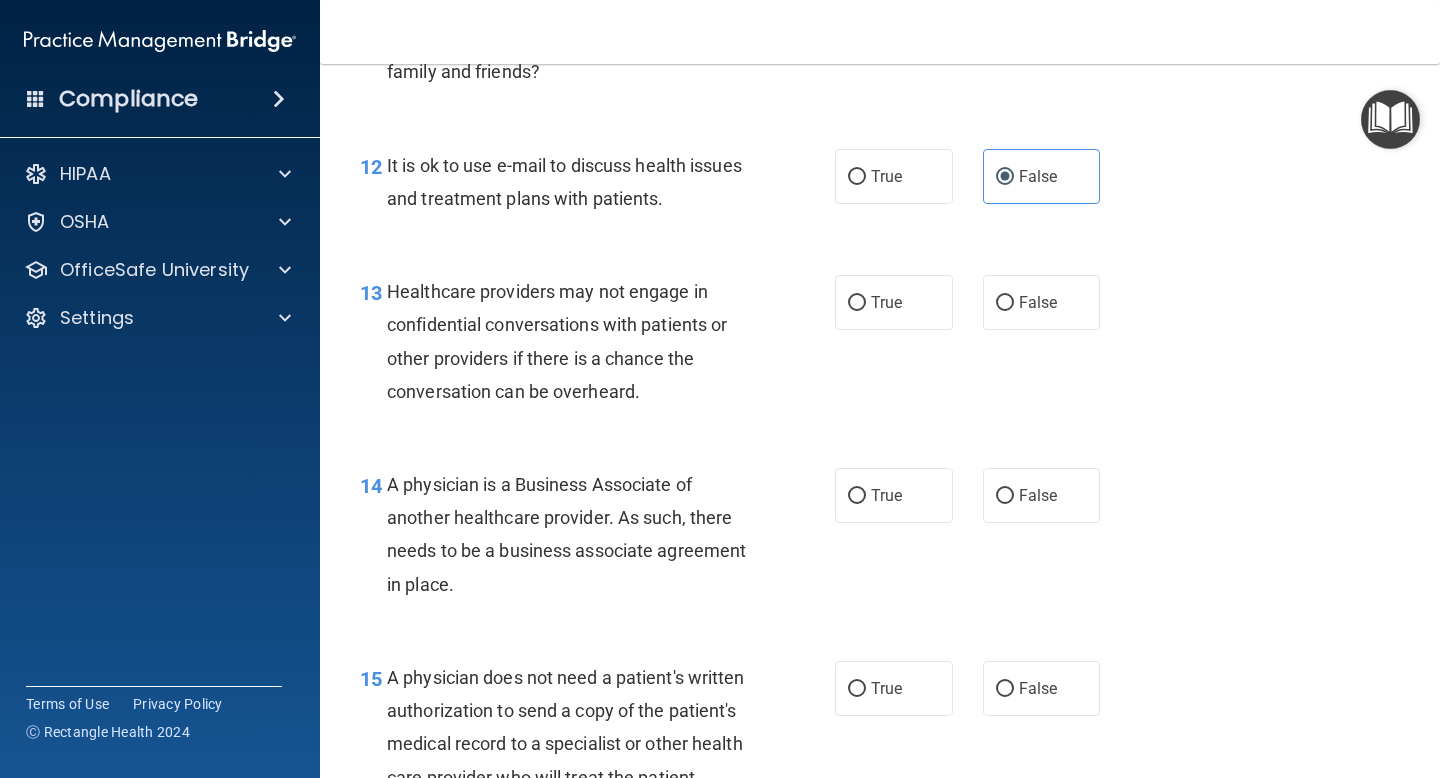 scroll, scrollTop: 2238, scrollLeft: 0, axis: vertical 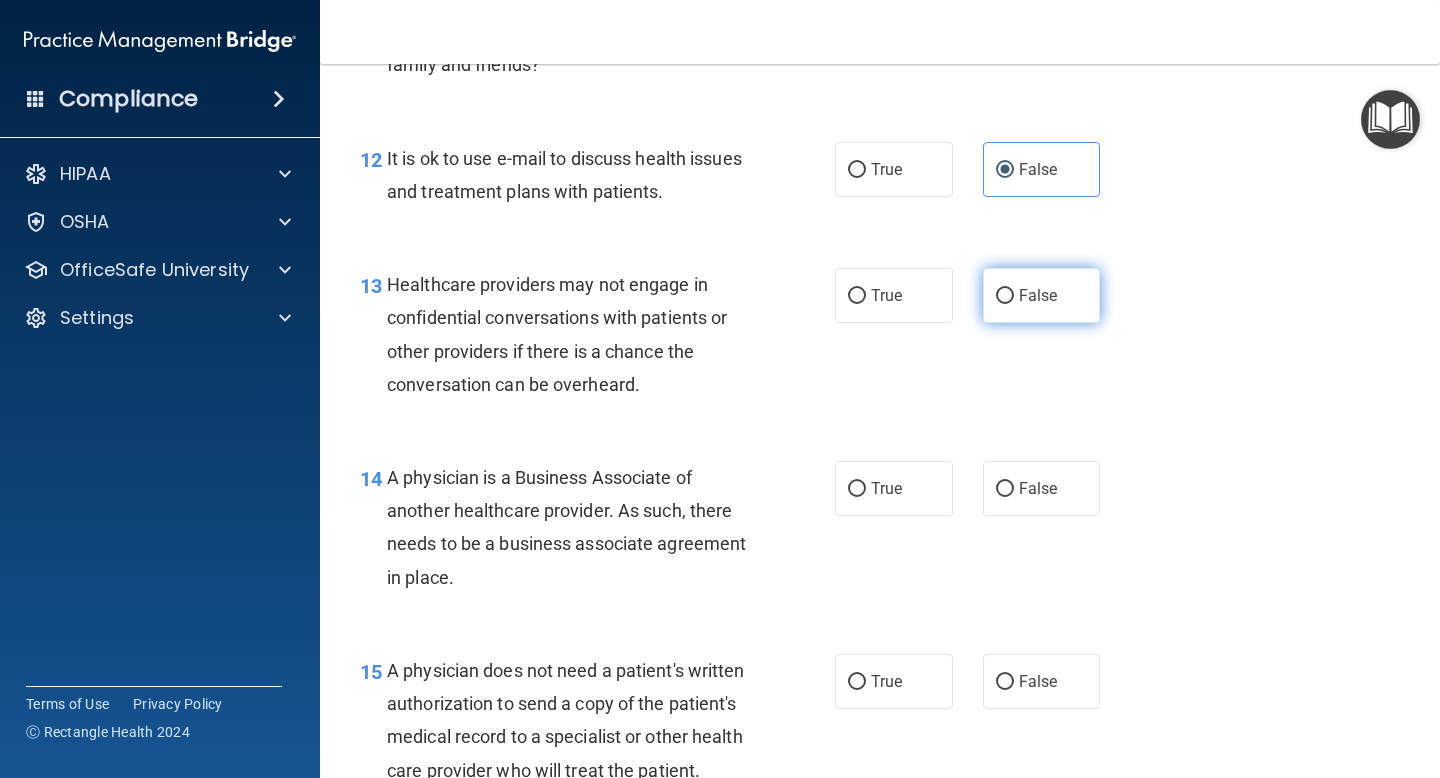 click on "False" at bounding box center [1042, 295] 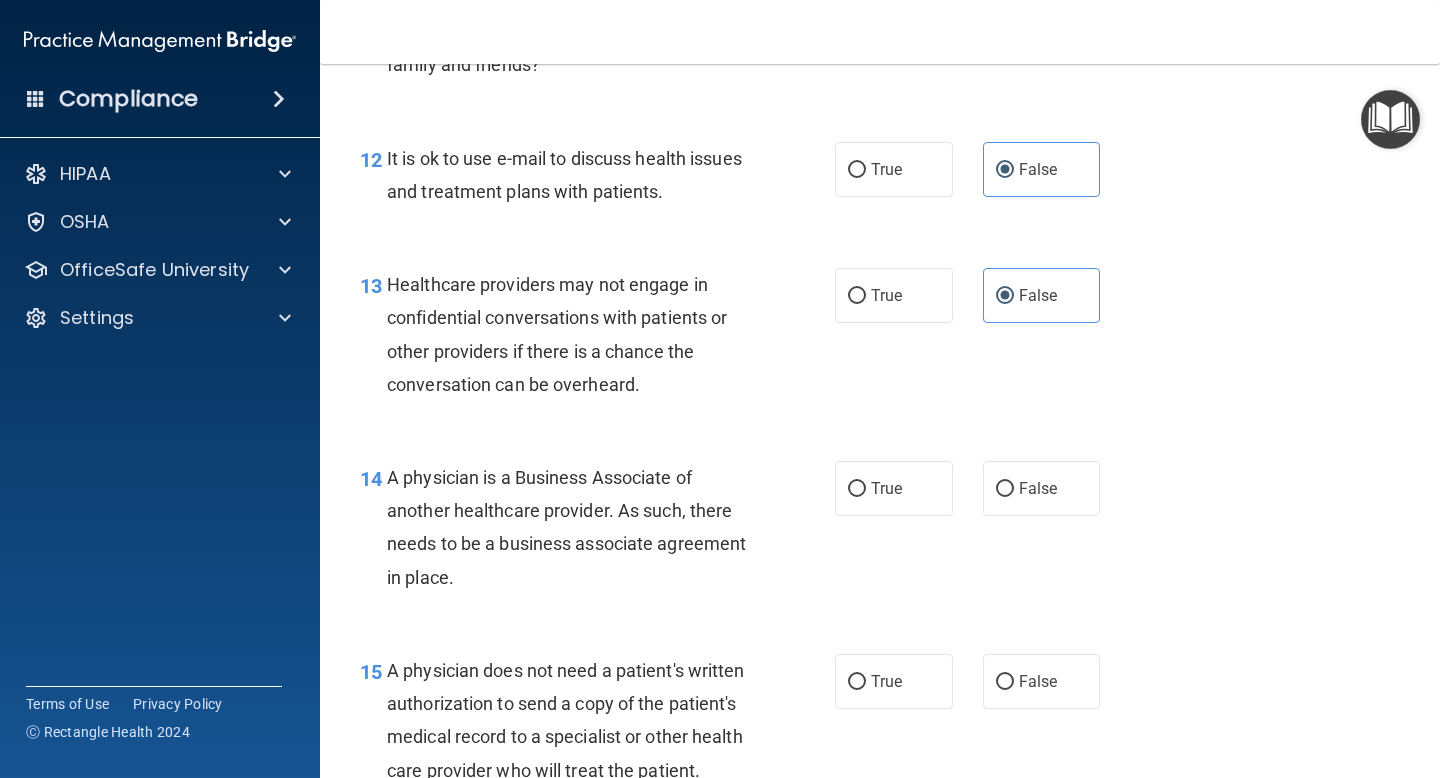click on "14        A physician is a Business Associate of another healthcare provider.  As such, there needs to be a business associate agreement in place.                 True           False" at bounding box center [880, 532] 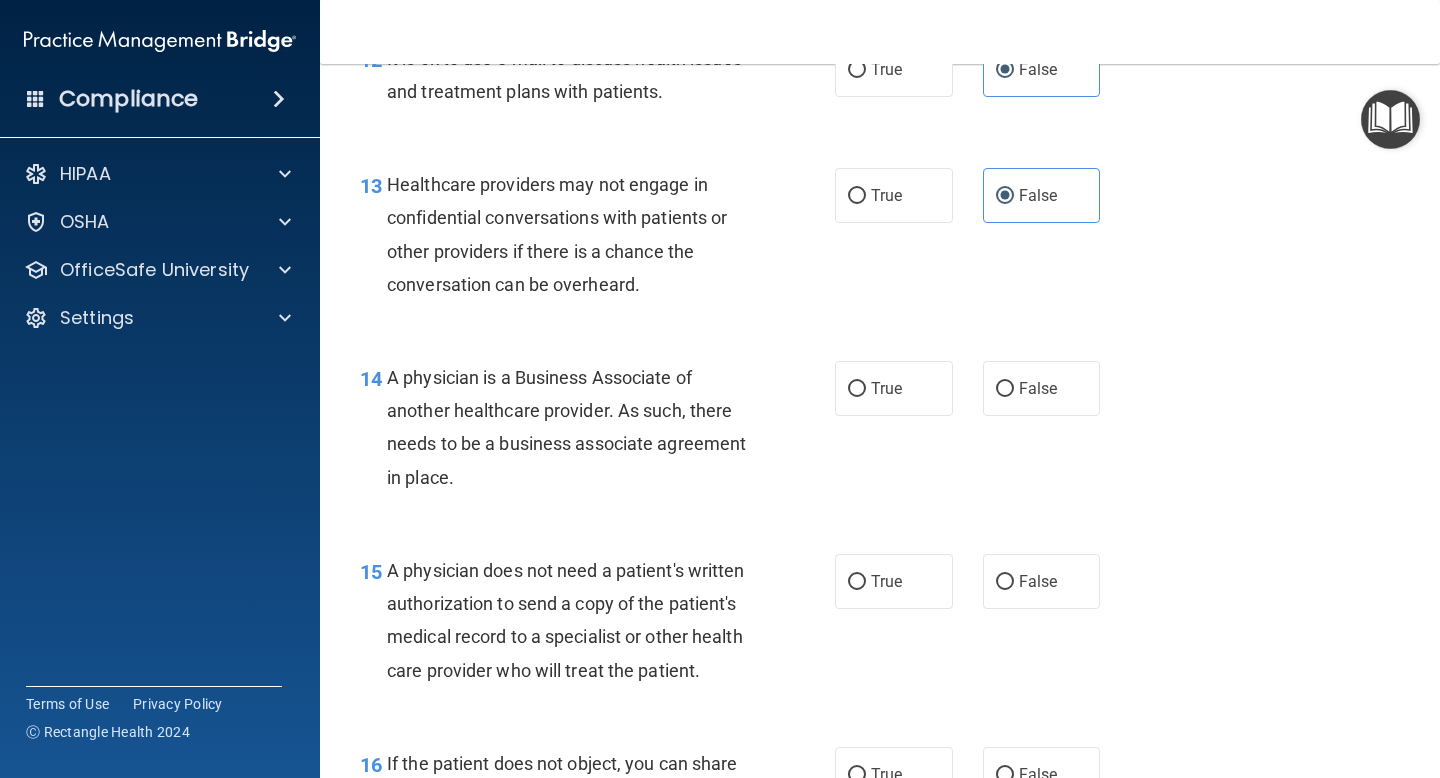 scroll, scrollTop: 2384, scrollLeft: 0, axis: vertical 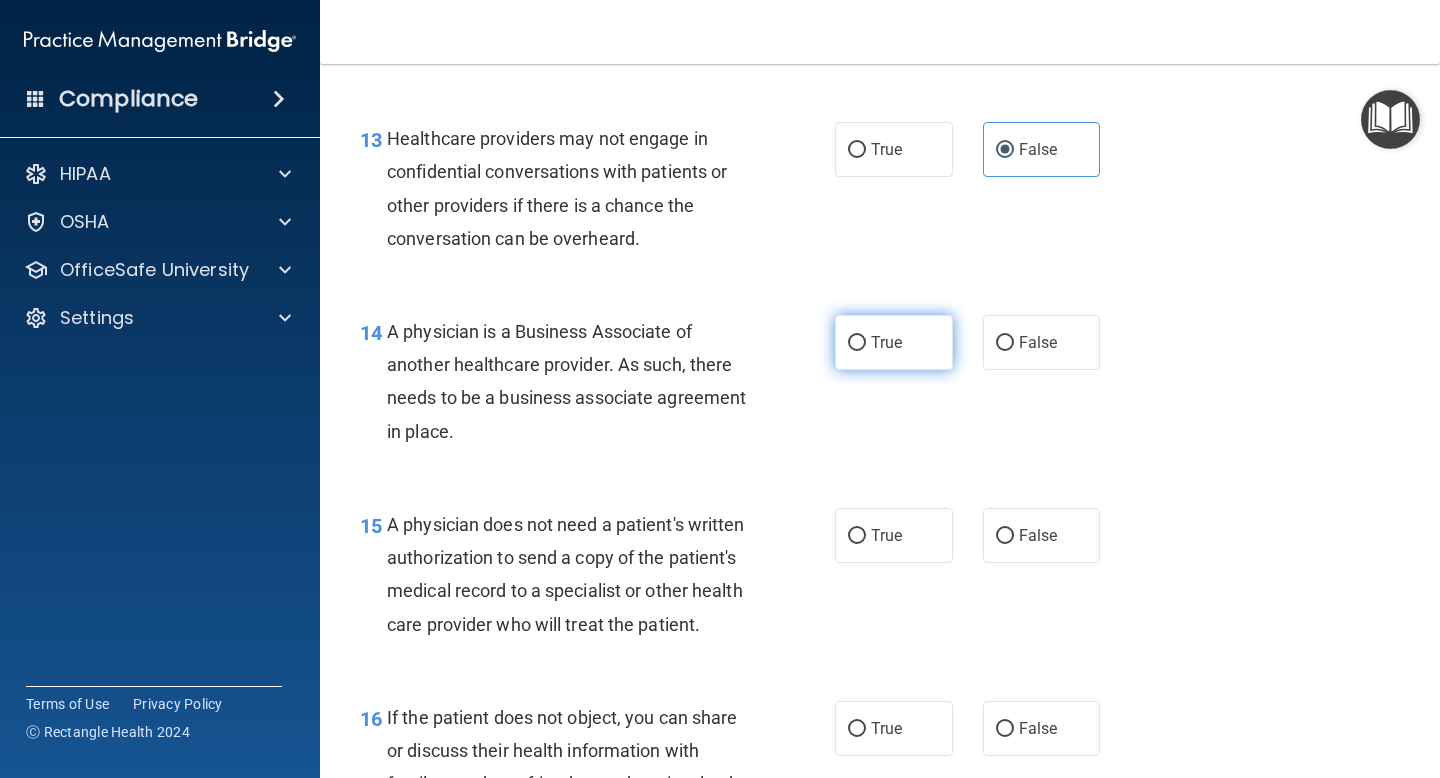 click on "True" at bounding box center (857, 343) 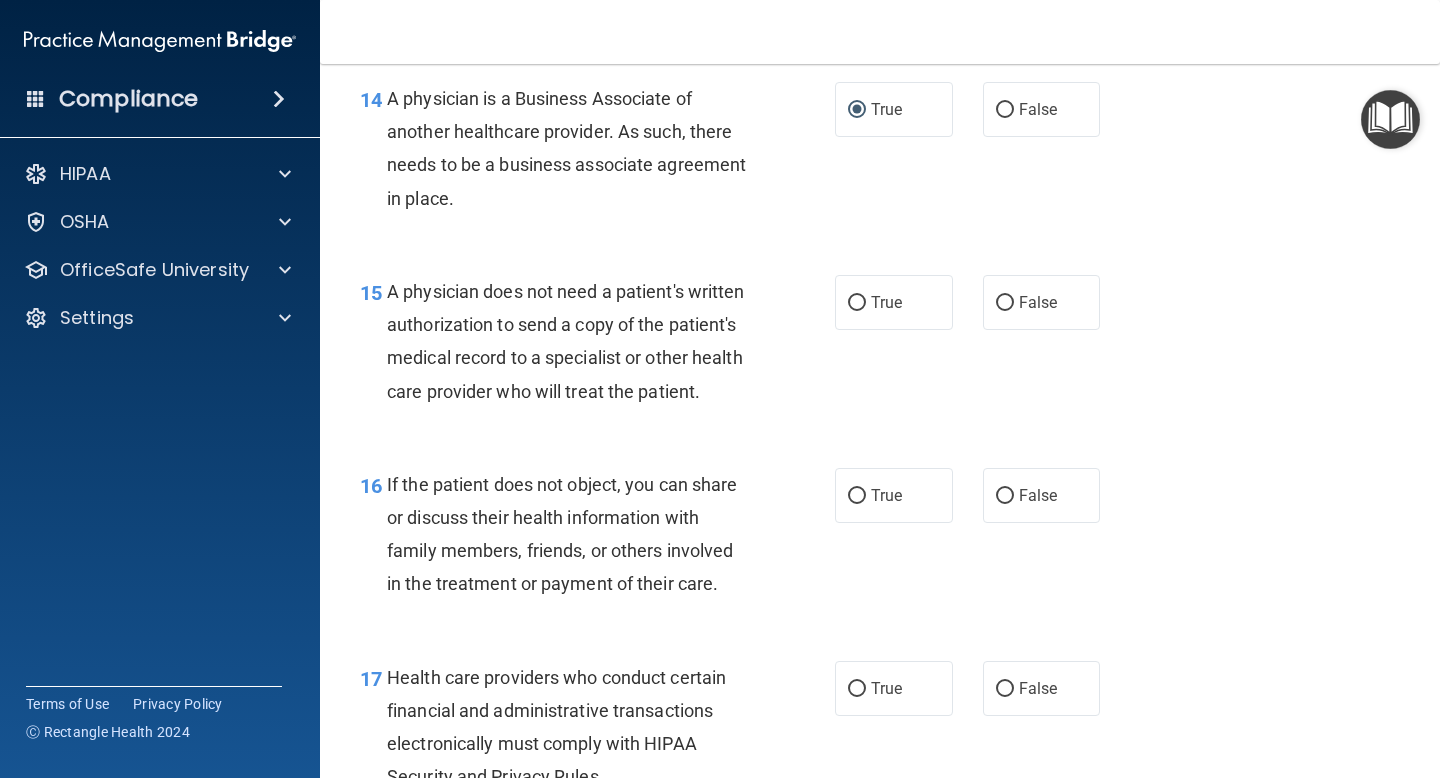 scroll, scrollTop: 2621, scrollLeft: 0, axis: vertical 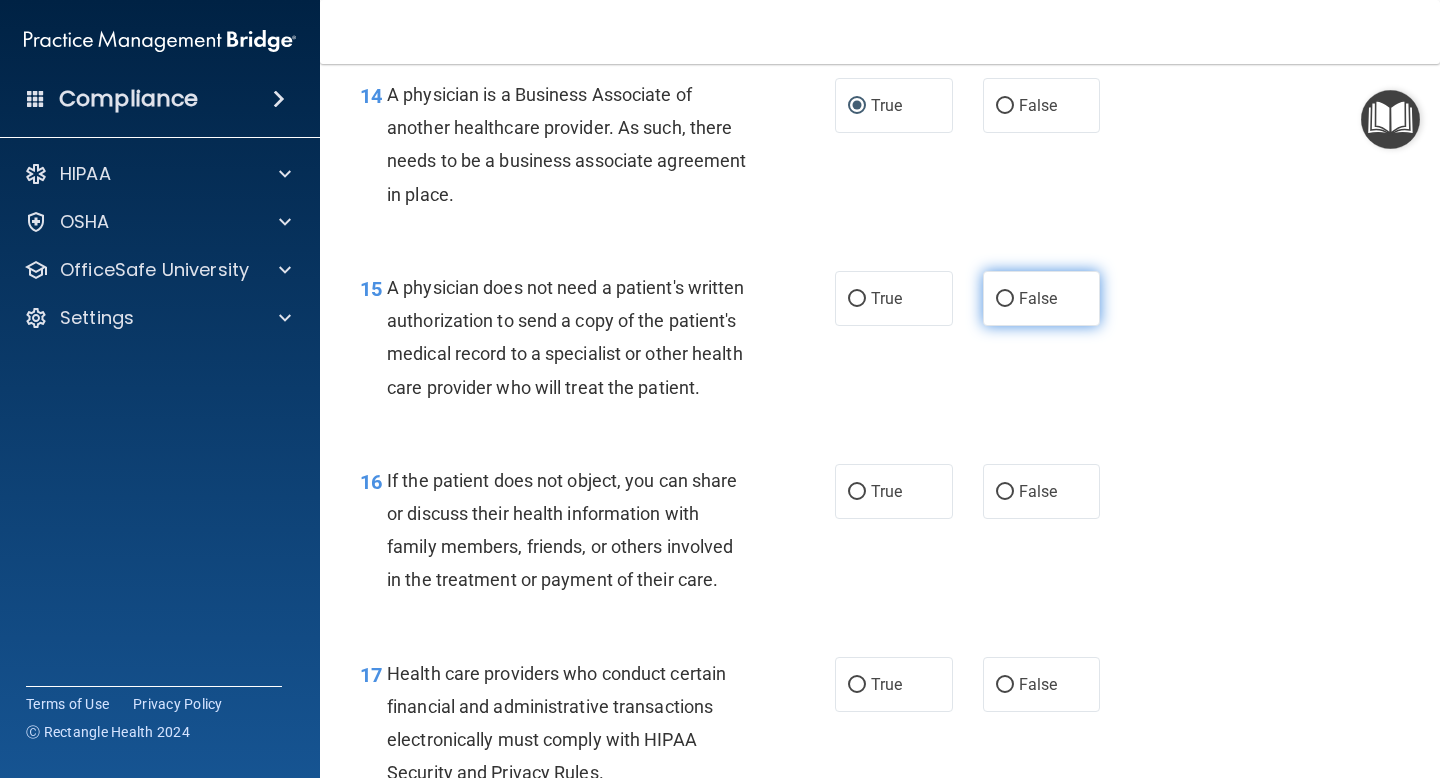 click on "False" at bounding box center [1038, 298] 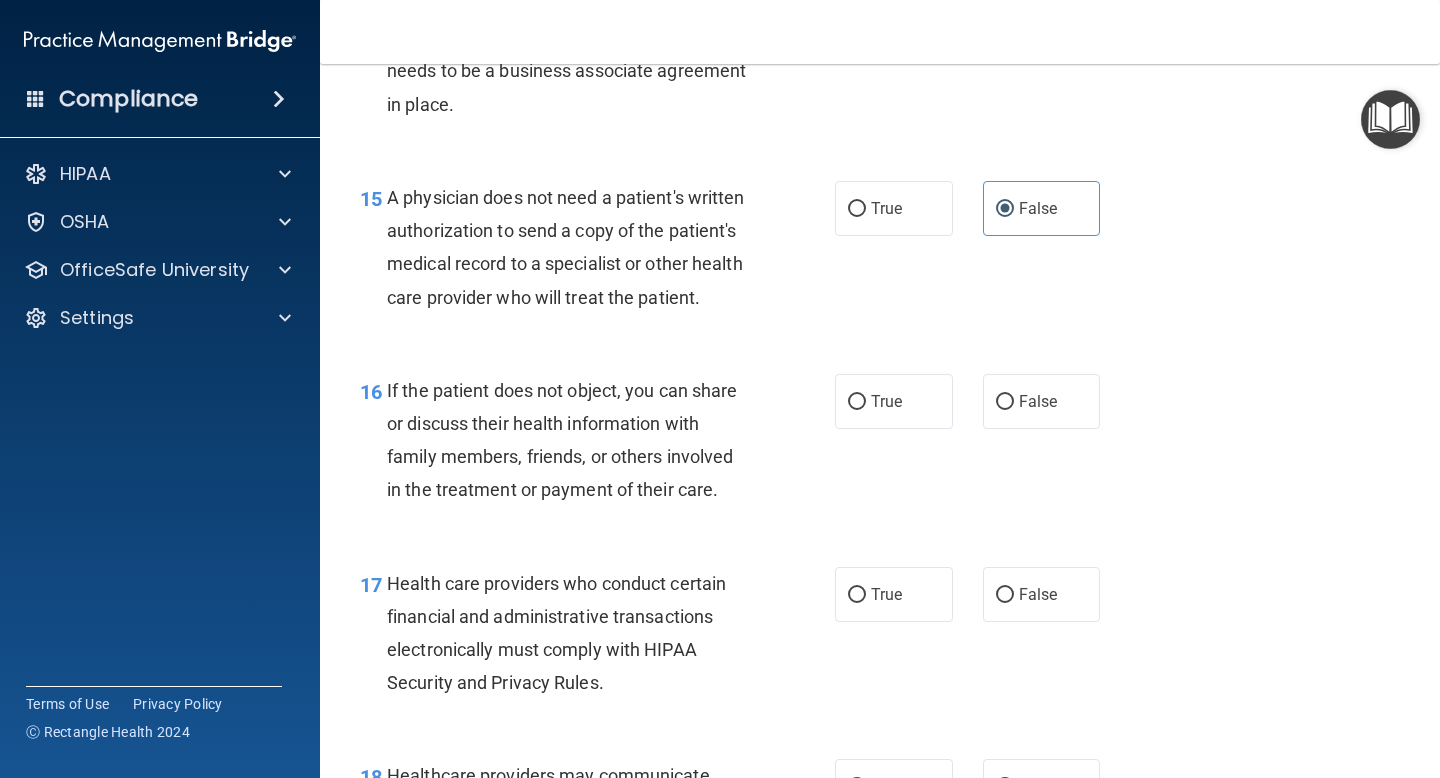 scroll, scrollTop: 2714, scrollLeft: 0, axis: vertical 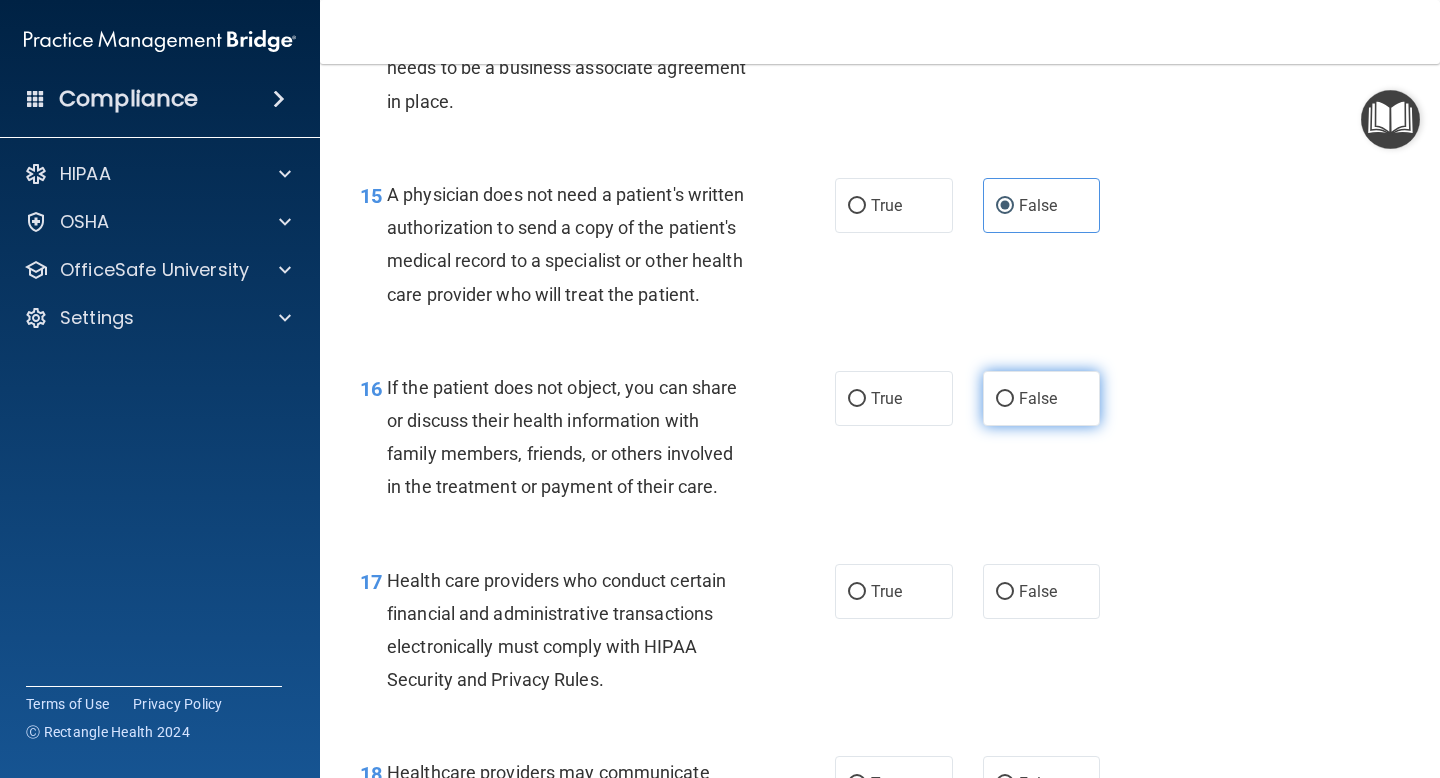 click on "False" at bounding box center [1038, 398] 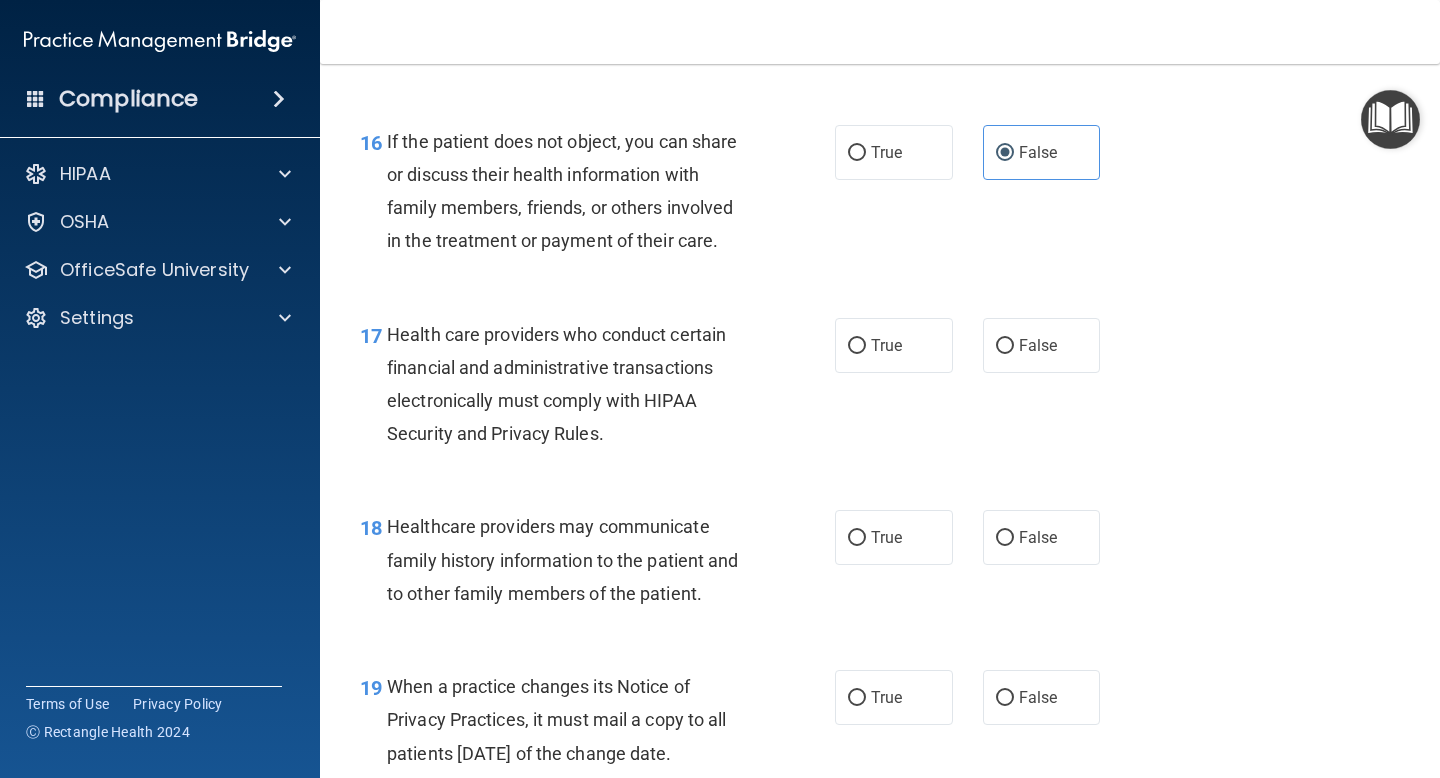 scroll, scrollTop: 2962, scrollLeft: 0, axis: vertical 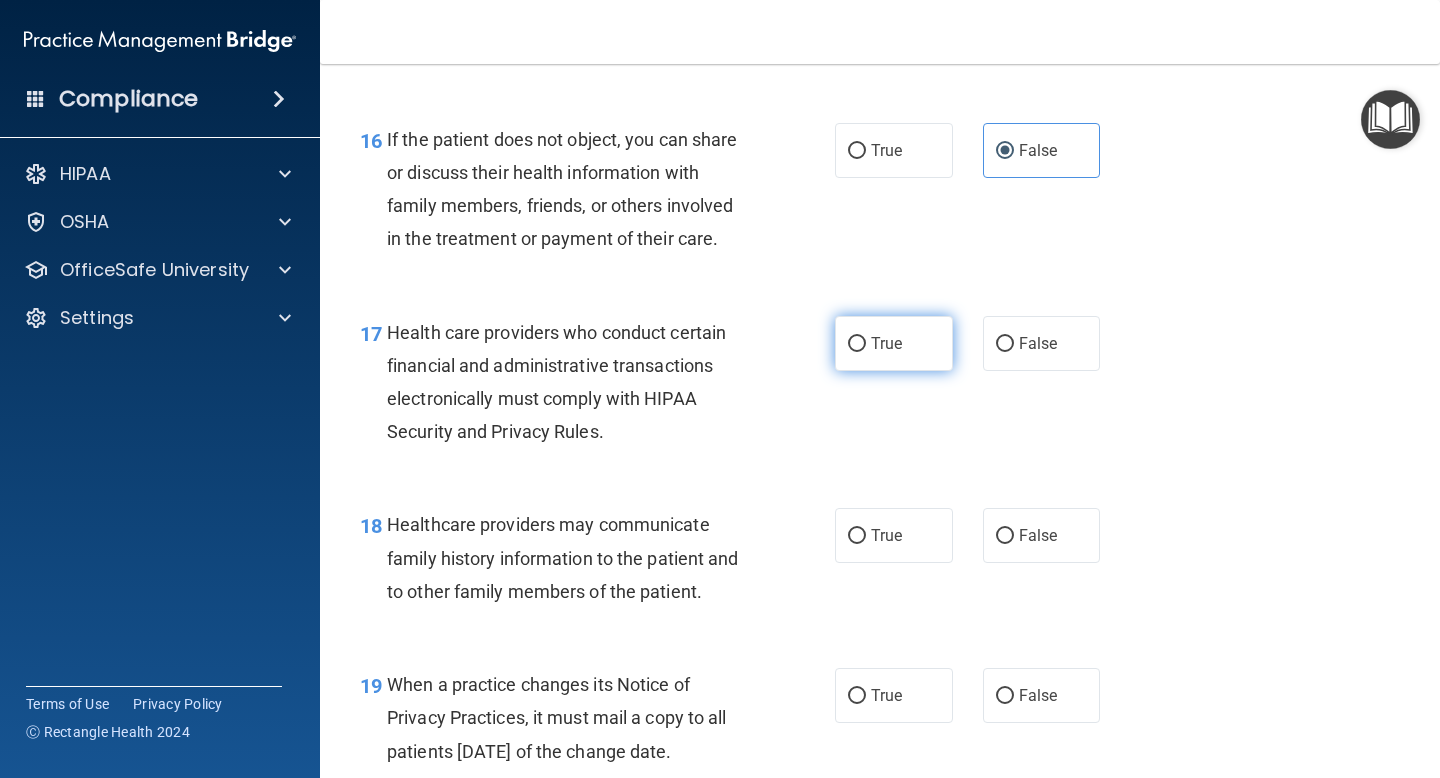 click on "True" at bounding box center (894, 343) 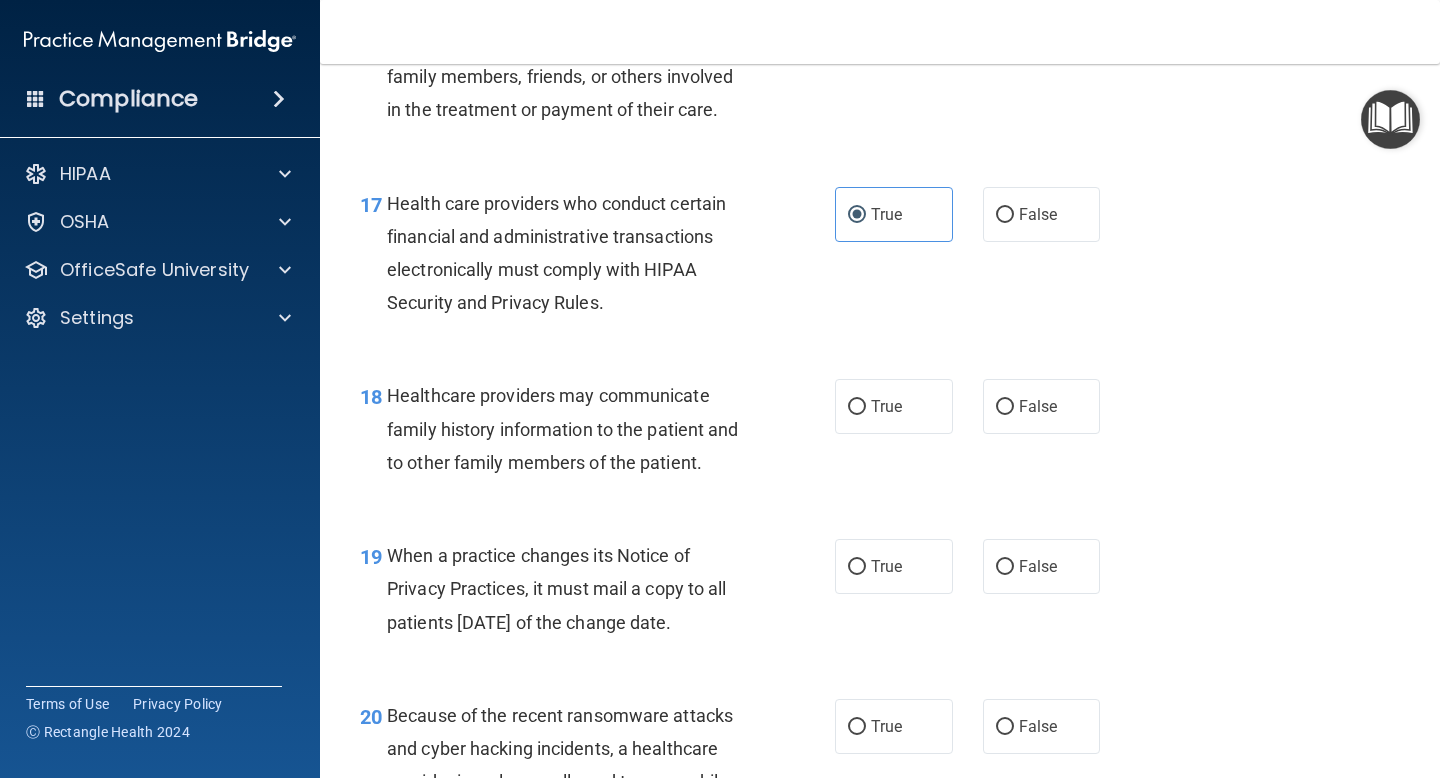 scroll, scrollTop: 3093, scrollLeft: 0, axis: vertical 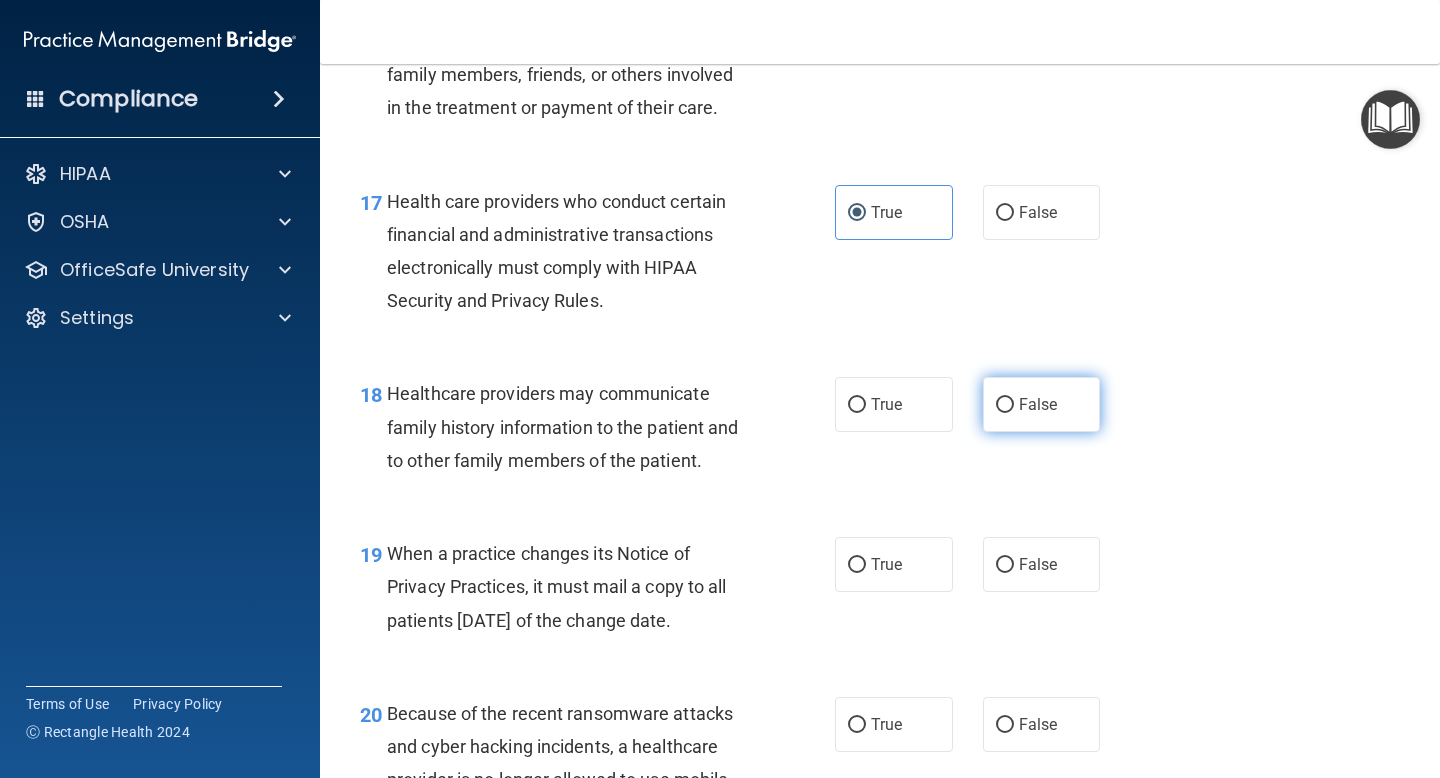 click on "False" at bounding box center [1042, 404] 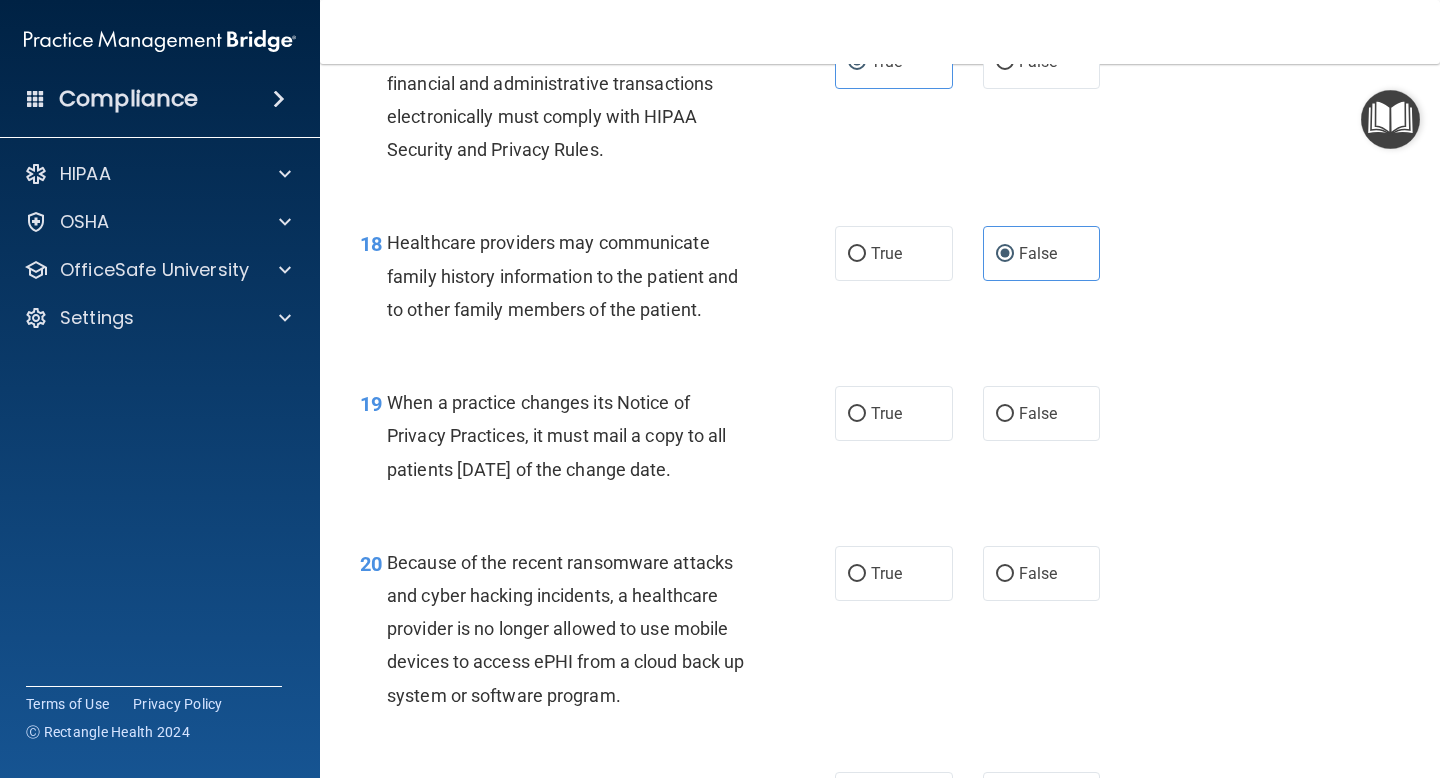 scroll, scrollTop: 3248, scrollLeft: 0, axis: vertical 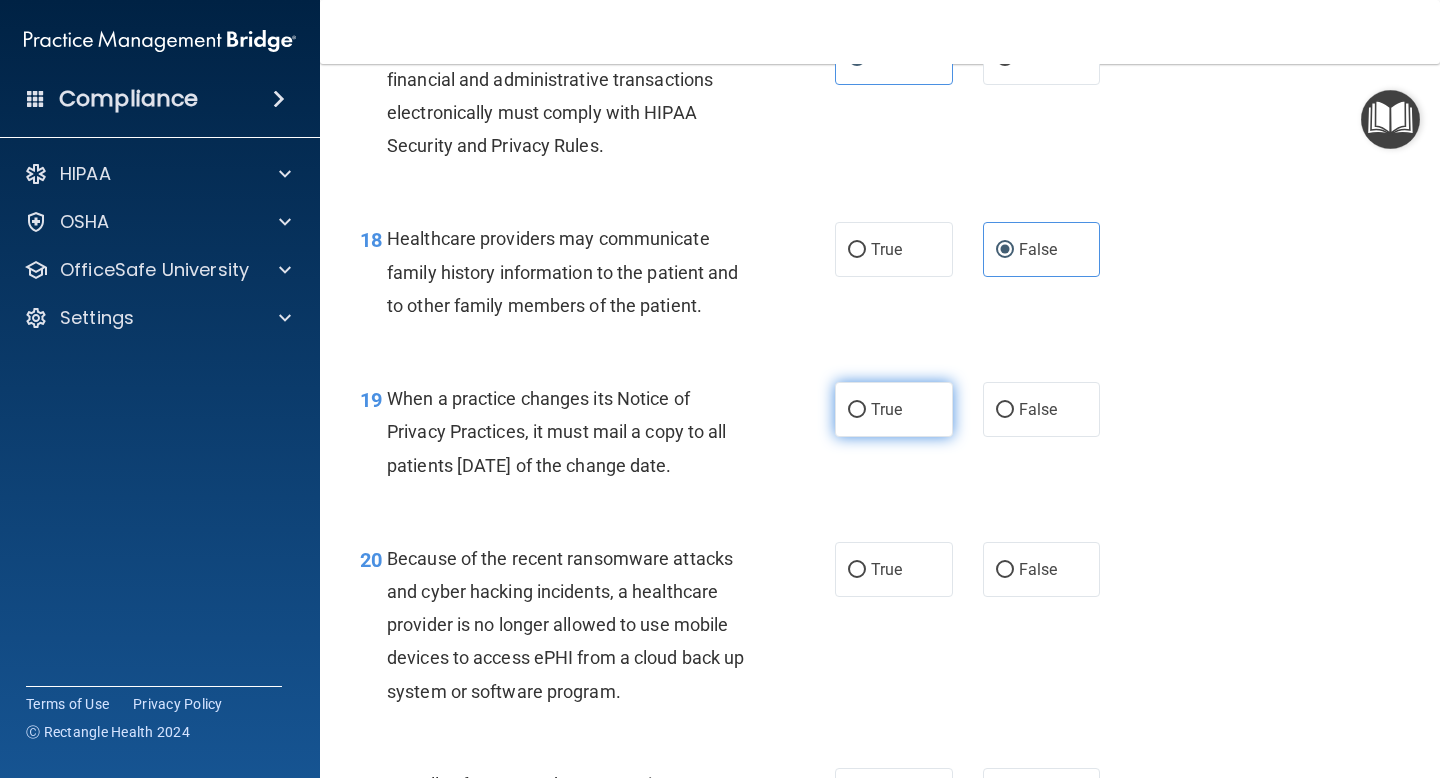 click on "True" at bounding box center [894, 409] 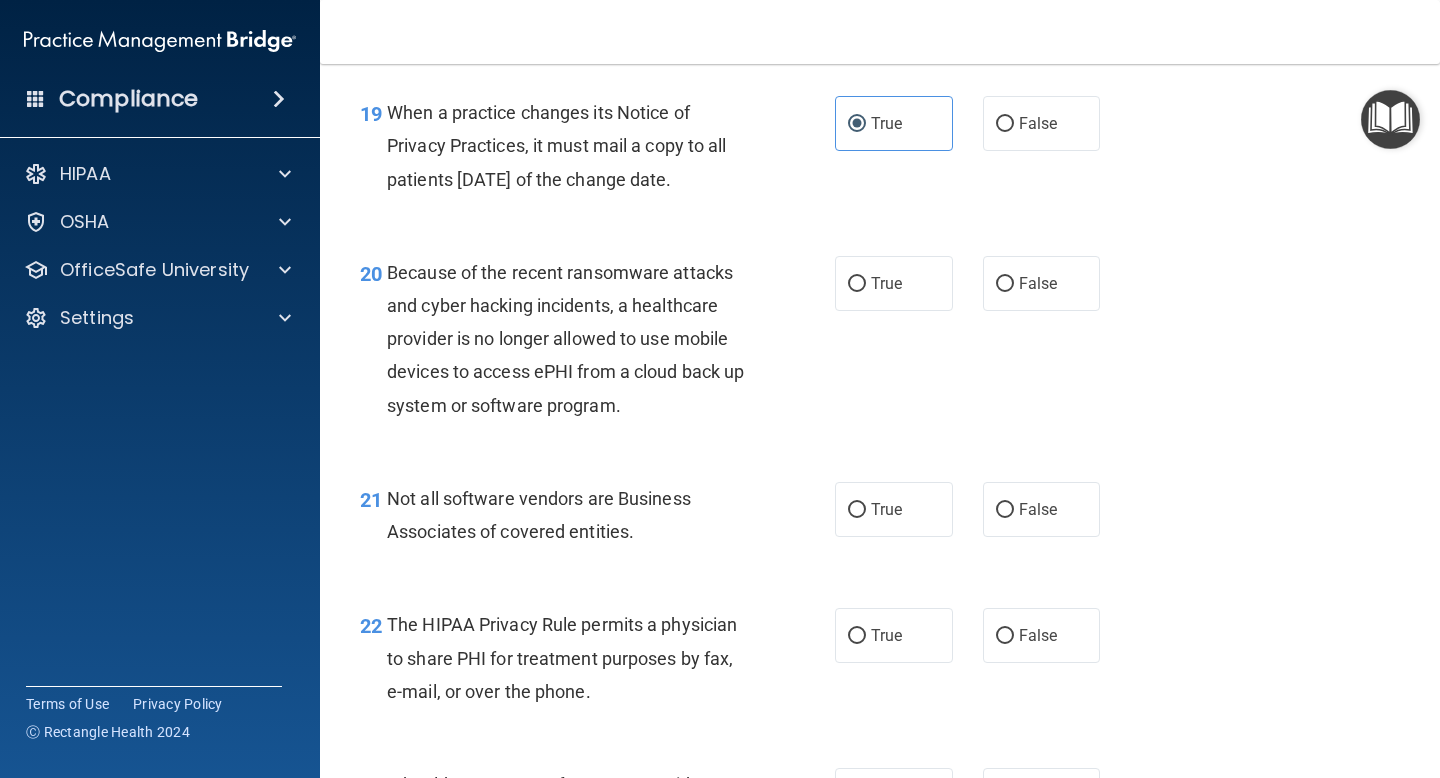 scroll, scrollTop: 3538, scrollLeft: 0, axis: vertical 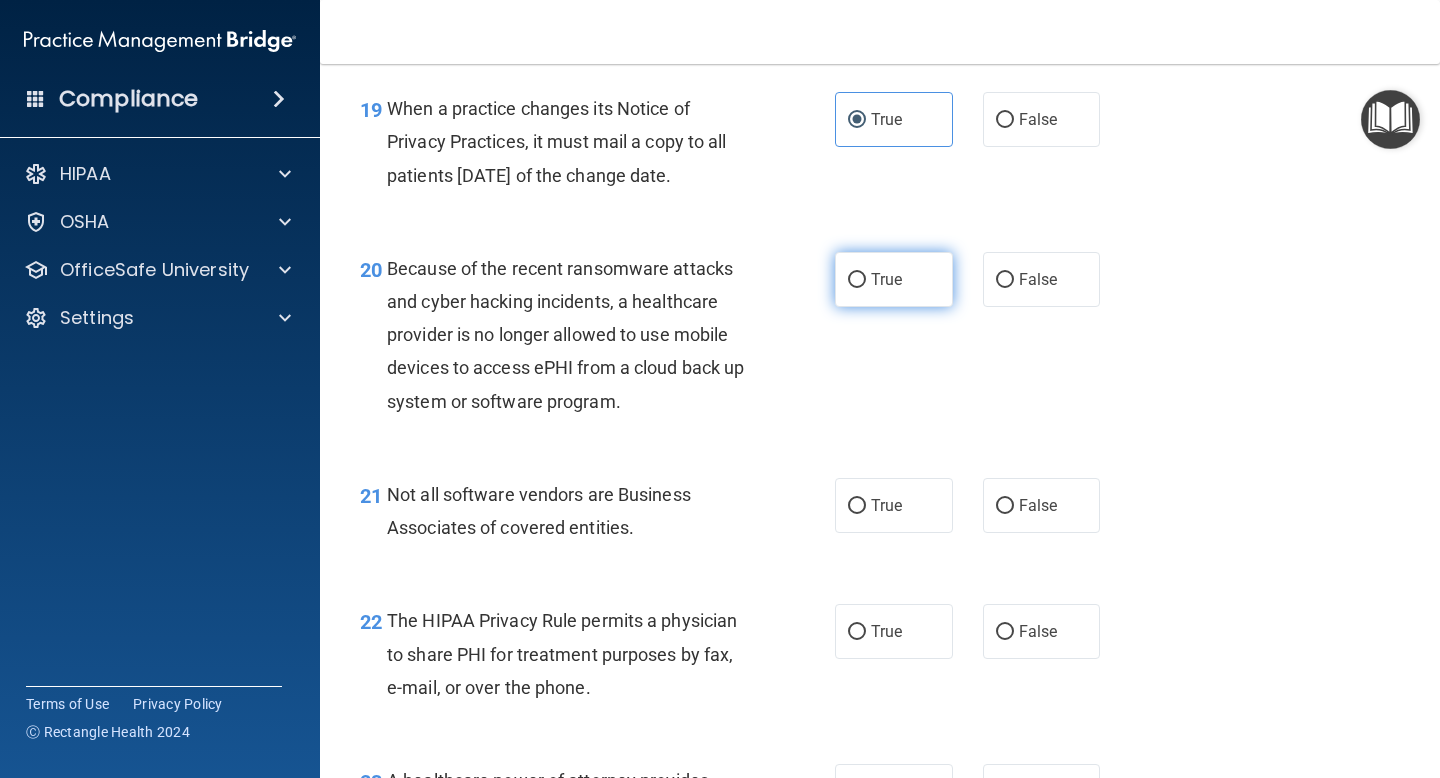 click on "True" at bounding box center [894, 279] 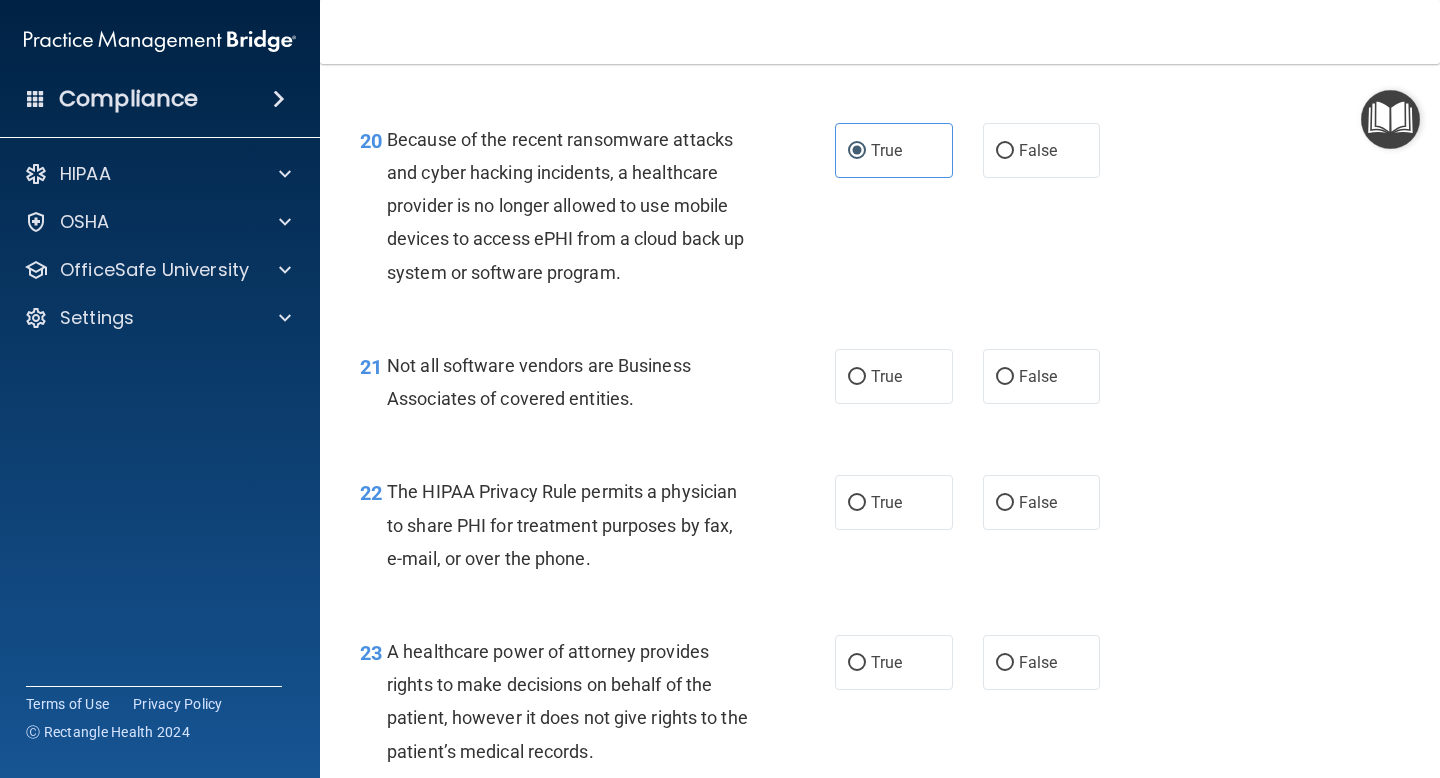 scroll, scrollTop: 3677, scrollLeft: 0, axis: vertical 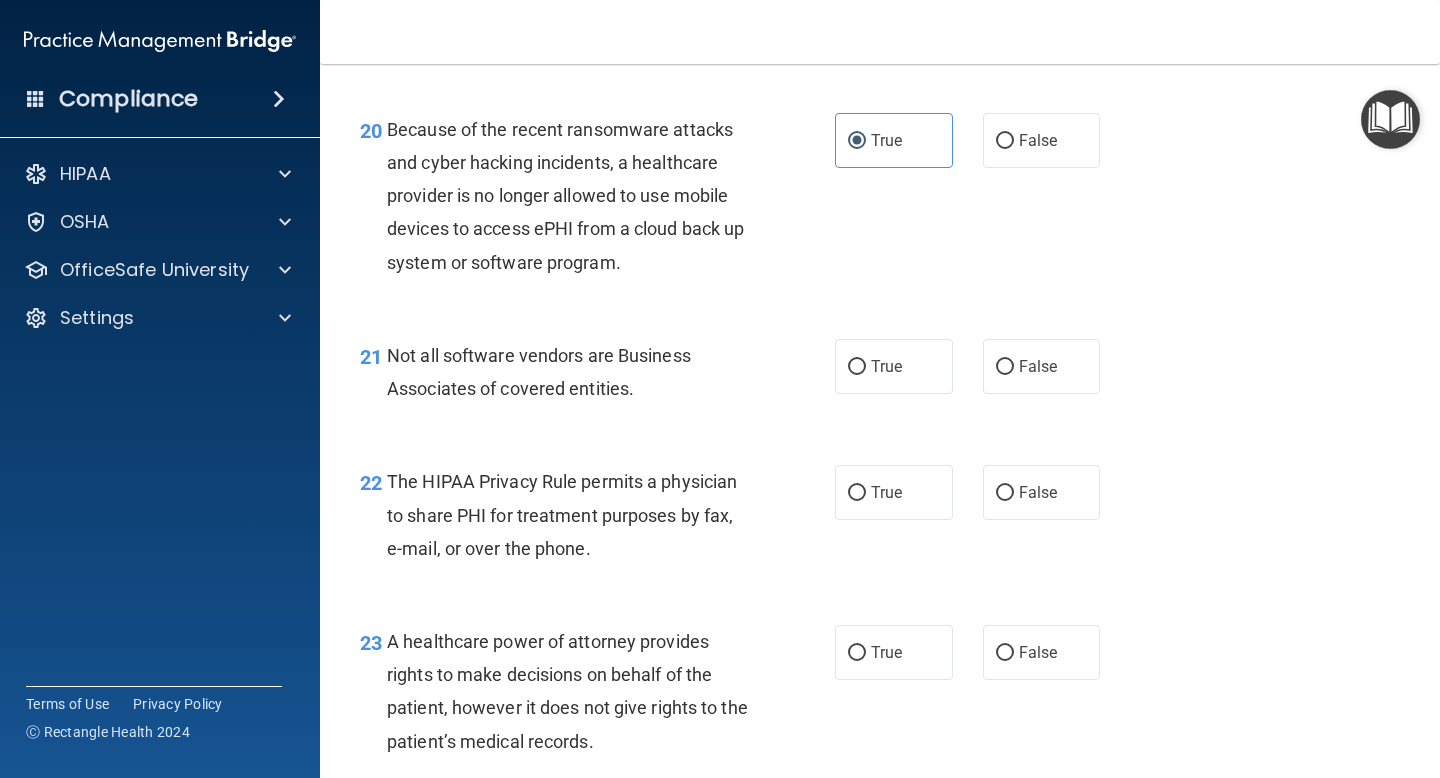 click on "21       Not all software vendors are Business Associates of covered entities.                 True           False" at bounding box center (880, 377) 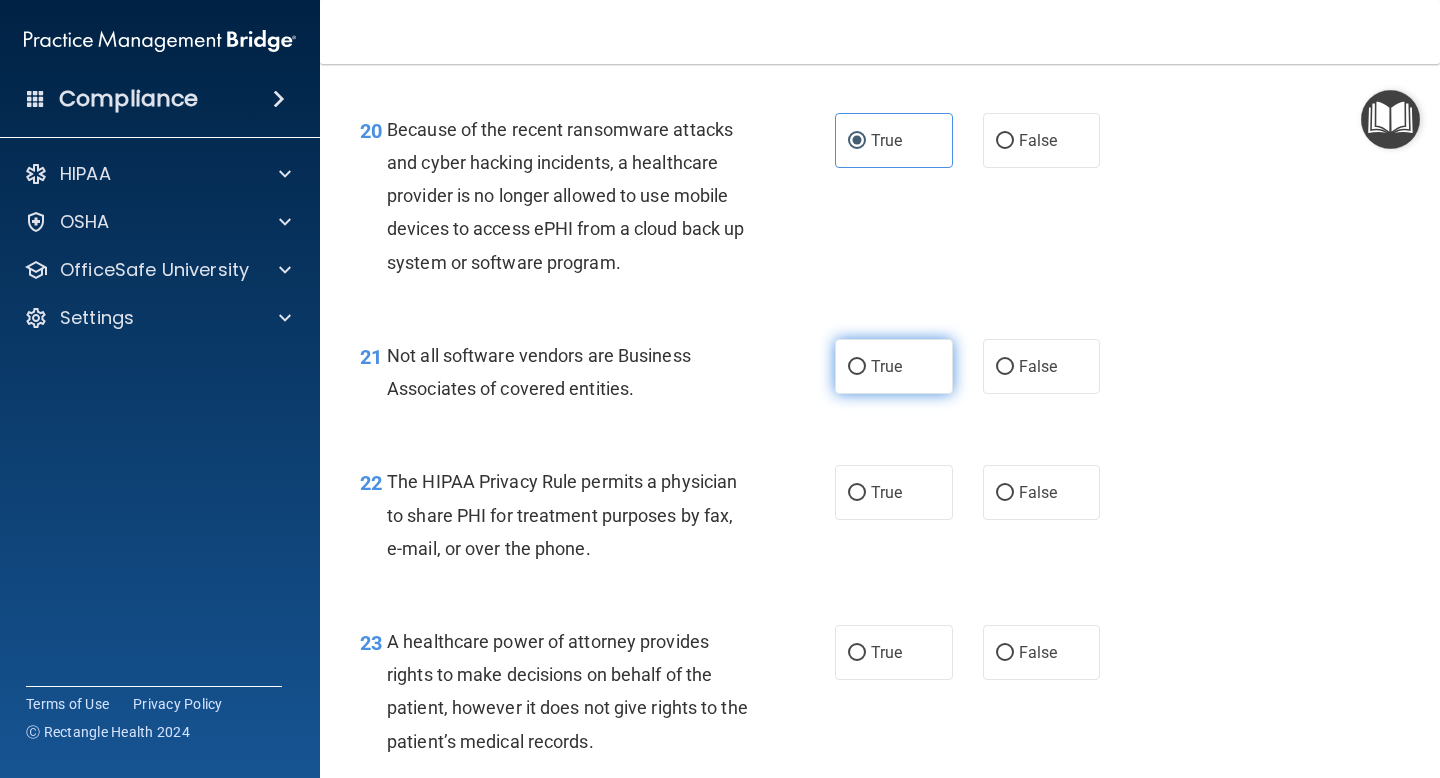 click on "True" at bounding box center (886, 366) 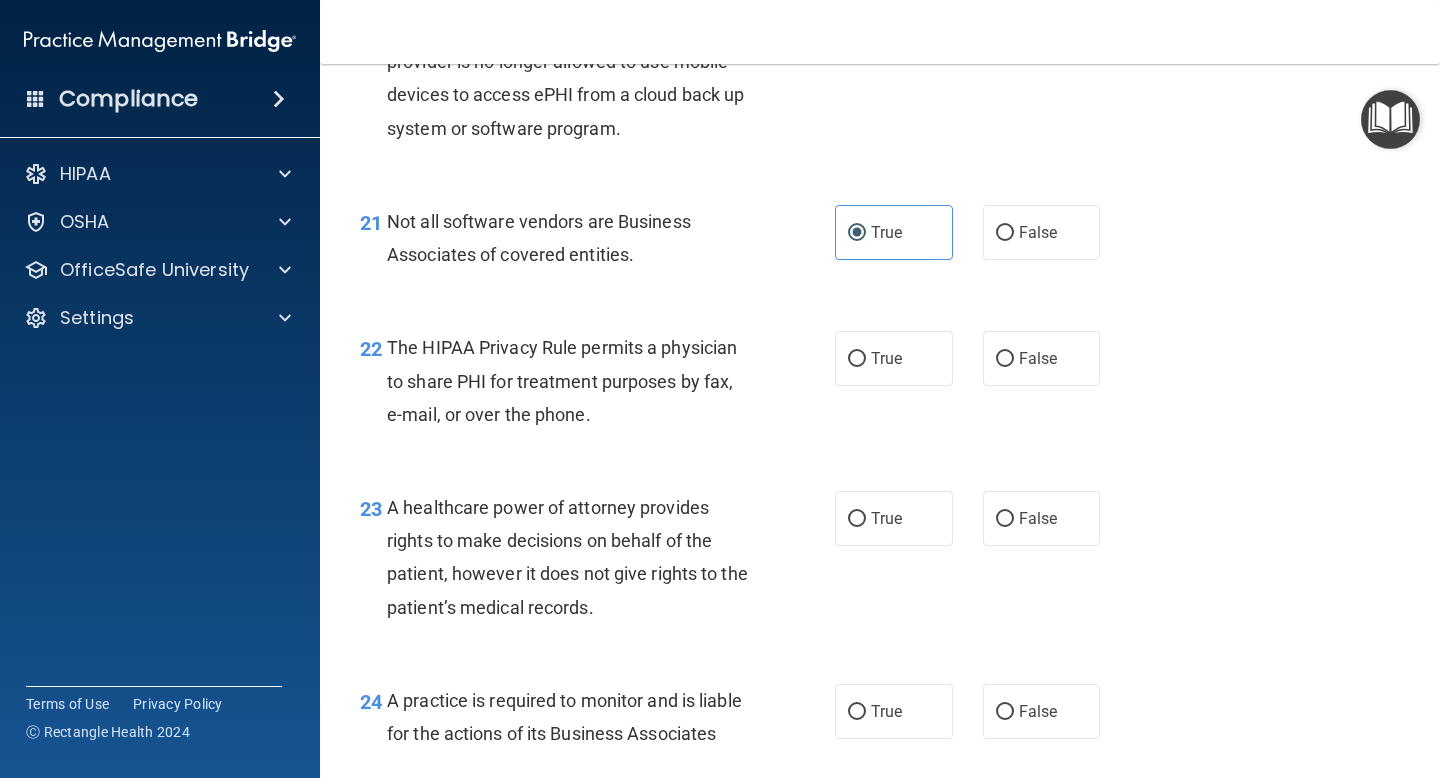 scroll, scrollTop: 3815, scrollLeft: 0, axis: vertical 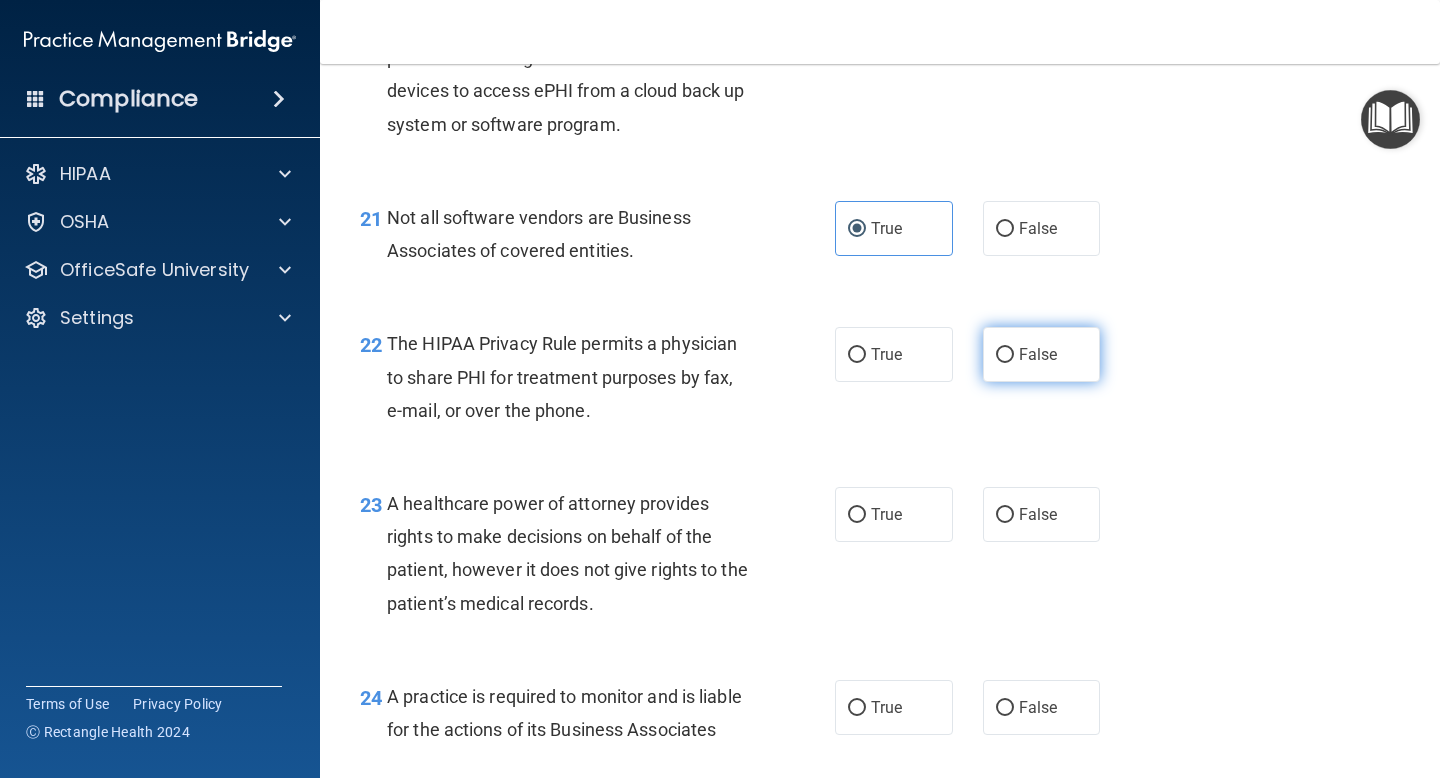 click on "False" at bounding box center (1005, 355) 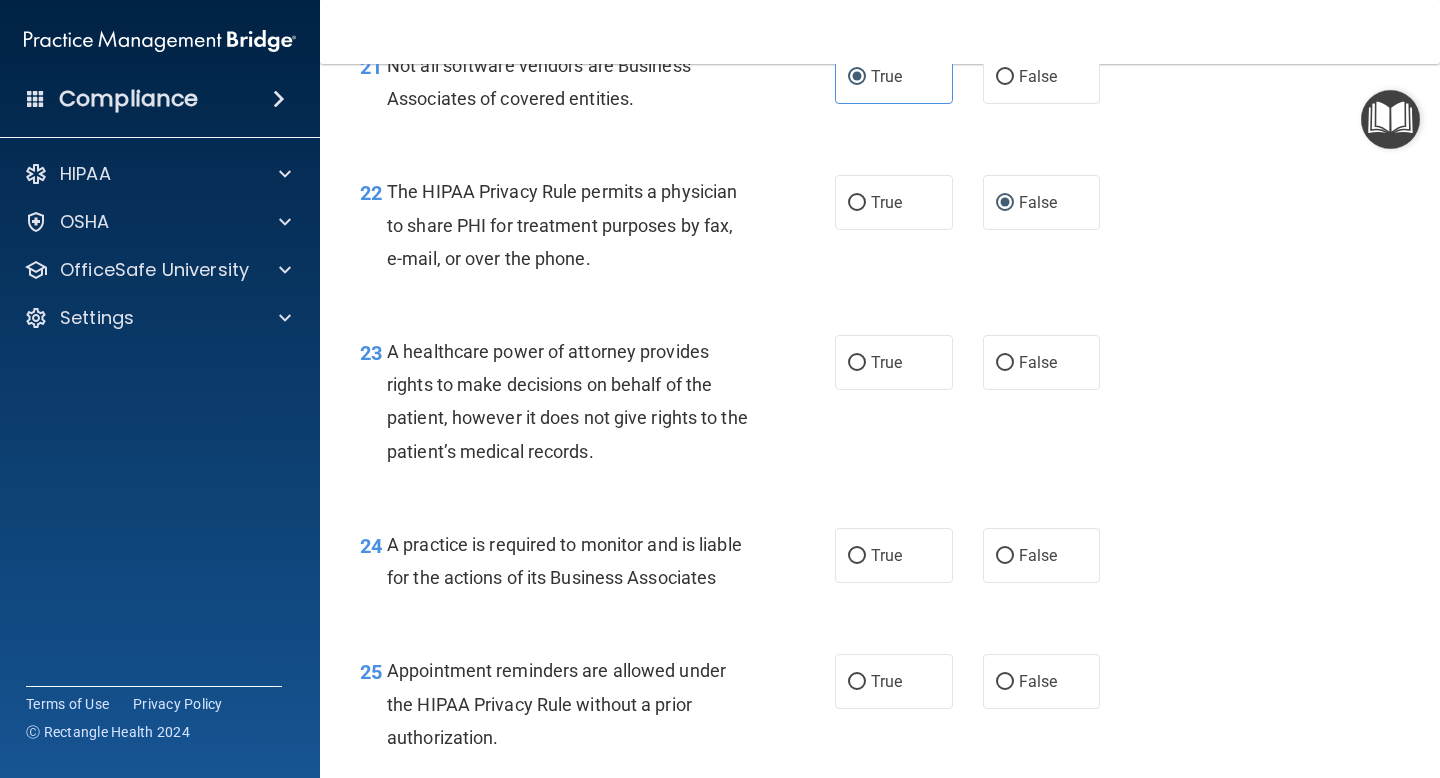 scroll, scrollTop: 3969, scrollLeft: 0, axis: vertical 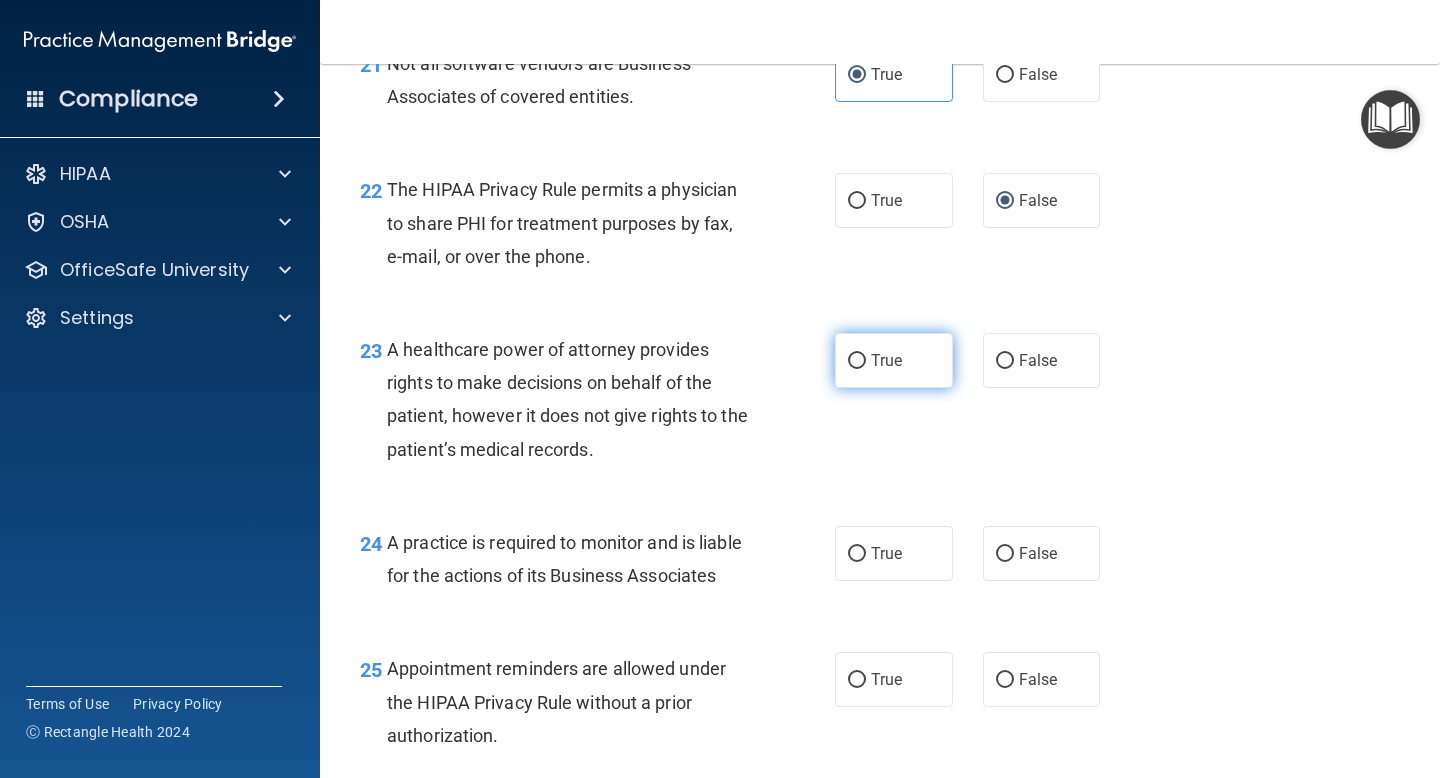 click on "True" at bounding box center [894, 360] 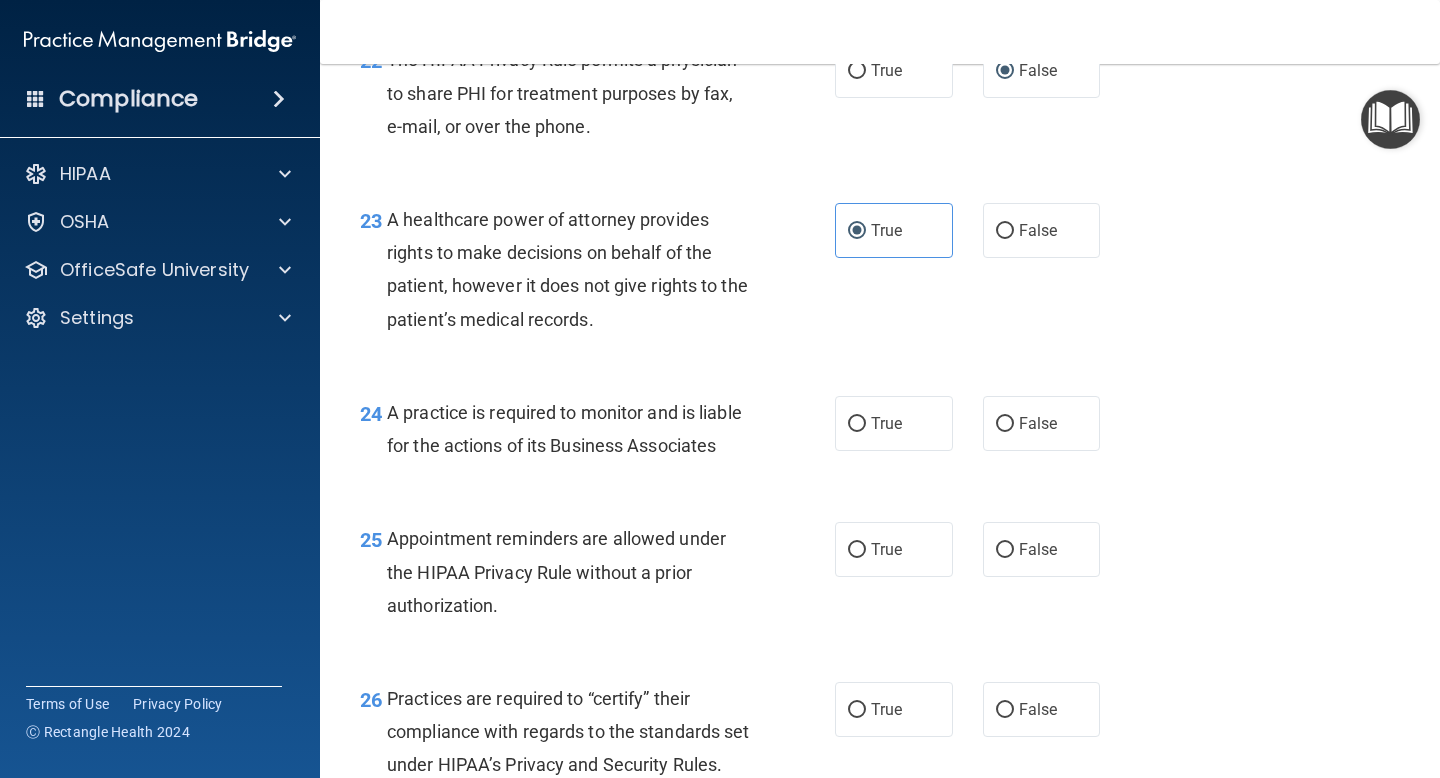 scroll, scrollTop: 4101, scrollLeft: 0, axis: vertical 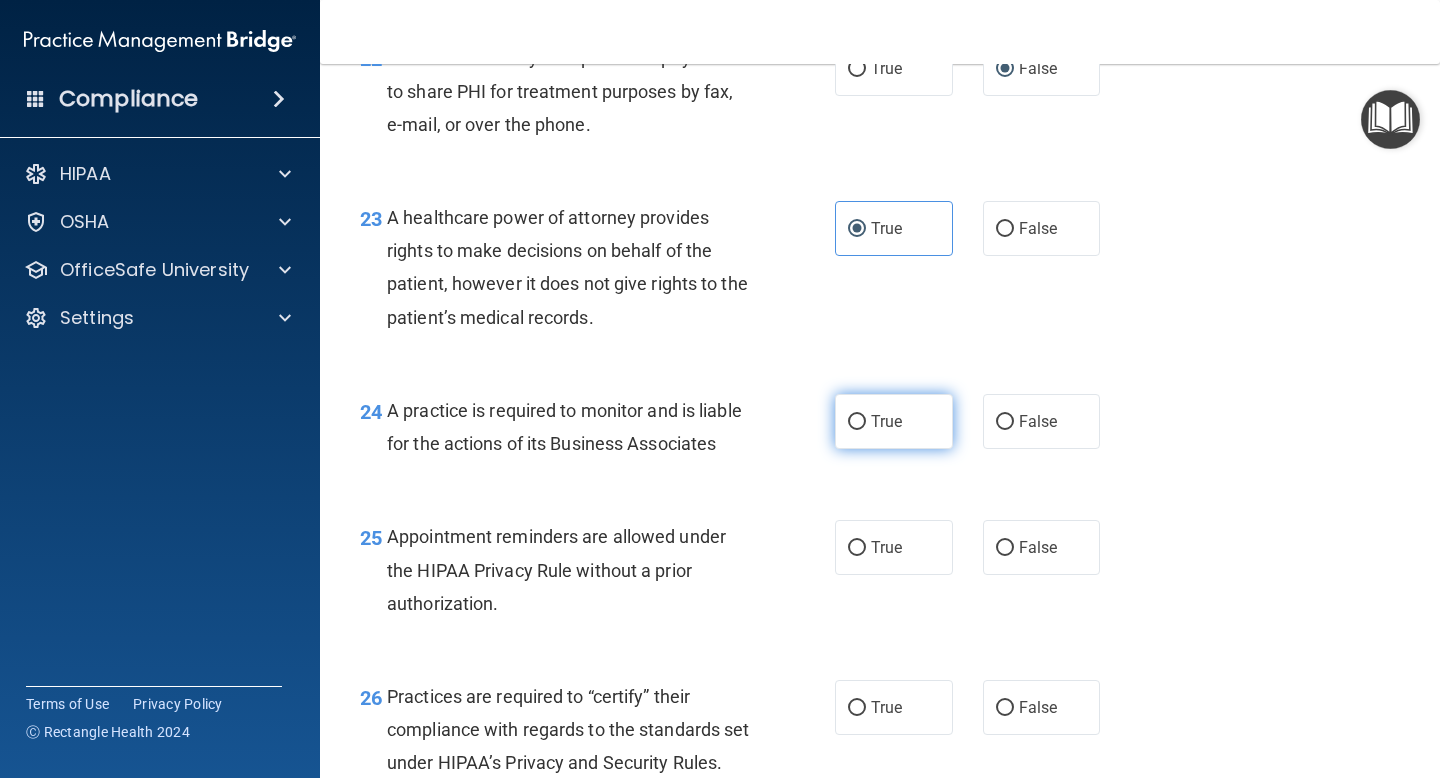 click on "True" at bounding box center (894, 421) 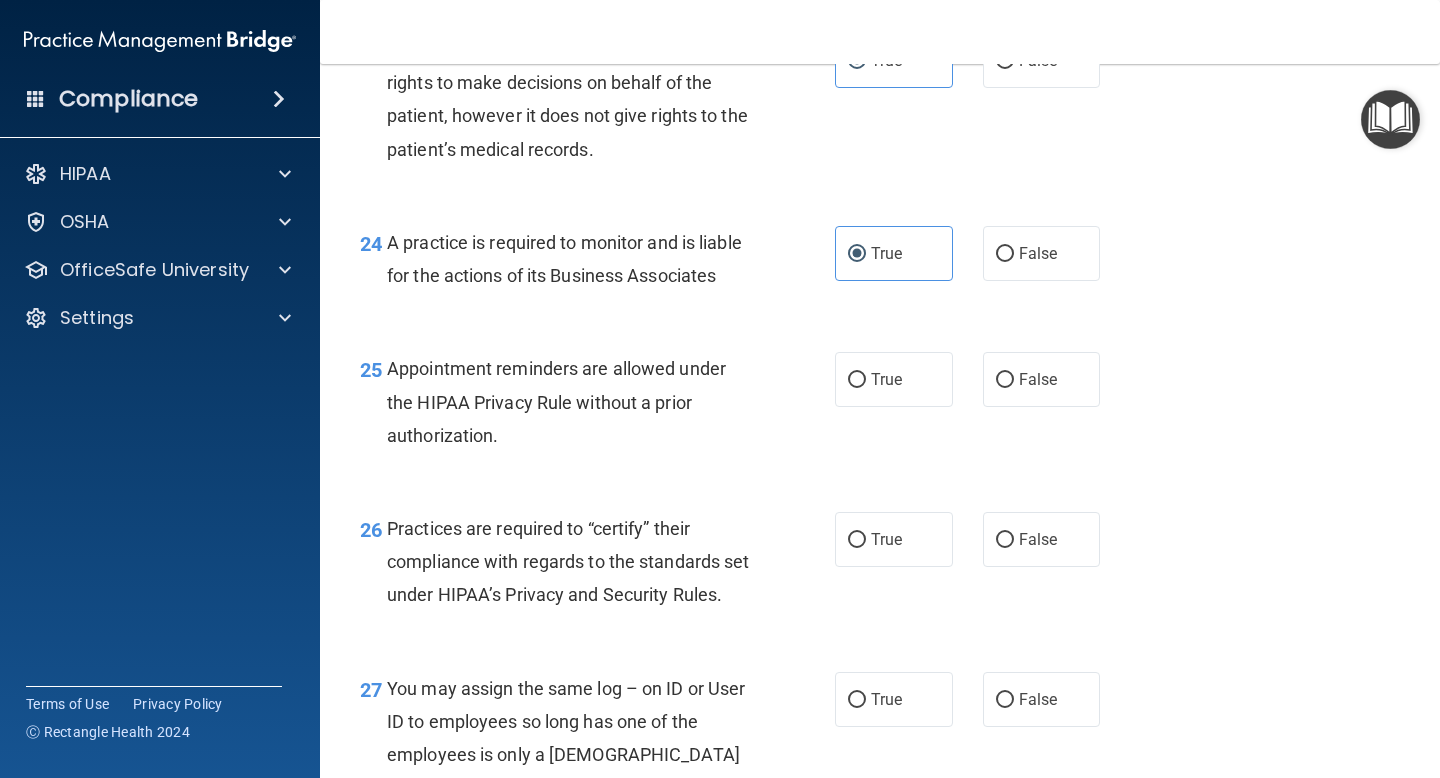 scroll, scrollTop: 4388, scrollLeft: 0, axis: vertical 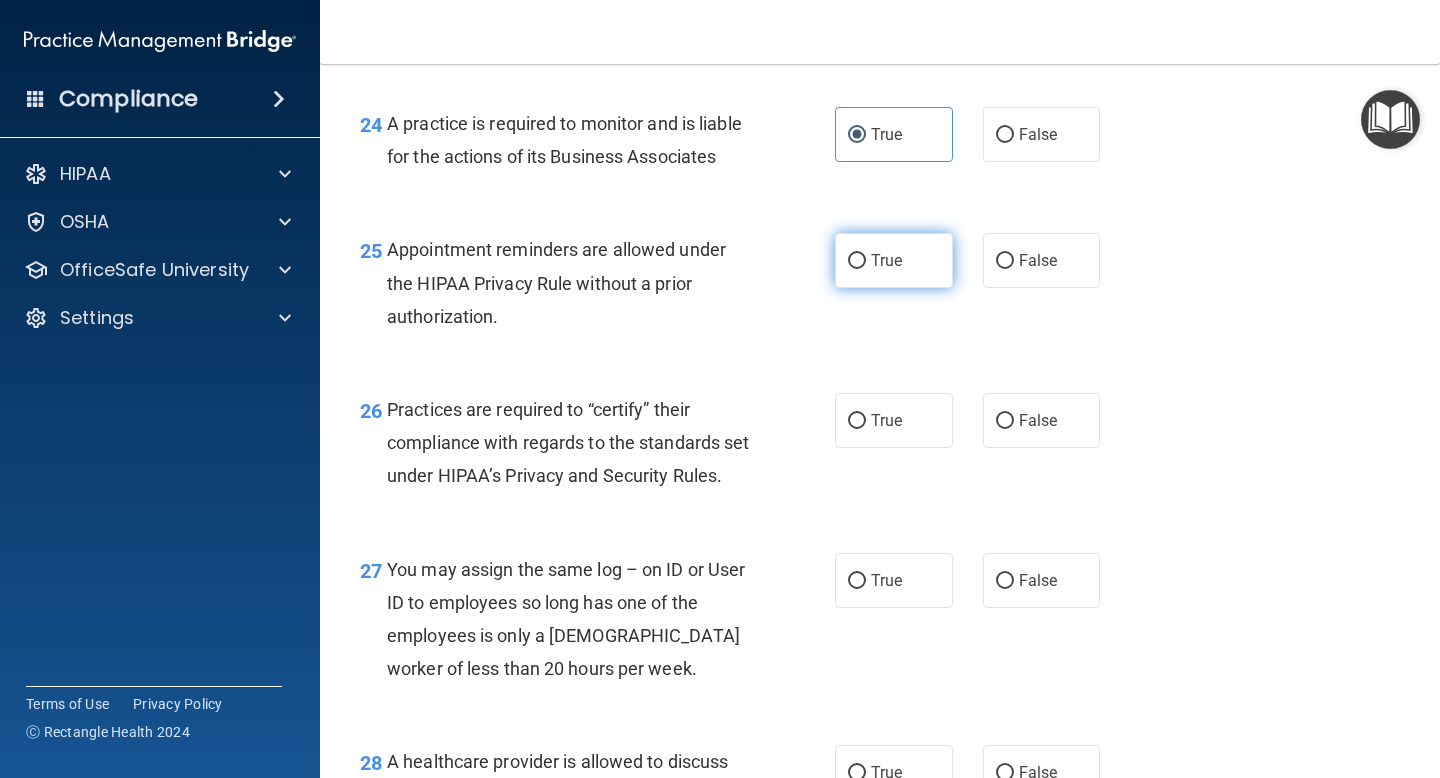 click on "True" at bounding box center (894, 260) 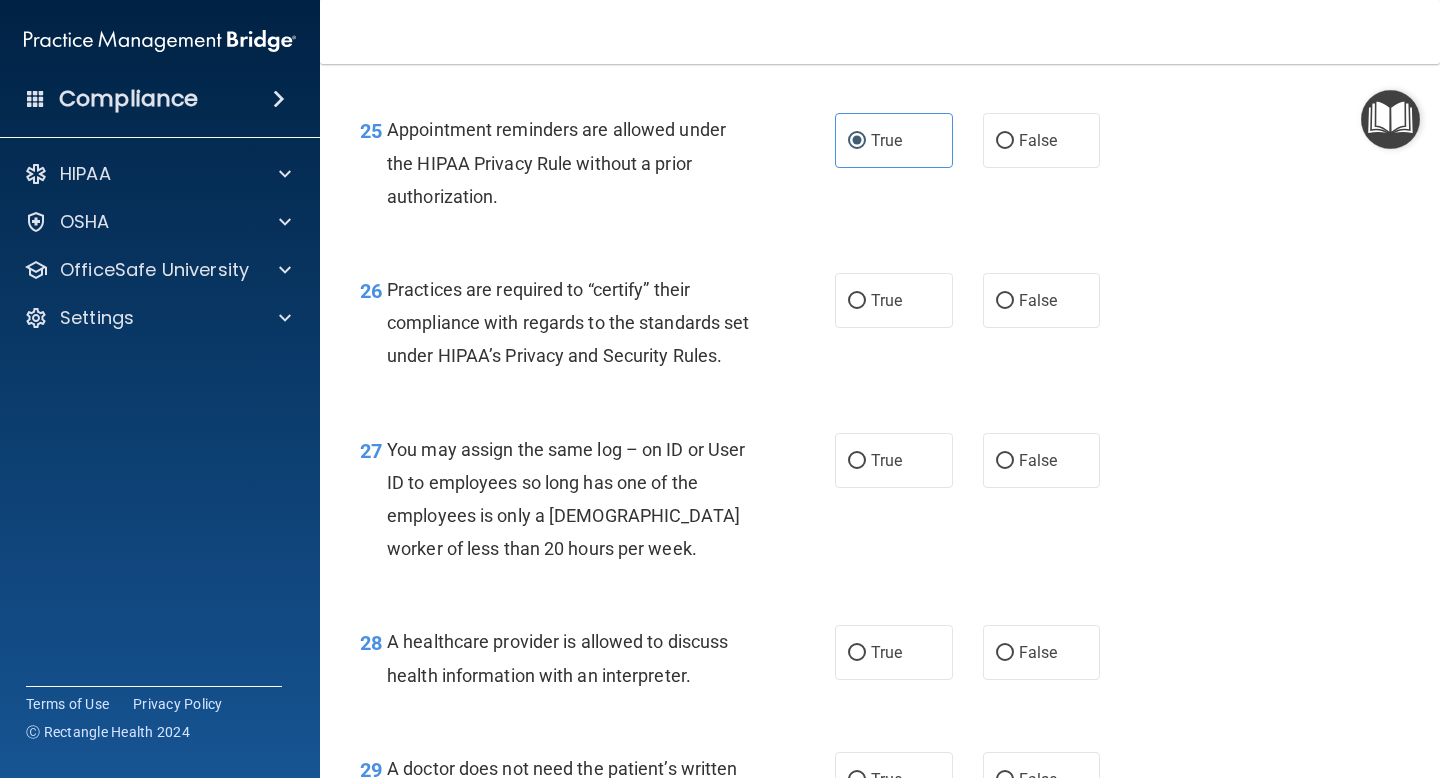scroll, scrollTop: 4509, scrollLeft: 0, axis: vertical 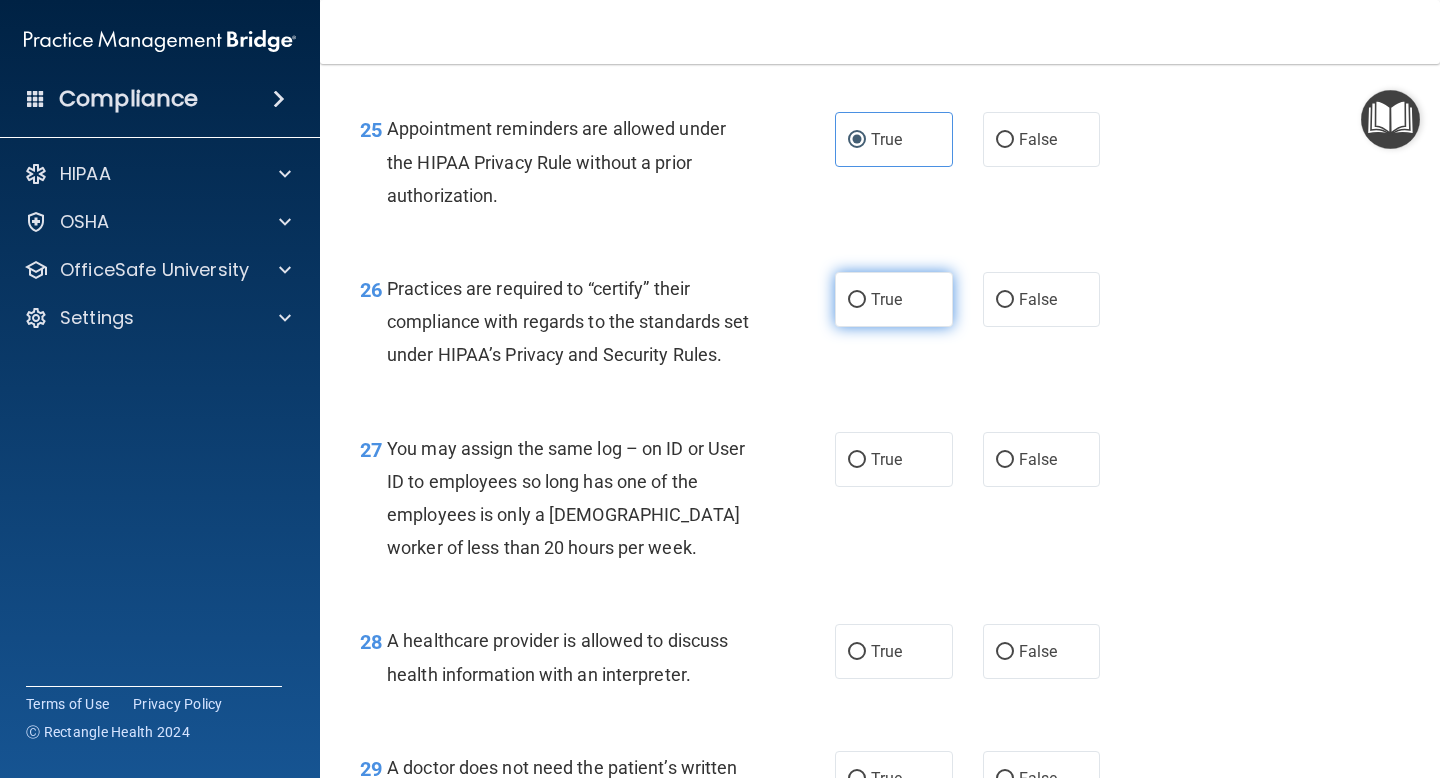 click on "True" at bounding box center [886, 299] 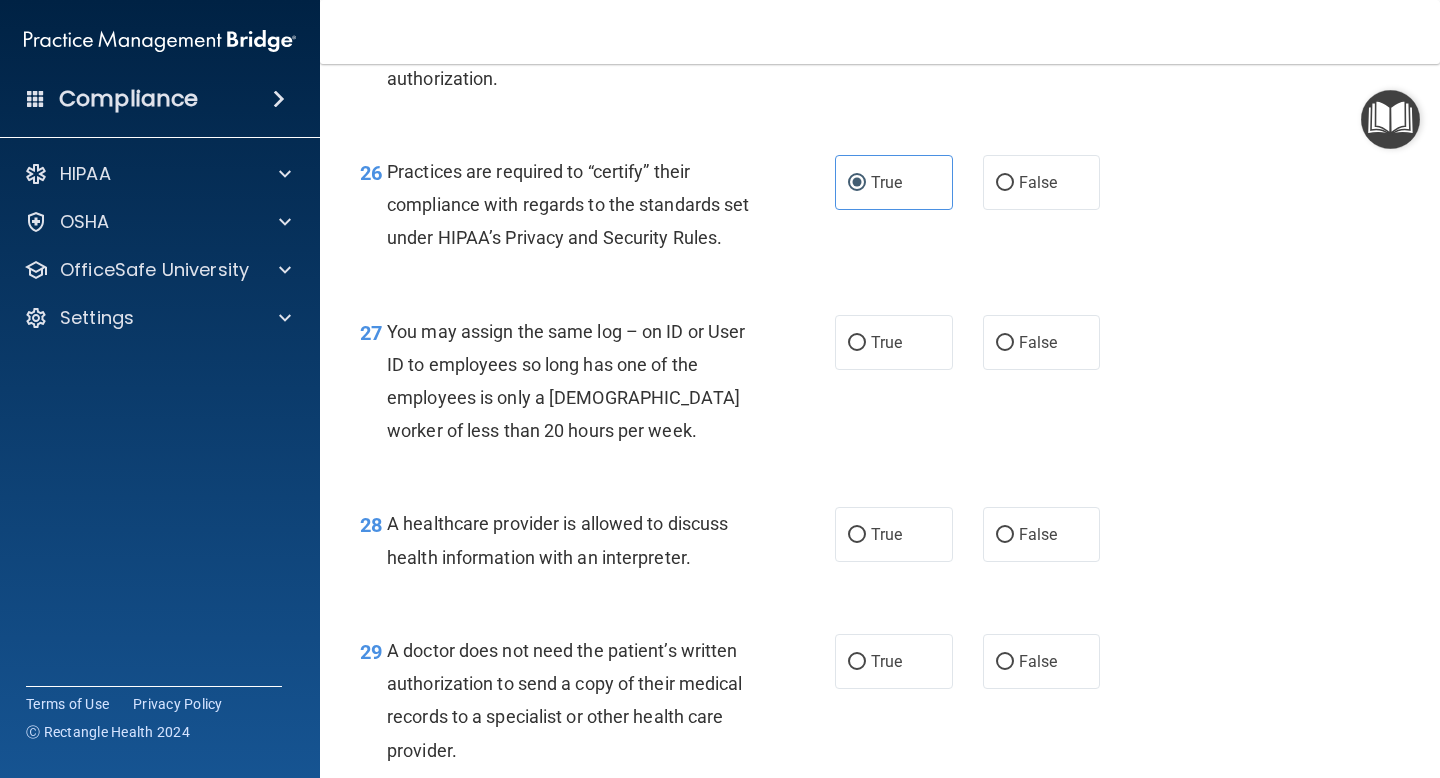 scroll, scrollTop: 4632, scrollLeft: 0, axis: vertical 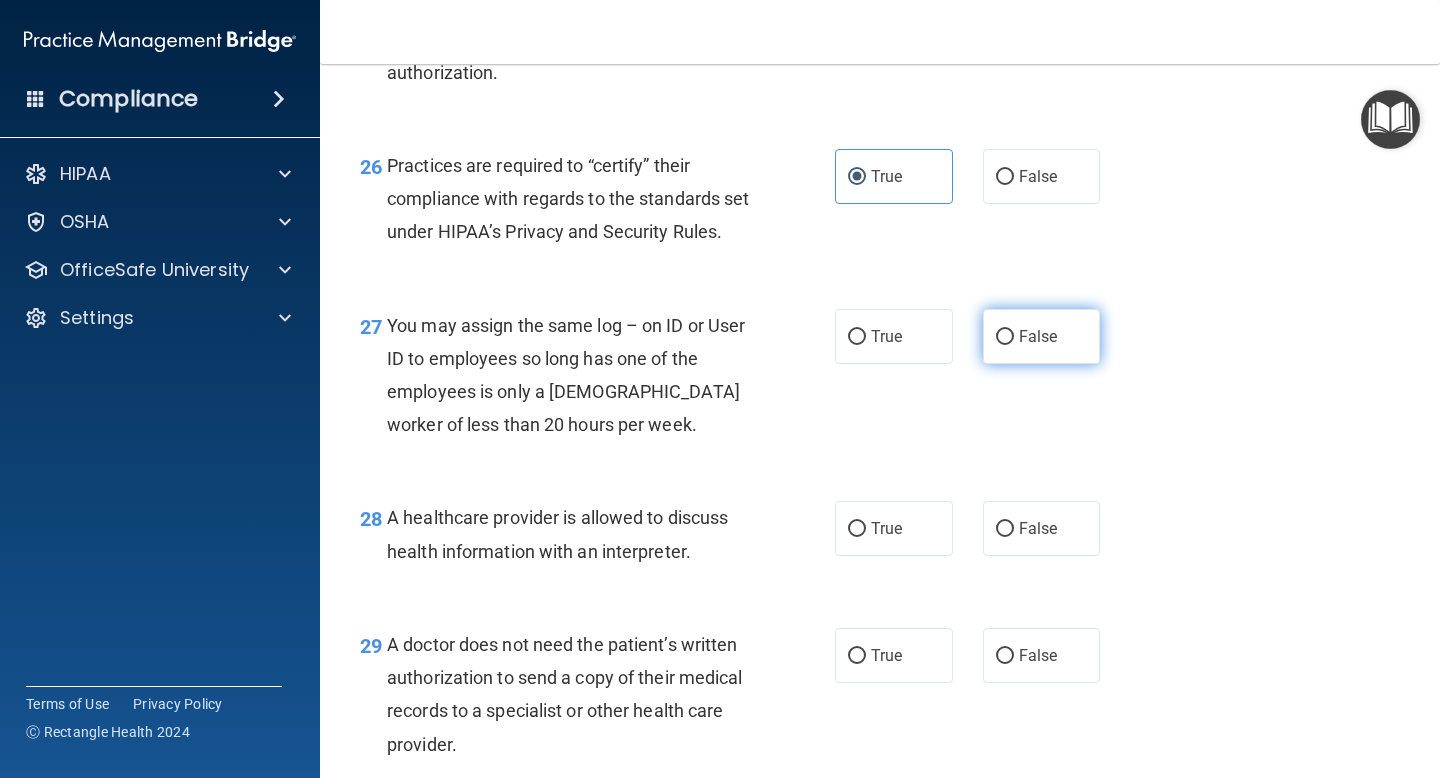 click on "False" at bounding box center [1042, 336] 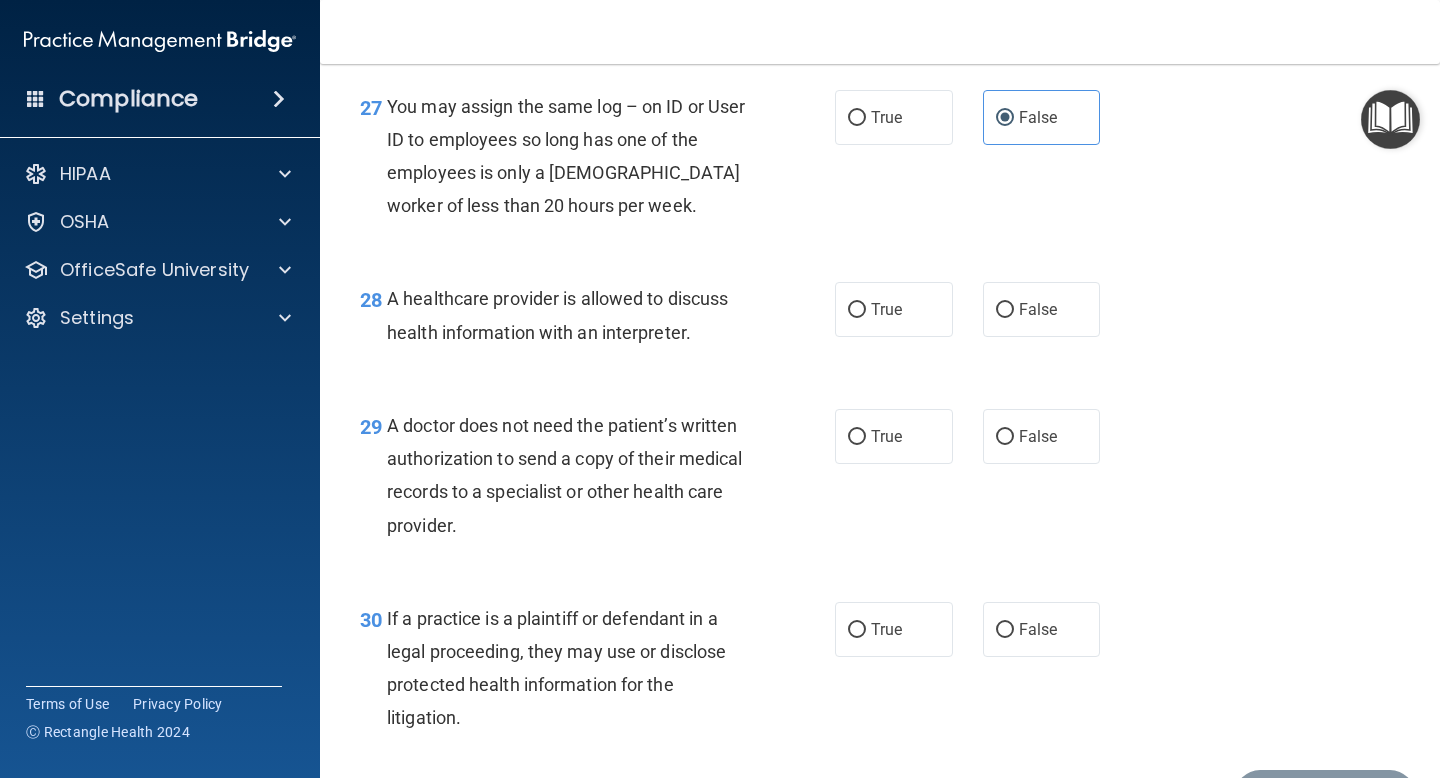 scroll, scrollTop: 4854, scrollLeft: 0, axis: vertical 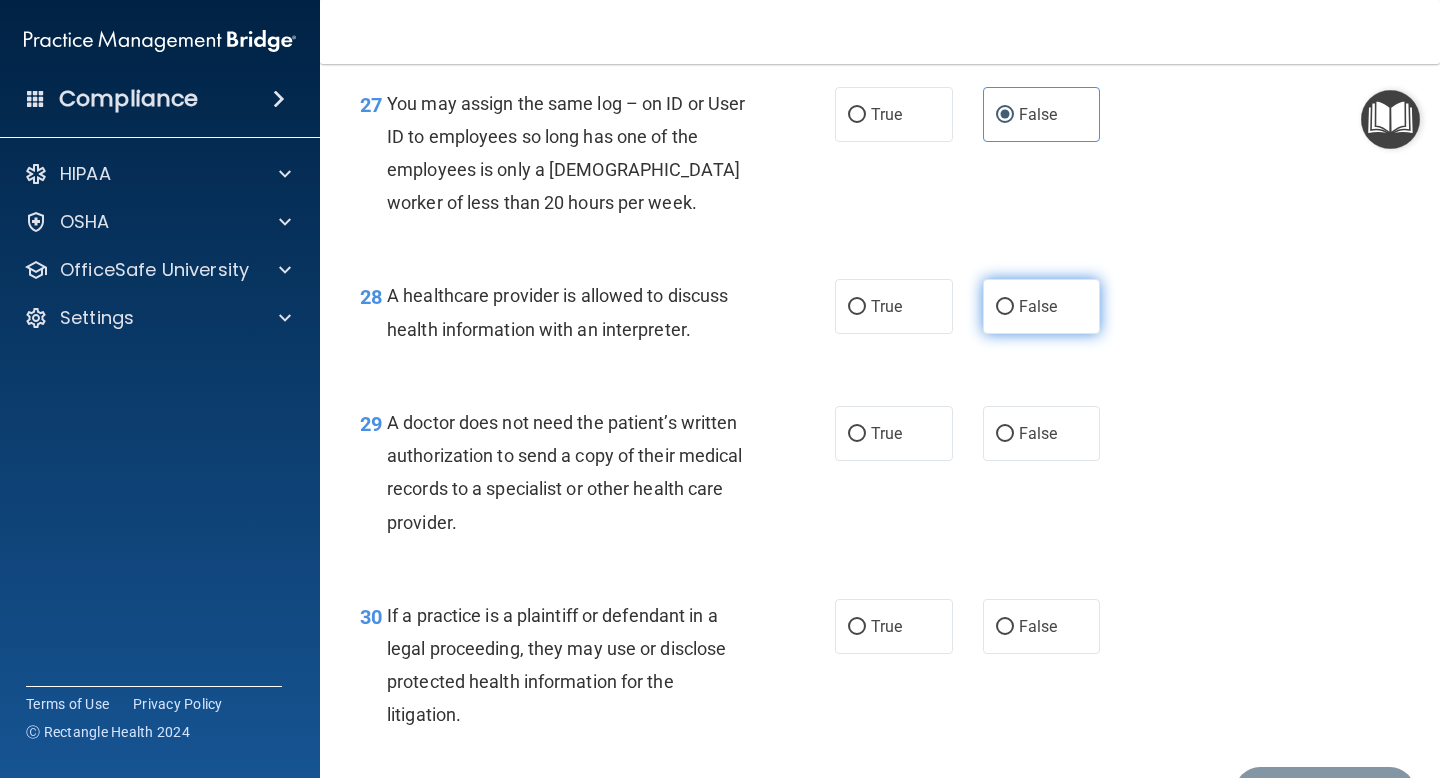 click on "False" at bounding box center [1042, 306] 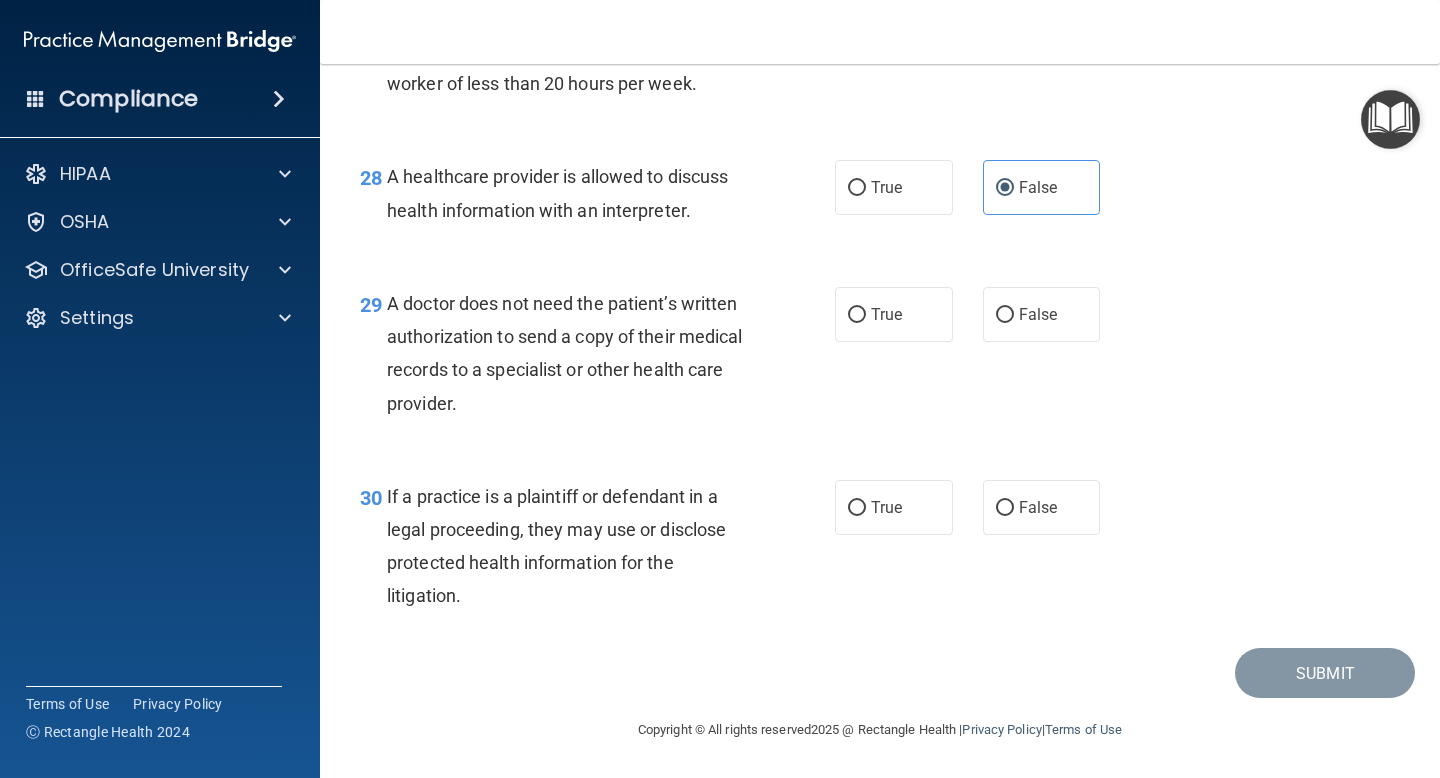 scroll, scrollTop: 4985, scrollLeft: 0, axis: vertical 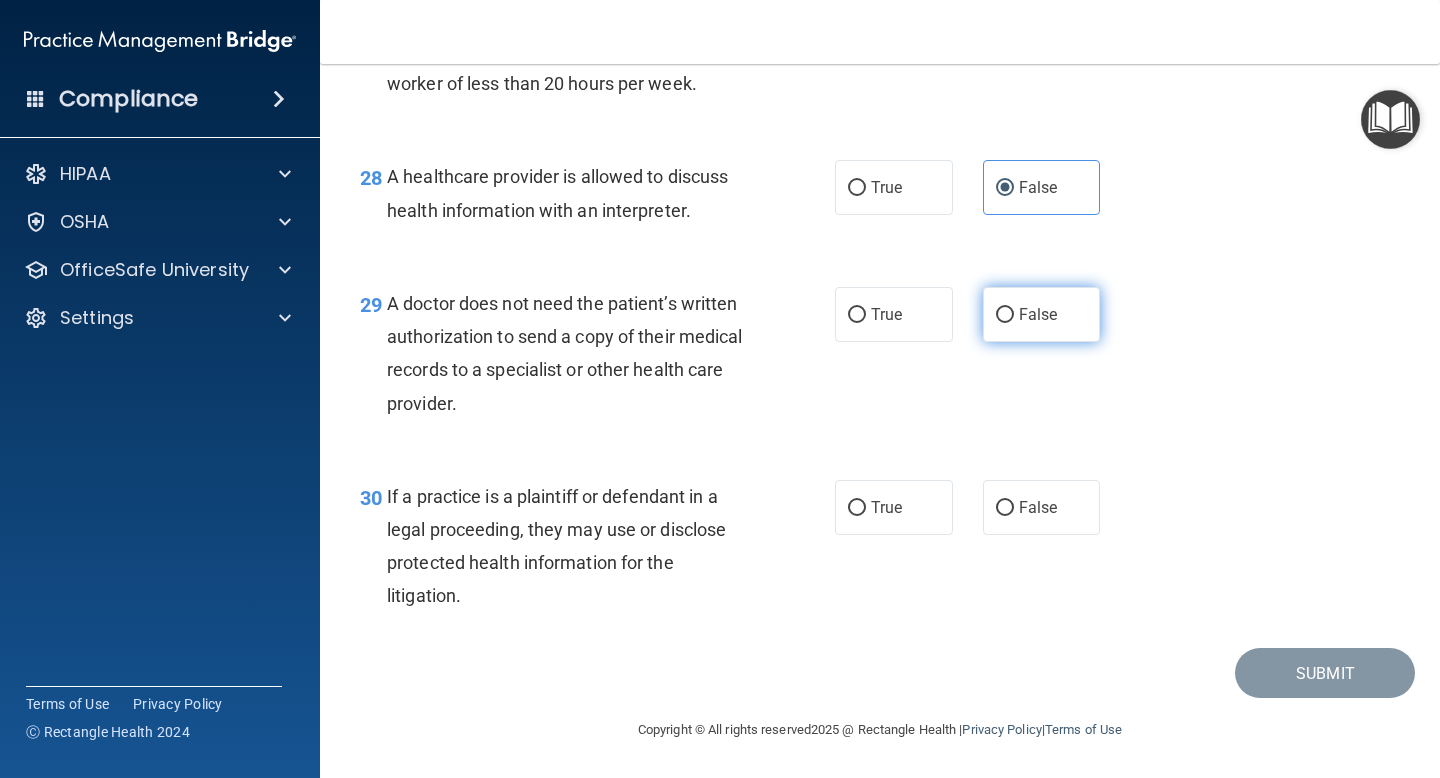 click on "False" at bounding box center (1005, 315) 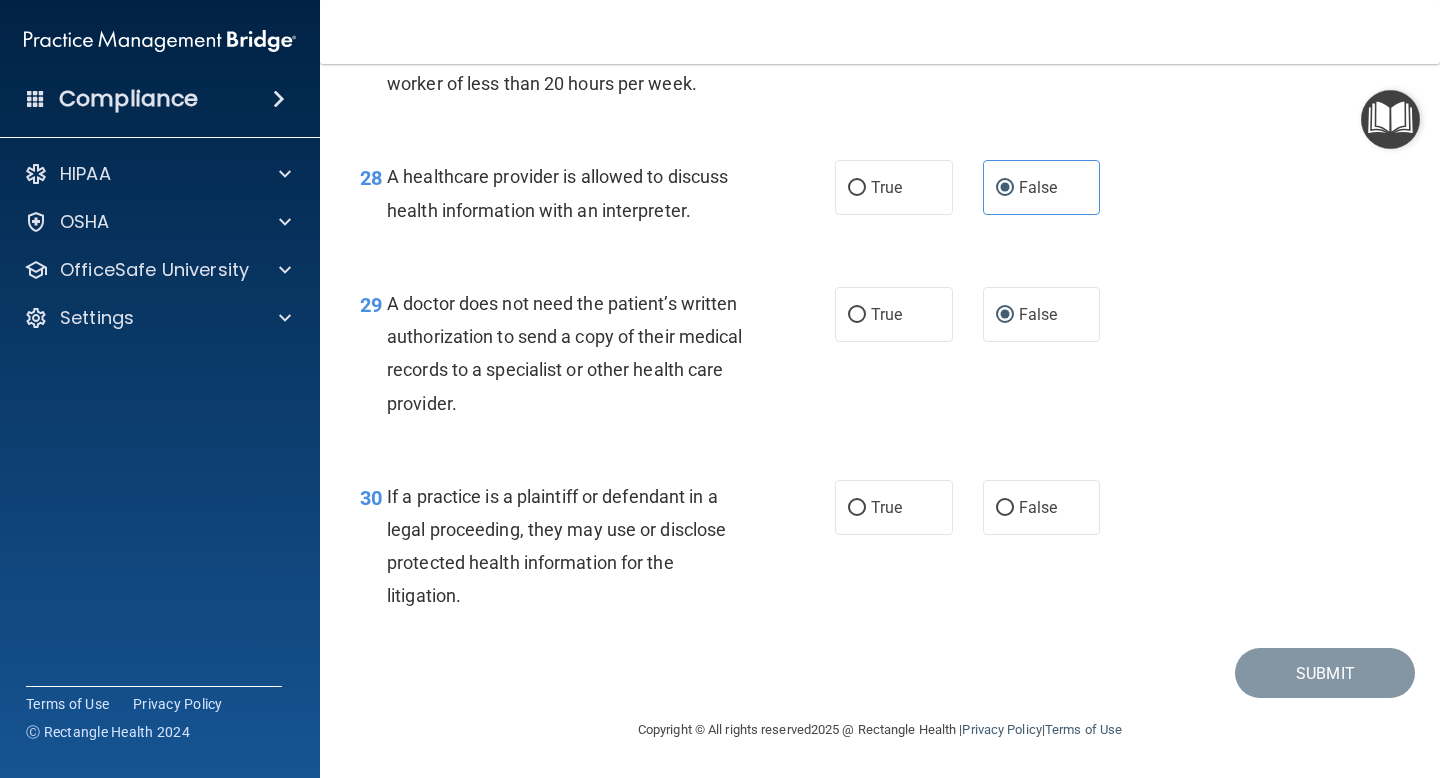 scroll, scrollTop: 5007, scrollLeft: 0, axis: vertical 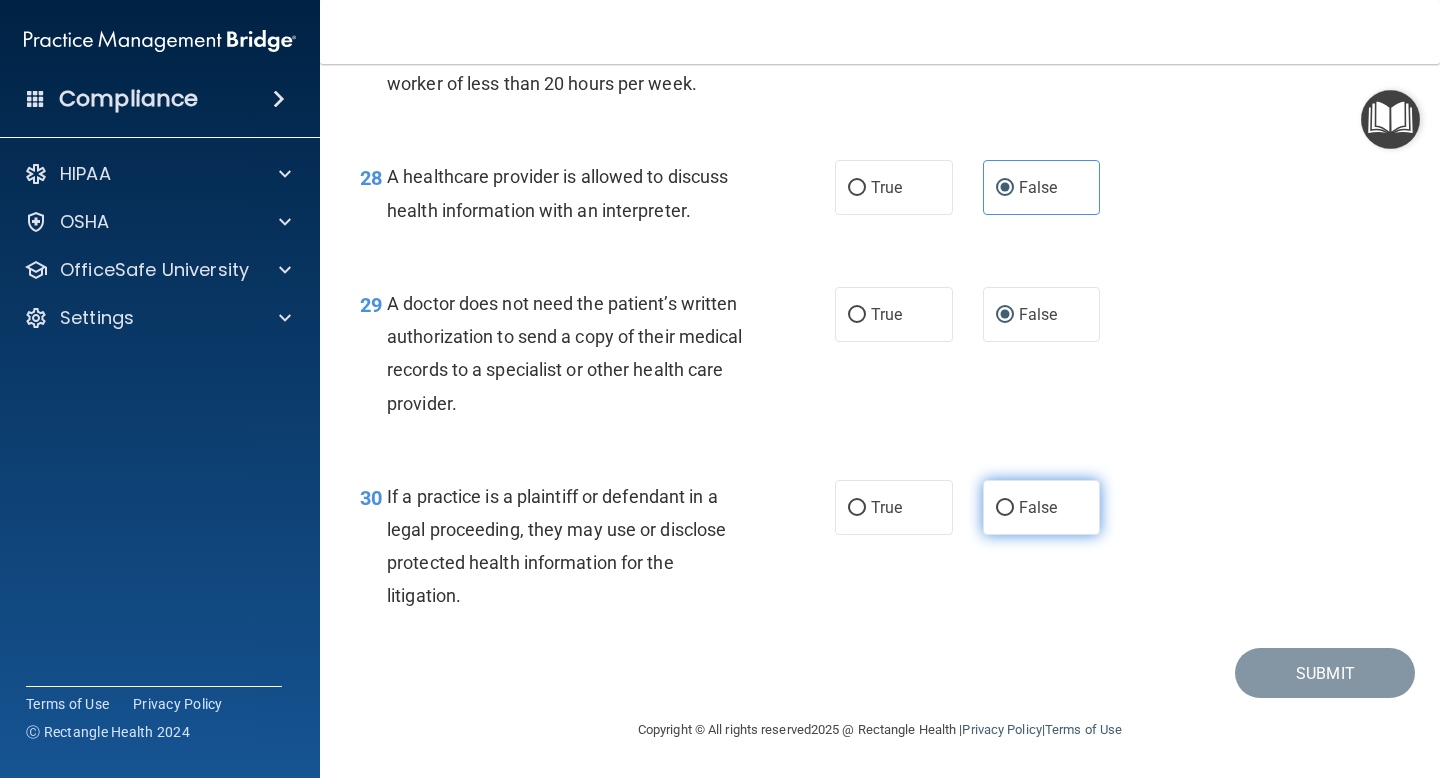 click on "False" at bounding box center [1038, 507] 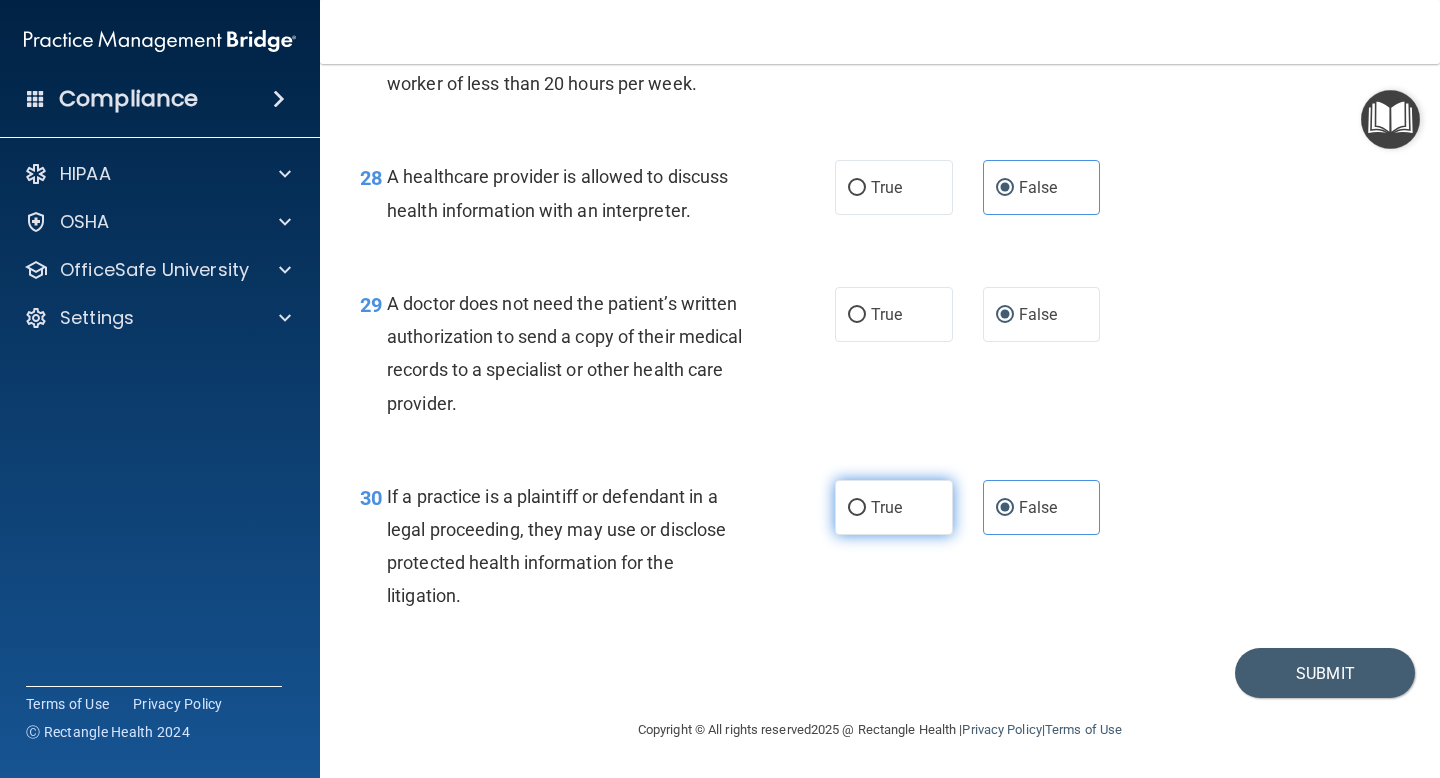 click on "True" at bounding box center [894, 507] 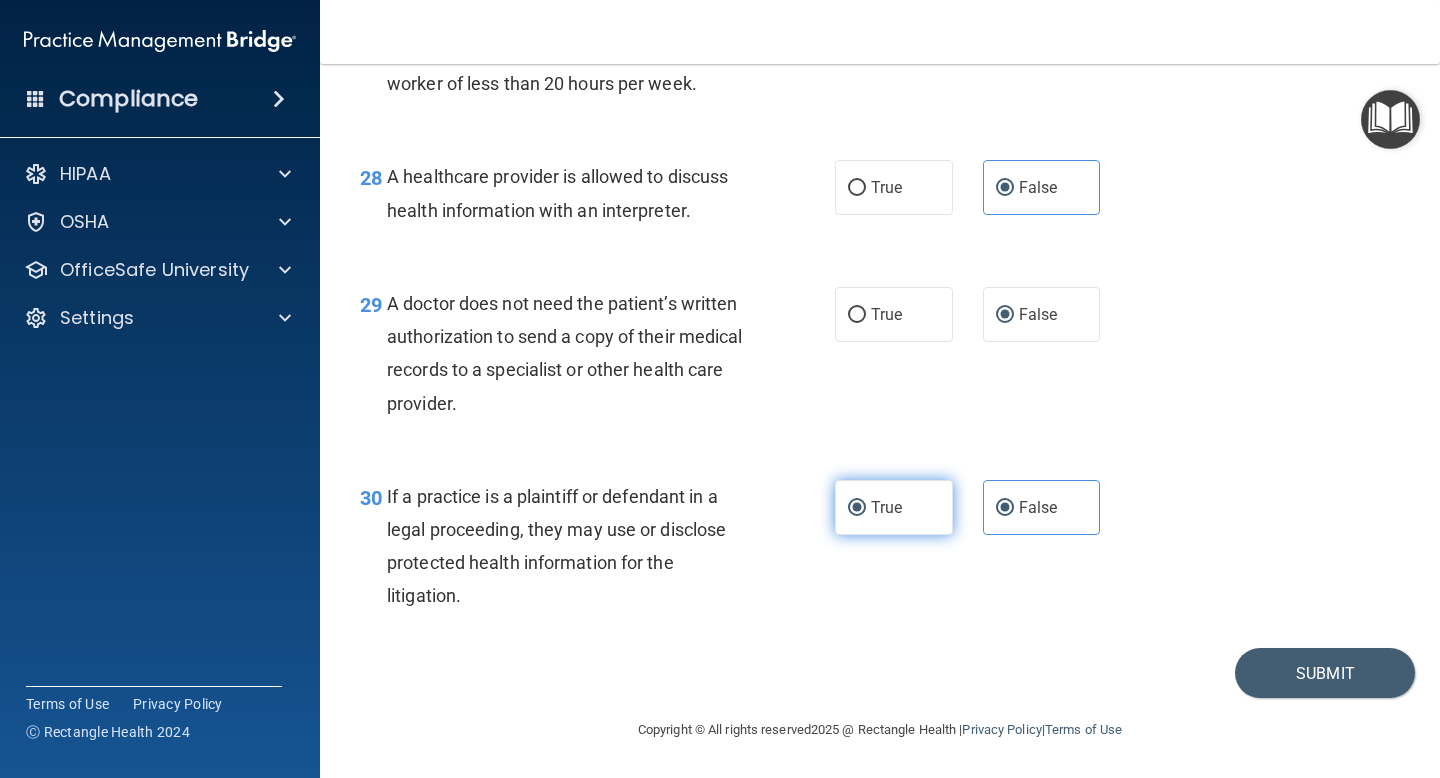 radio on "false" 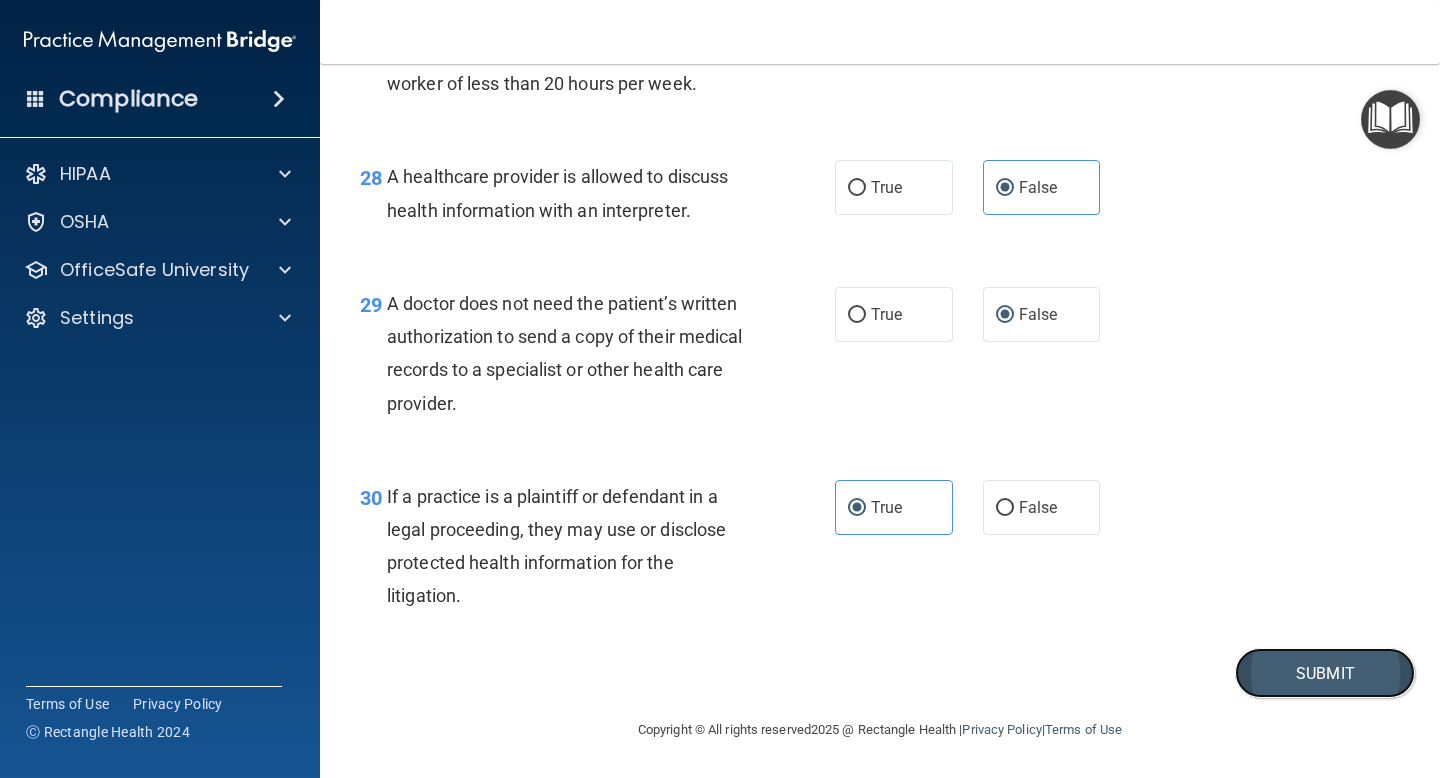 click on "Submit" at bounding box center (1325, 673) 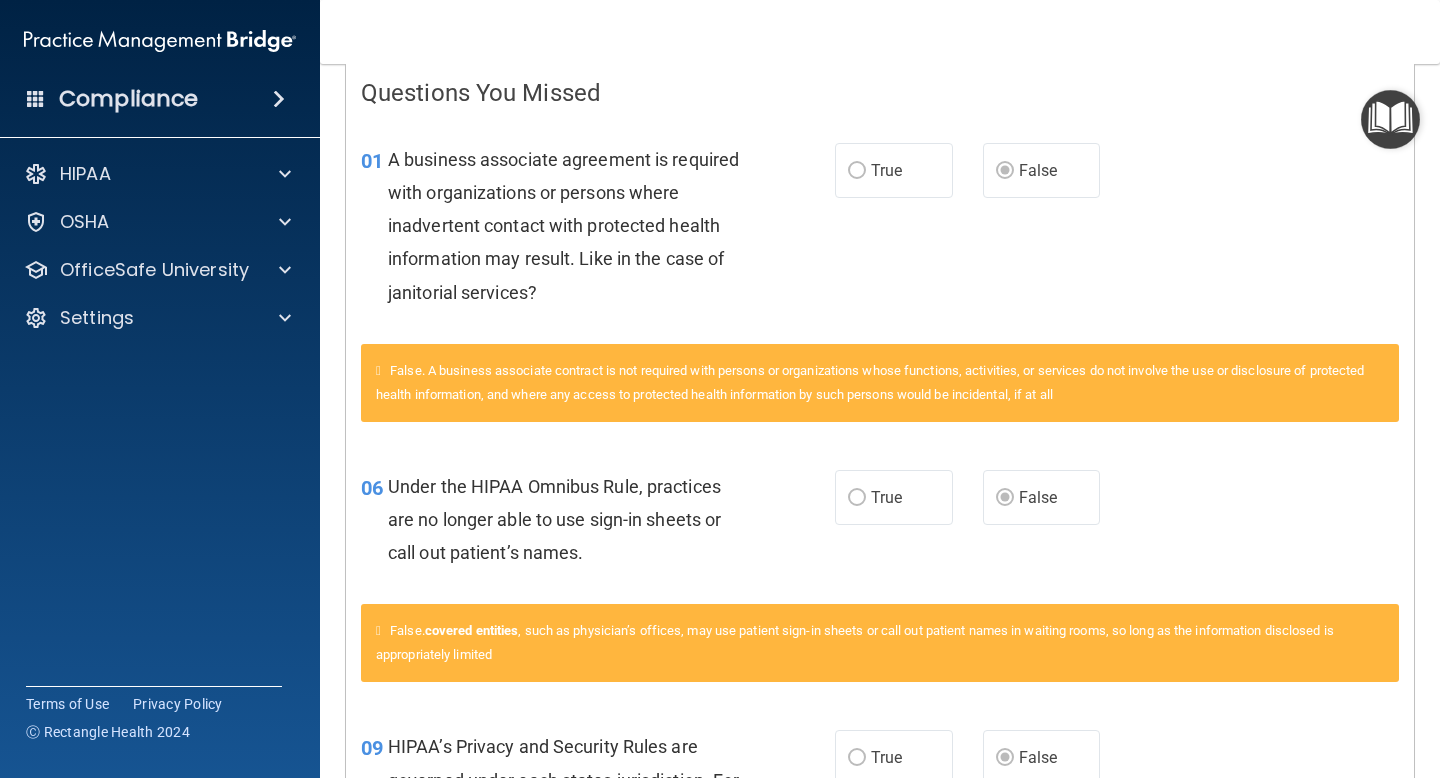 scroll, scrollTop: 0, scrollLeft: 0, axis: both 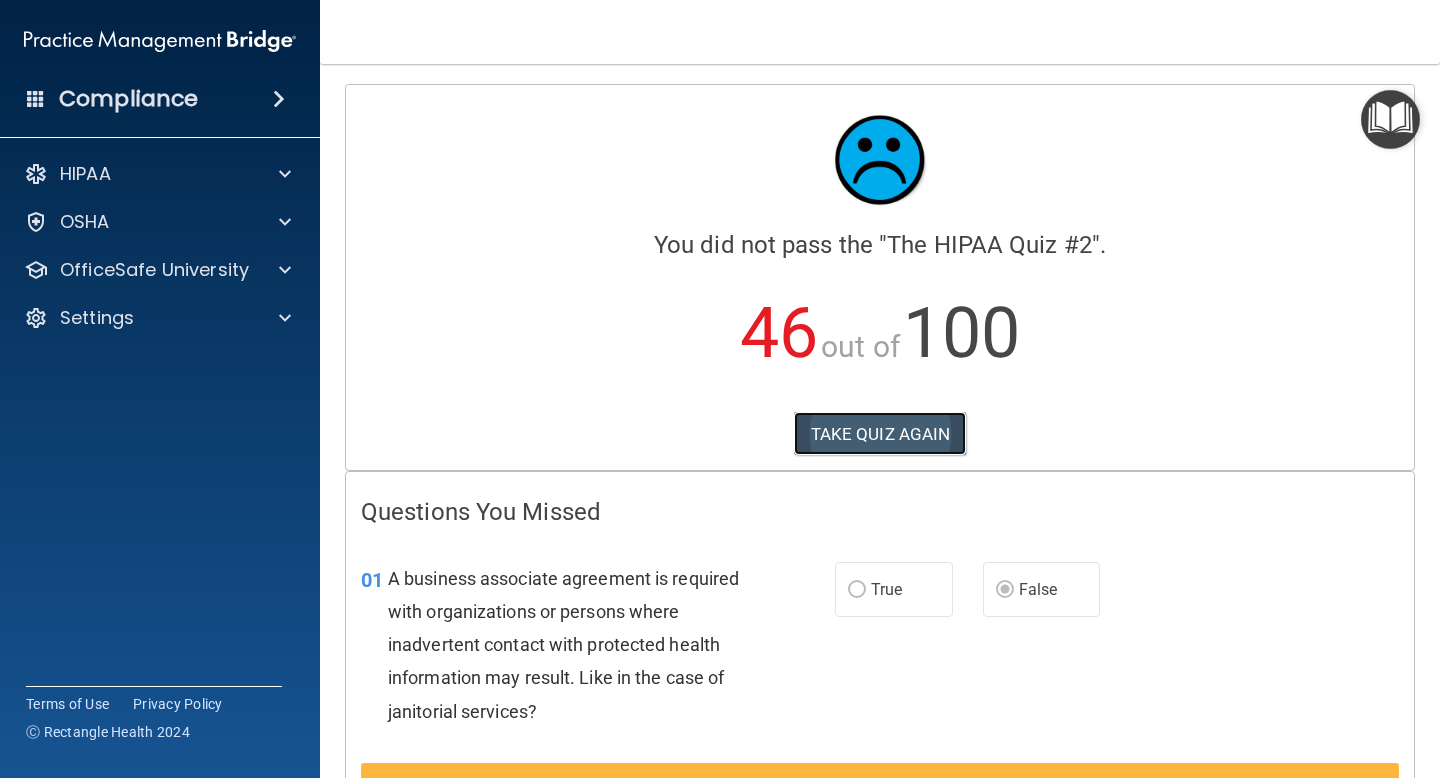 click on "TAKE QUIZ AGAIN" at bounding box center (880, 434) 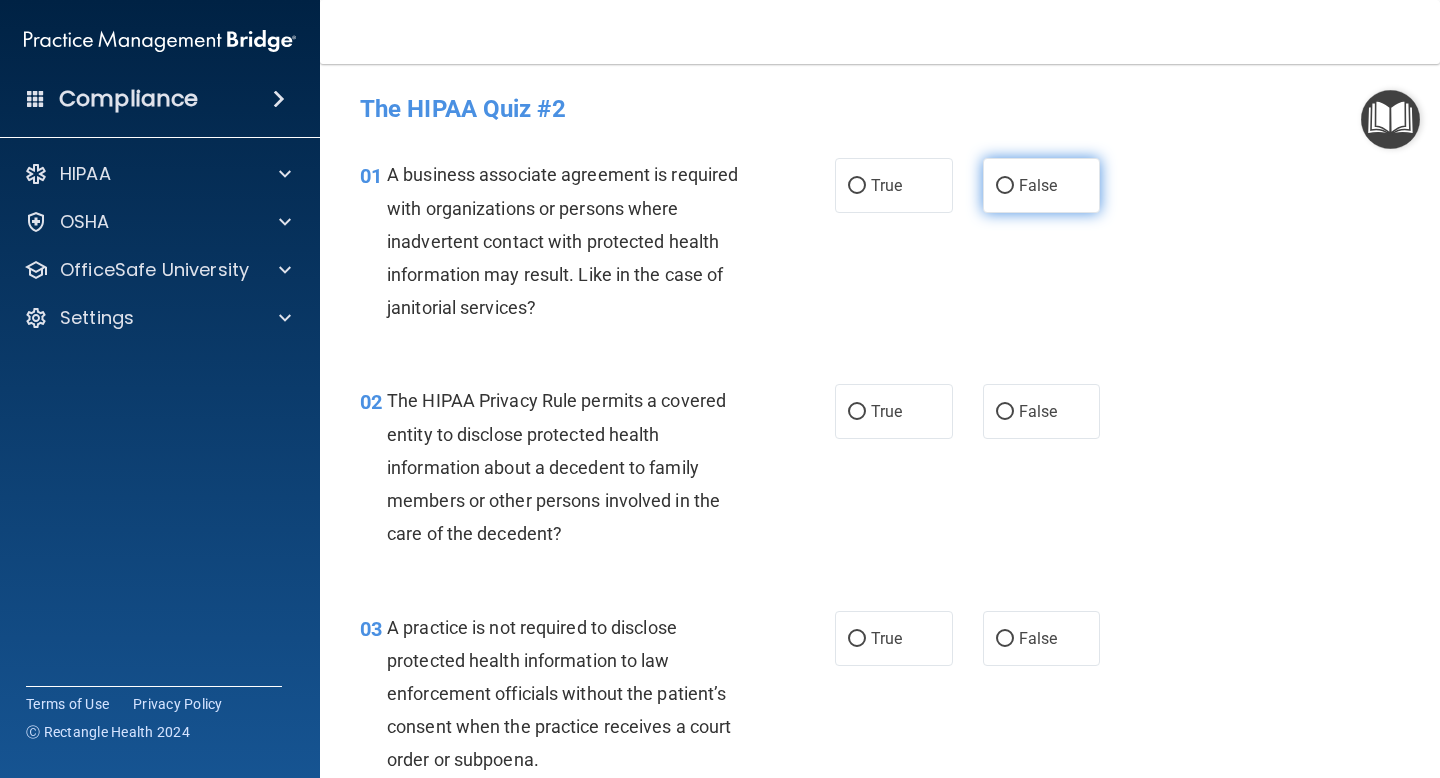 click on "False" at bounding box center [1005, 186] 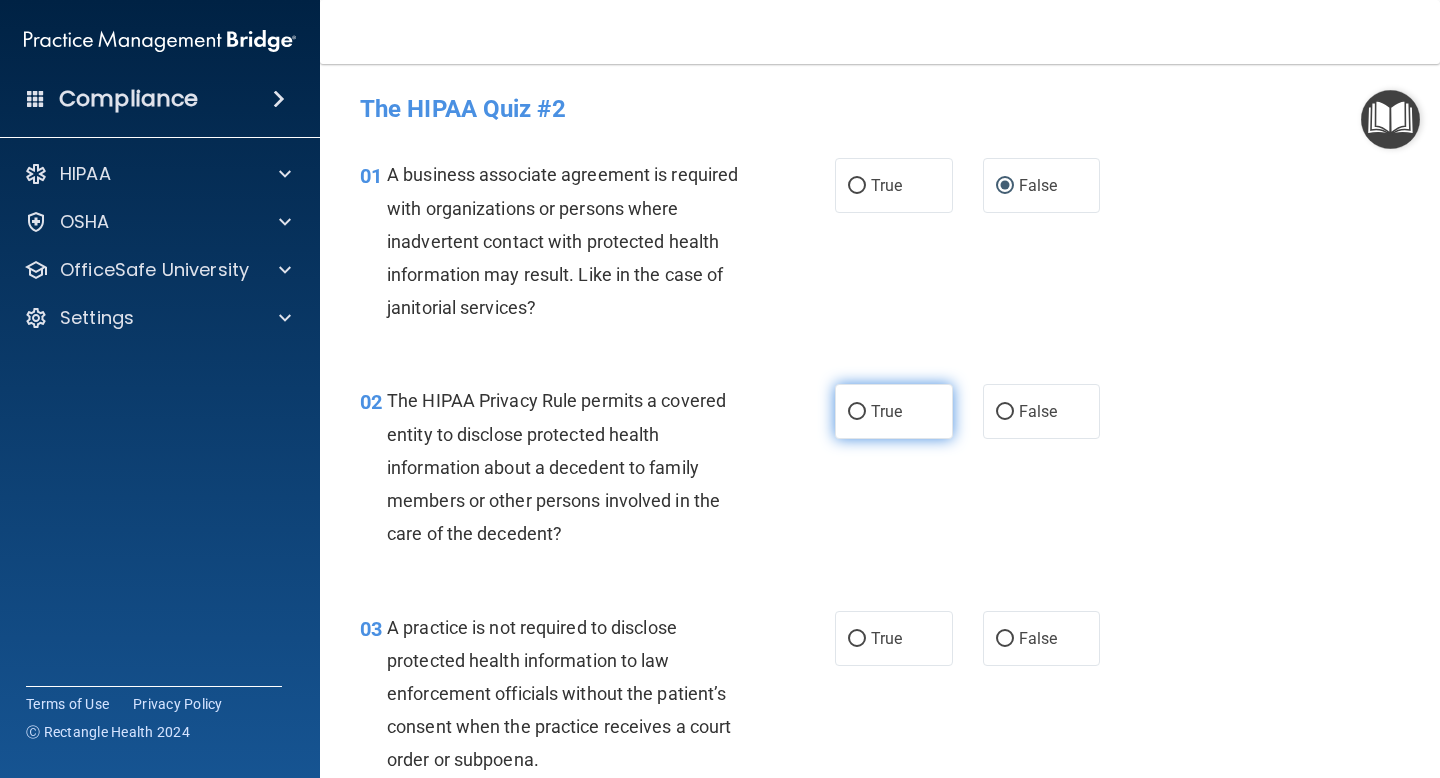 click on "True" at bounding box center [857, 412] 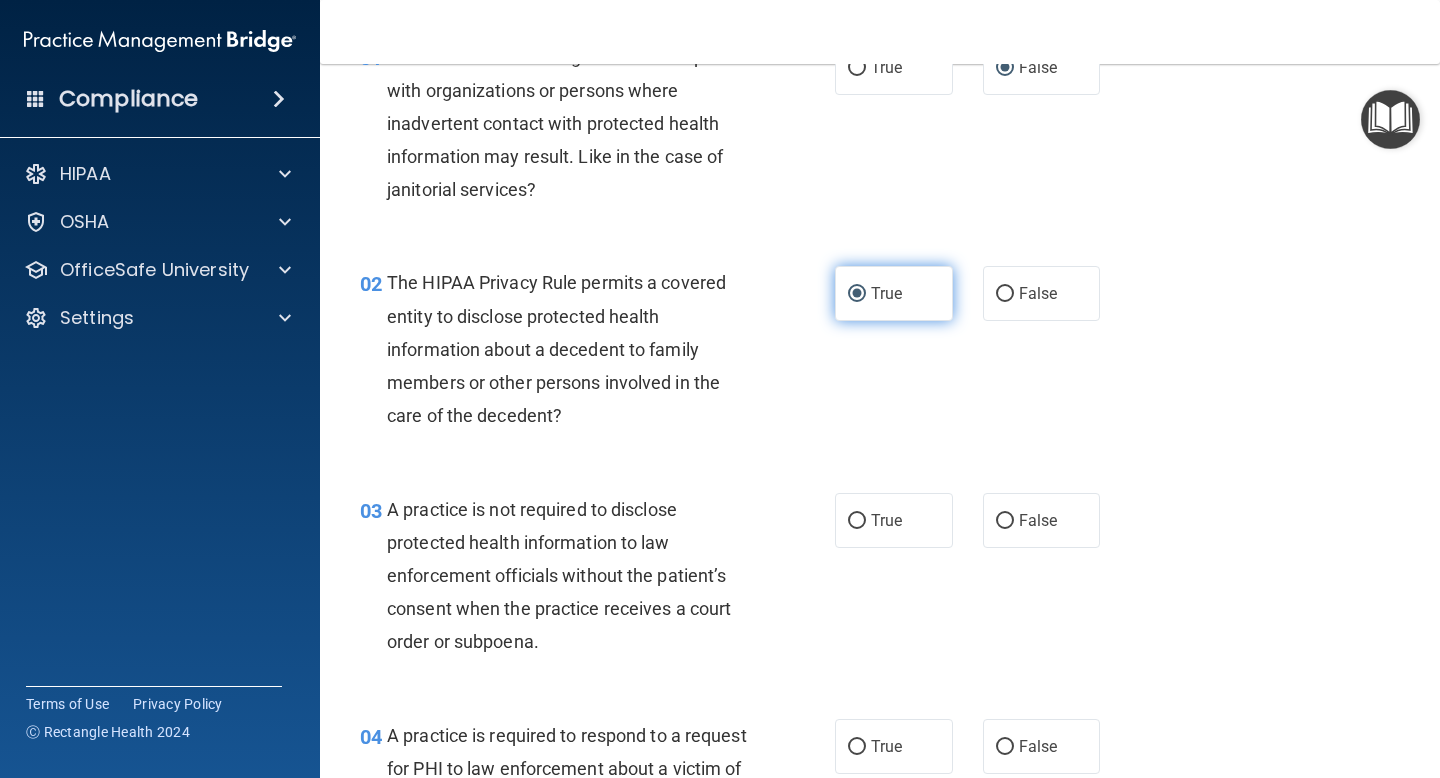 scroll, scrollTop: 178, scrollLeft: 0, axis: vertical 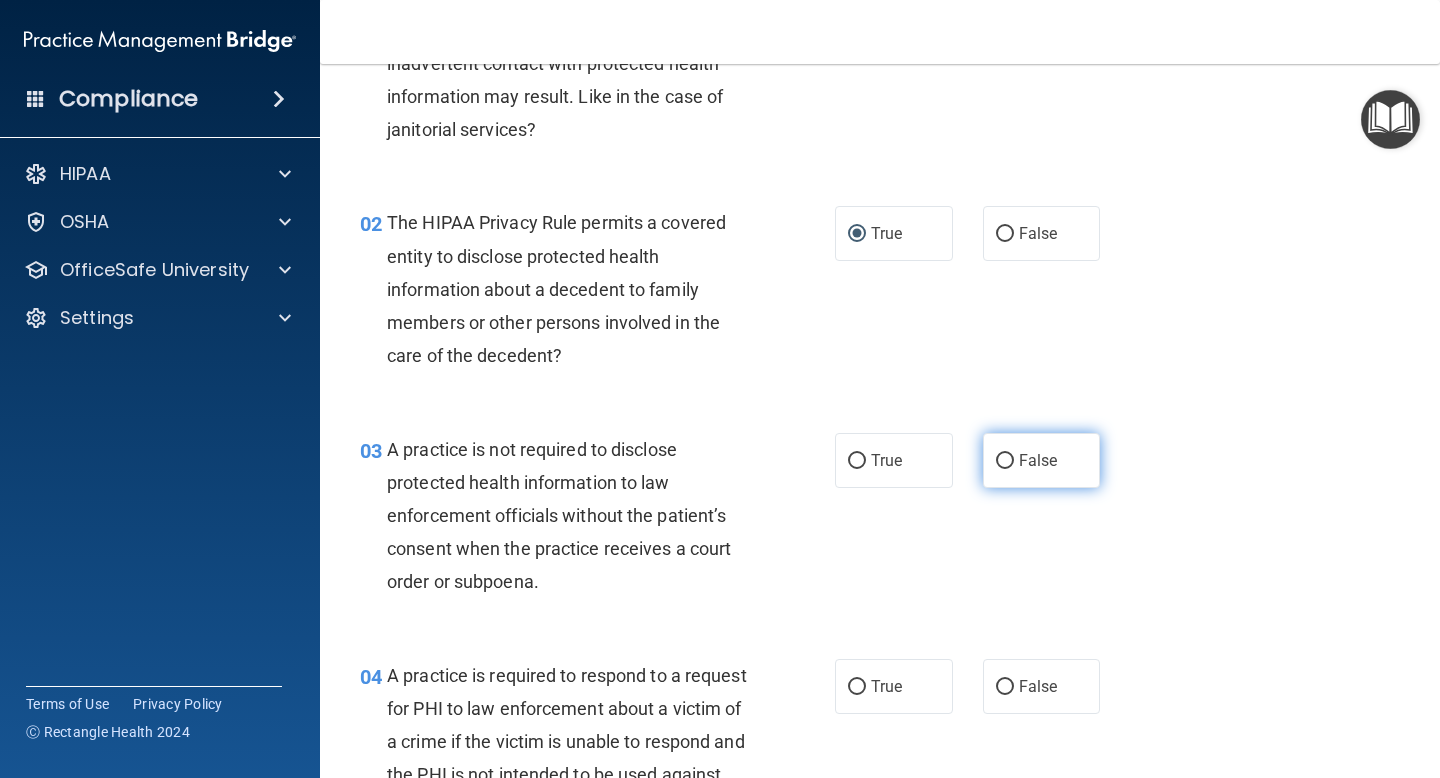 click on "False" at bounding box center [1038, 460] 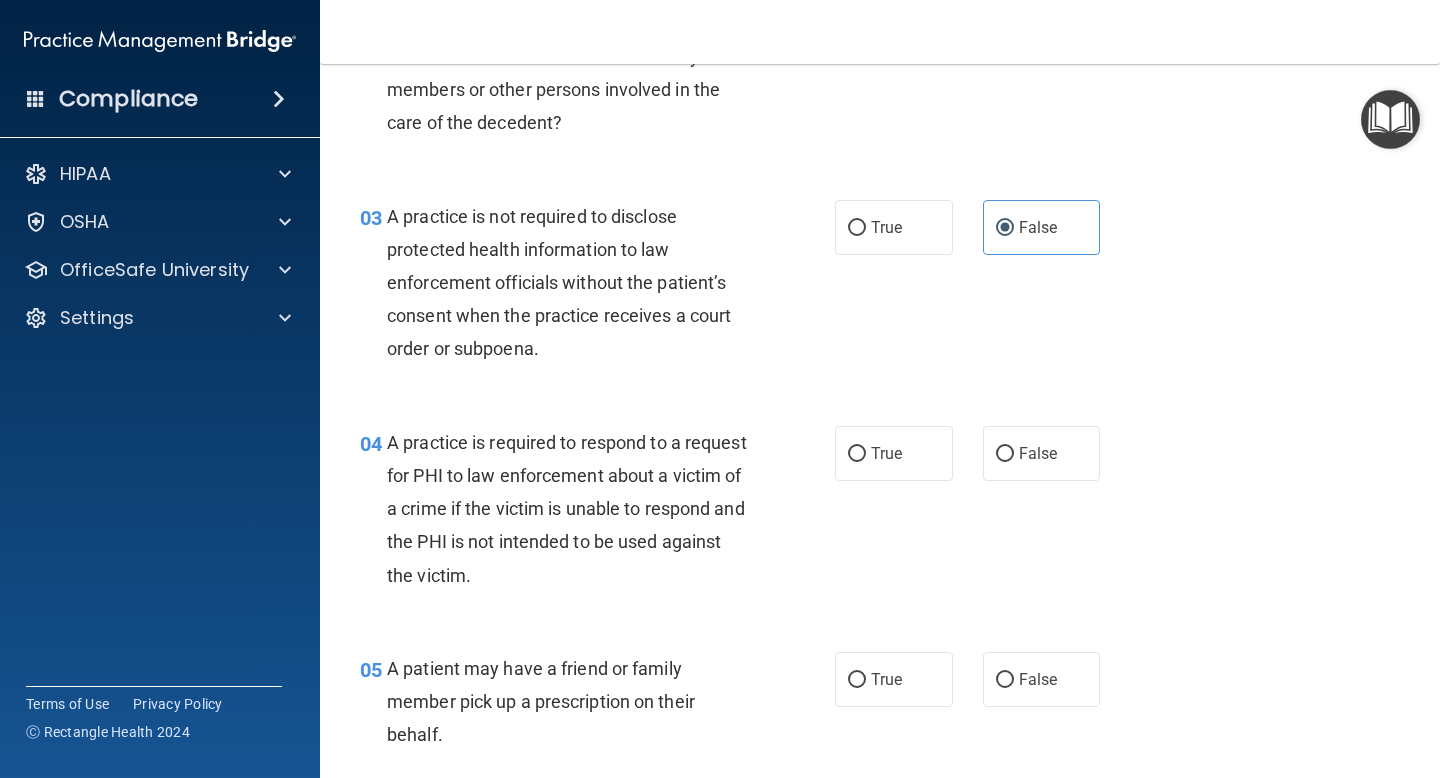 scroll, scrollTop: 438, scrollLeft: 0, axis: vertical 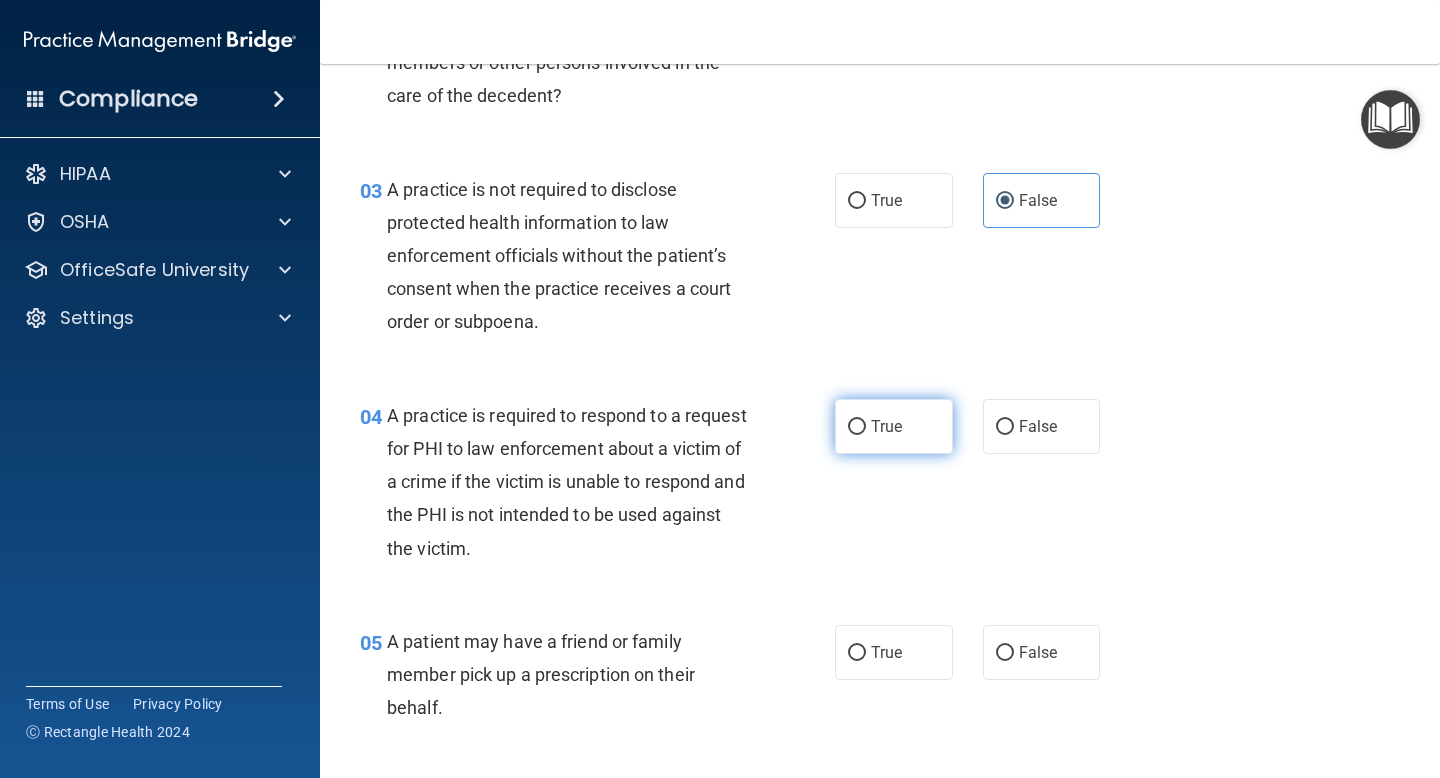 click on "True" at bounding box center [886, 426] 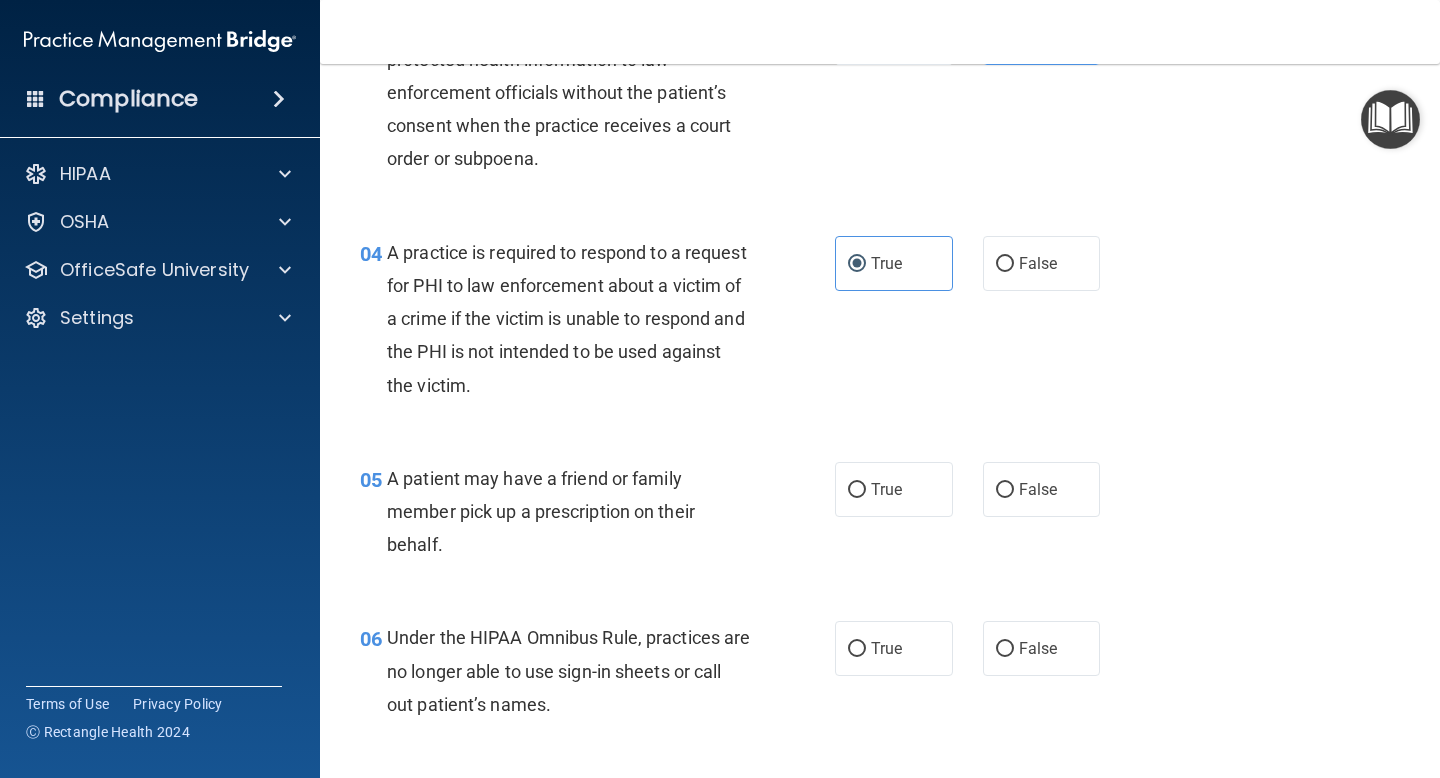scroll, scrollTop: 612, scrollLeft: 0, axis: vertical 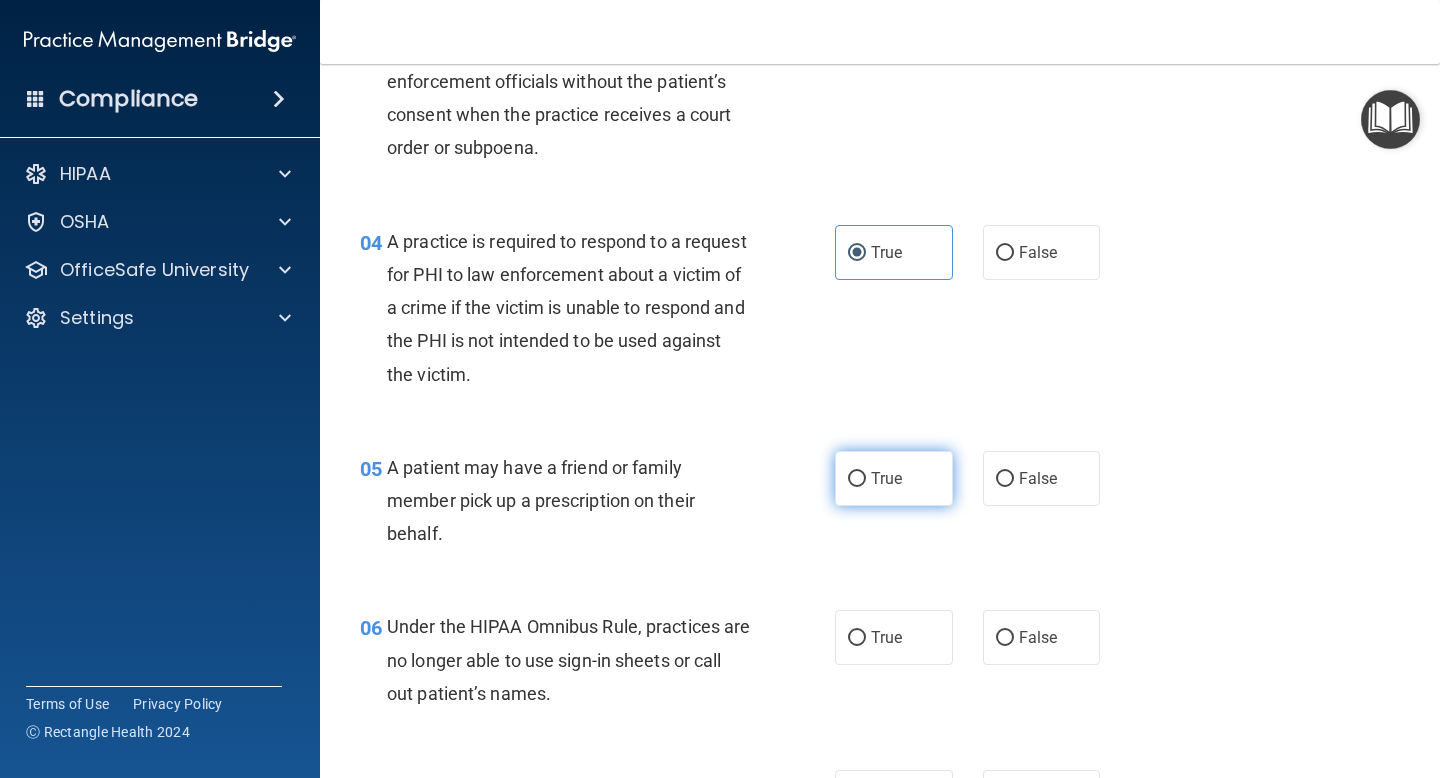 click on "True" at bounding box center (886, 478) 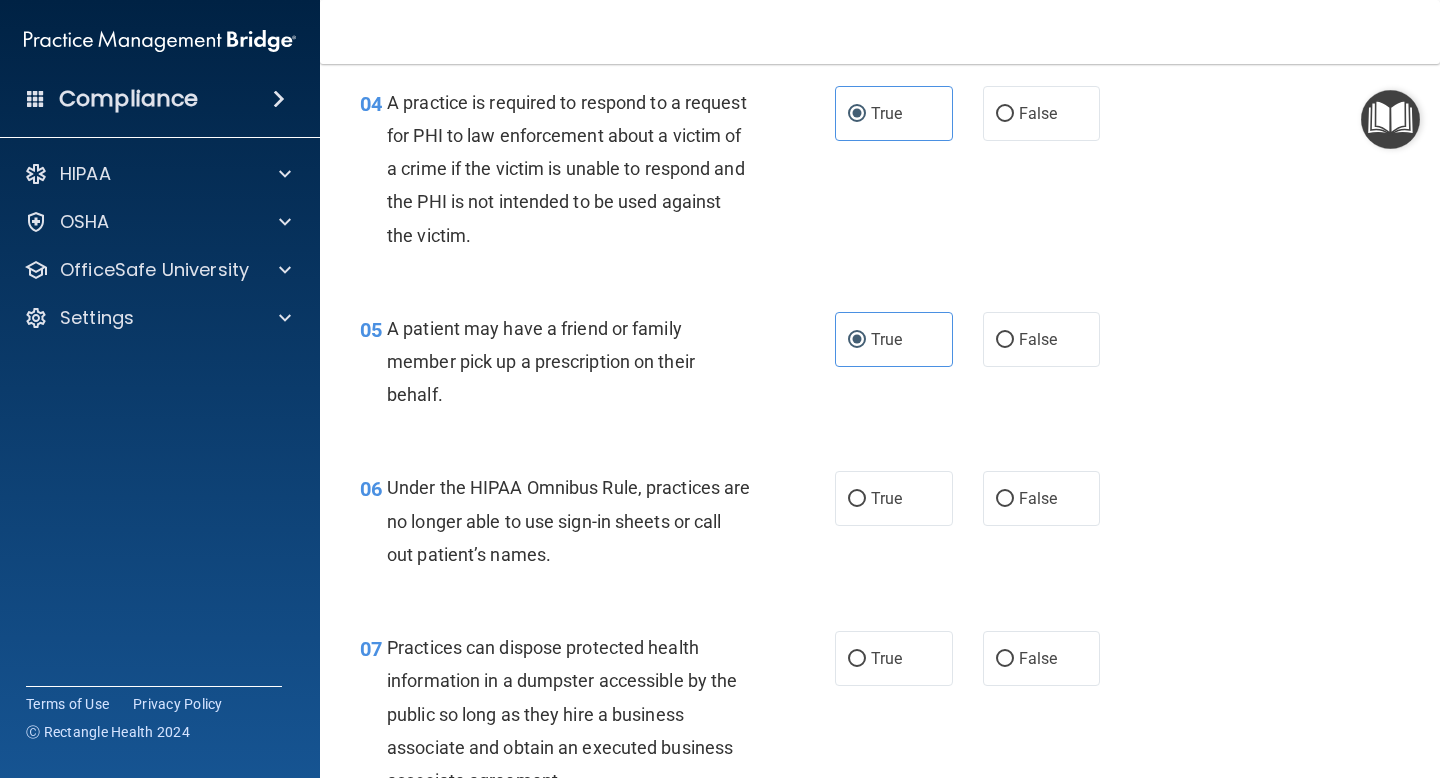 scroll, scrollTop: 754, scrollLeft: 0, axis: vertical 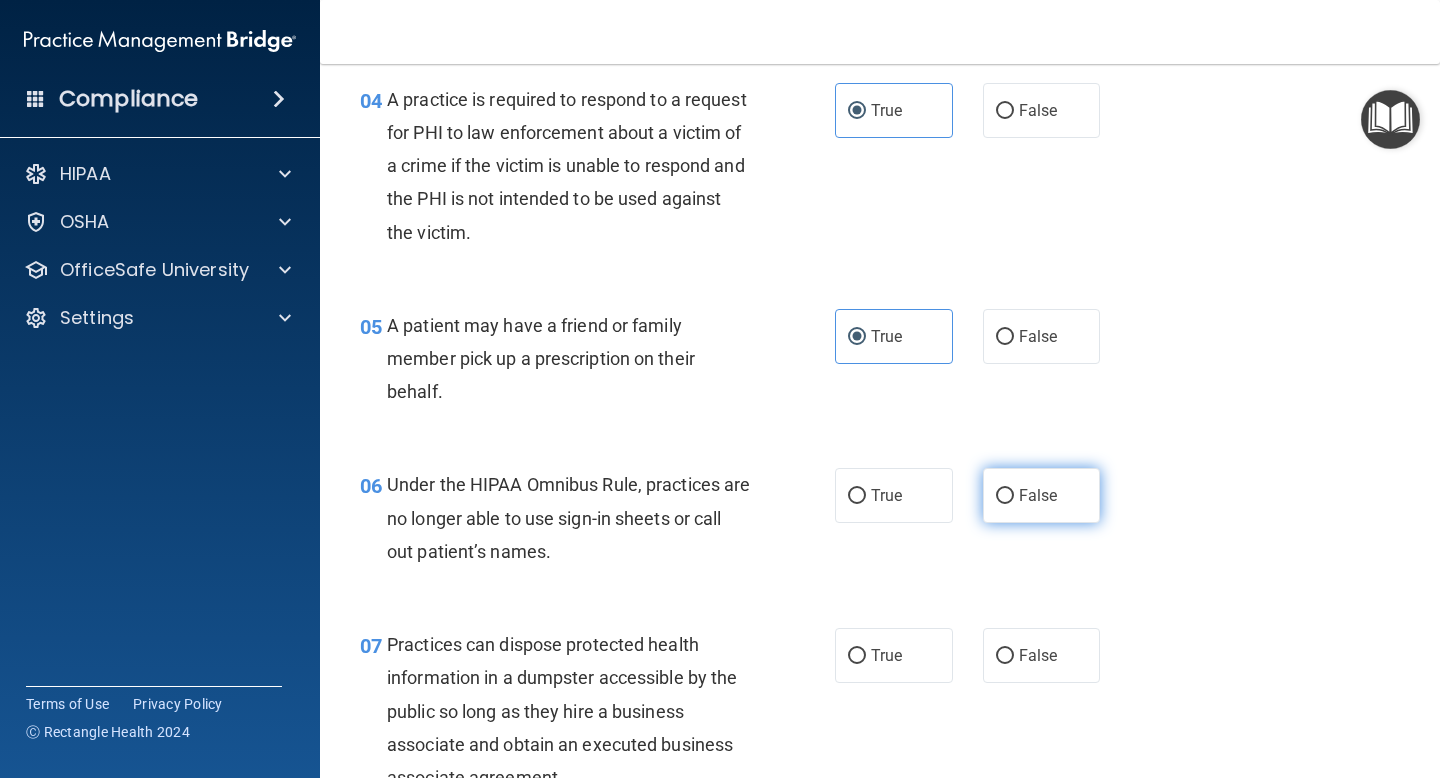 click on "False" at bounding box center [1005, 496] 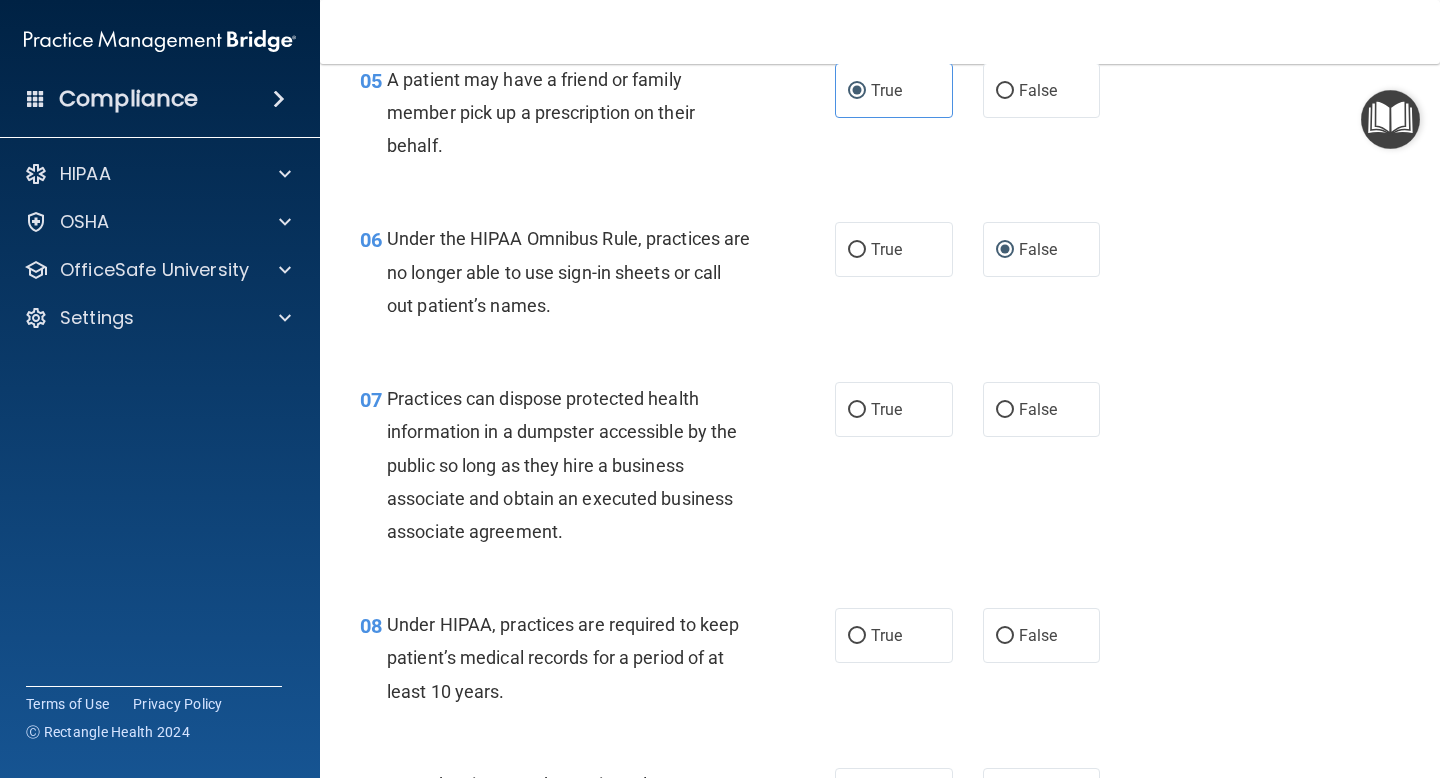 scroll, scrollTop: 1001, scrollLeft: 0, axis: vertical 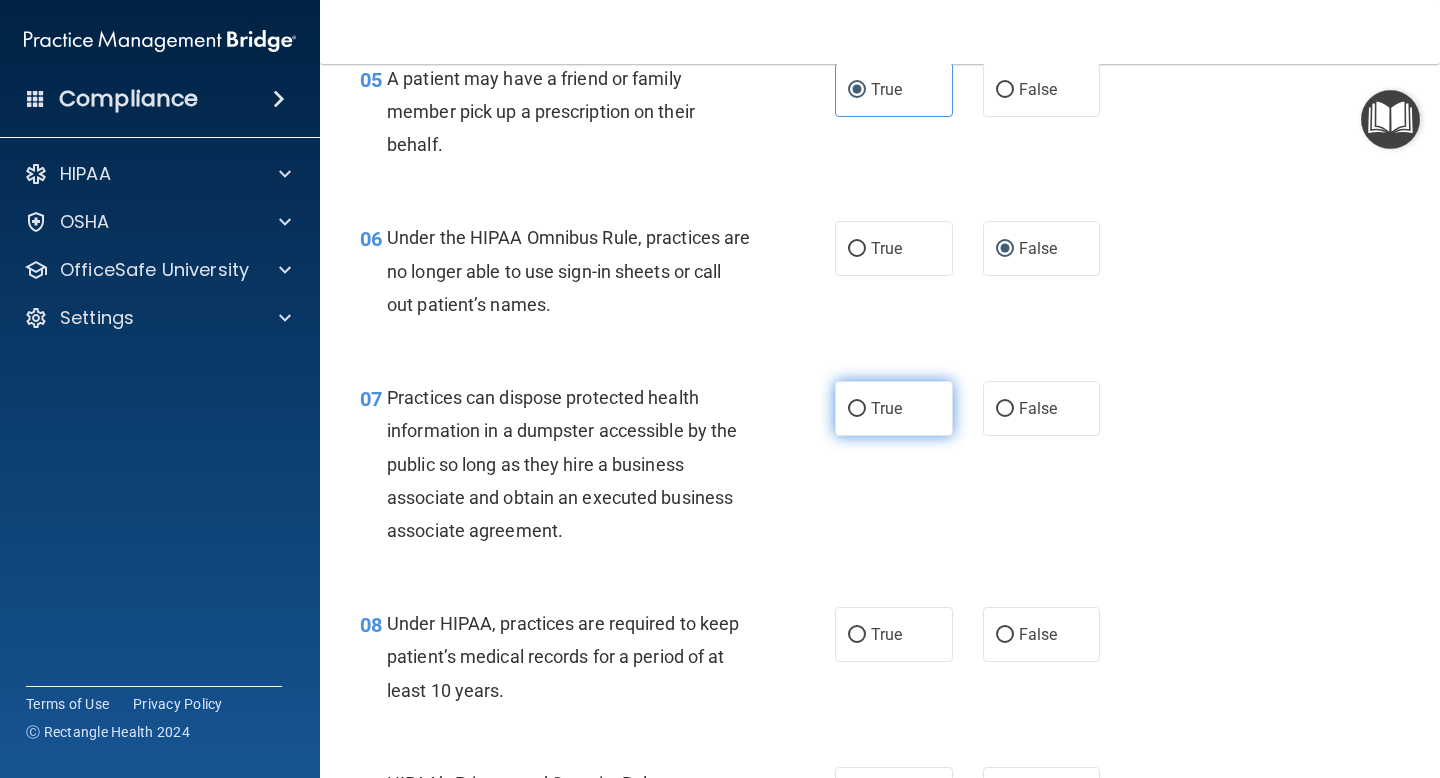 click on "True" at bounding box center [894, 408] 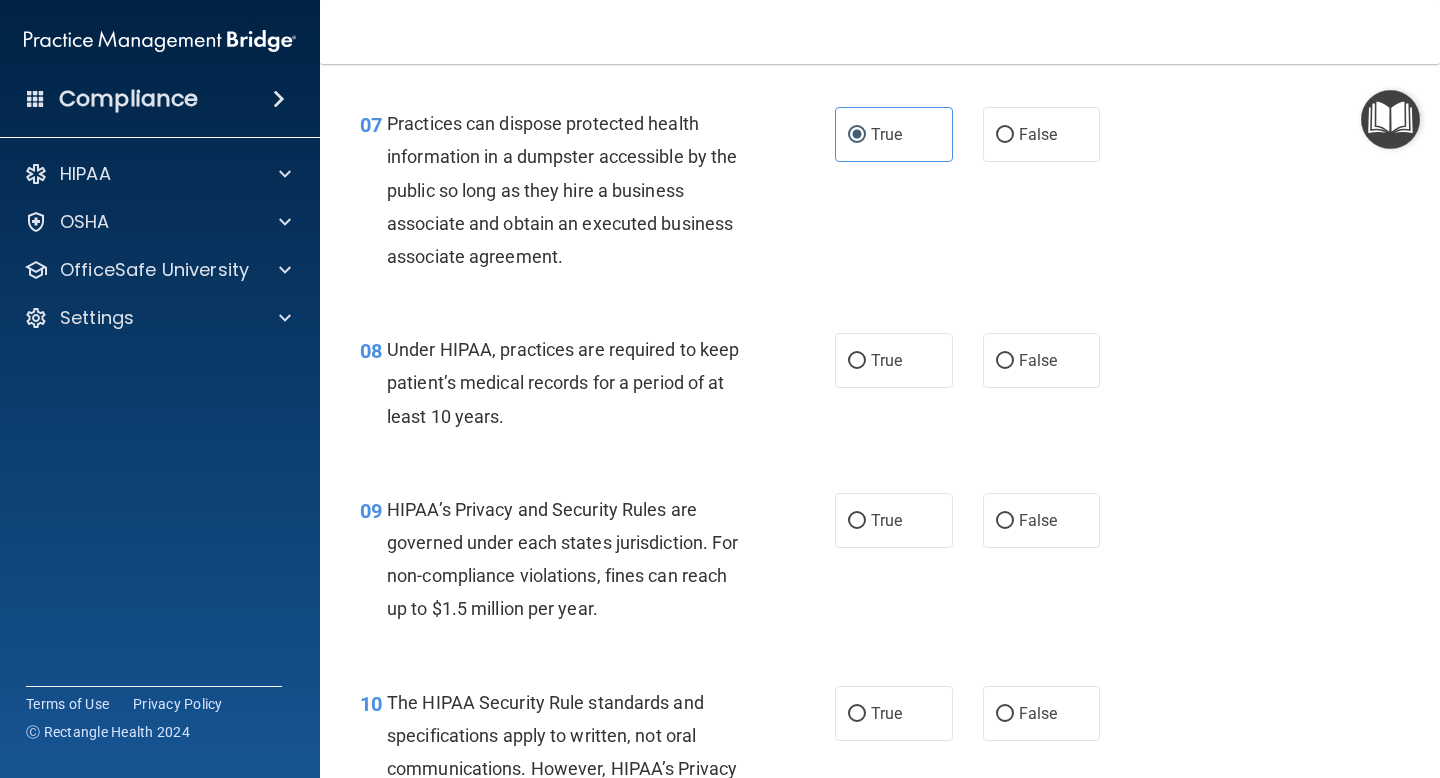 scroll, scrollTop: 1276, scrollLeft: 0, axis: vertical 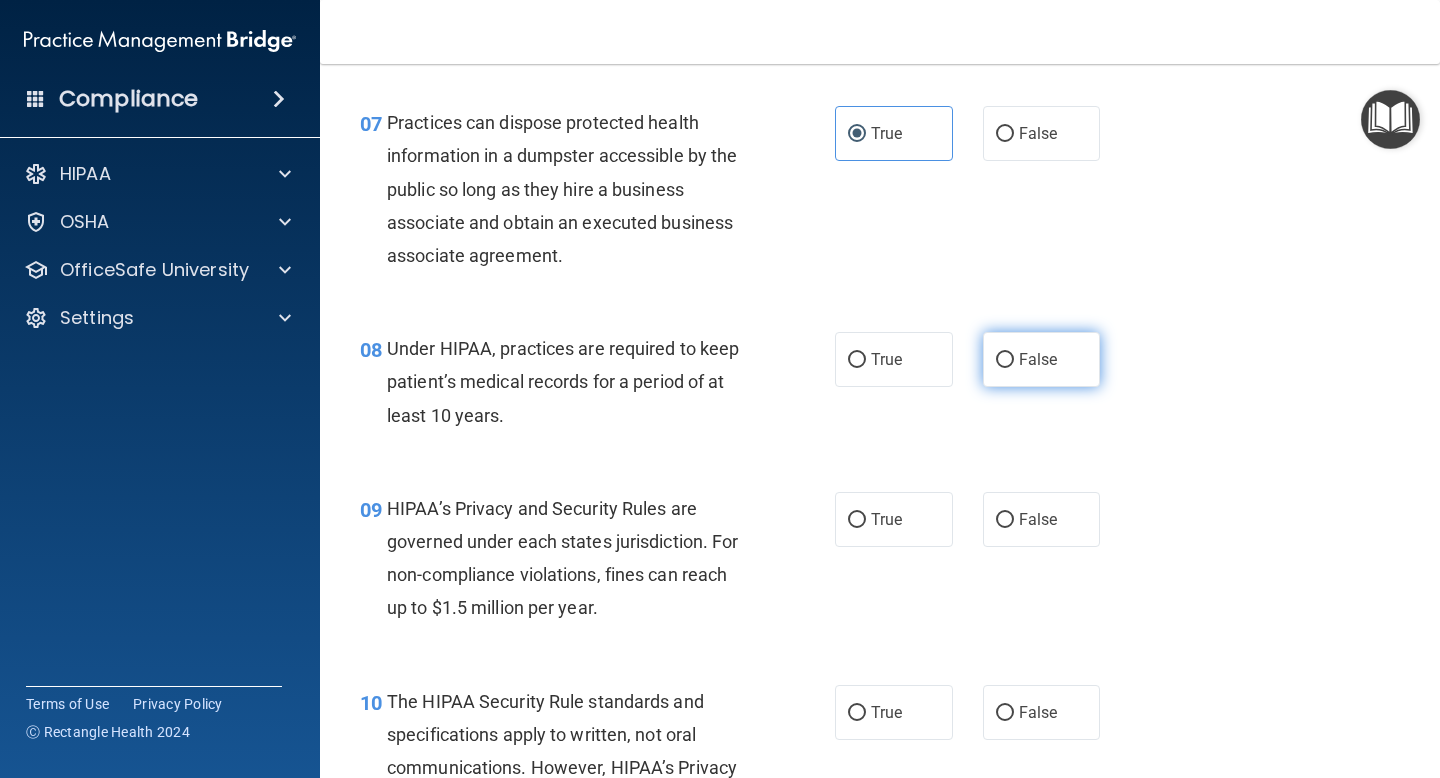 click on "False" at bounding box center [1042, 359] 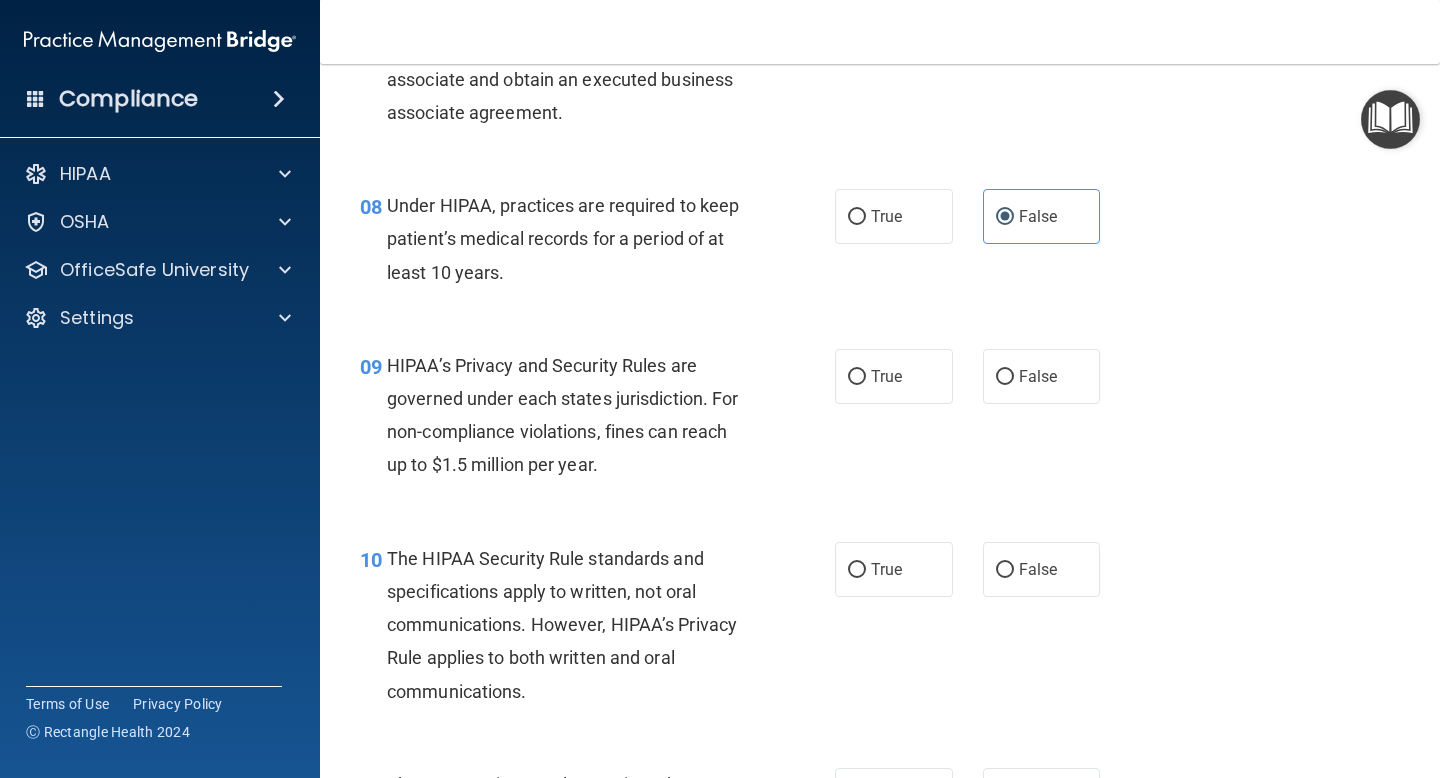 scroll, scrollTop: 1422, scrollLeft: 0, axis: vertical 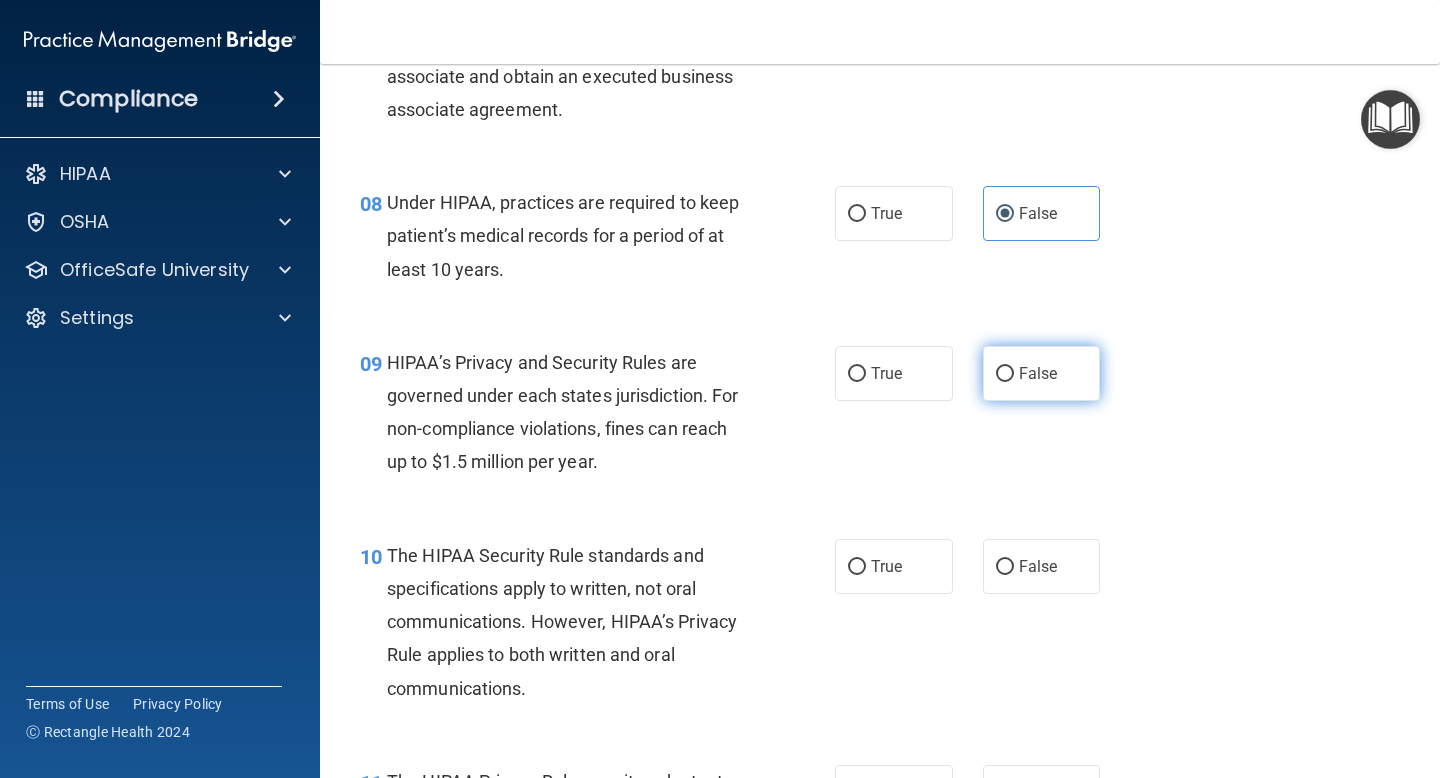 click on "False" at bounding box center (1042, 373) 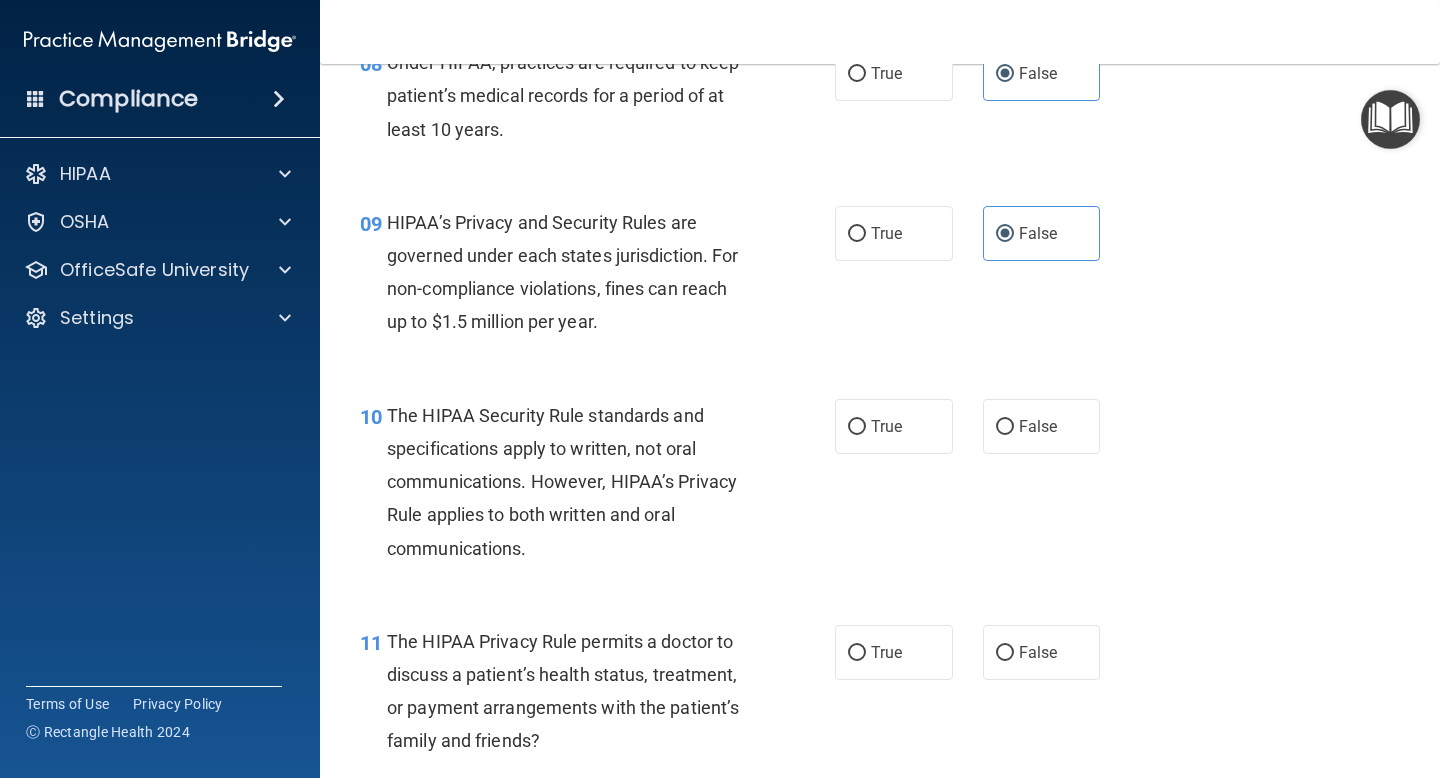 scroll, scrollTop: 1564, scrollLeft: 0, axis: vertical 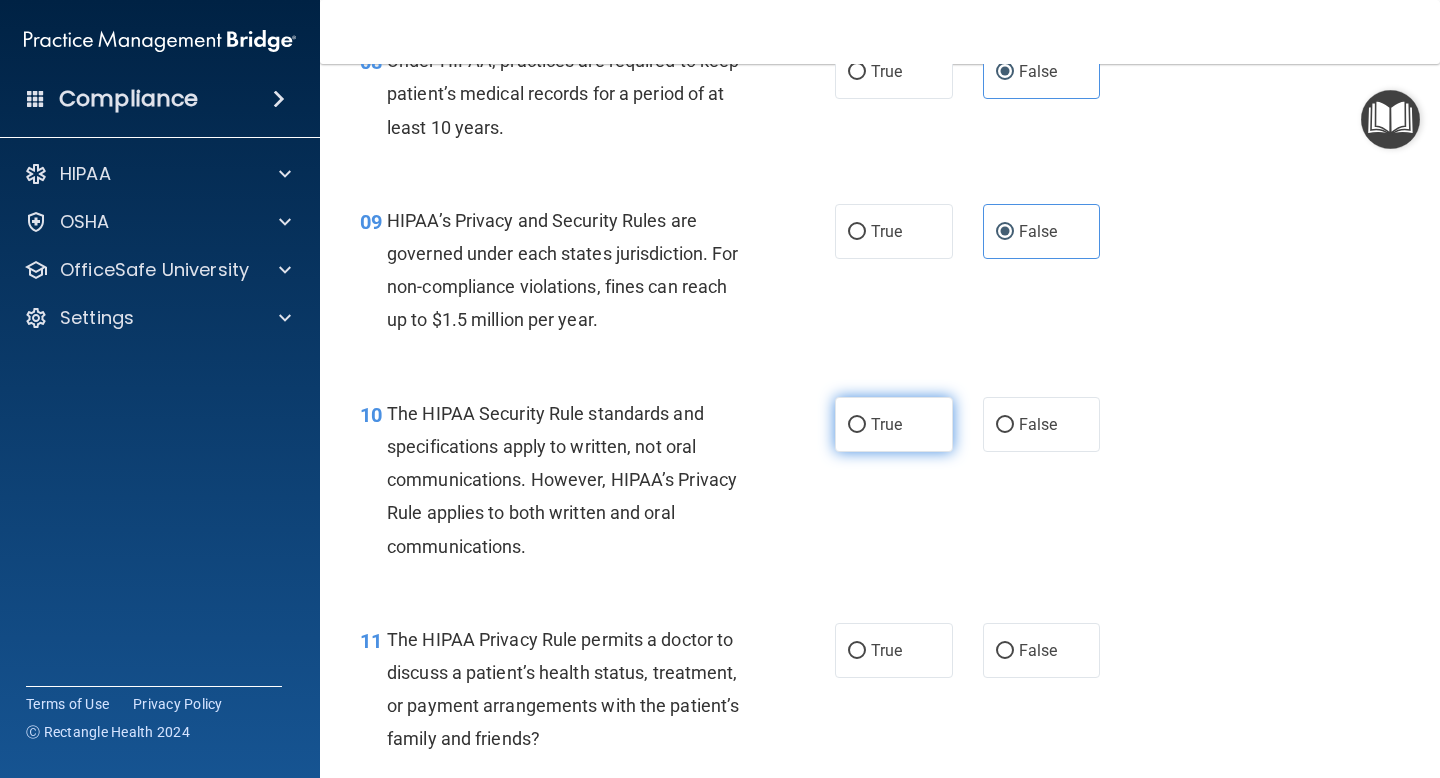 click on "True" at bounding box center [894, 424] 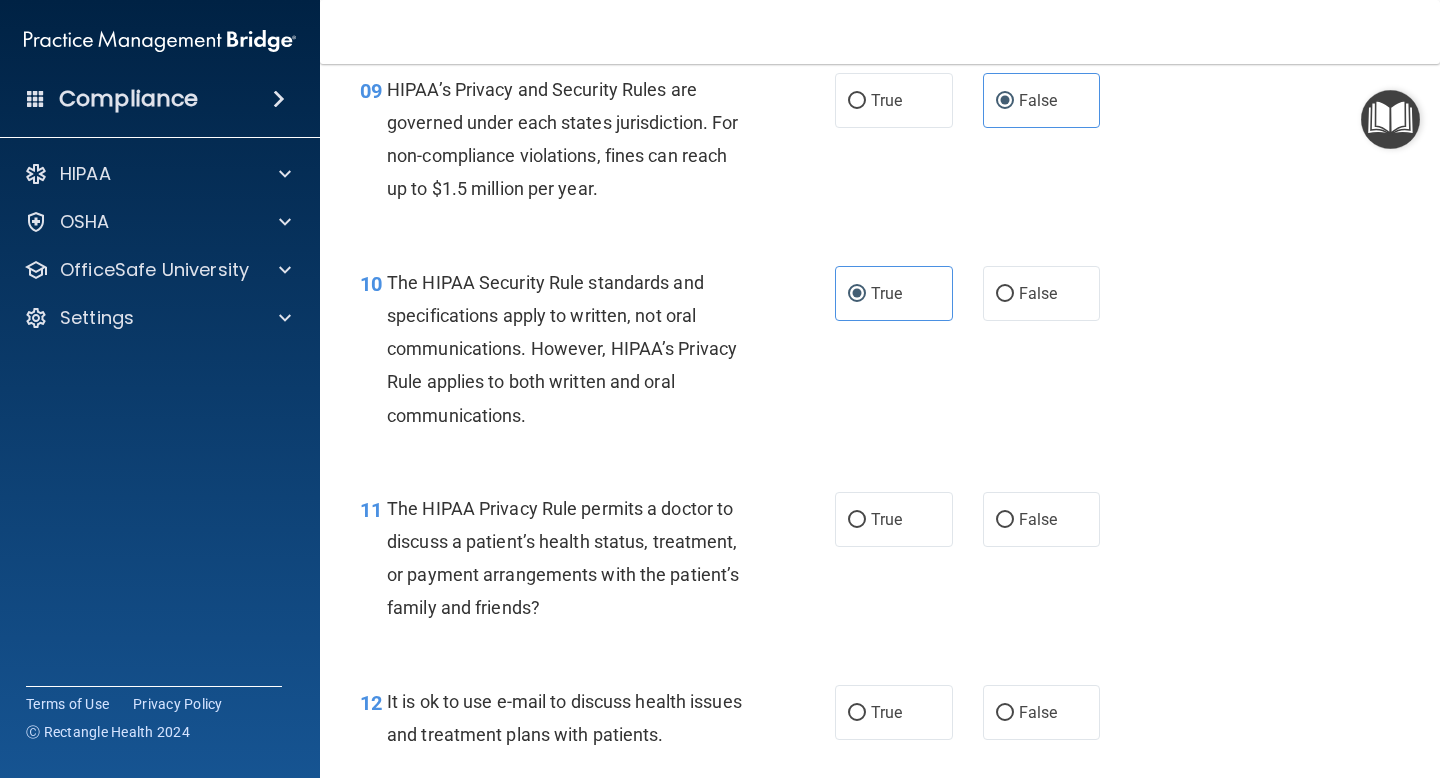 scroll, scrollTop: 1706, scrollLeft: 0, axis: vertical 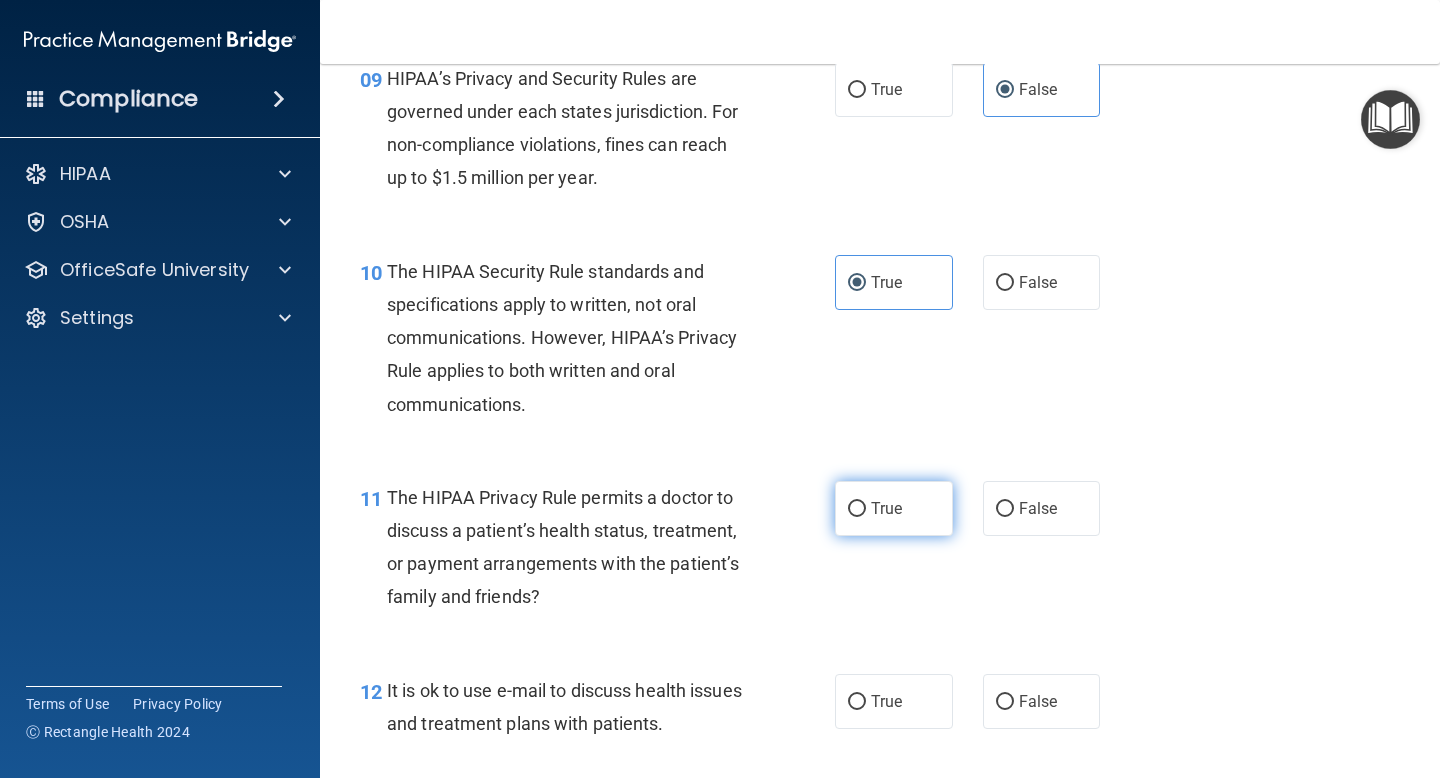 click on "True" at bounding box center [857, 509] 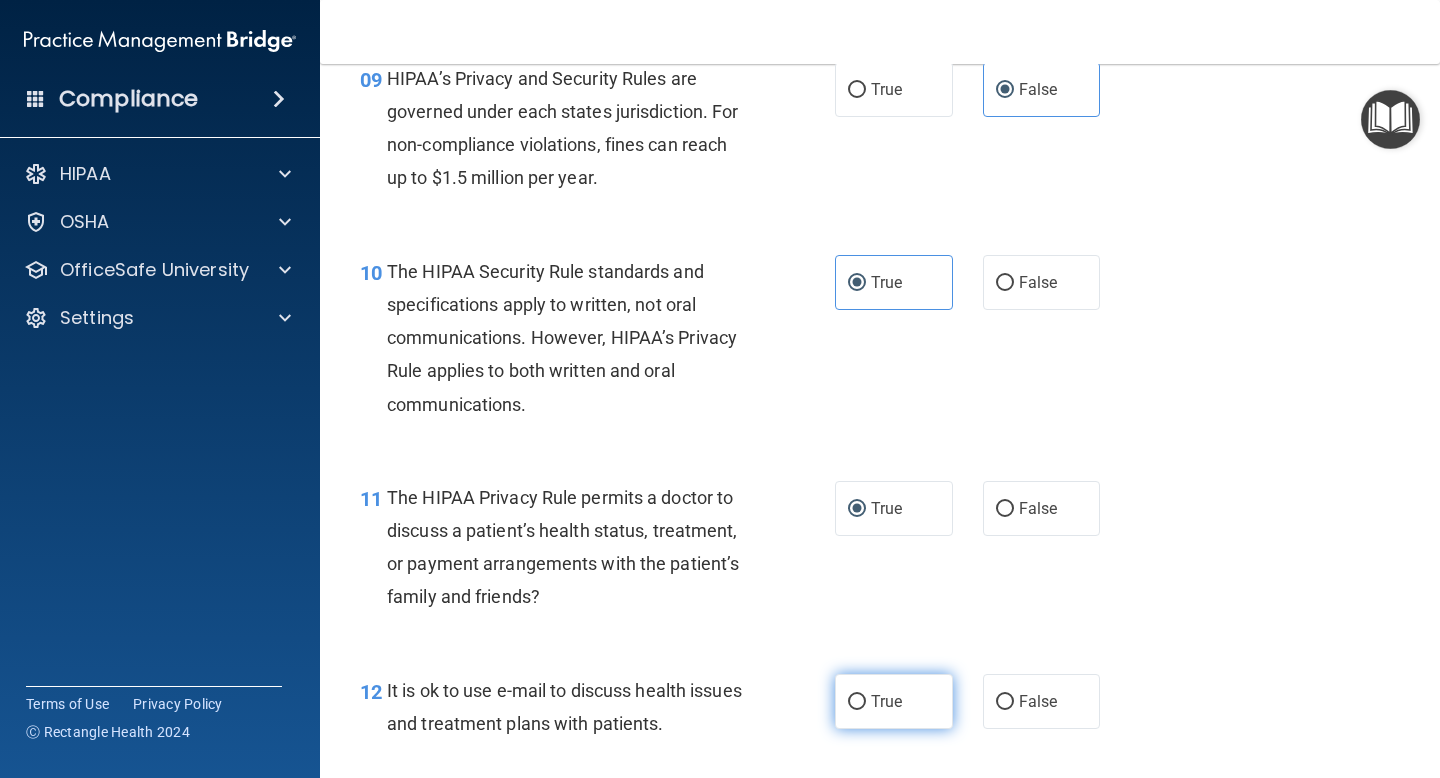 click on "True" at bounding box center [857, 702] 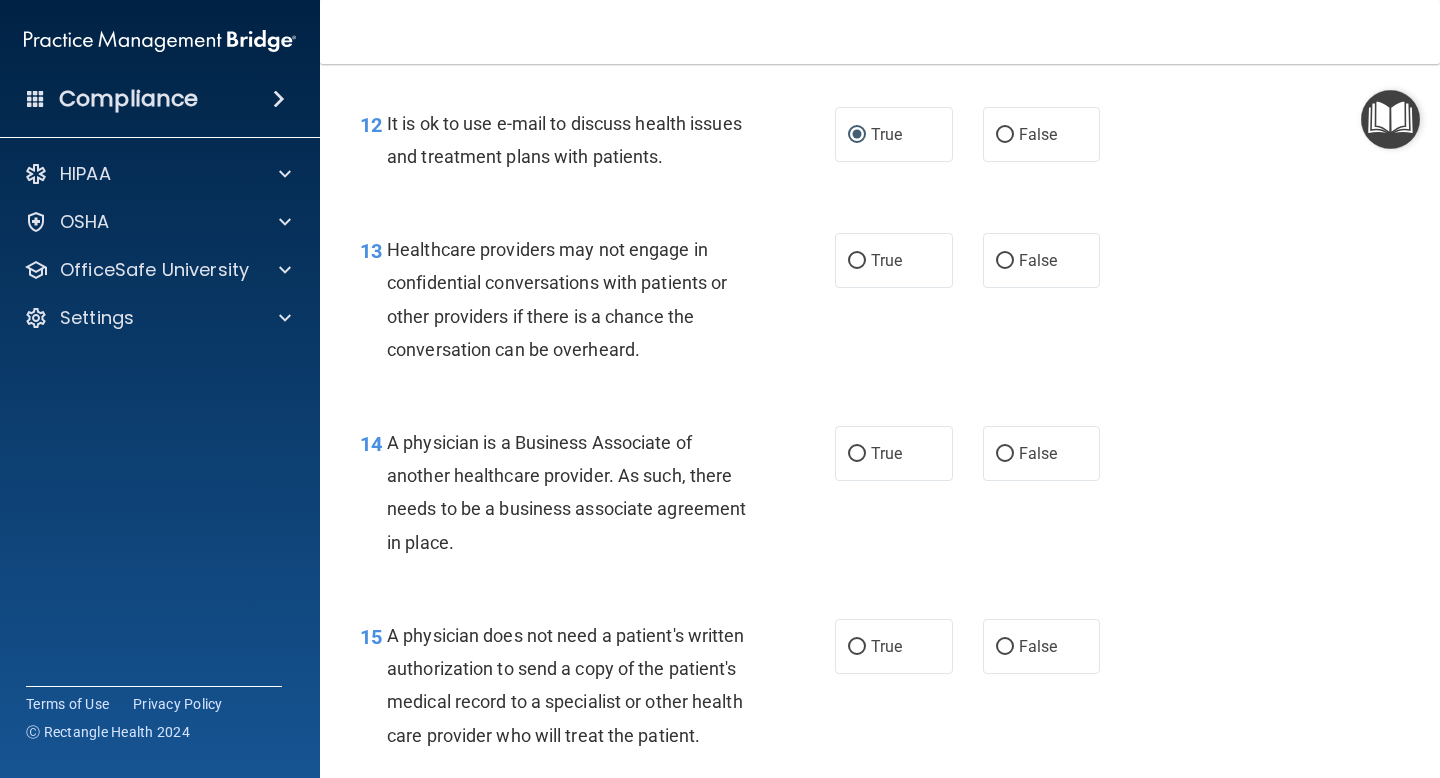 scroll, scrollTop: 2280, scrollLeft: 0, axis: vertical 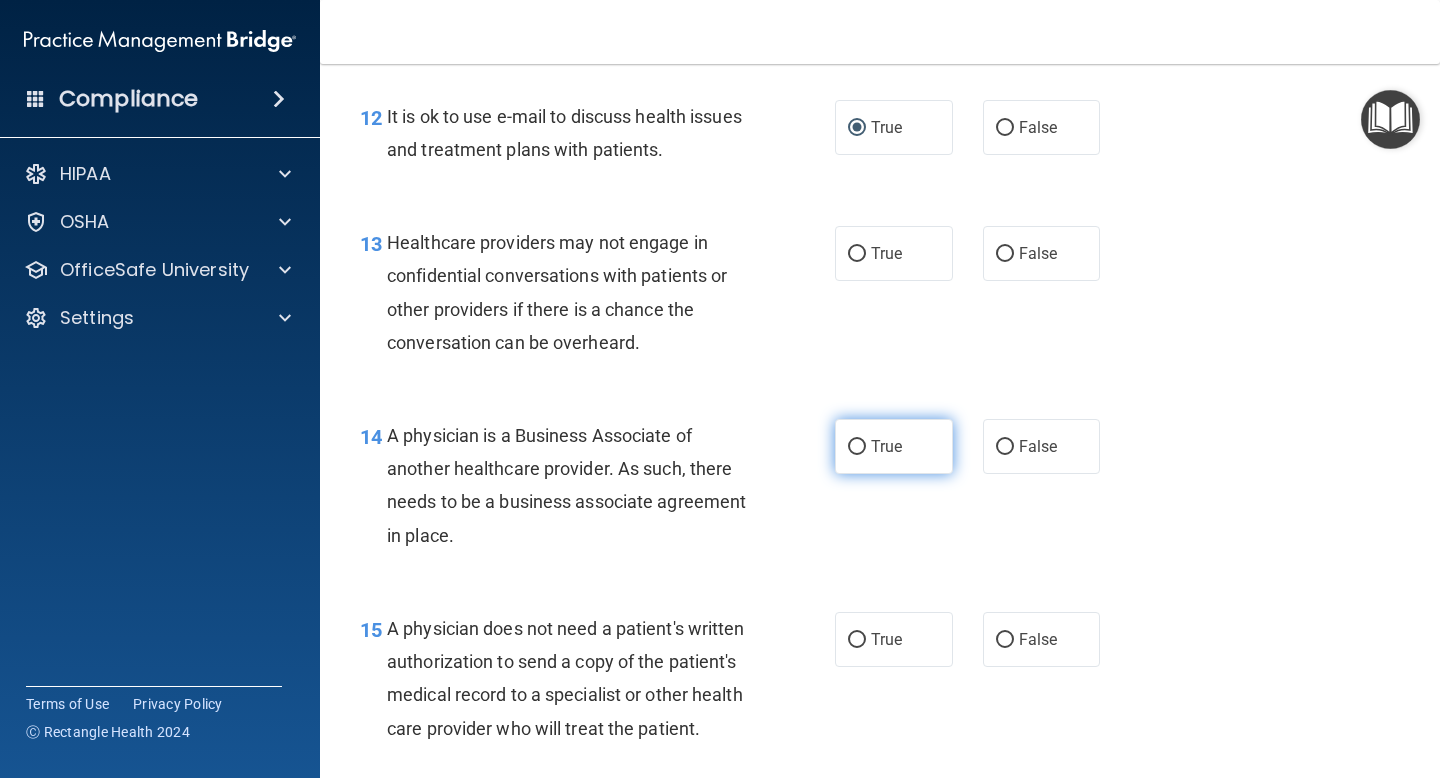 click on "True" at bounding box center (894, 446) 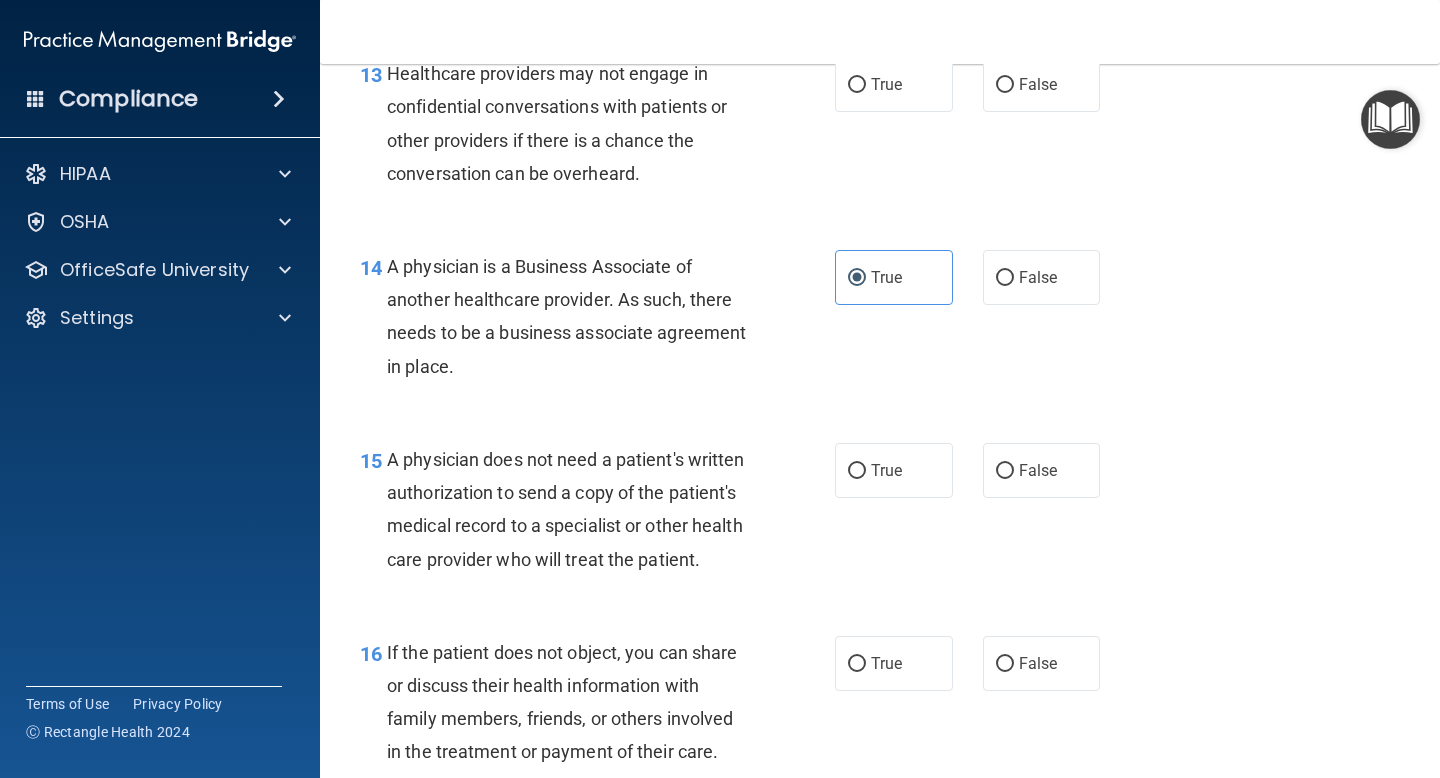 scroll, scrollTop: 2456, scrollLeft: 0, axis: vertical 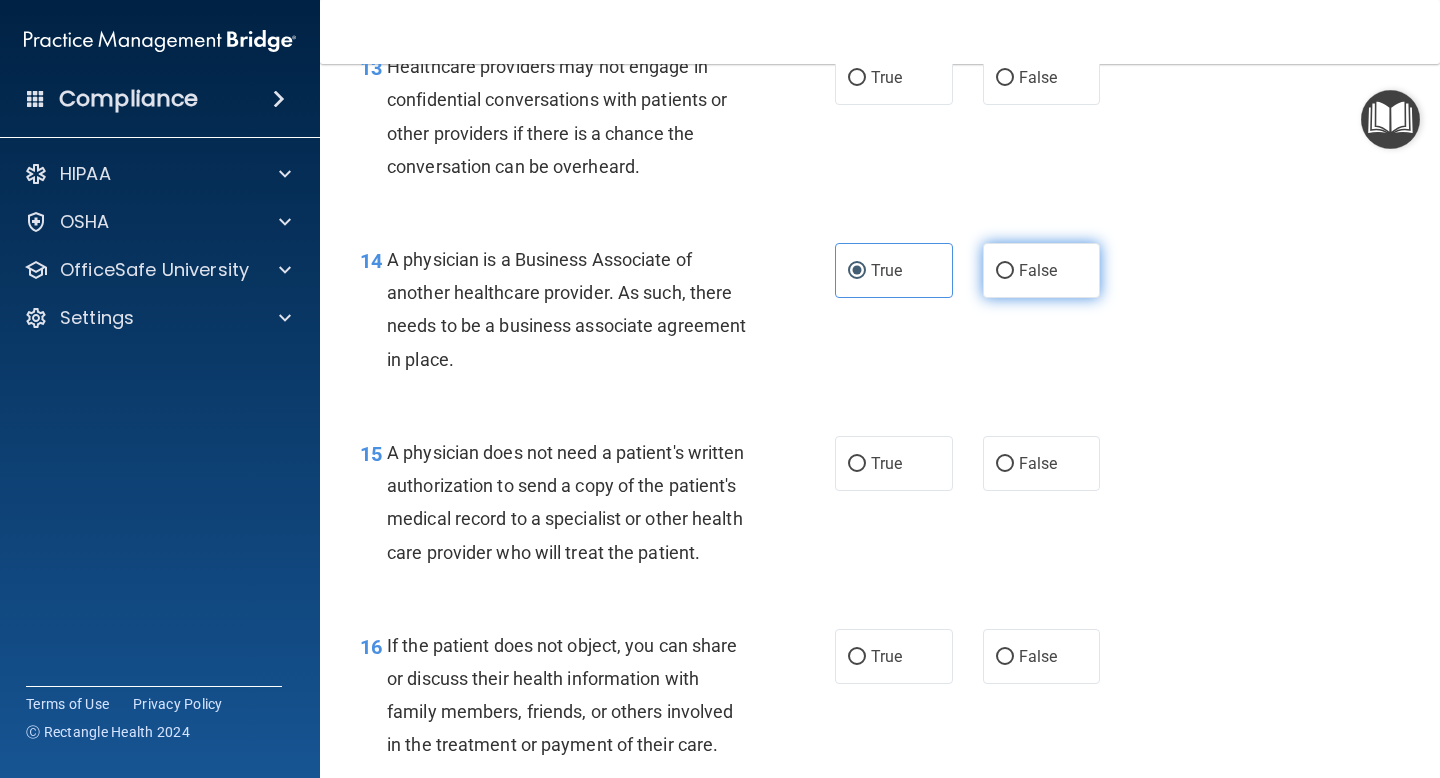 click on "False" at bounding box center [1042, 270] 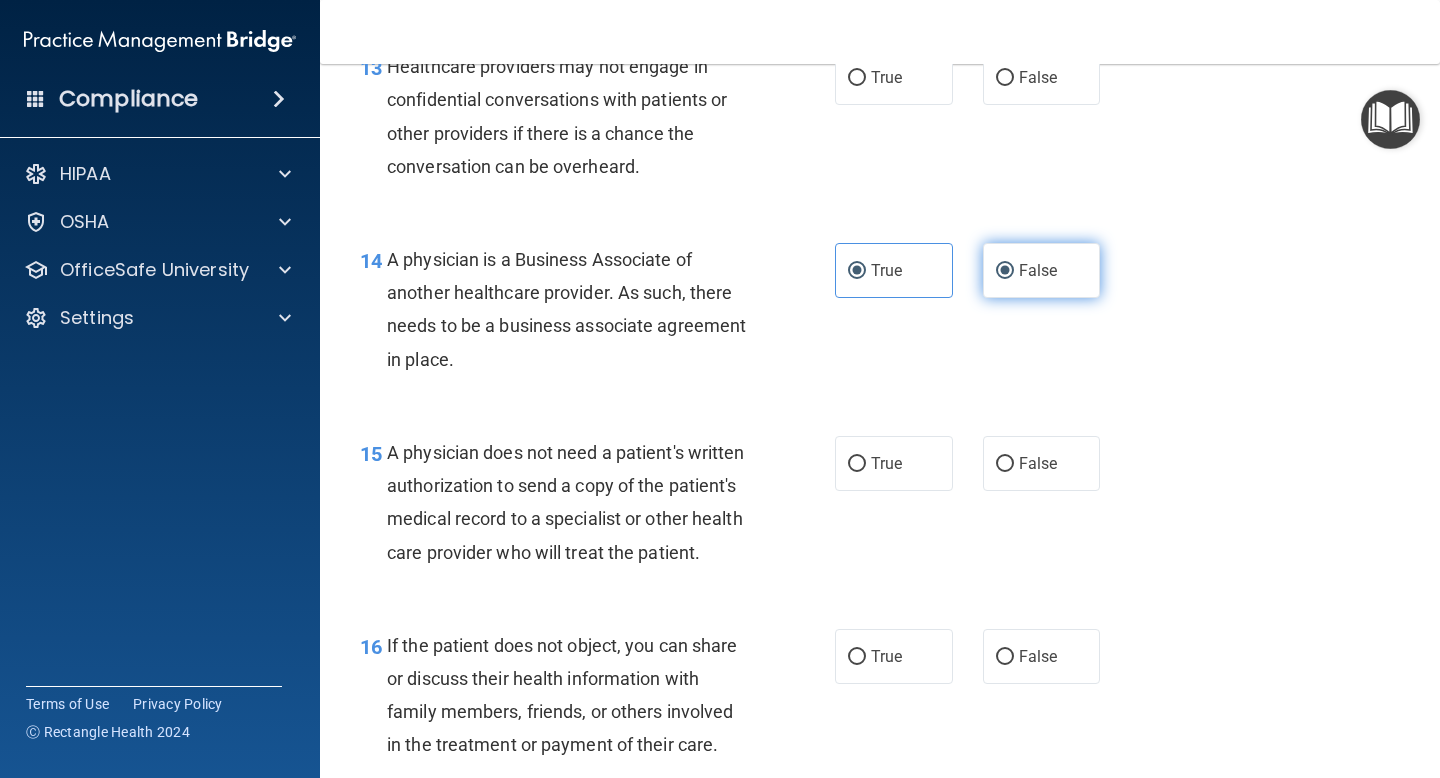 radio on "false" 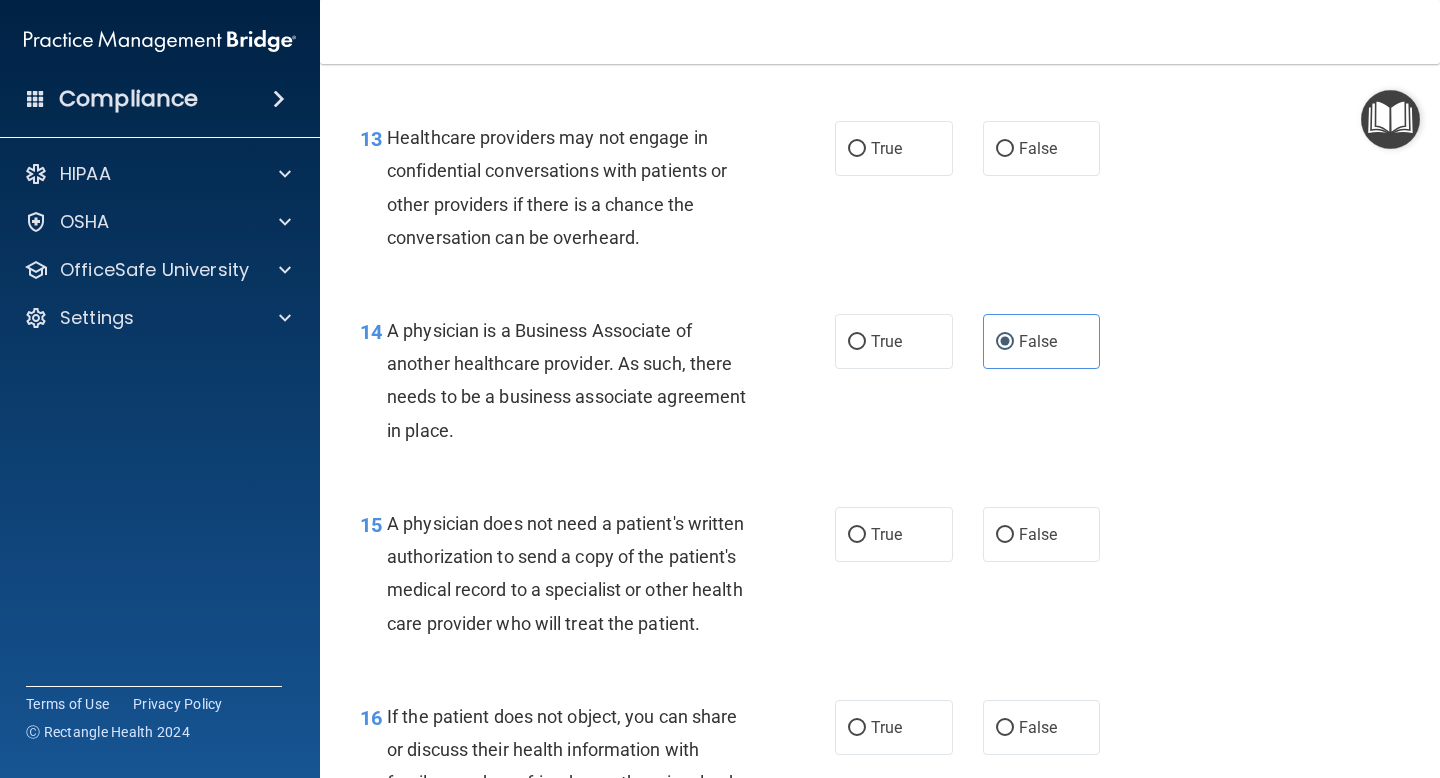 scroll, scrollTop: 2384, scrollLeft: 0, axis: vertical 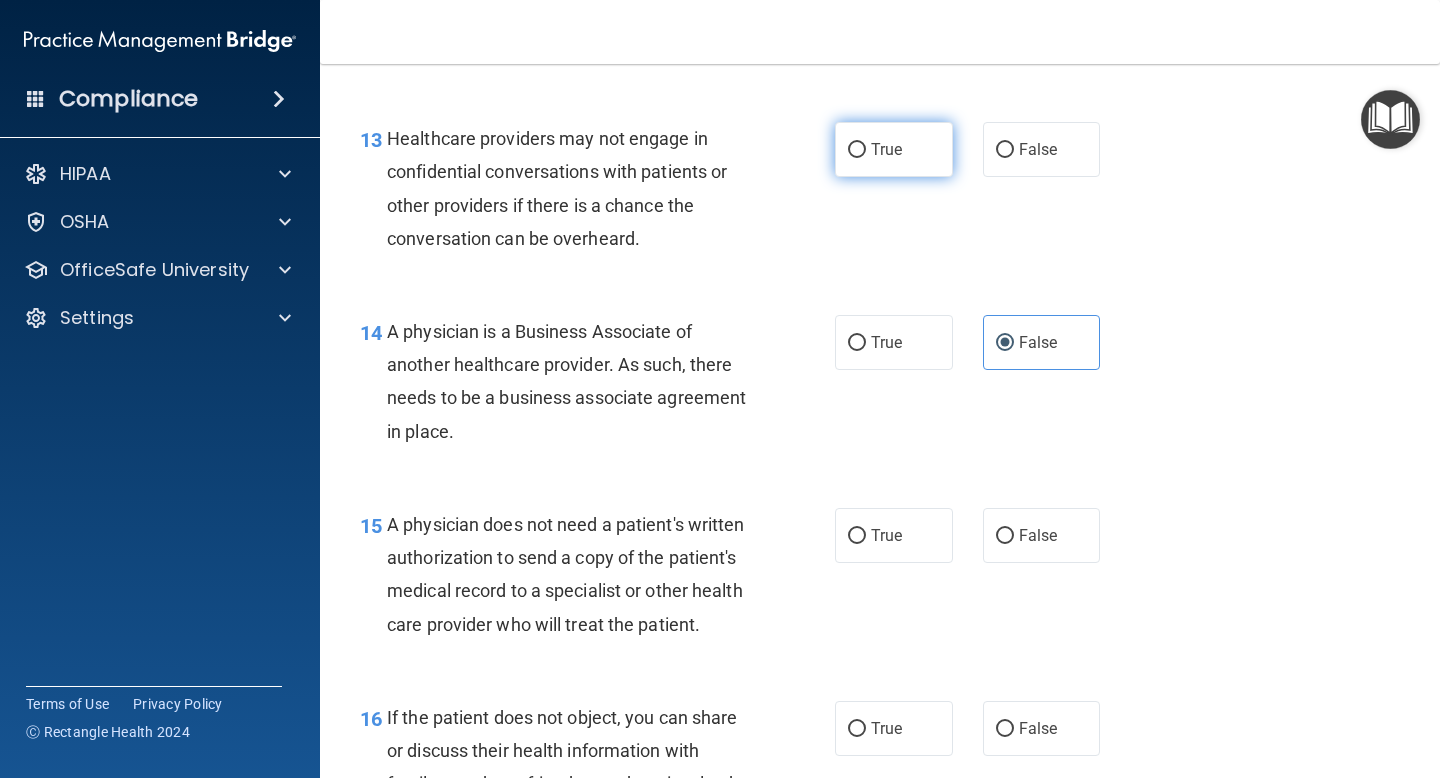 click on "True" at bounding box center [894, 149] 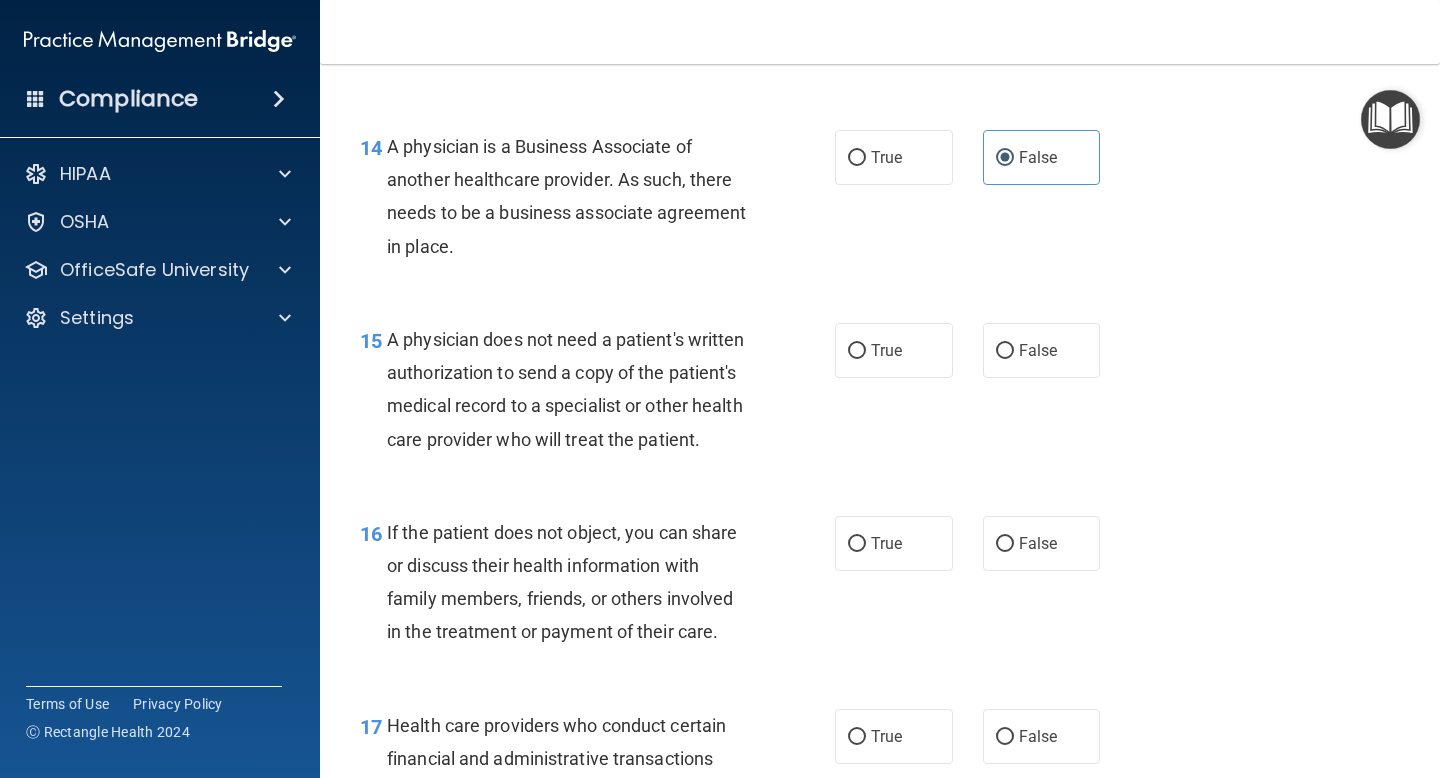 scroll, scrollTop: 2577, scrollLeft: 0, axis: vertical 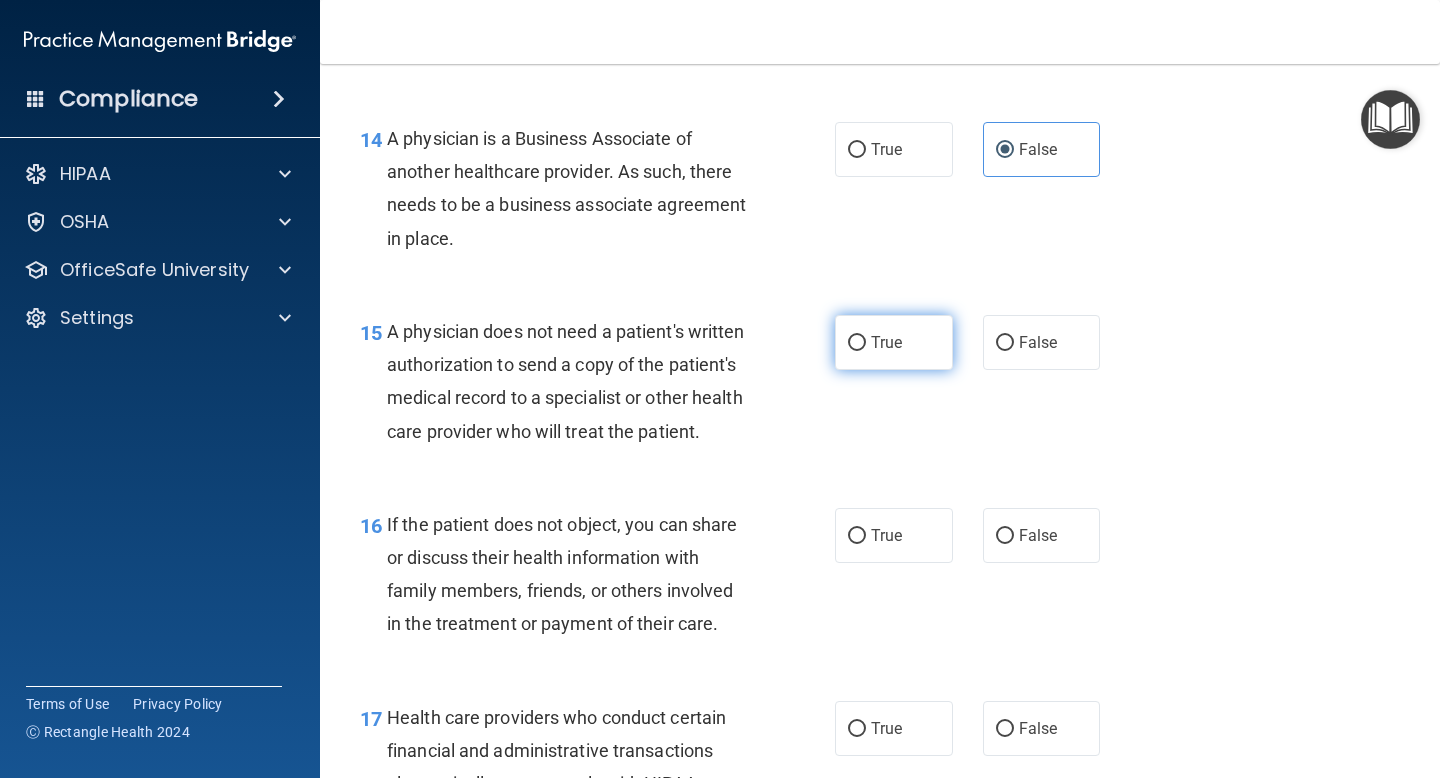 click on "True" at bounding box center (894, 342) 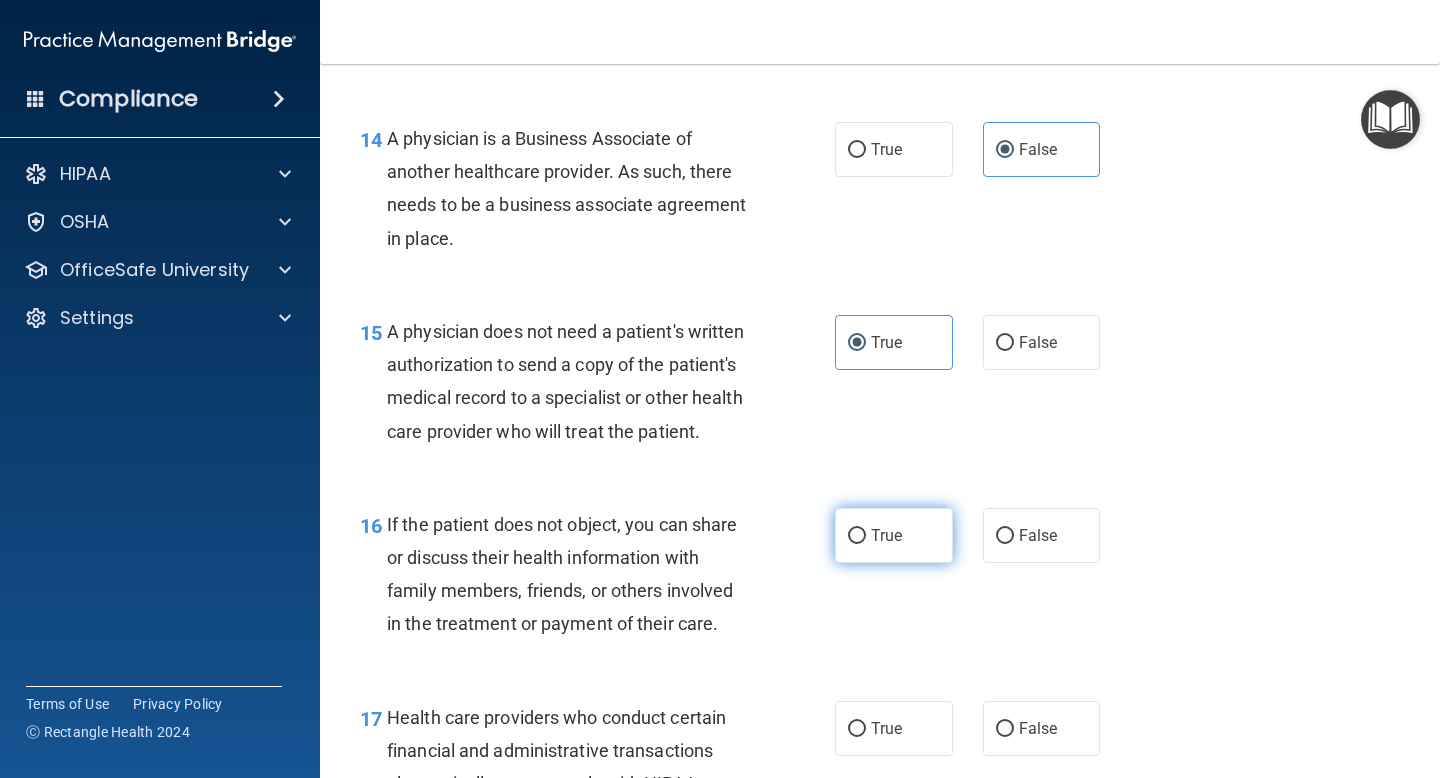 click on "True" at bounding box center (894, 535) 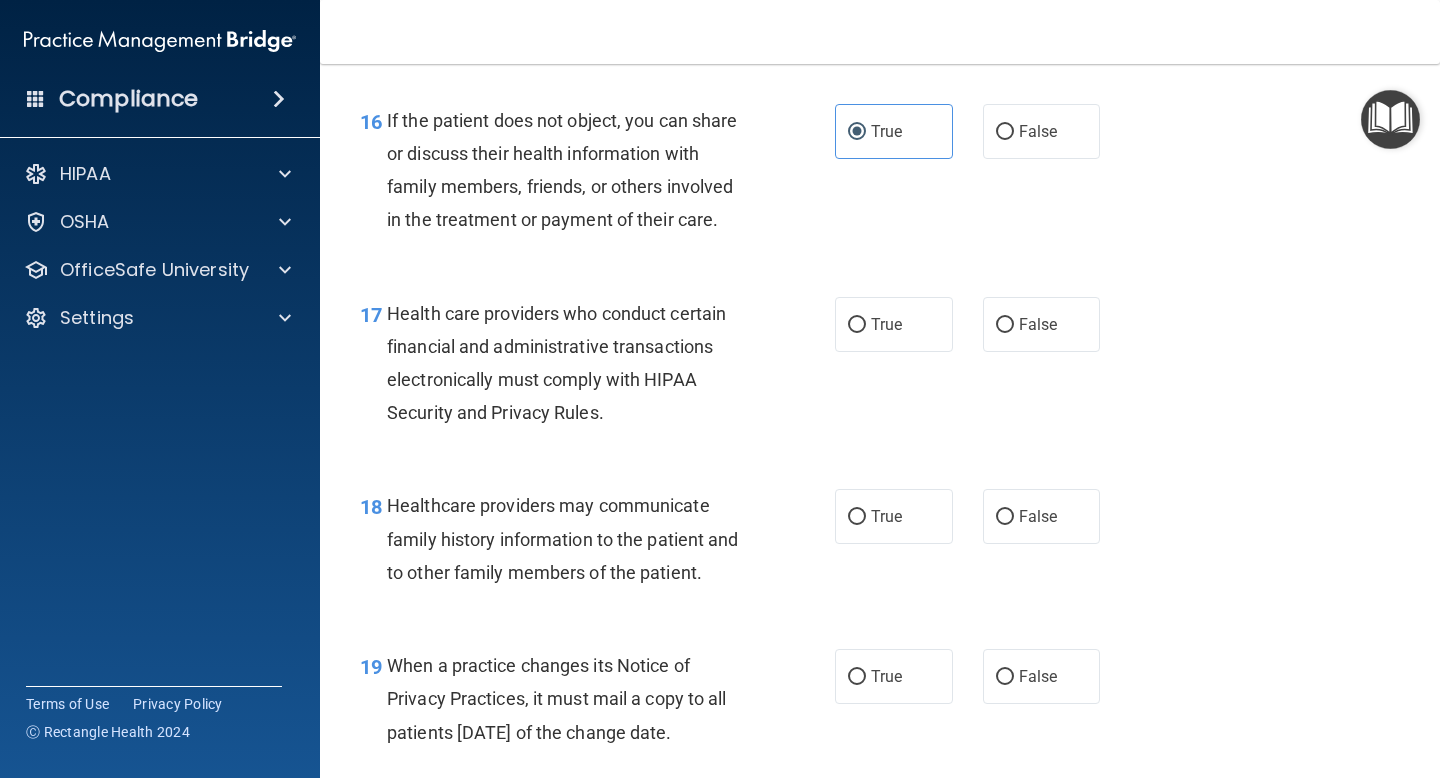 scroll, scrollTop: 2987, scrollLeft: 0, axis: vertical 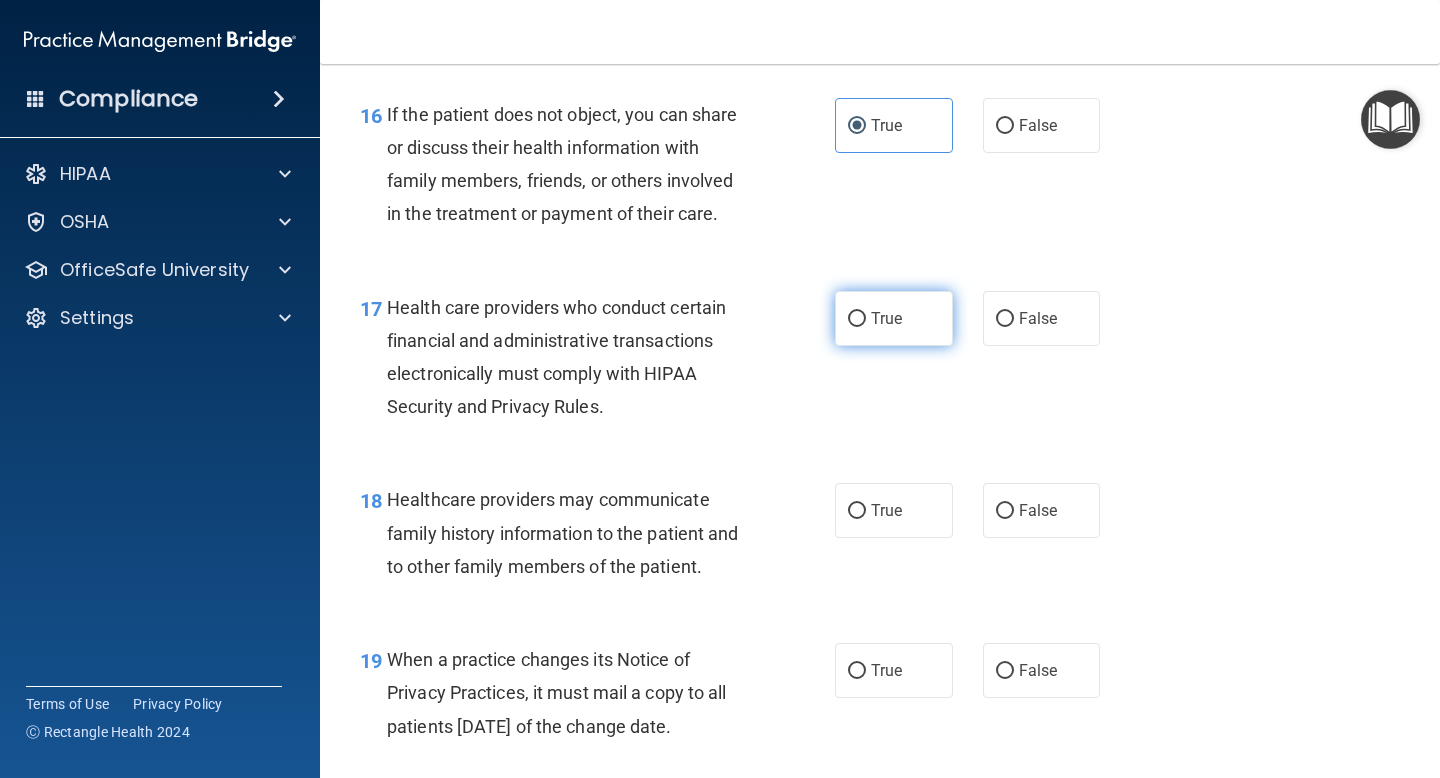 click on "True" at bounding box center (886, 318) 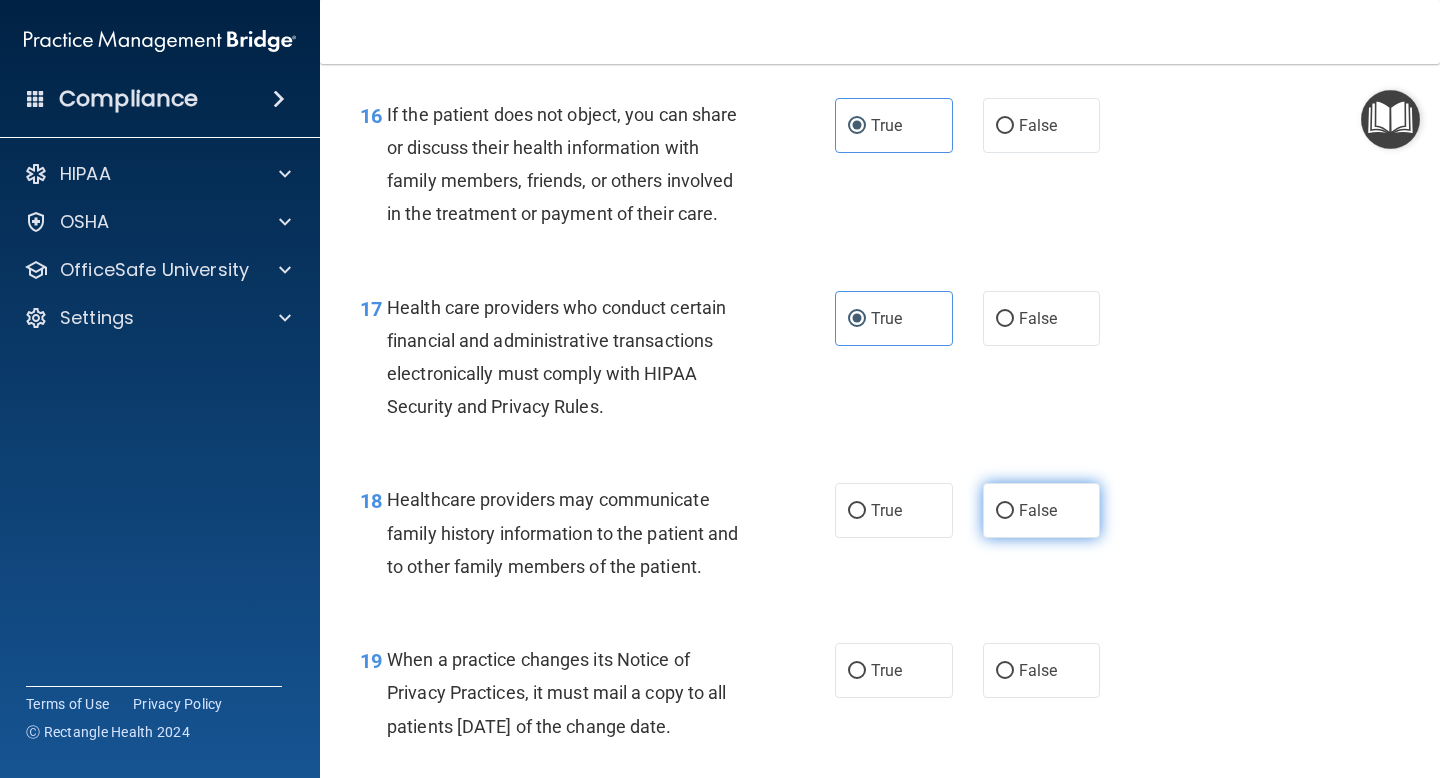 click on "False" at bounding box center (1042, 510) 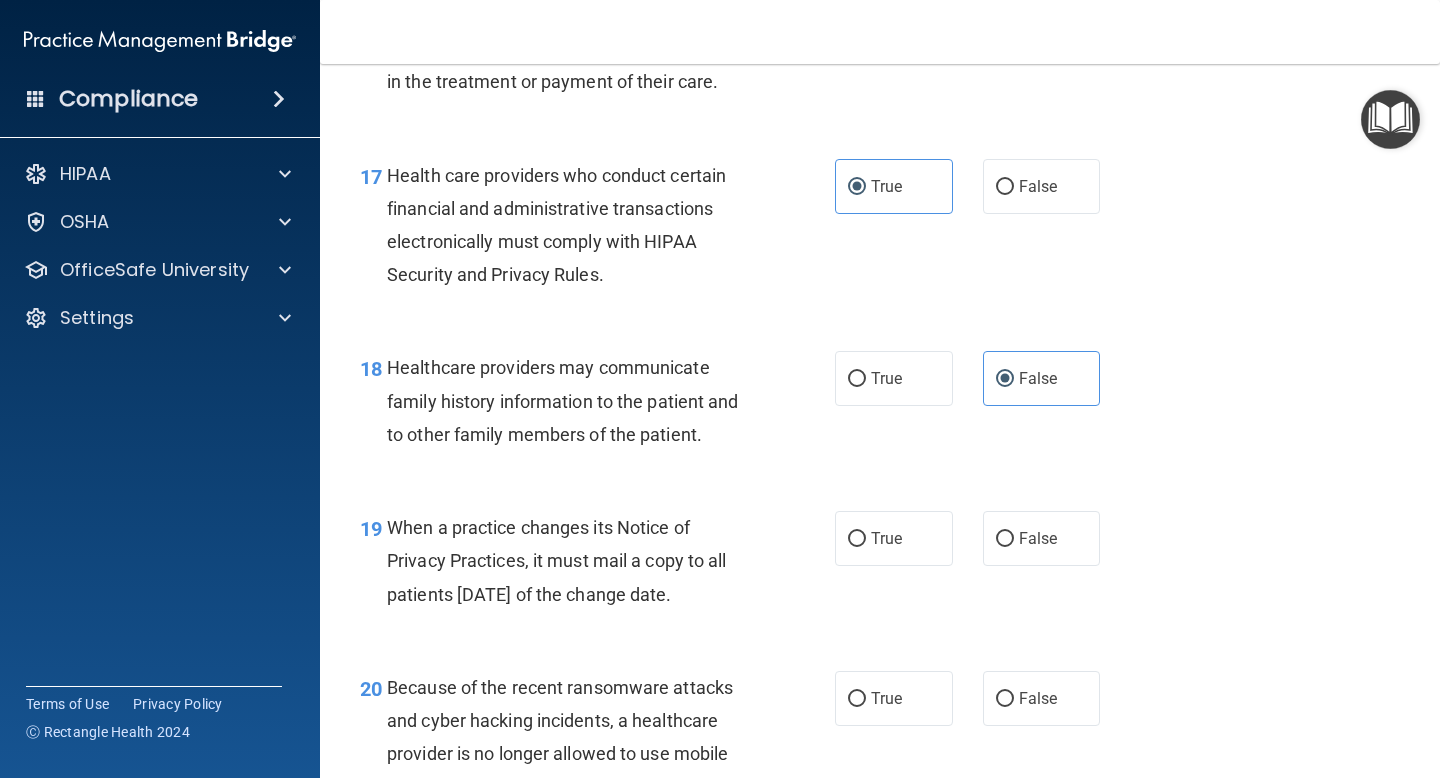 scroll, scrollTop: 3132, scrollLeft: 0, axis: vertical 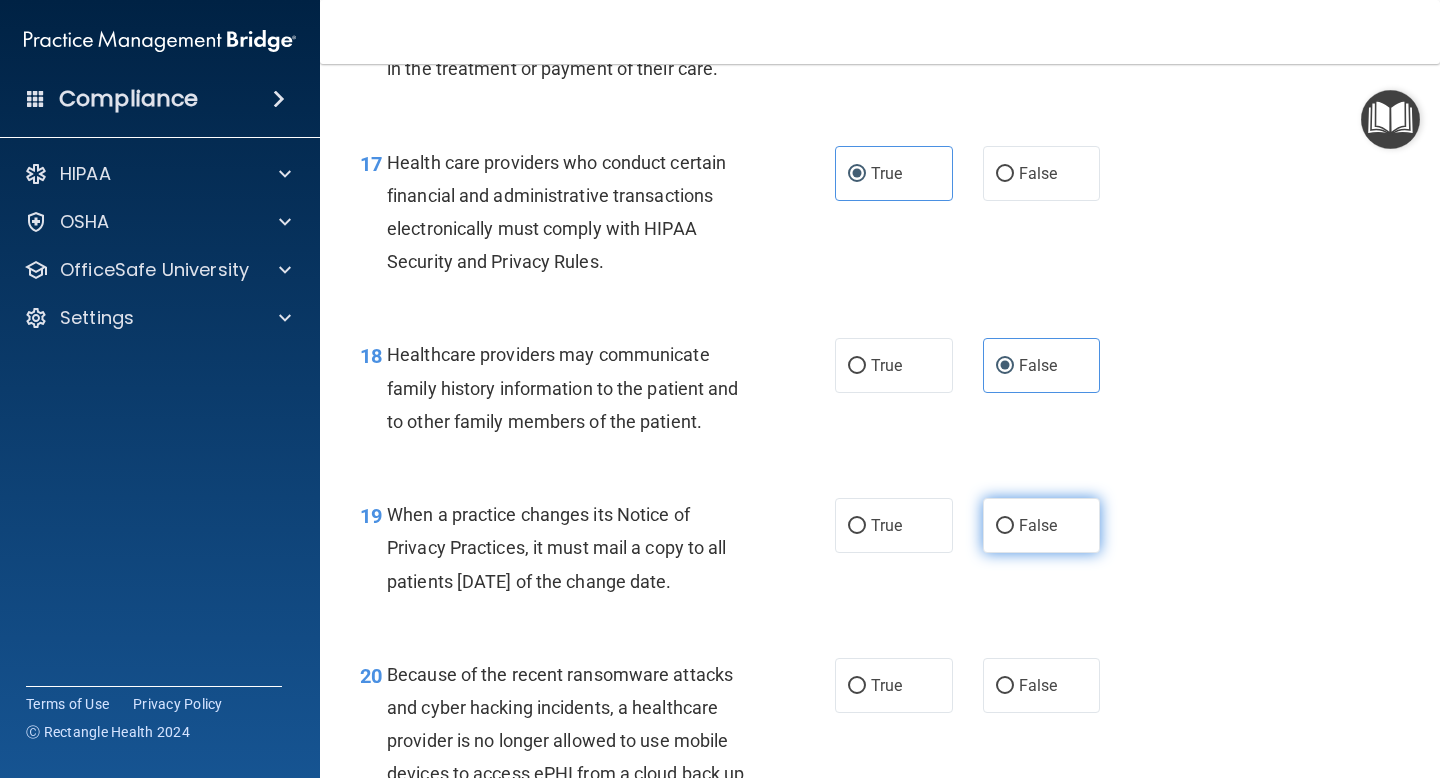 click on "False" at bounding box center (1038, 525) 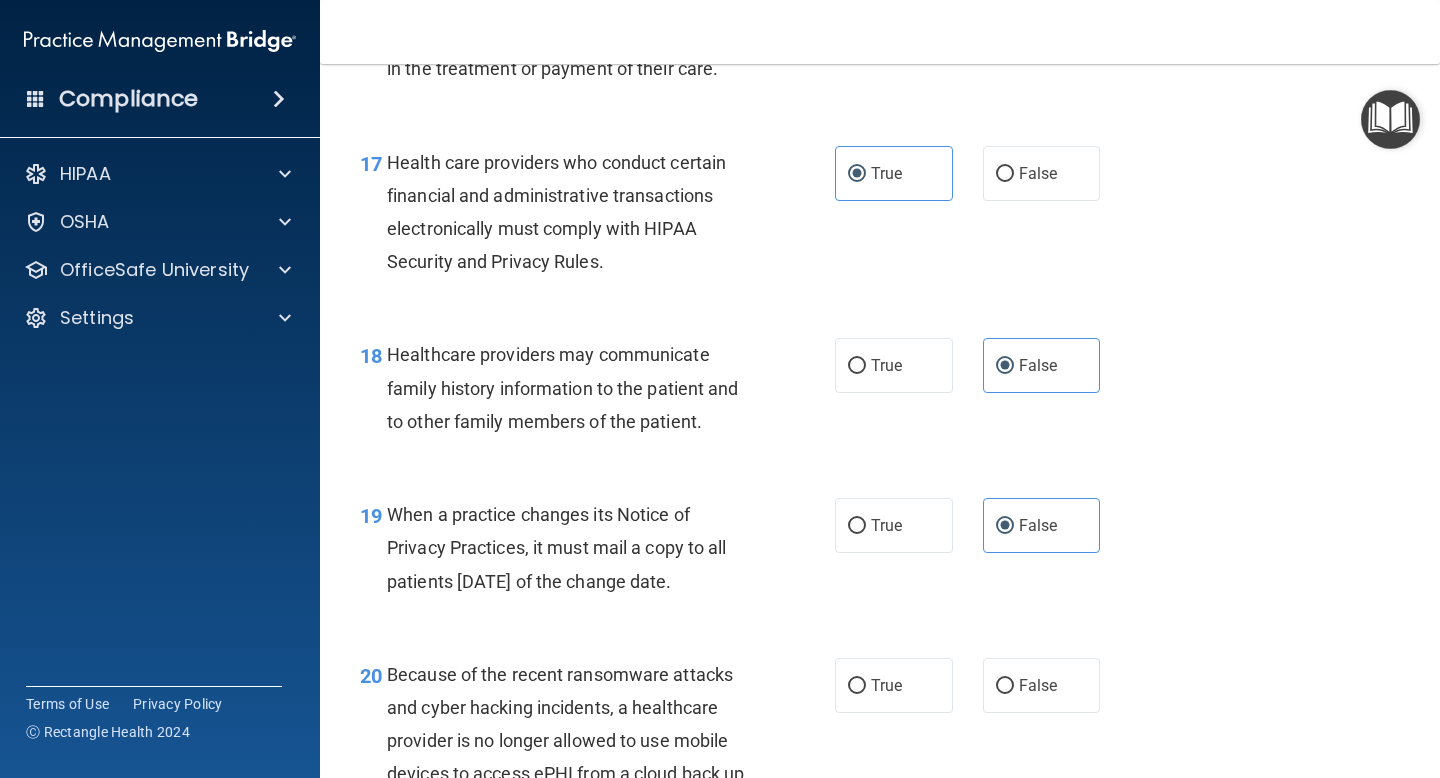 click on "19       When a practice changes its Notice of Privacy Practices, it must mail a copy to all patients within 30 days of the change date." at bounding box center [597, 553] 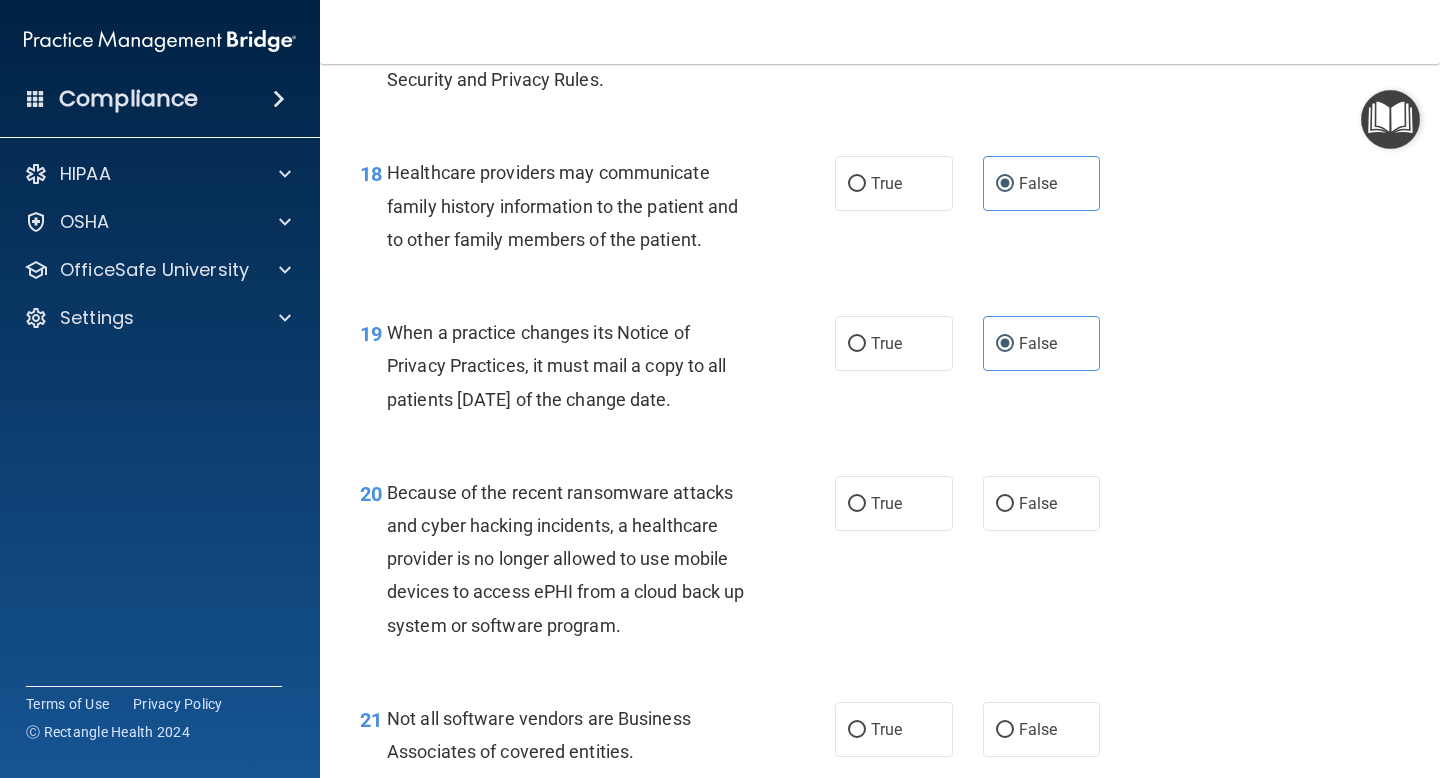 scroll, scrollTop: 3315, scrollLeft: 0, axis: vertical 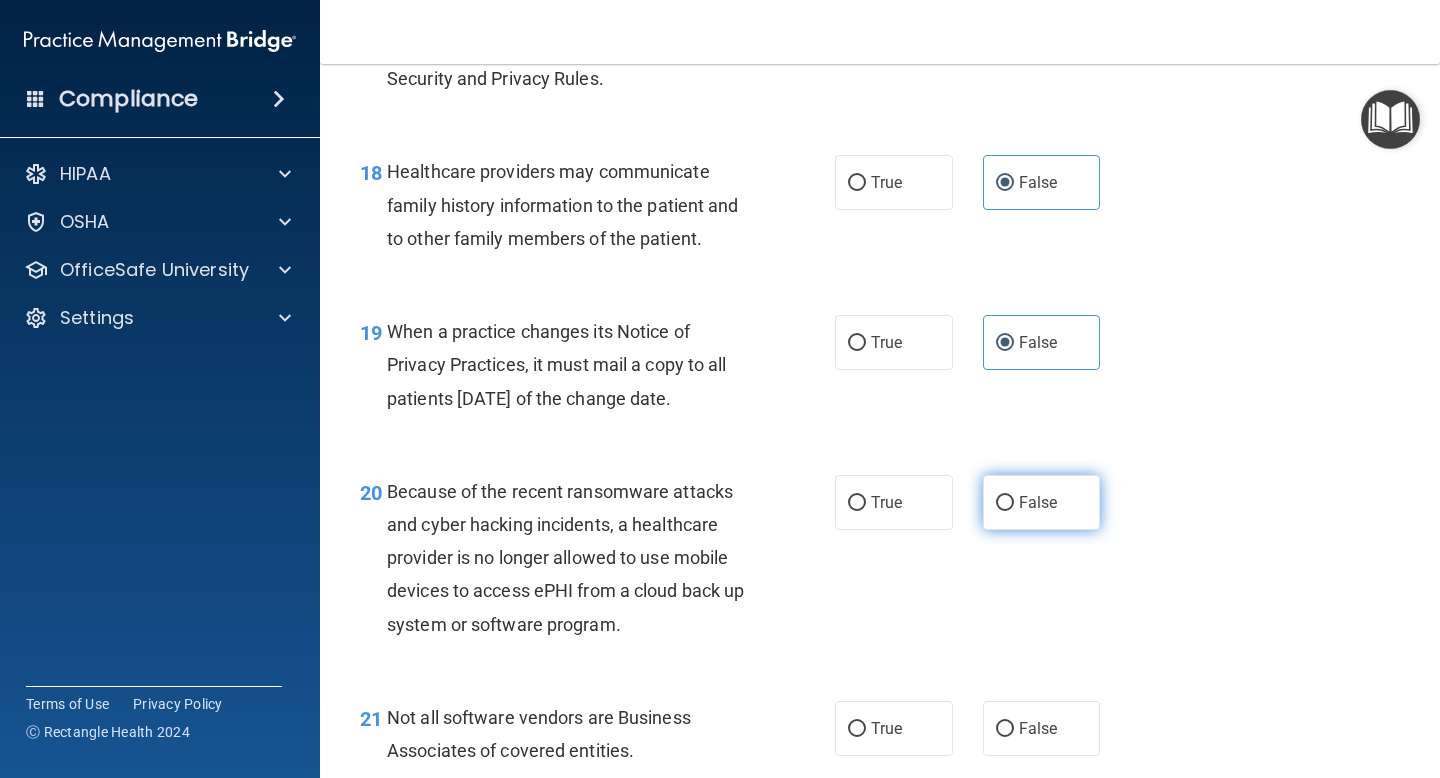 click on "False" at bounding box center [1038, 502] 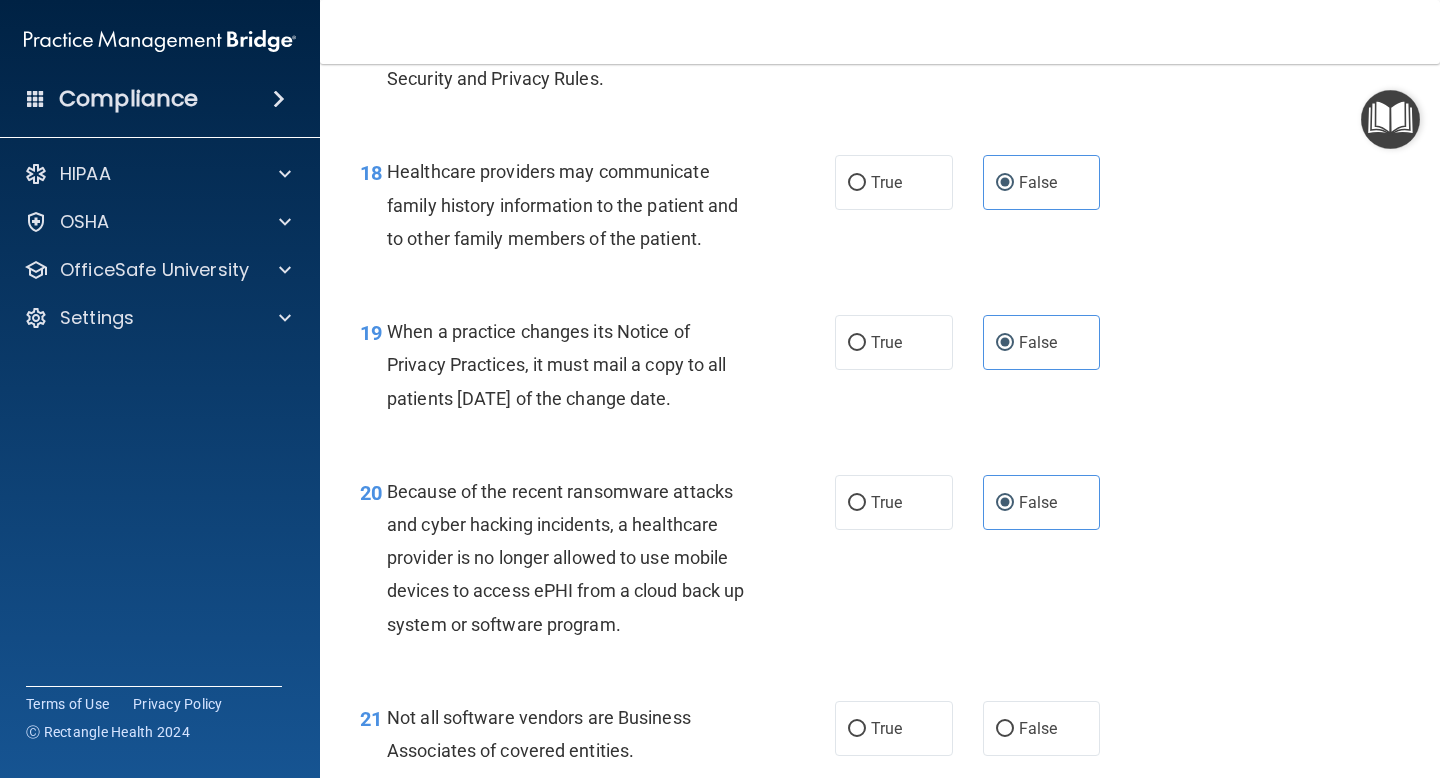 click on "Because of the recent ransomware attacks and cyber hacking incidents, a healthcare provider is no longer allowed to use mobile devices to access ePHI from a cloud back up system or software program." at bounding box center (576, 558) 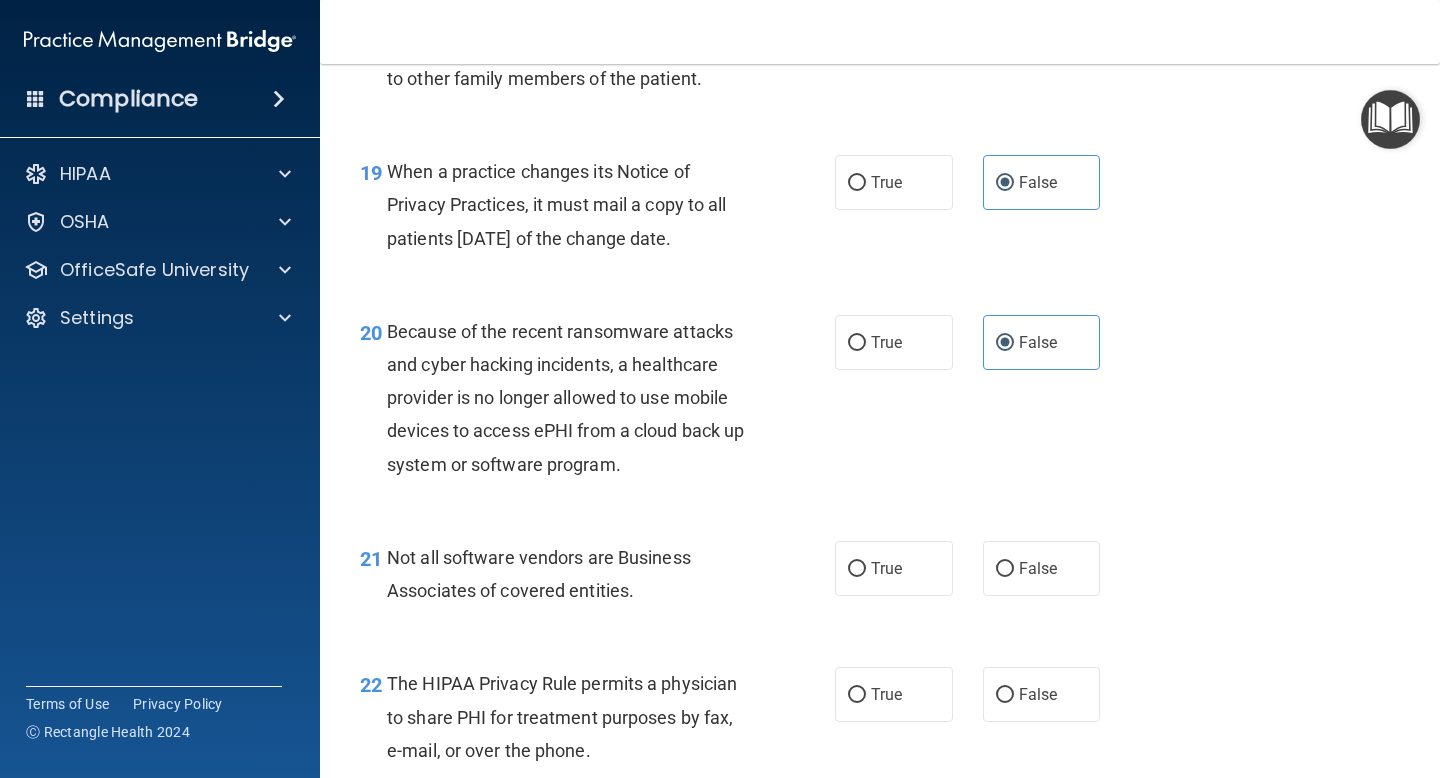 scroll, scrollTop: 3500, scrollLeft: 0, axis: vertical 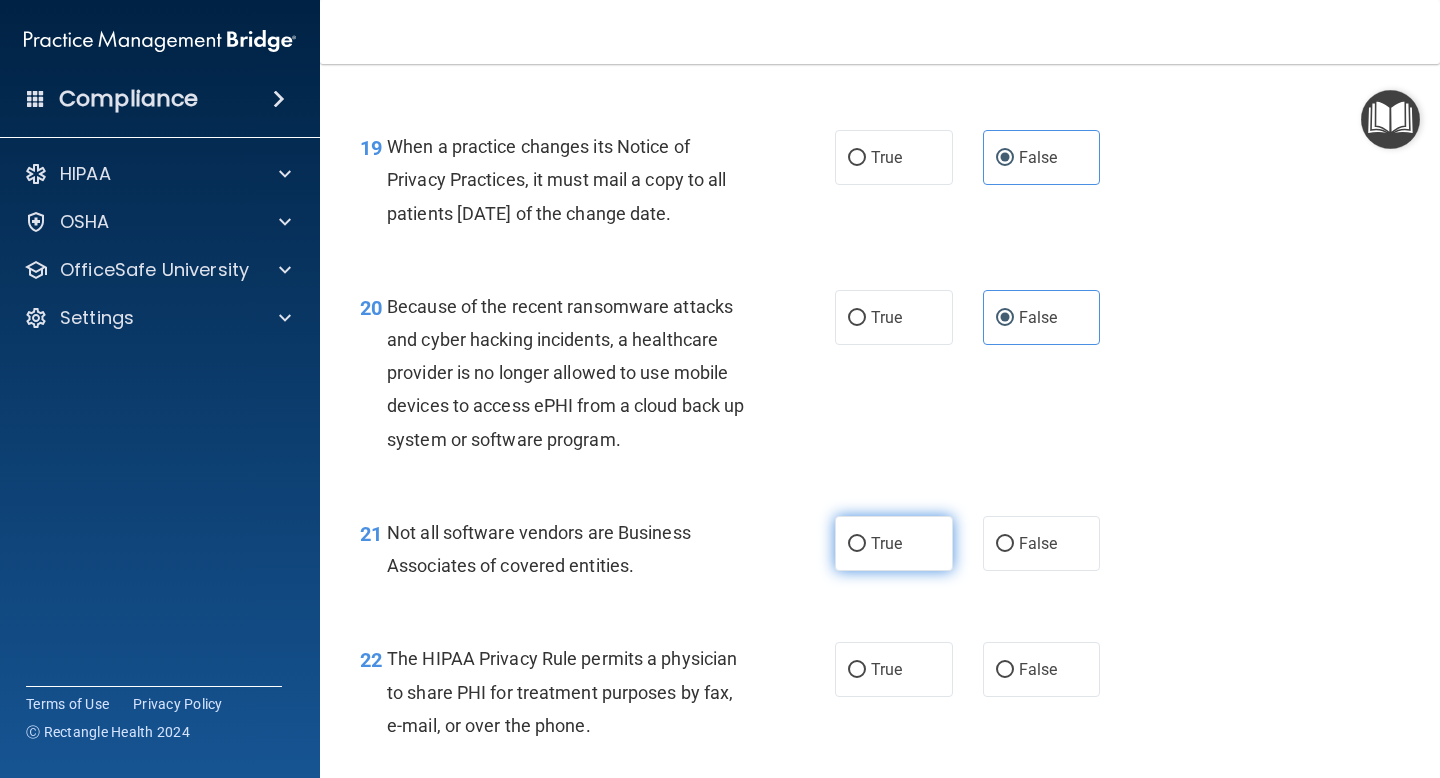 click on "True" at bounding box center [894, 543] 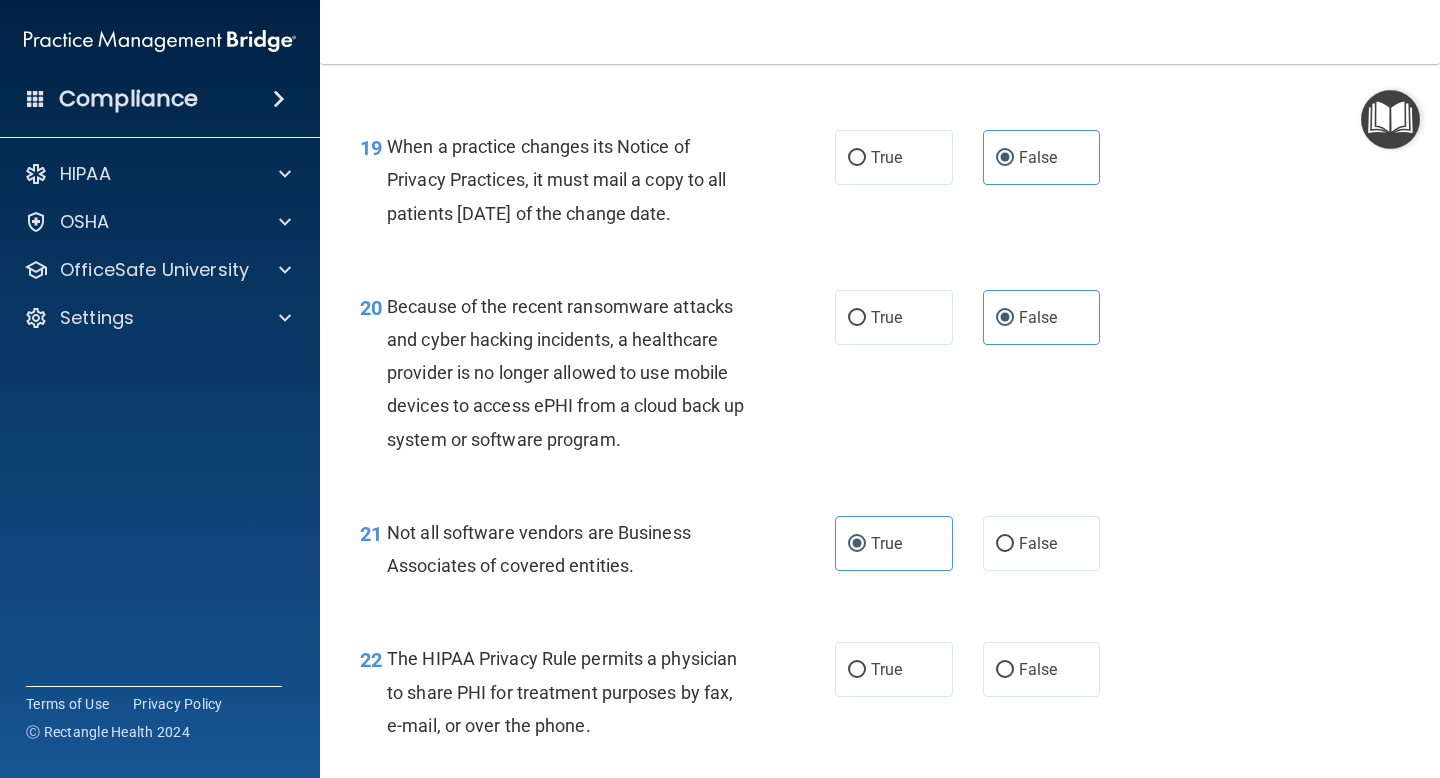 click on "21       Not all software vendors are Business Associates of covered entities." at bounding box center [597, 554] 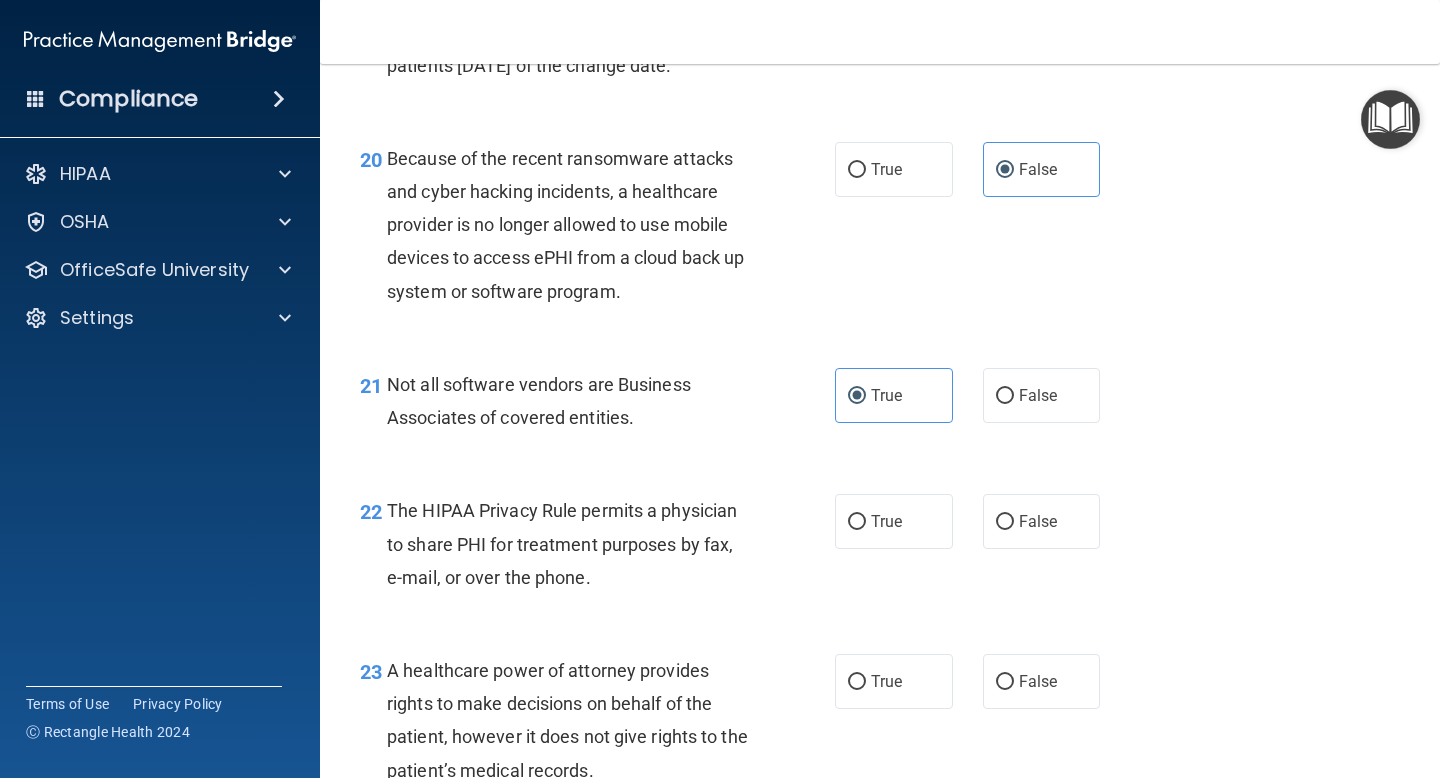 scroll, scrollTop: 3652, scrollLeft: 0, axis: vertical 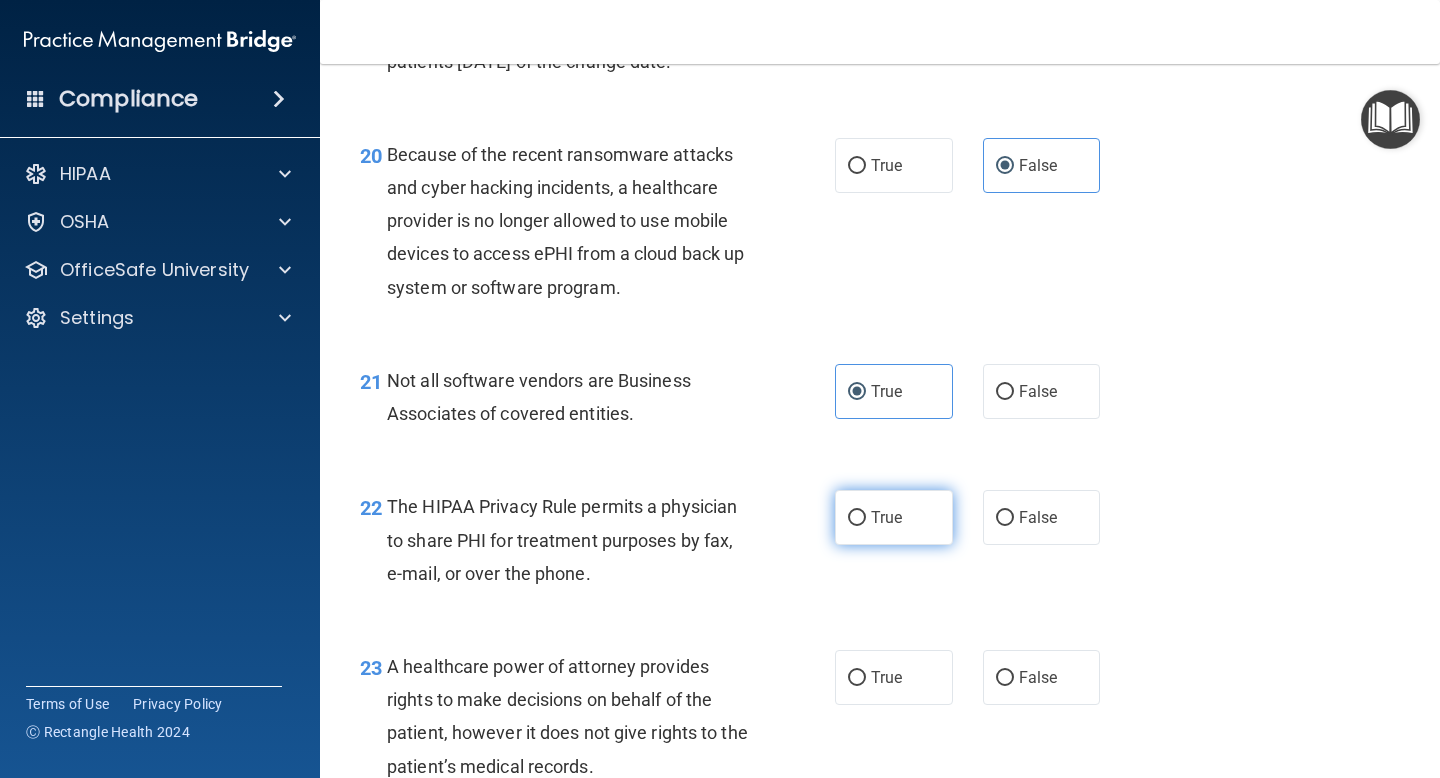 click on "True" at bounding box center [886, 517] 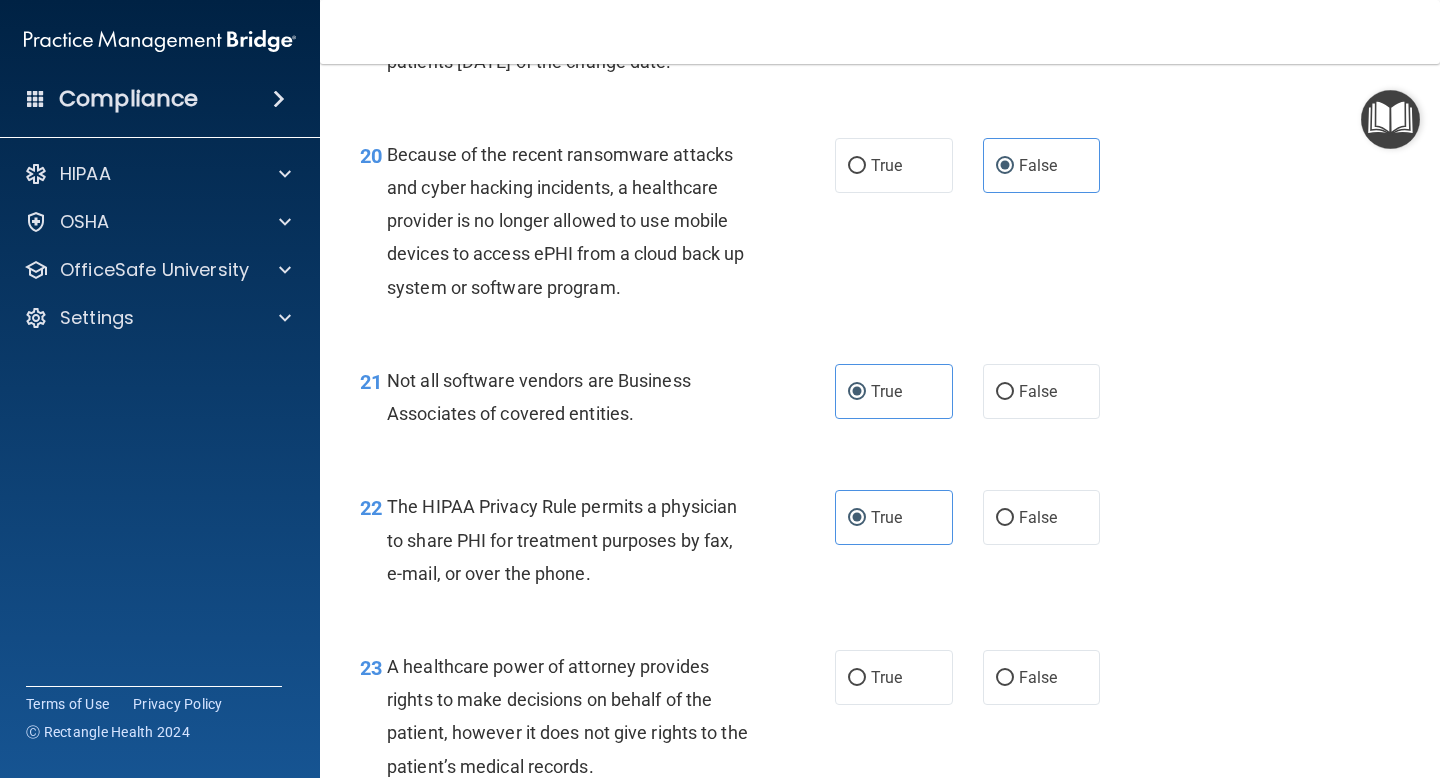 click on "22       The HIPAA Privacy Rule permits a physician to share PHI for treatment purposes by fax, e-mail, or over the phone." at bounding box center (597, 545) 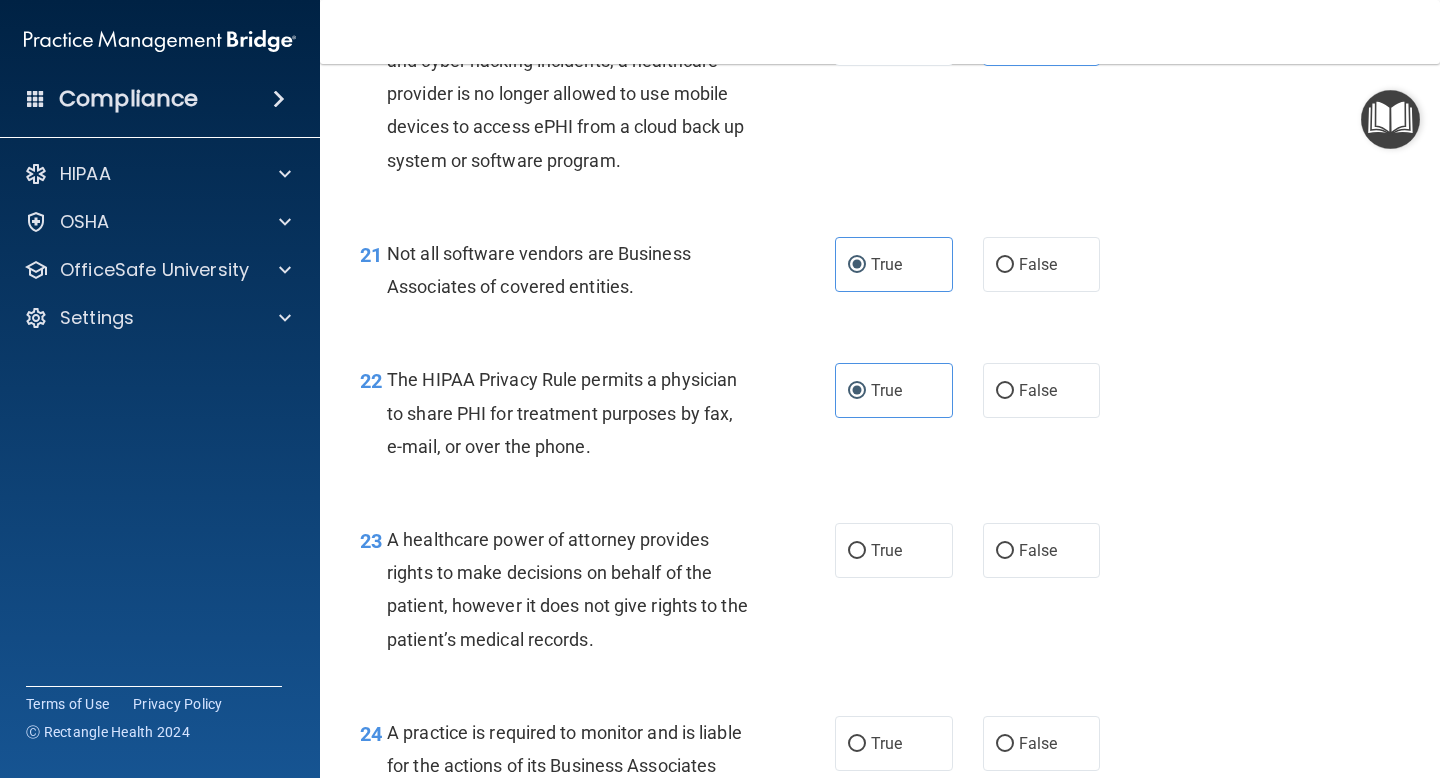 scroll, scrollTop: 3785, scrollLeft: 0, axis: vertical 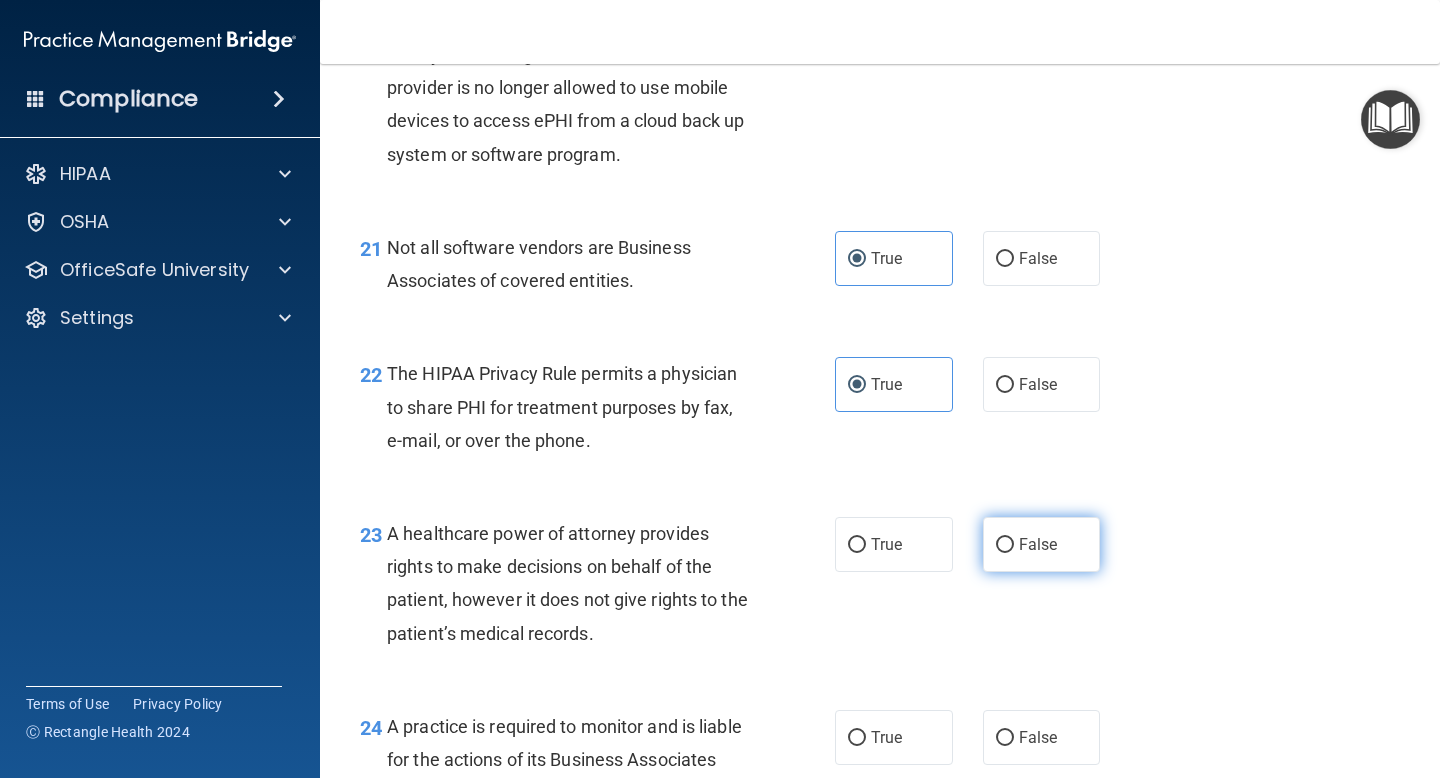 click on "False" at bounding box center (1038, 544) 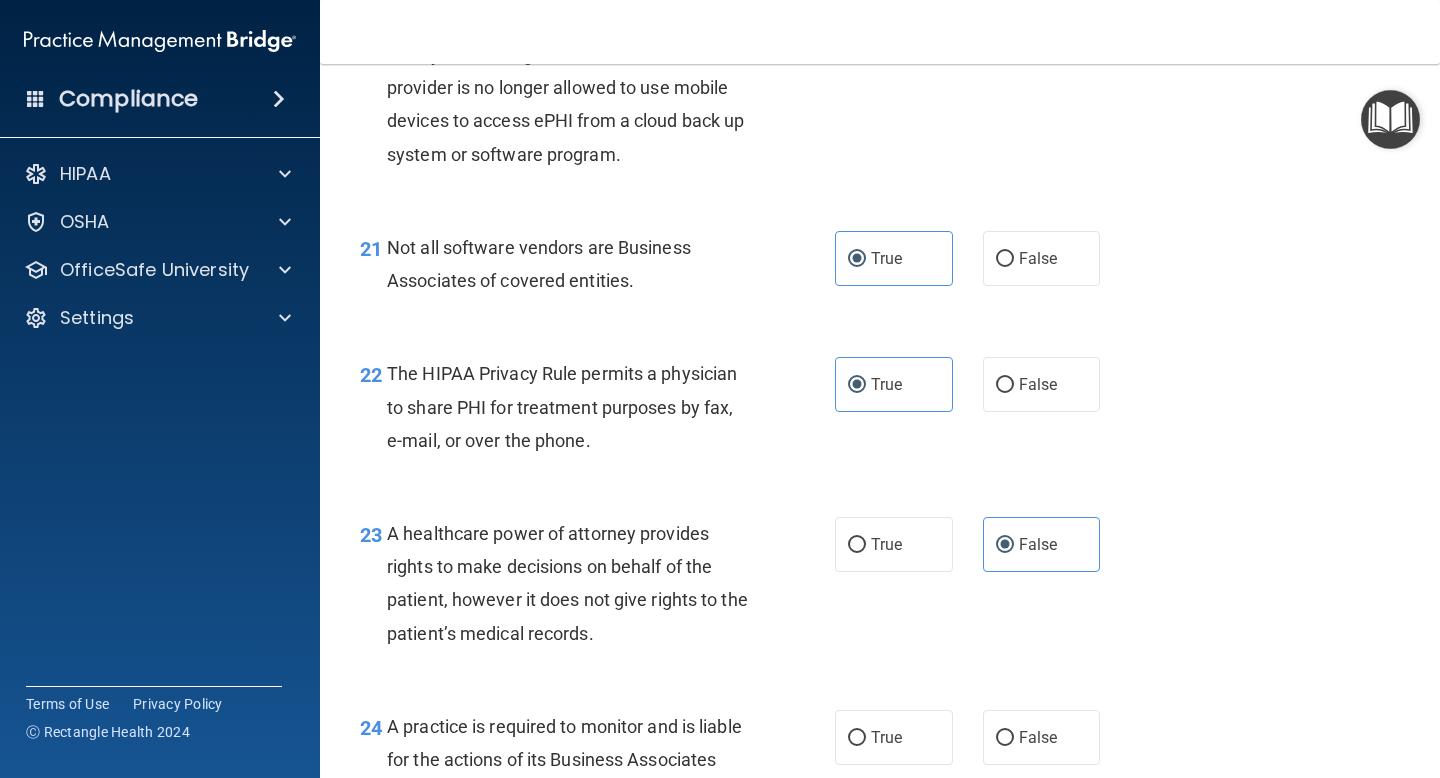 click on "23       A healthcare power of attorney provides rights to make decisions on behalf of the patient, however it does not give rights to the patient’s medical records.                  True           False" at bounding box center (880, 588) 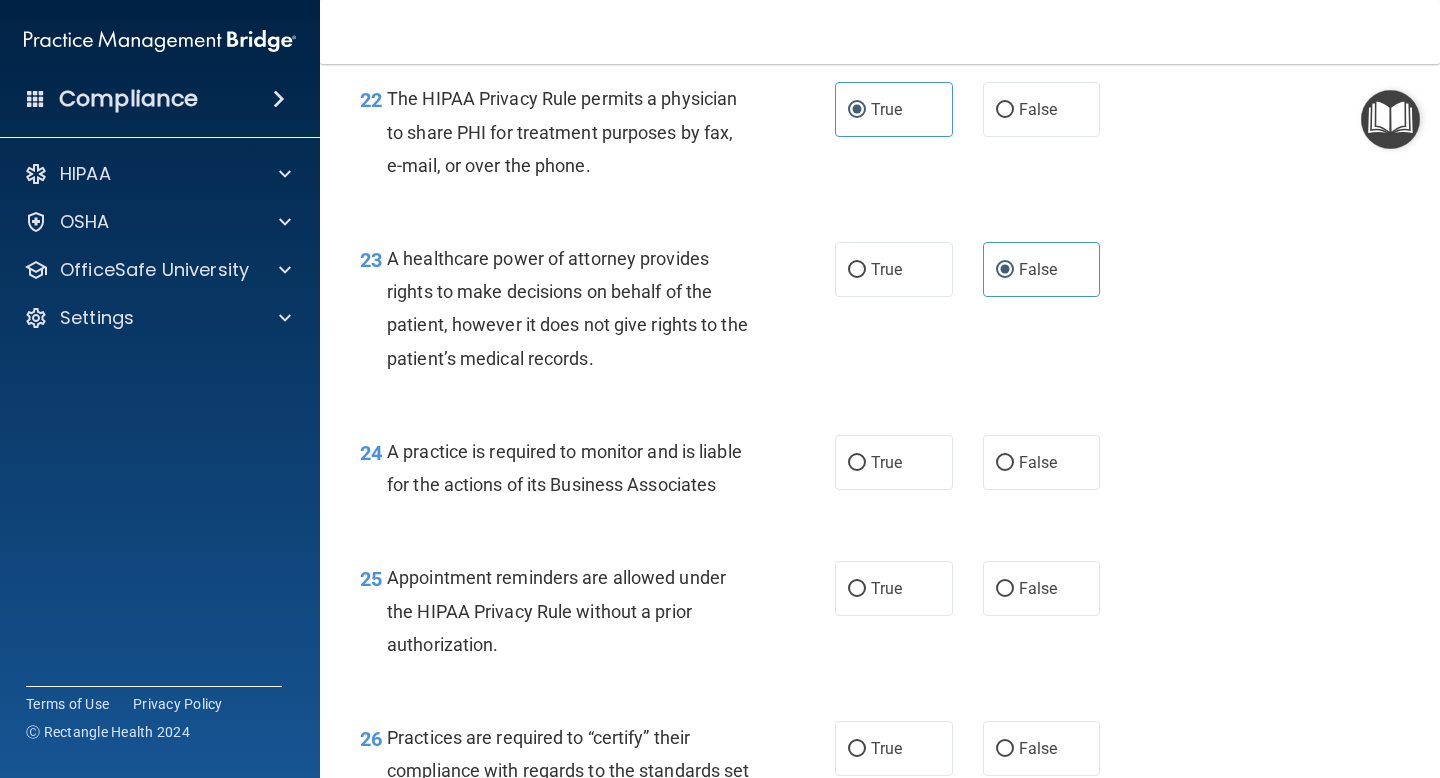 scroll, scrollTop: 4071, scrollLeft: 0, axis: vertical 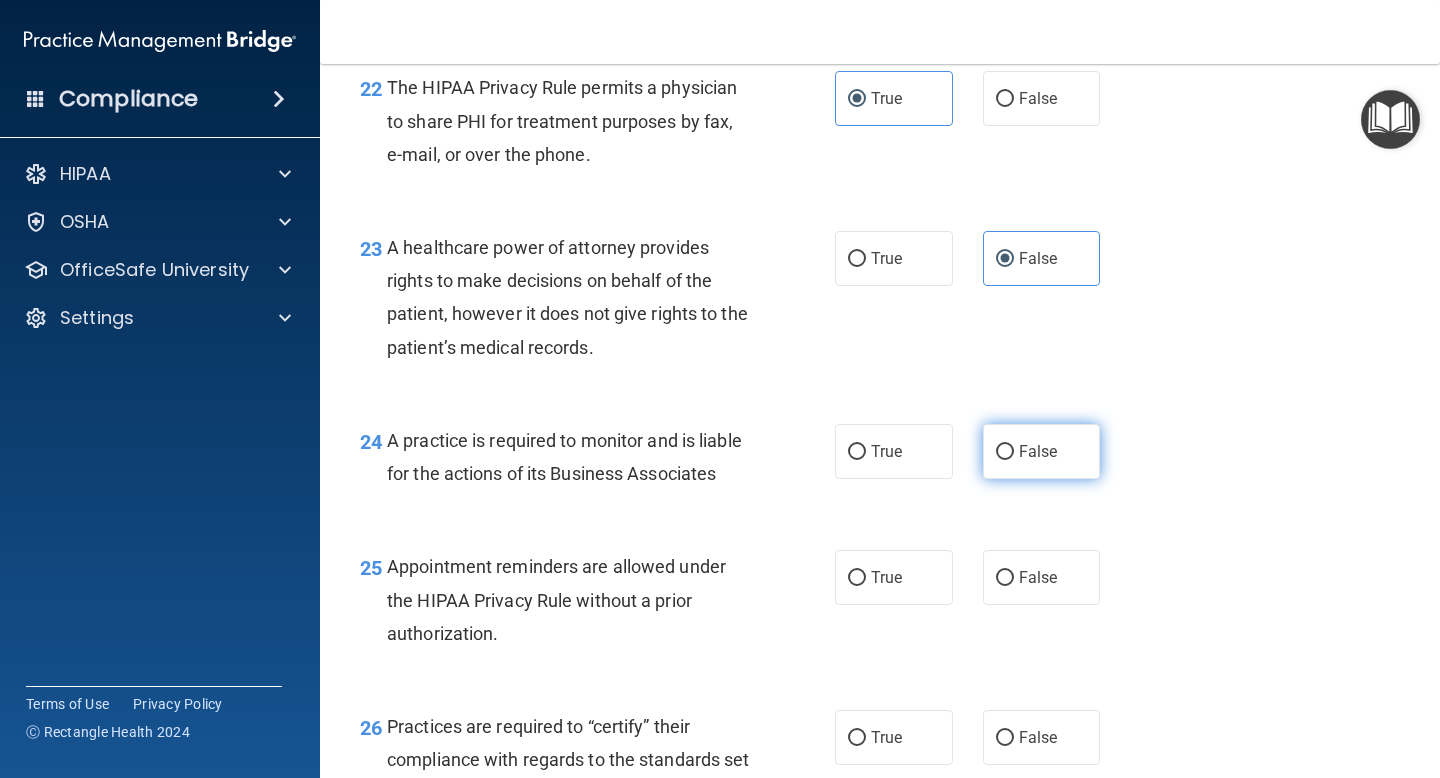click on "False" at bounding box center [1038, 451] 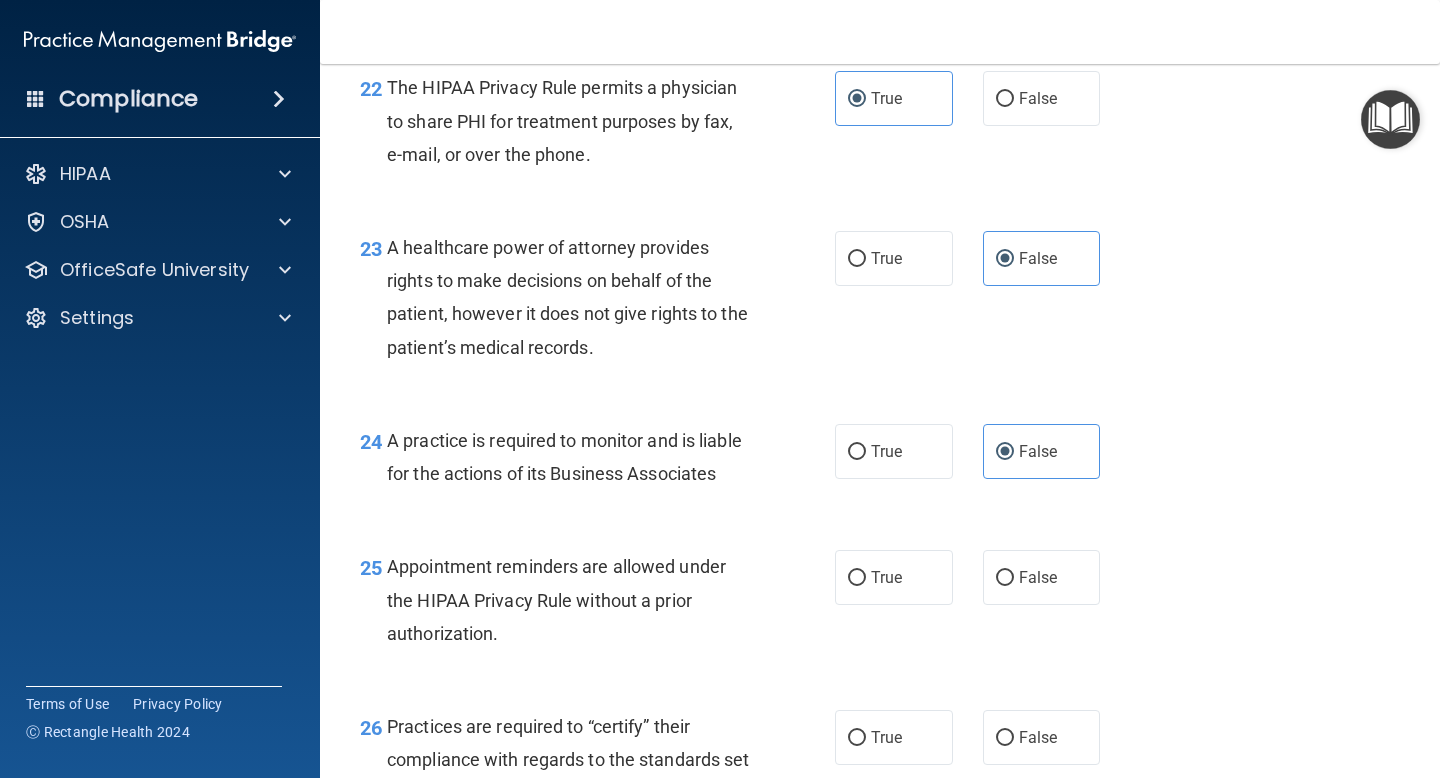 click on "24       A practice is required to monitor and is liable for the actions of its Business Associates                 True           False" at bounding box center (880, 462) 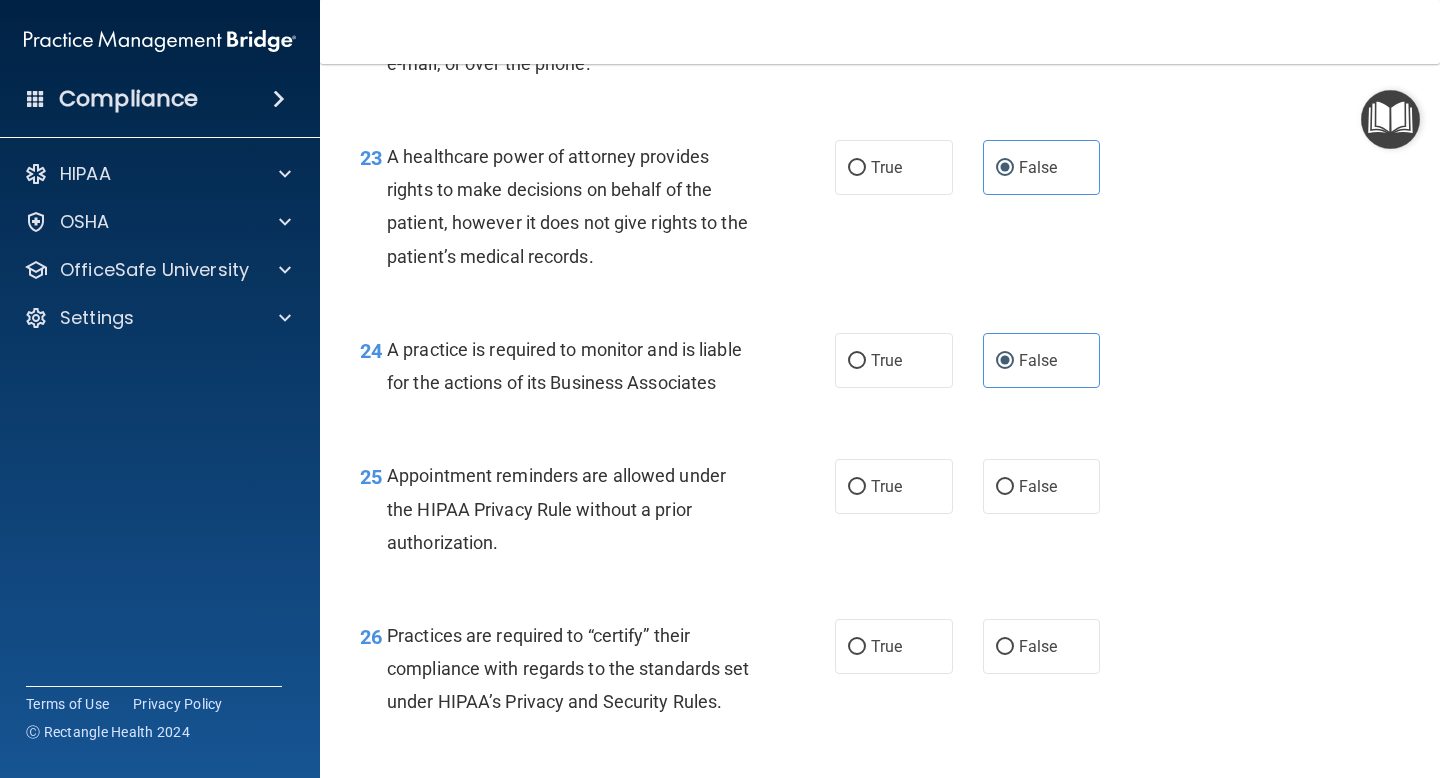 scroll, scrollTop: 4172, scrollLeft: 0, axis: vertical 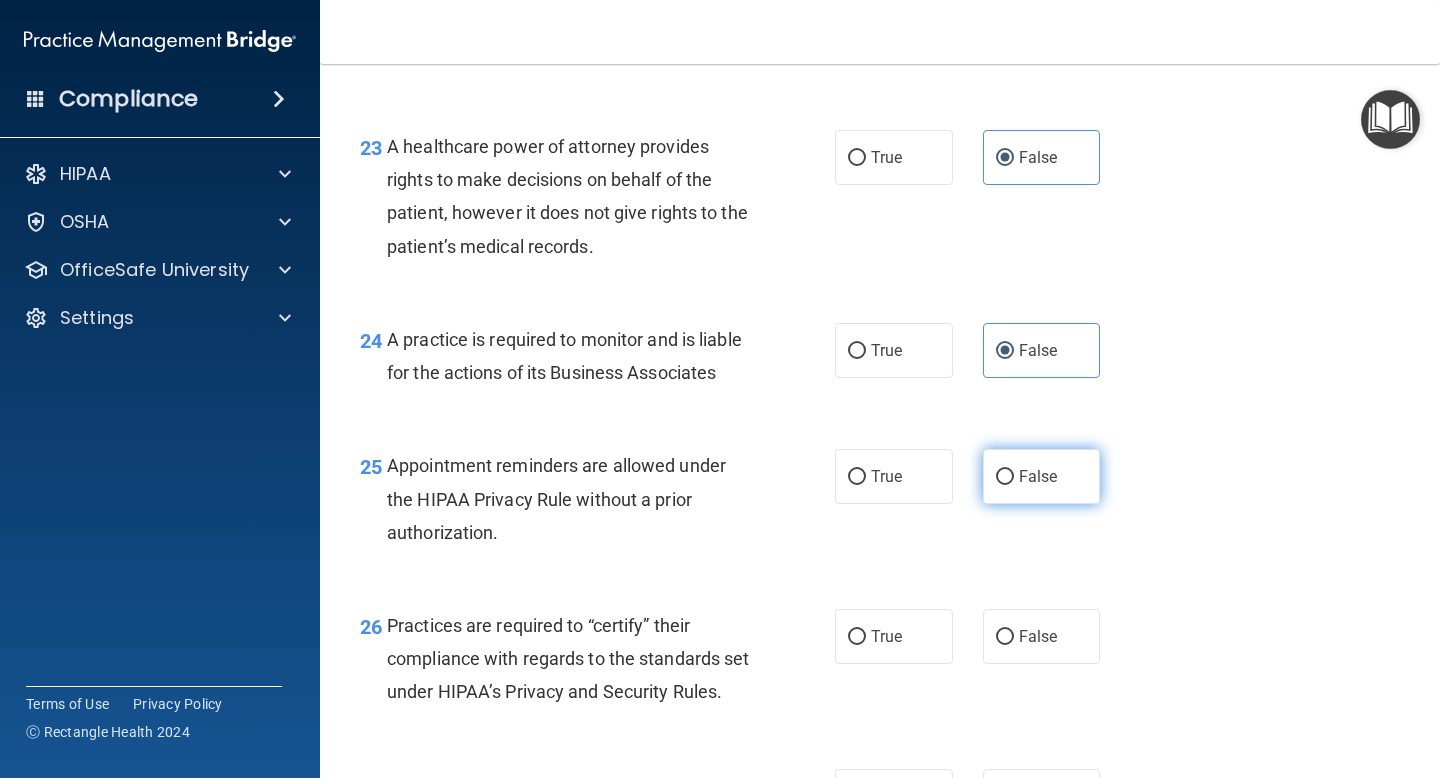 click on "False" at bounding box center (1005, 477) 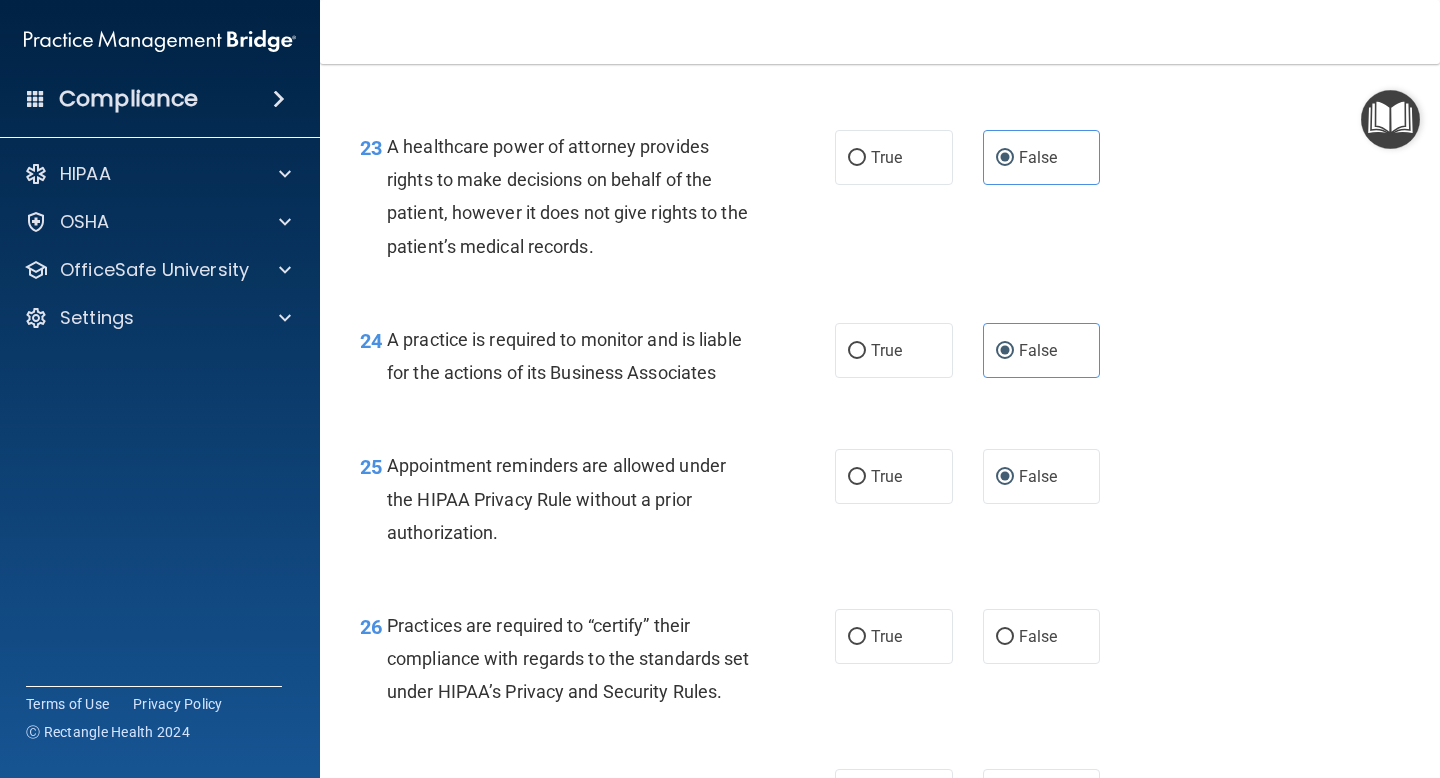 click on "25       Appointment reminders are allowed under the HIPAA Privacy Rule without a prior authorization.                 True           False" at bounding box center (880, 504) 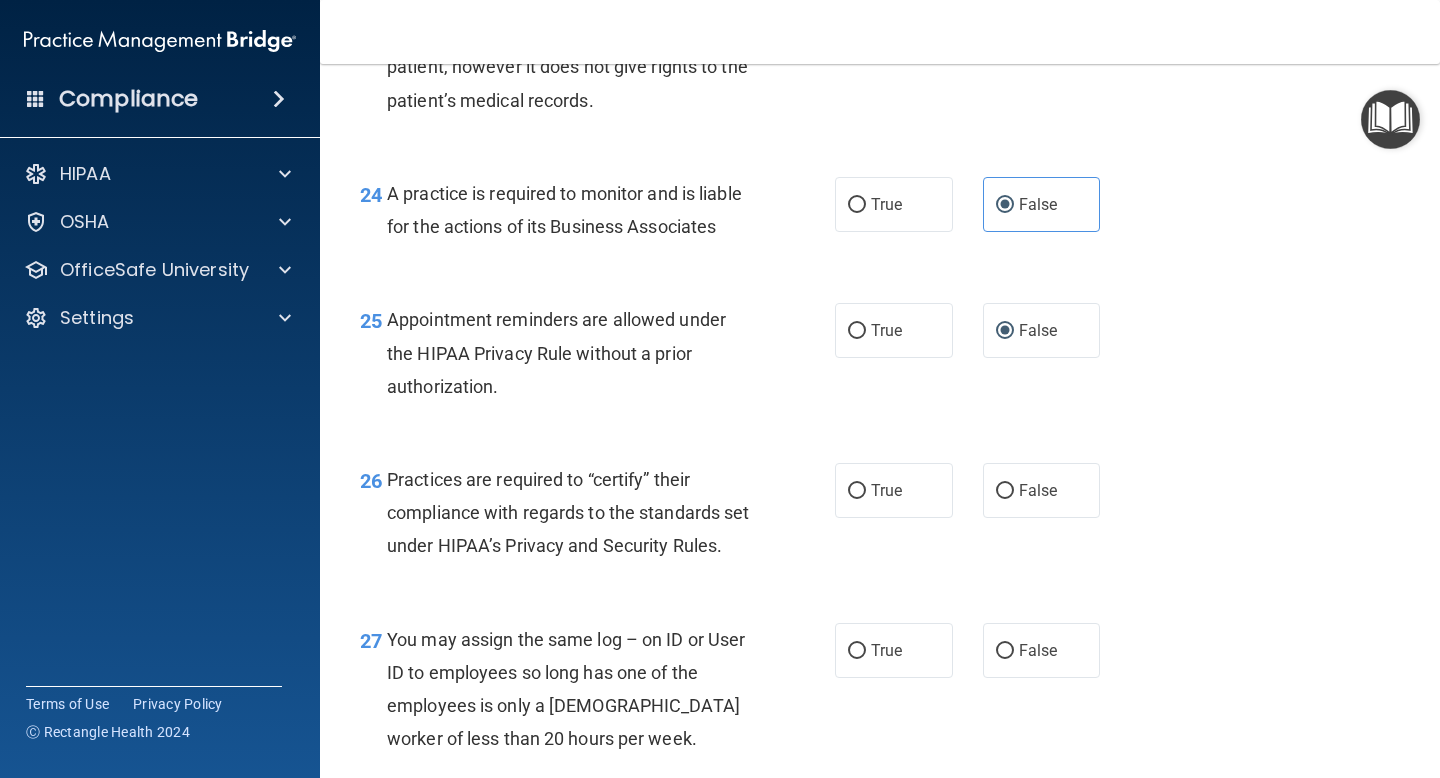 scroll, scrollTop: 4327, scrollLeft: 0, axis: vertical 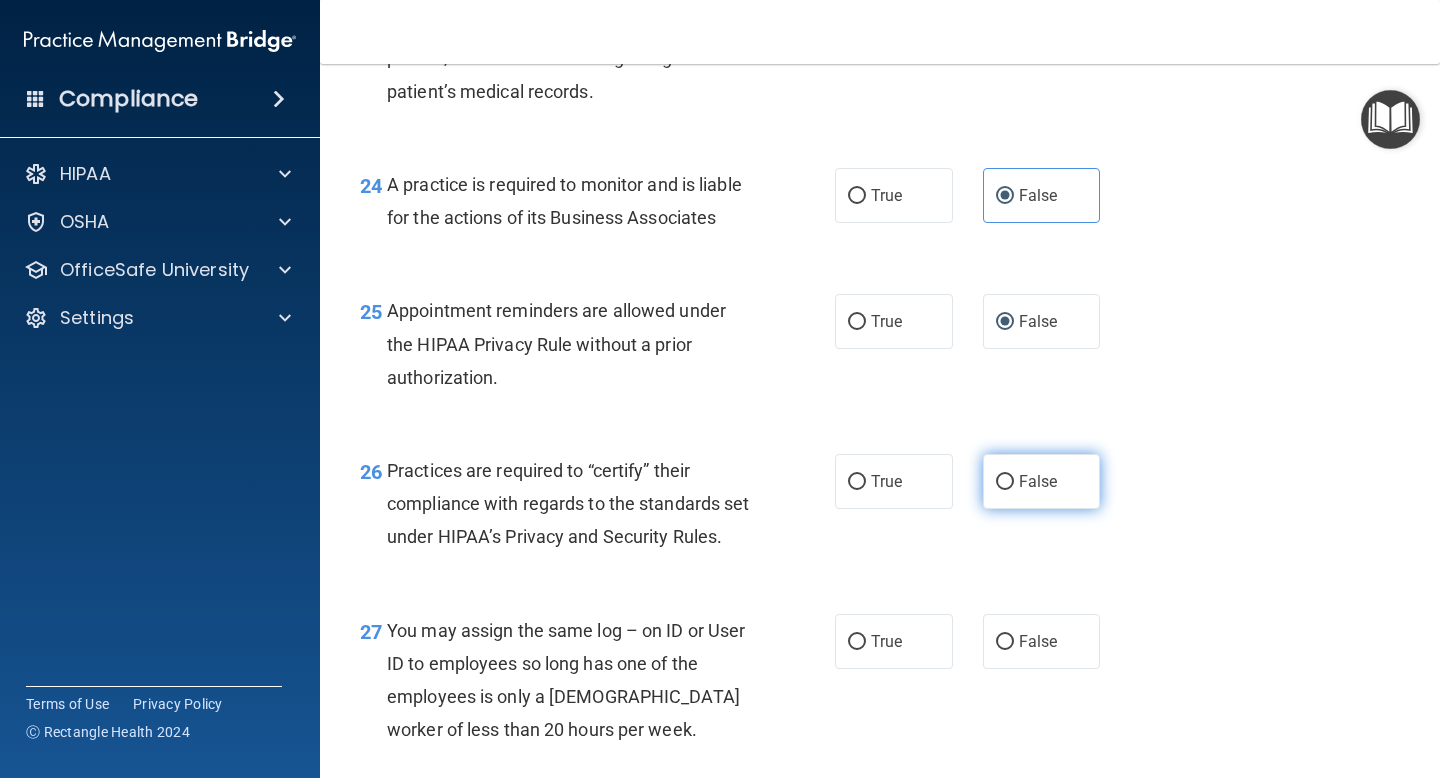 click on "False" at bounding box center [1005, 482] 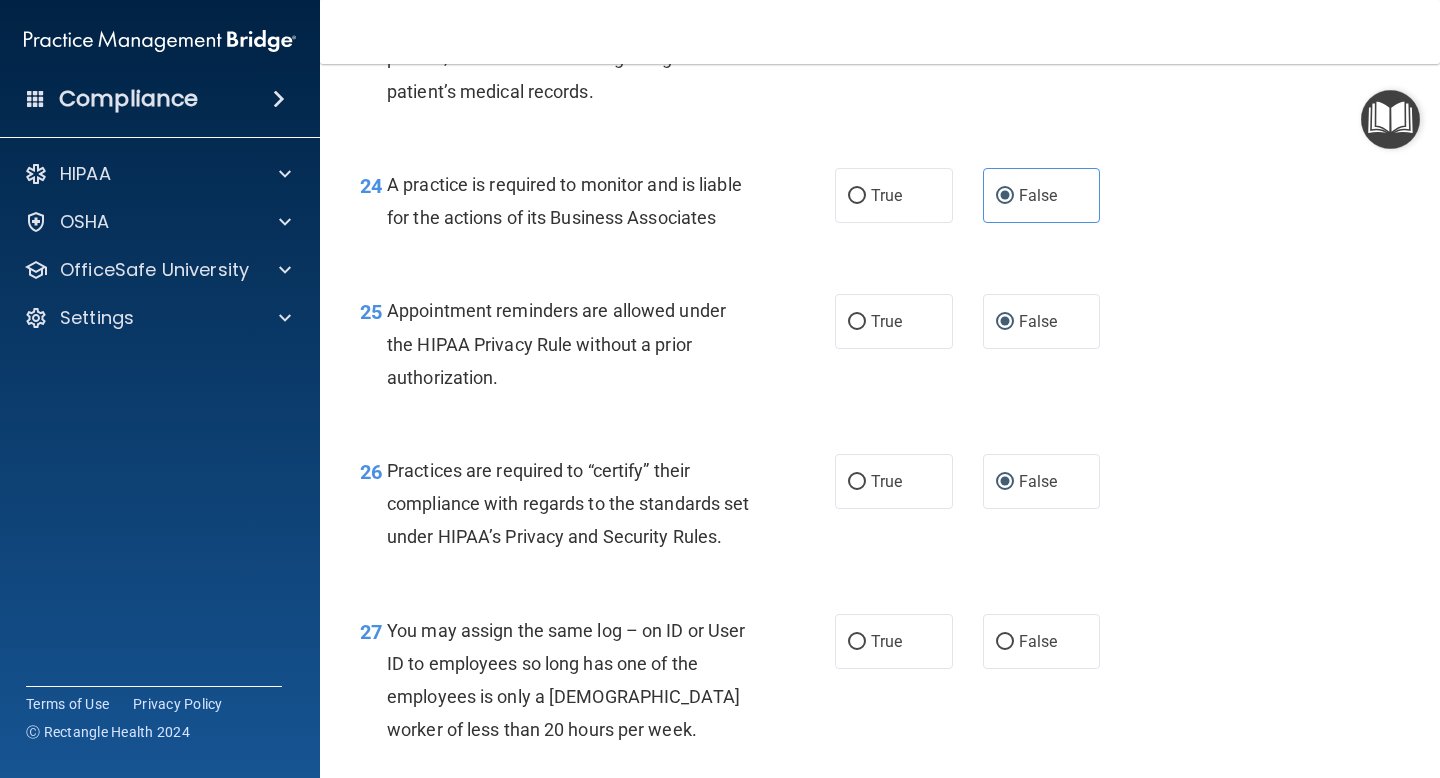 click on "26       Practices are required to “certify” their compliance with regards to the standards set under HIPAA’s Privacy and Security Rules." at bounding box center [597, 509] 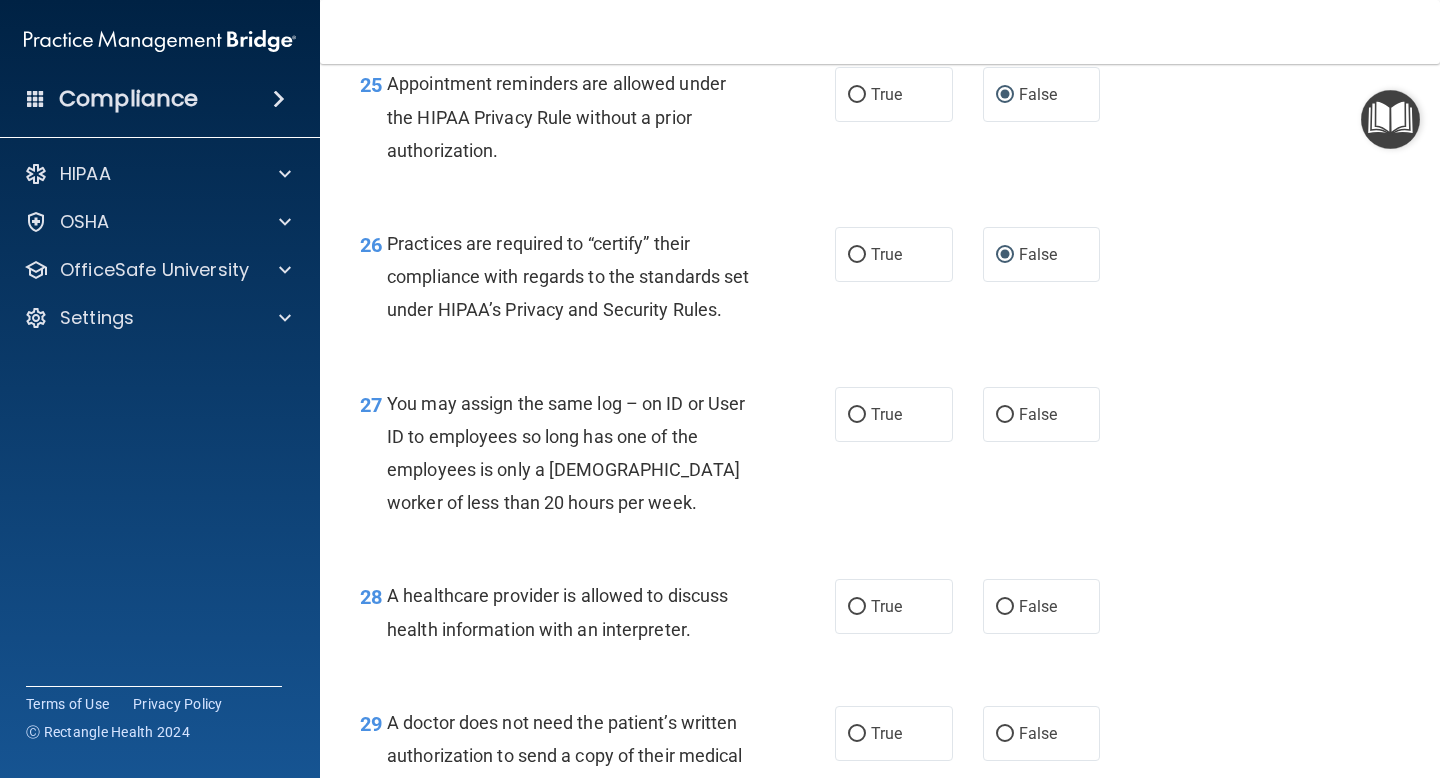 scroll, scrollTop: 4585, scrollLeft: 0, axis: vertical 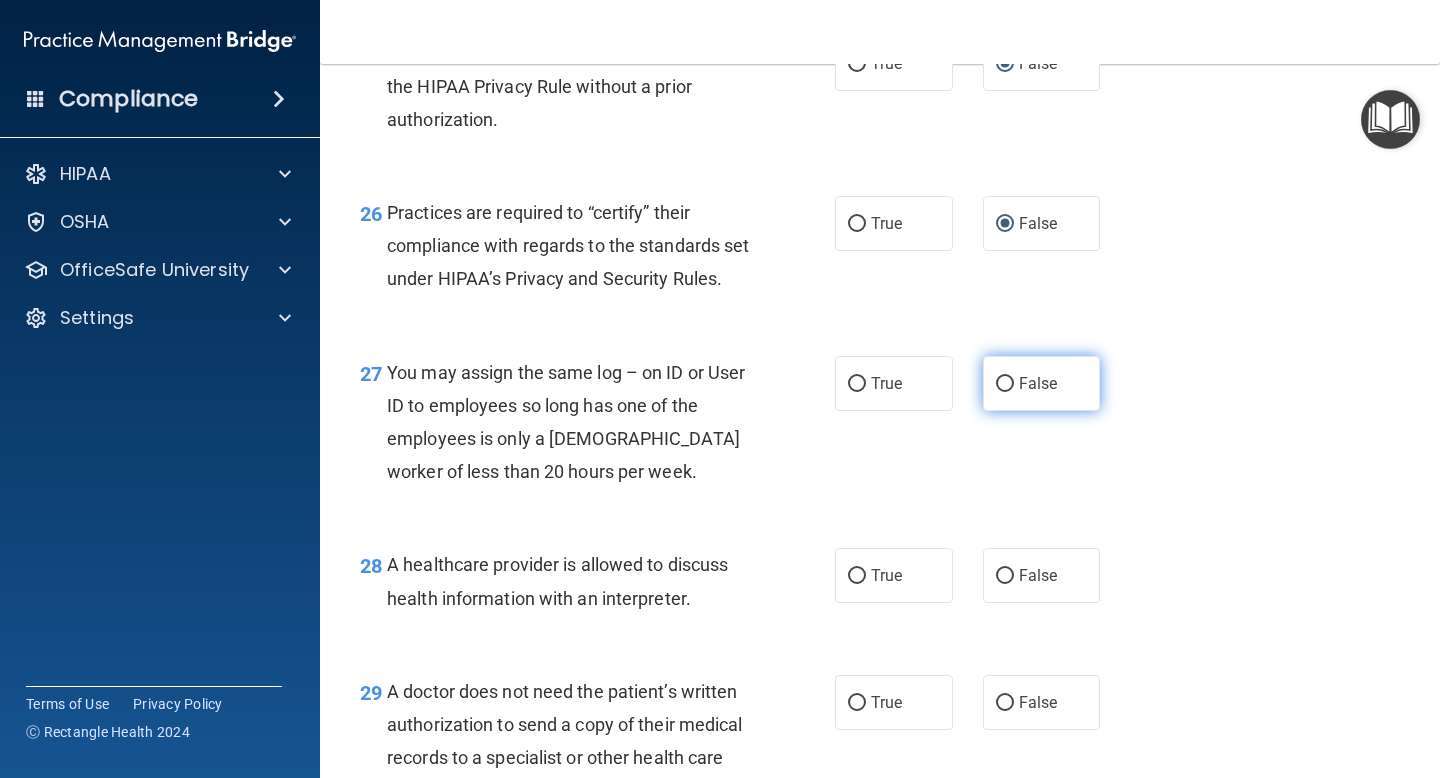 click on "False" at bounding box center (1038, 383) 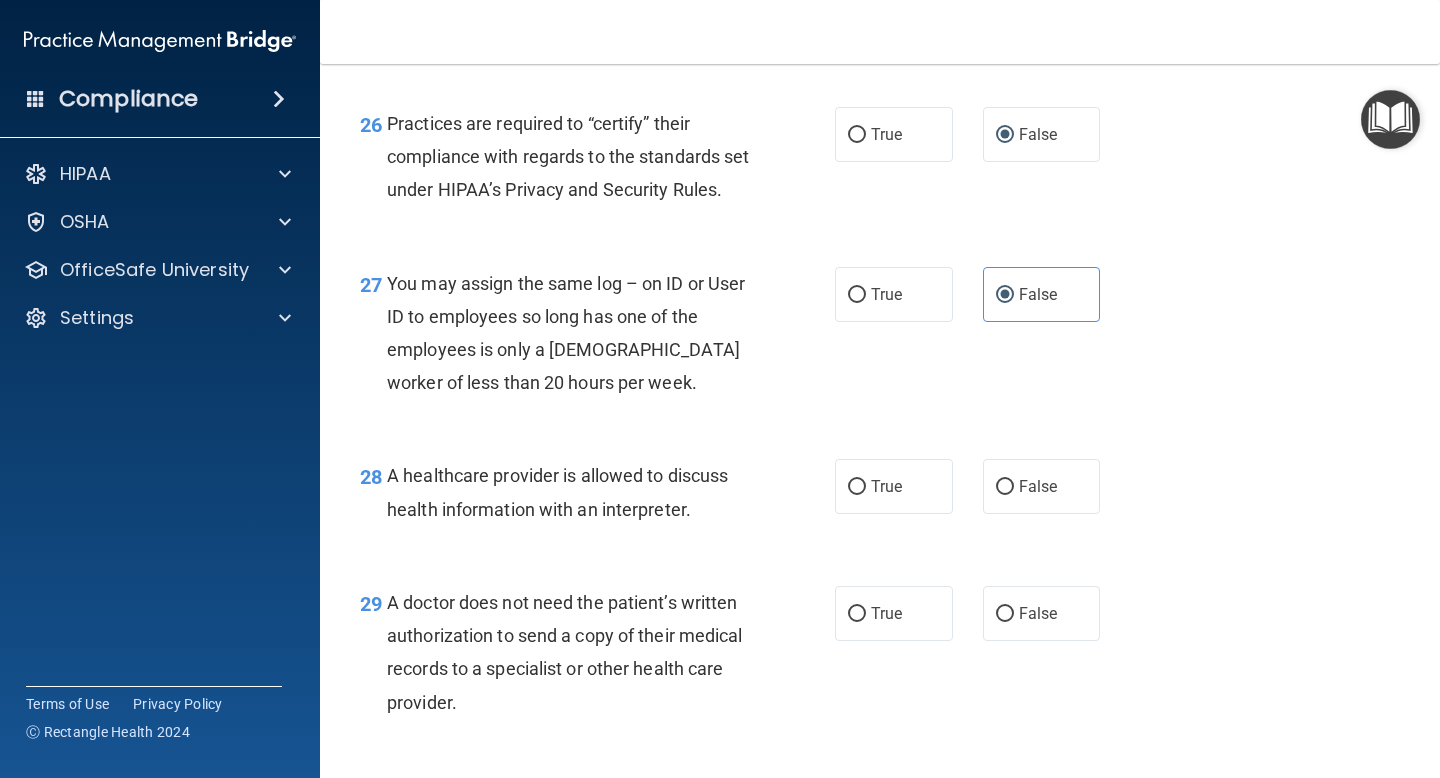 scroll, scrollTop: 4687, scrollLeft: 0, axis: vertical 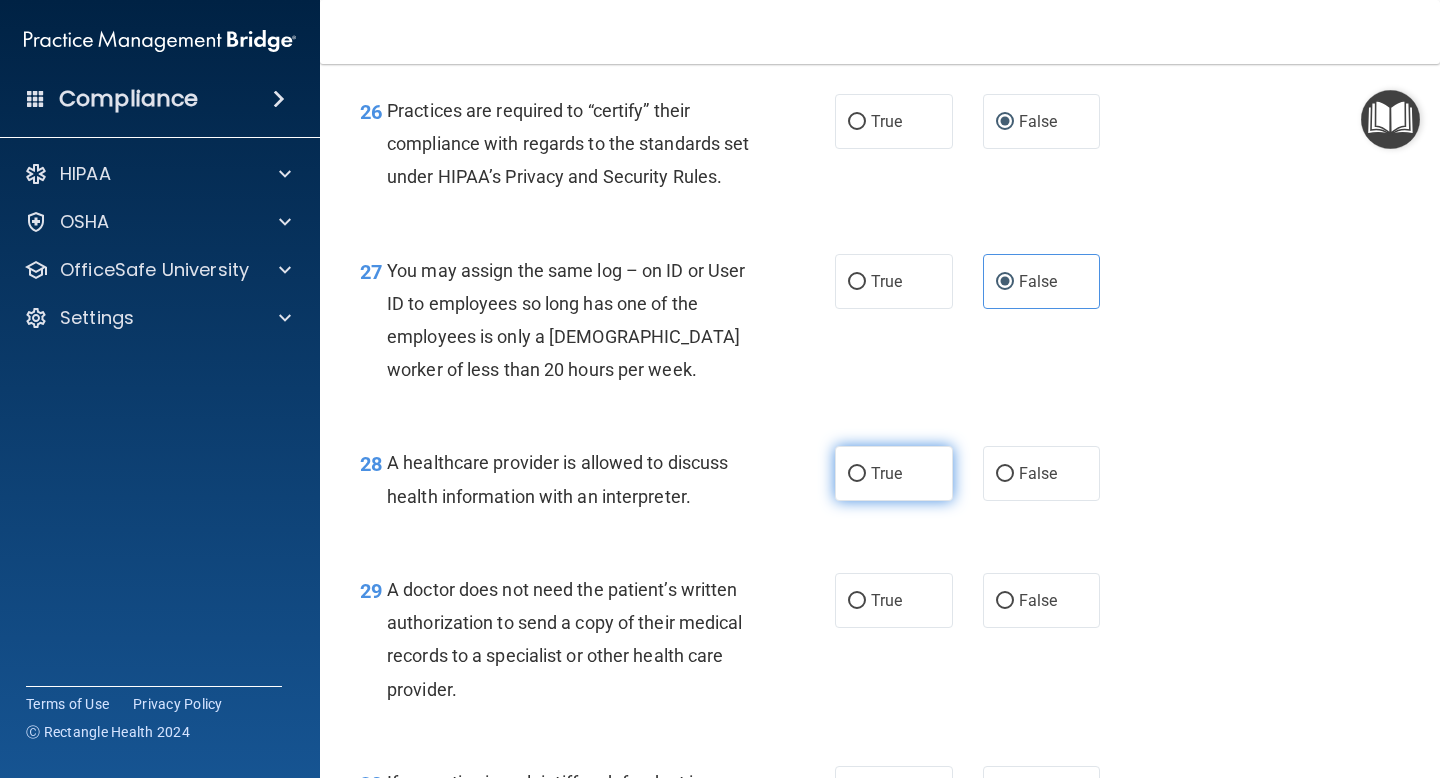 click on "True" at bounding box center [894, 473] 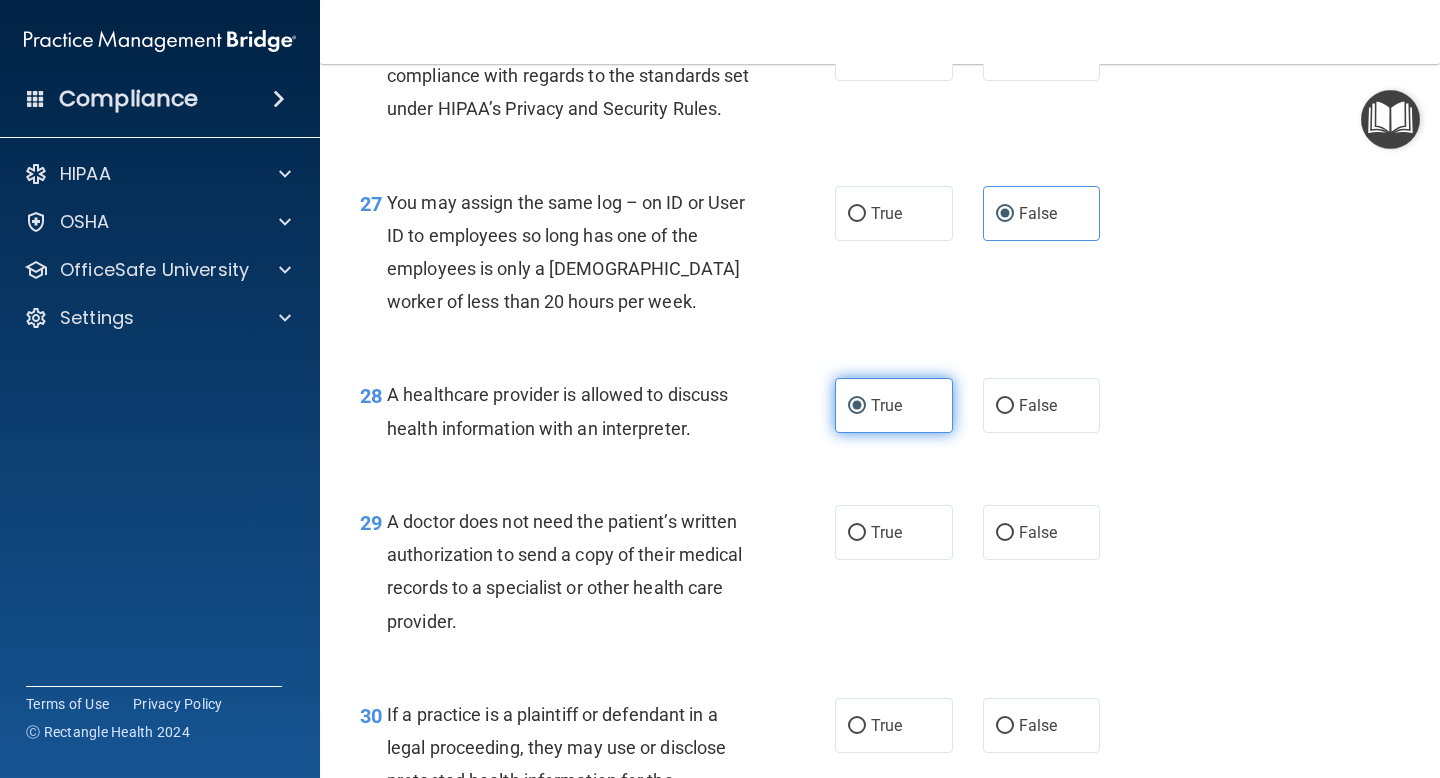 scroll, scrollTop: 4757, scrollLeft: 0, axis: vertical 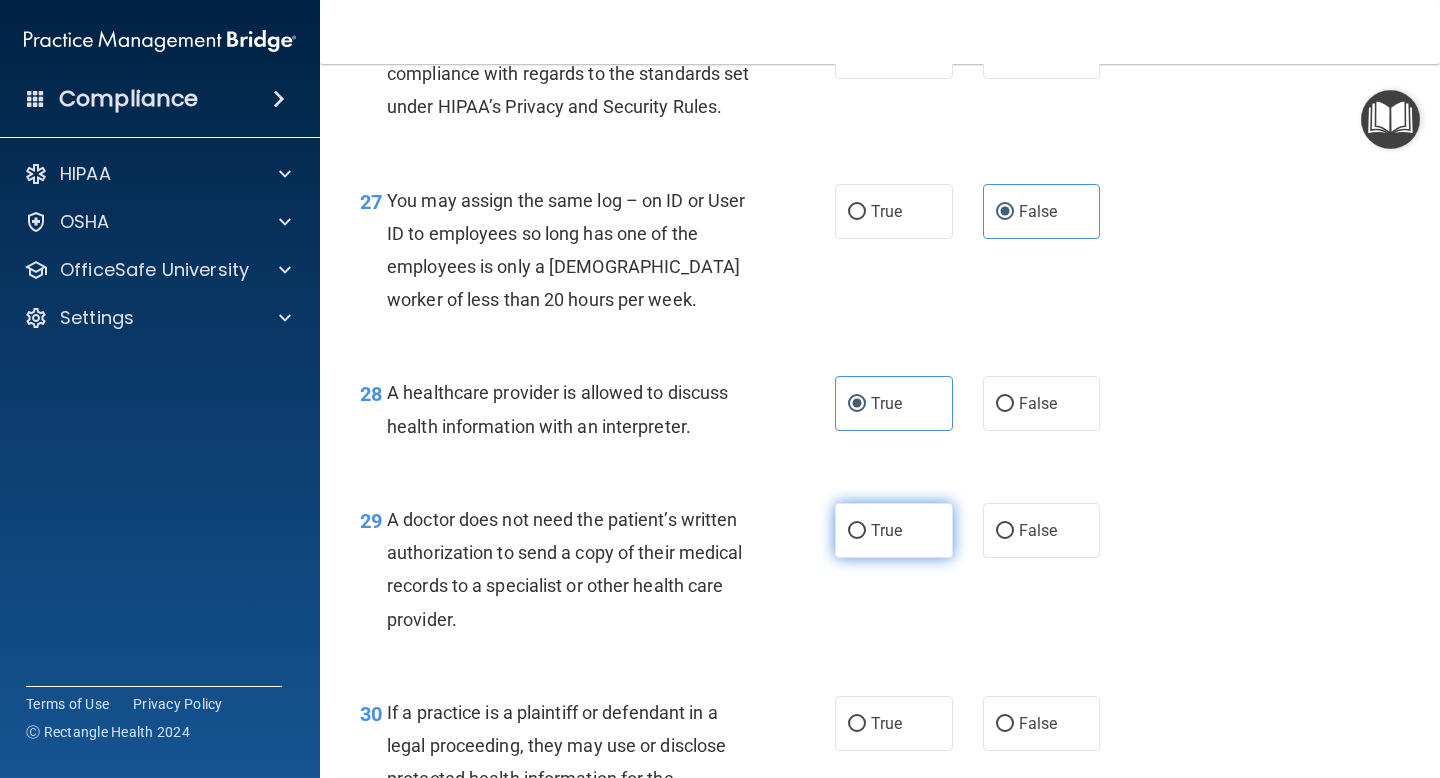 click on "True" at bounding box center (886, 530) 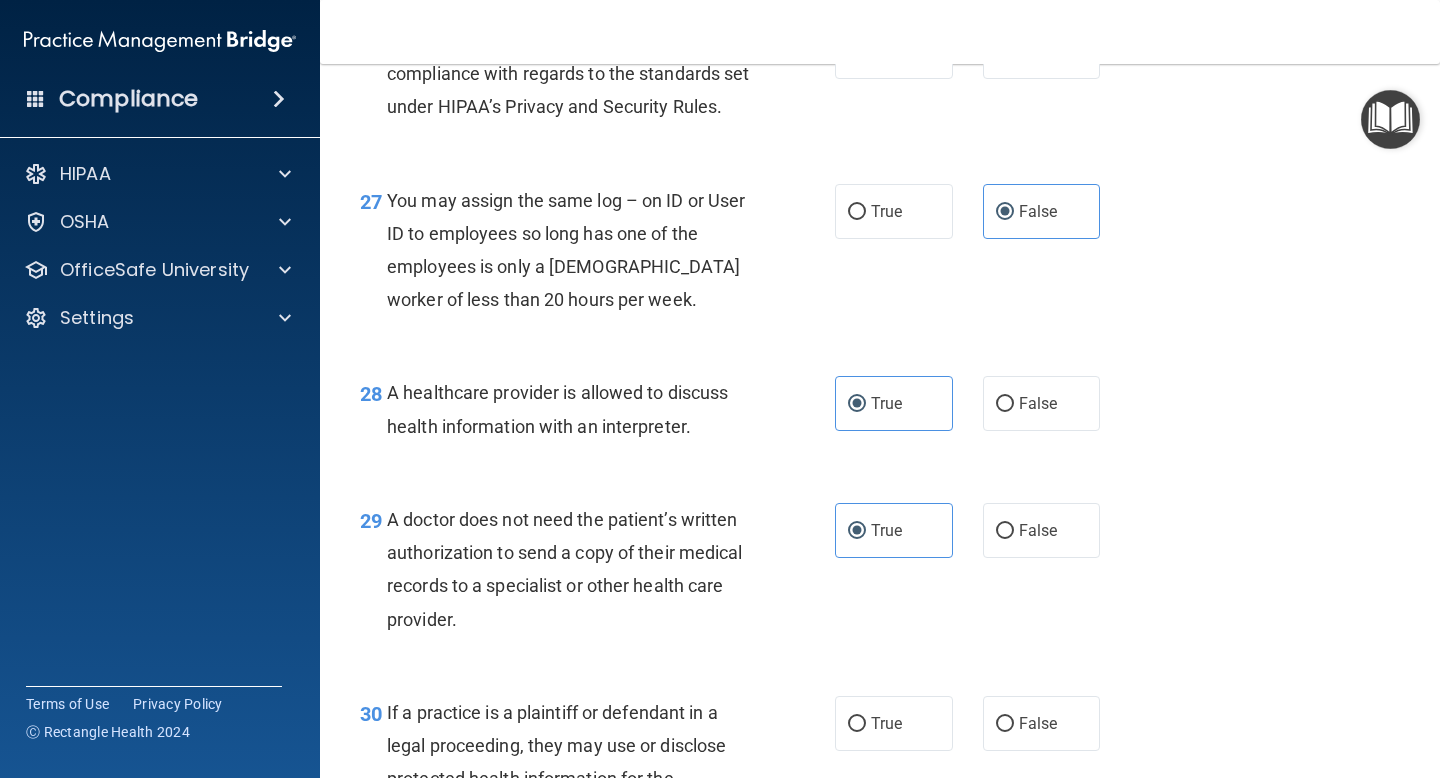 click on "29        A doctor does not need the patient’s written authorization to send a copy of their medical records to a specialist or other health care provider." at bounding box center [597, 574] 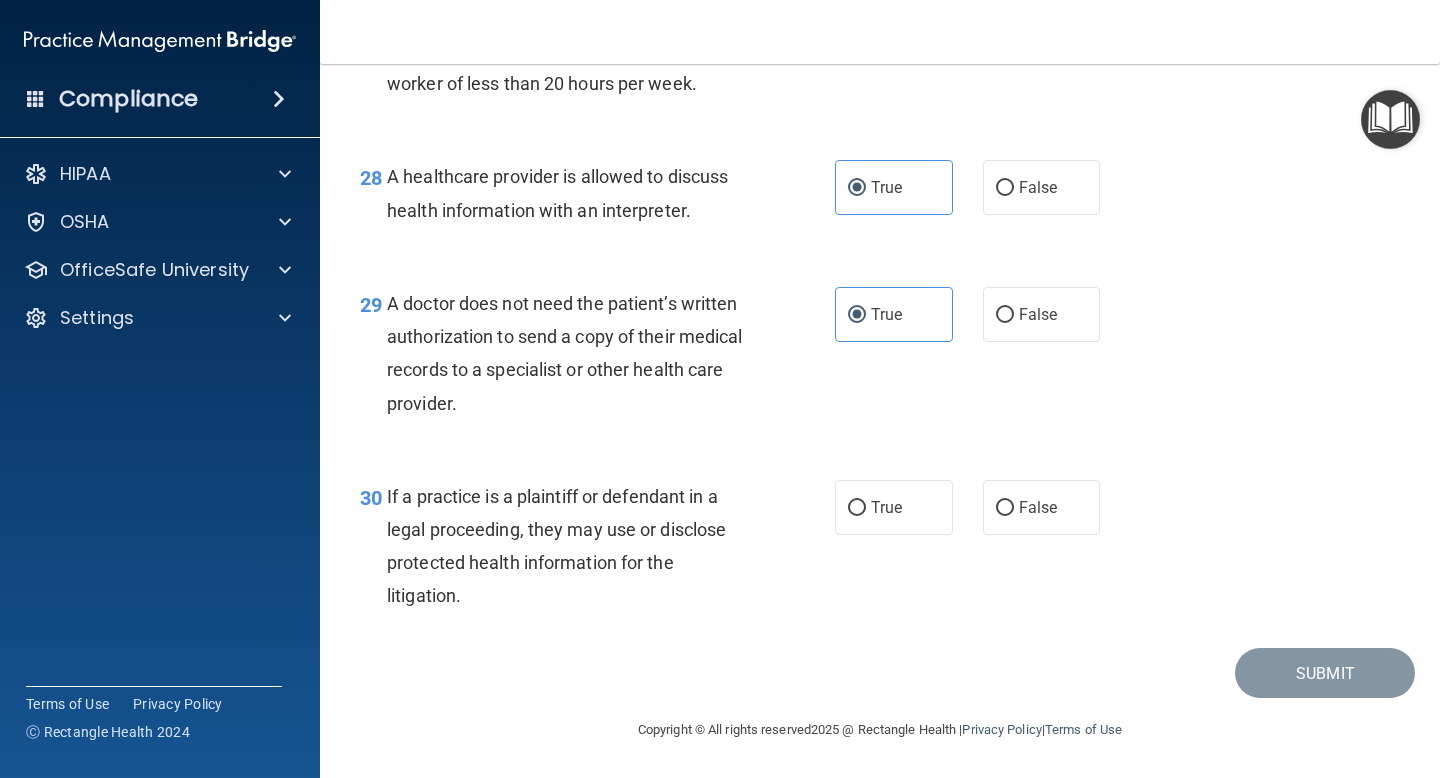 scroll, scrollTop: 5007, scrollLeft: 0, axis: vertical 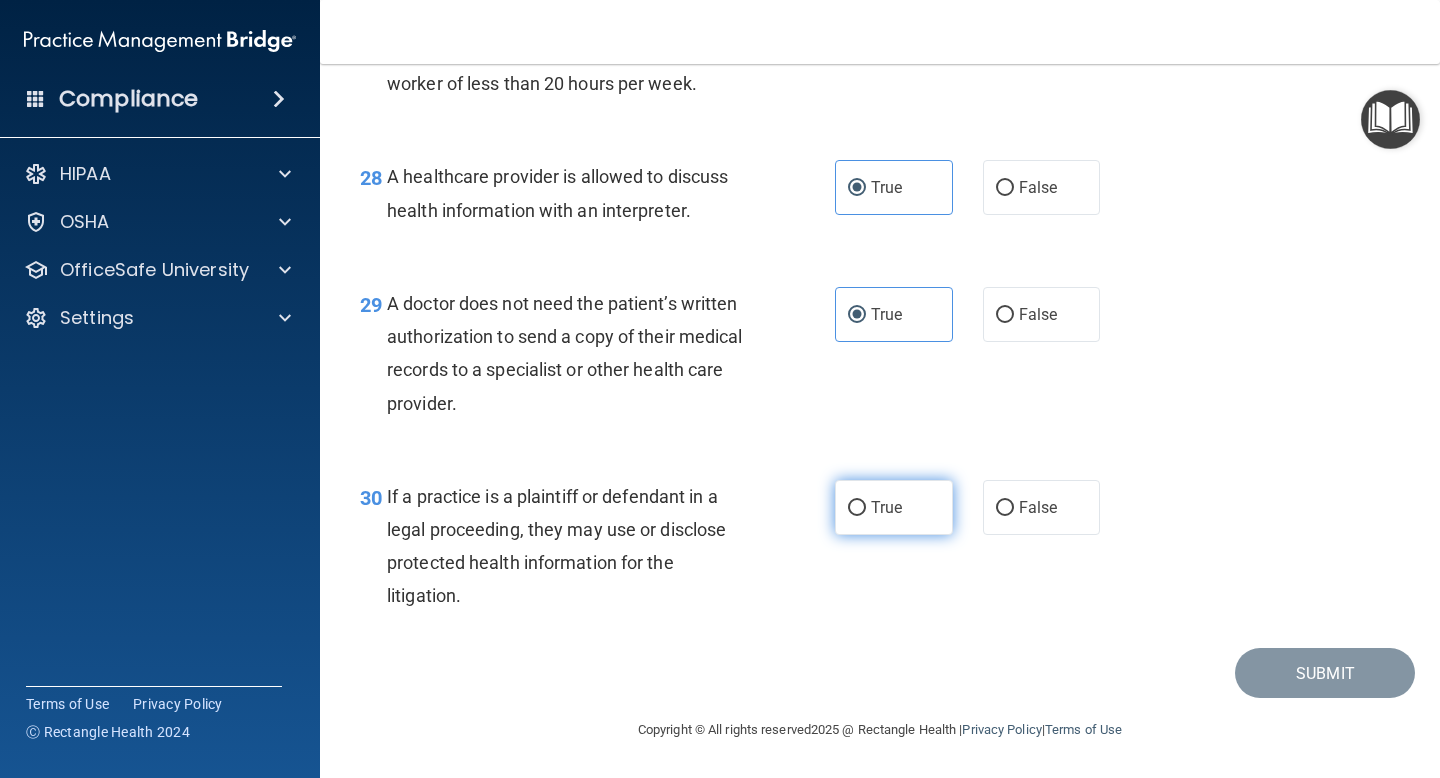 click on "True" at bounding box center (894, 507) 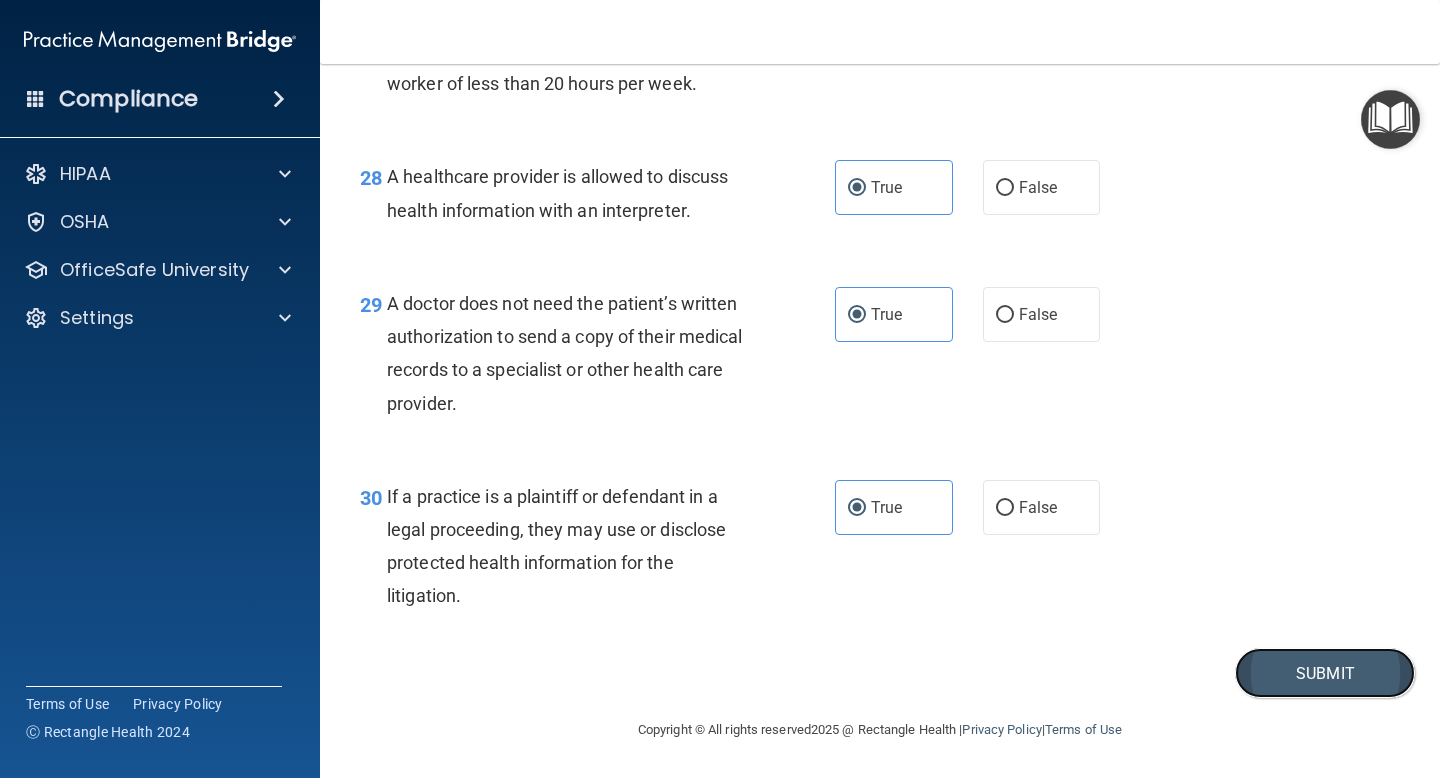 click on "Submit" at bounding box center [1325, 673] 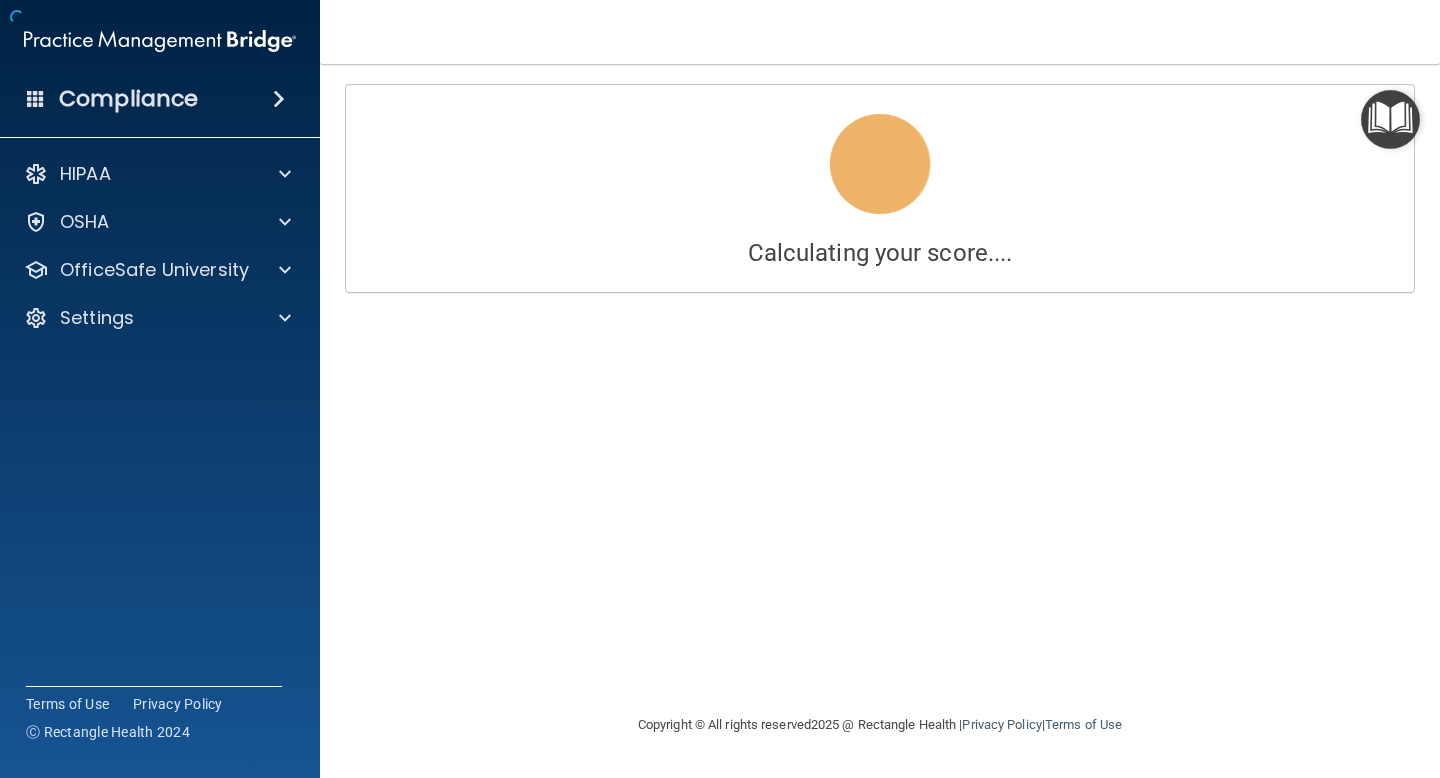scroll, scrollTop: 0, scrollLeft: 0, axis: both 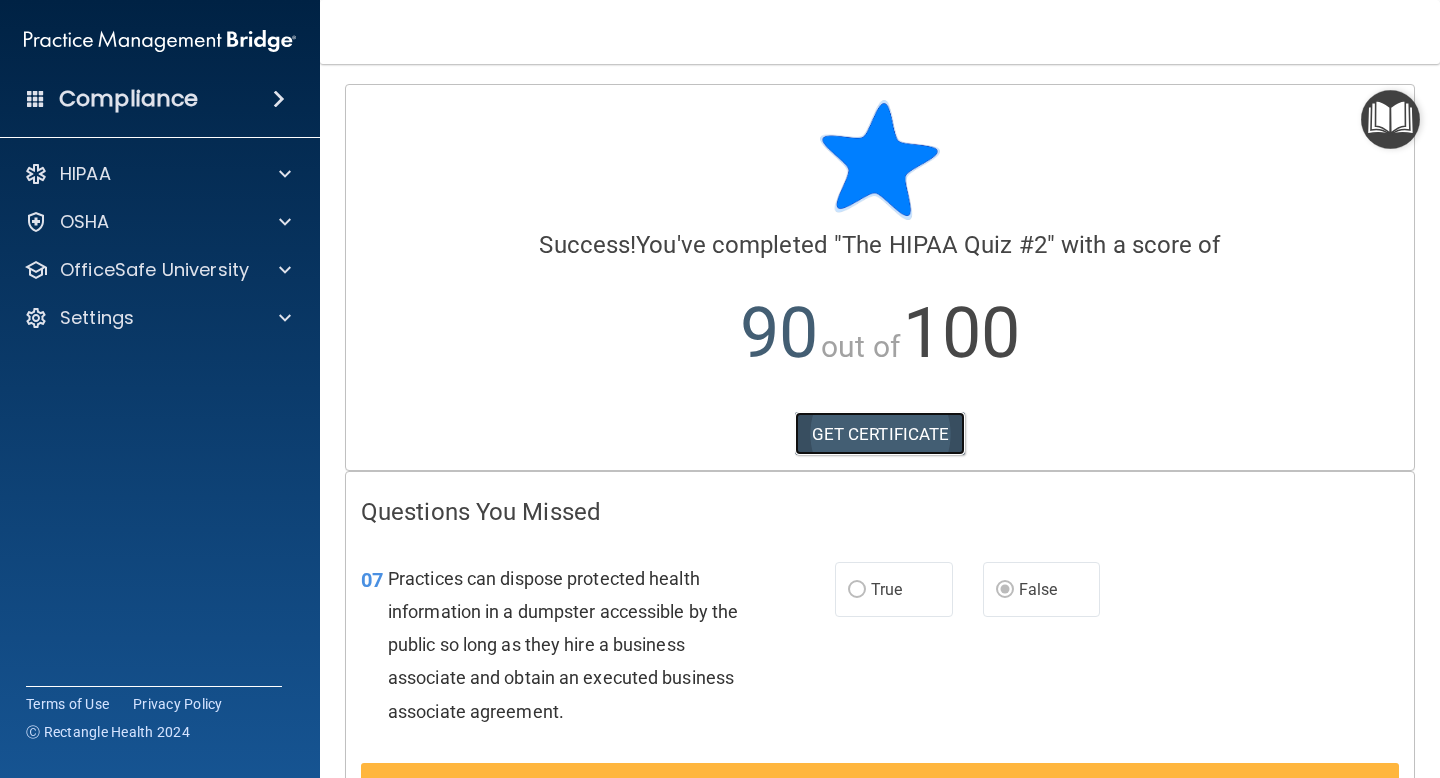 click on "GET CERTIFICATE" at bounding box center (880, 434) 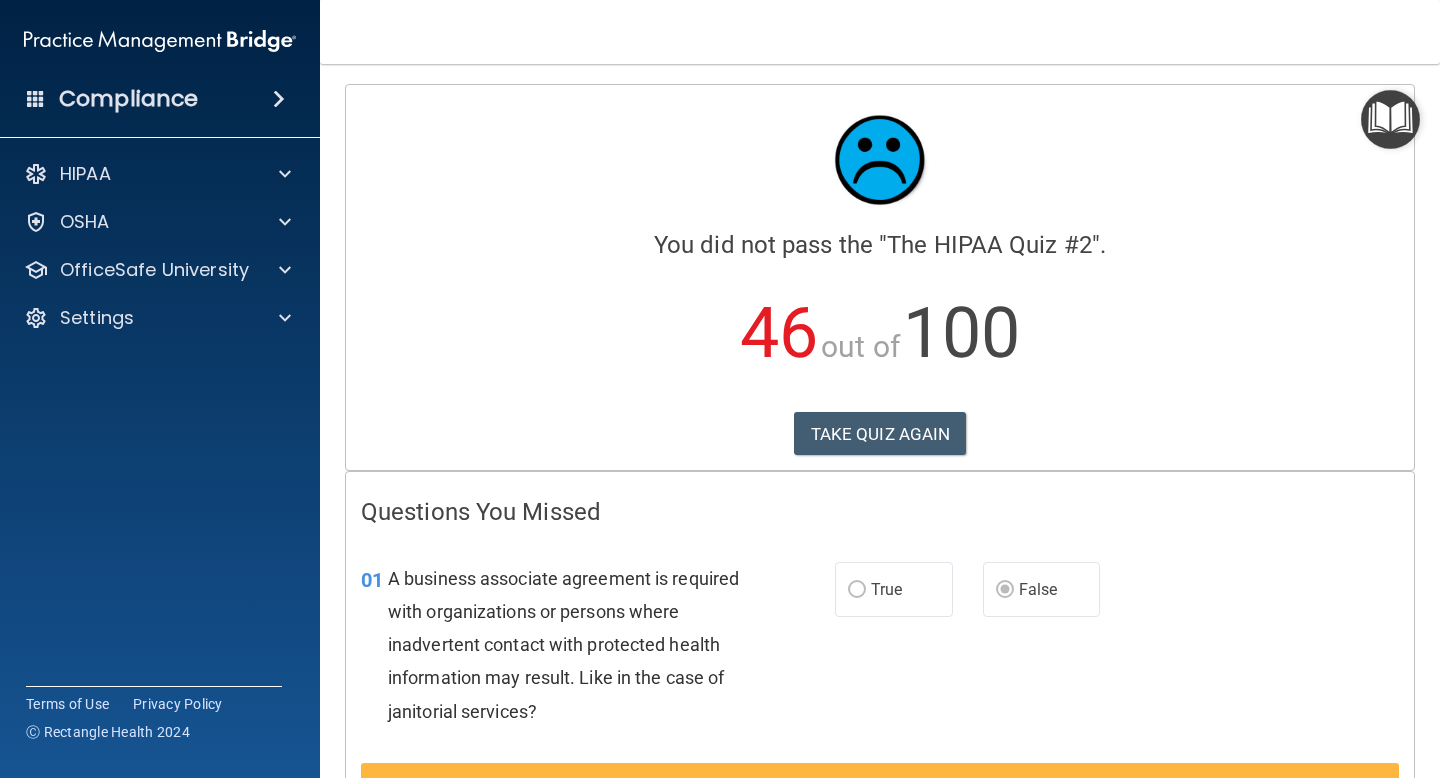 click on "Toggle navigation                                                                                                     Chelsea Rogers   chelcjay@gmail.com                            Manage My Enterprise              North Tahoe Dental- Truckee     Manage My Location" at bounding box center [880, 32] 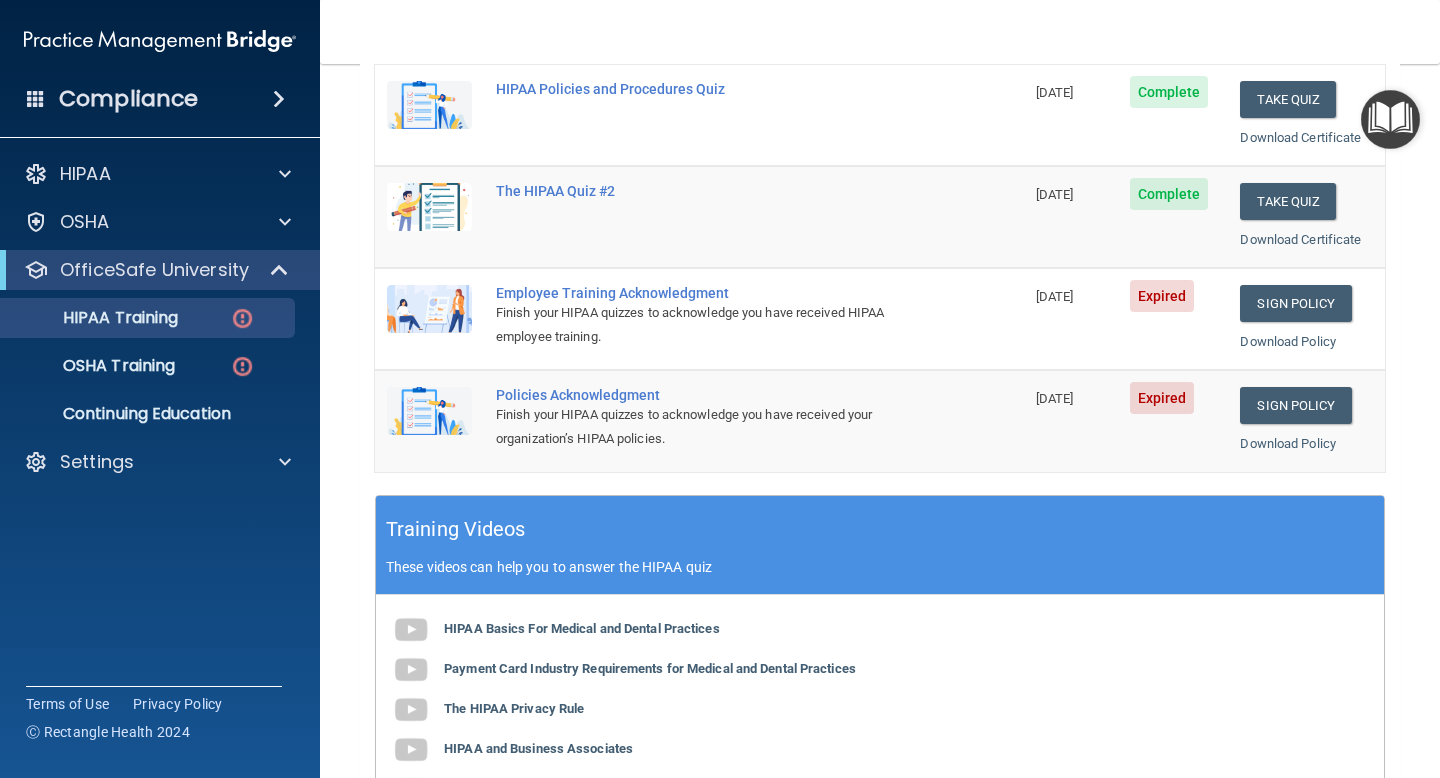 scroll, scrollTop: 385, scrollLeft: 0, axis: vertical 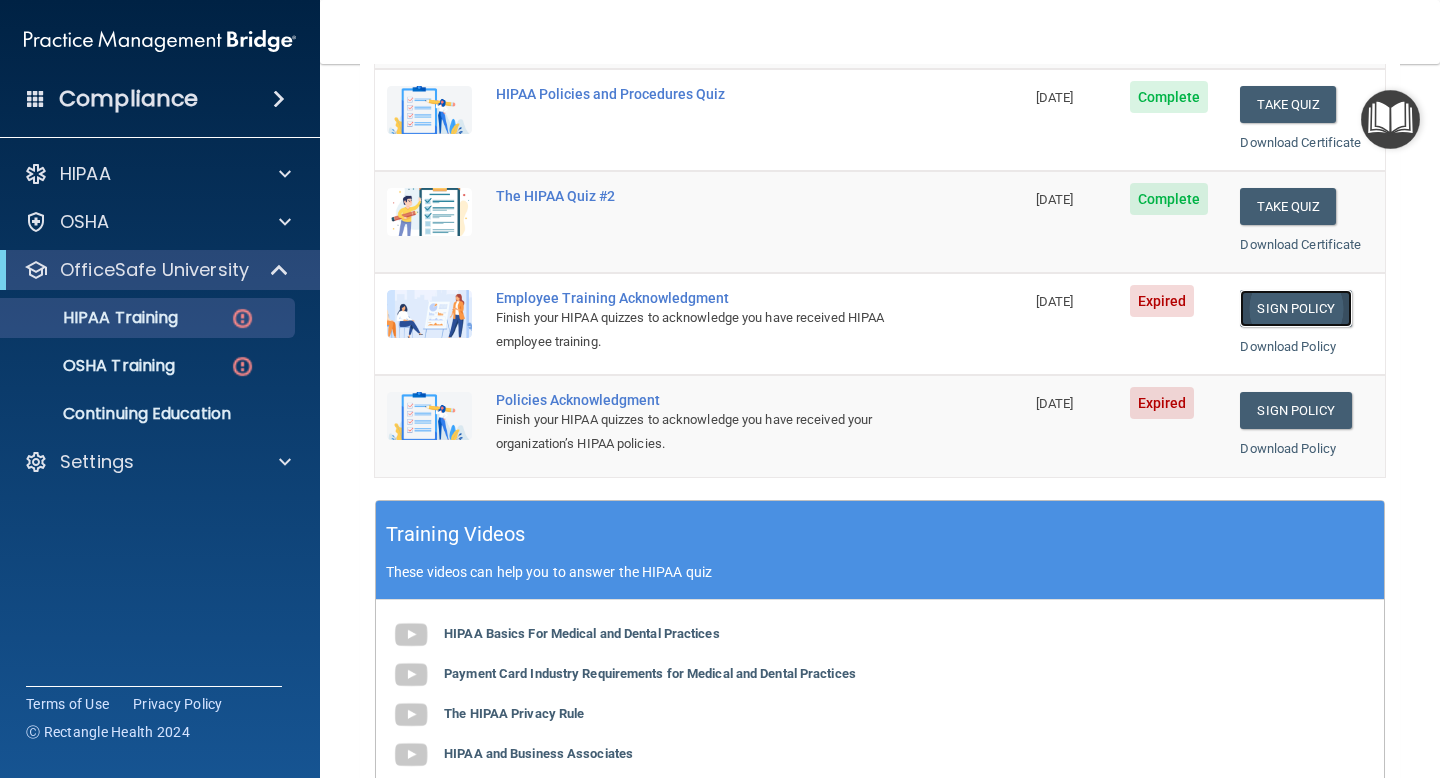 click on "Sign Policy" at bounding box center (1295, 308) 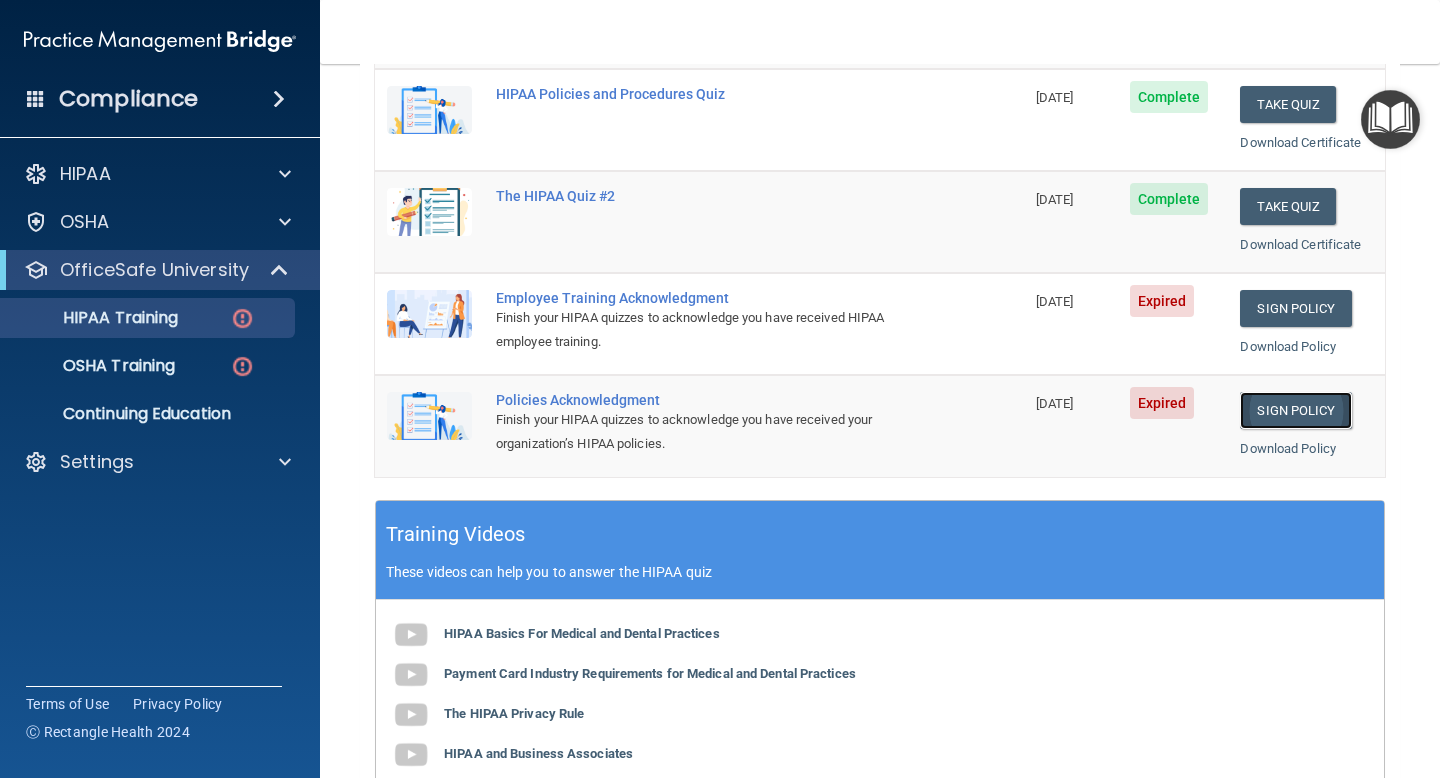 click on "Sign Policy" at bounding box center [1295, 410] 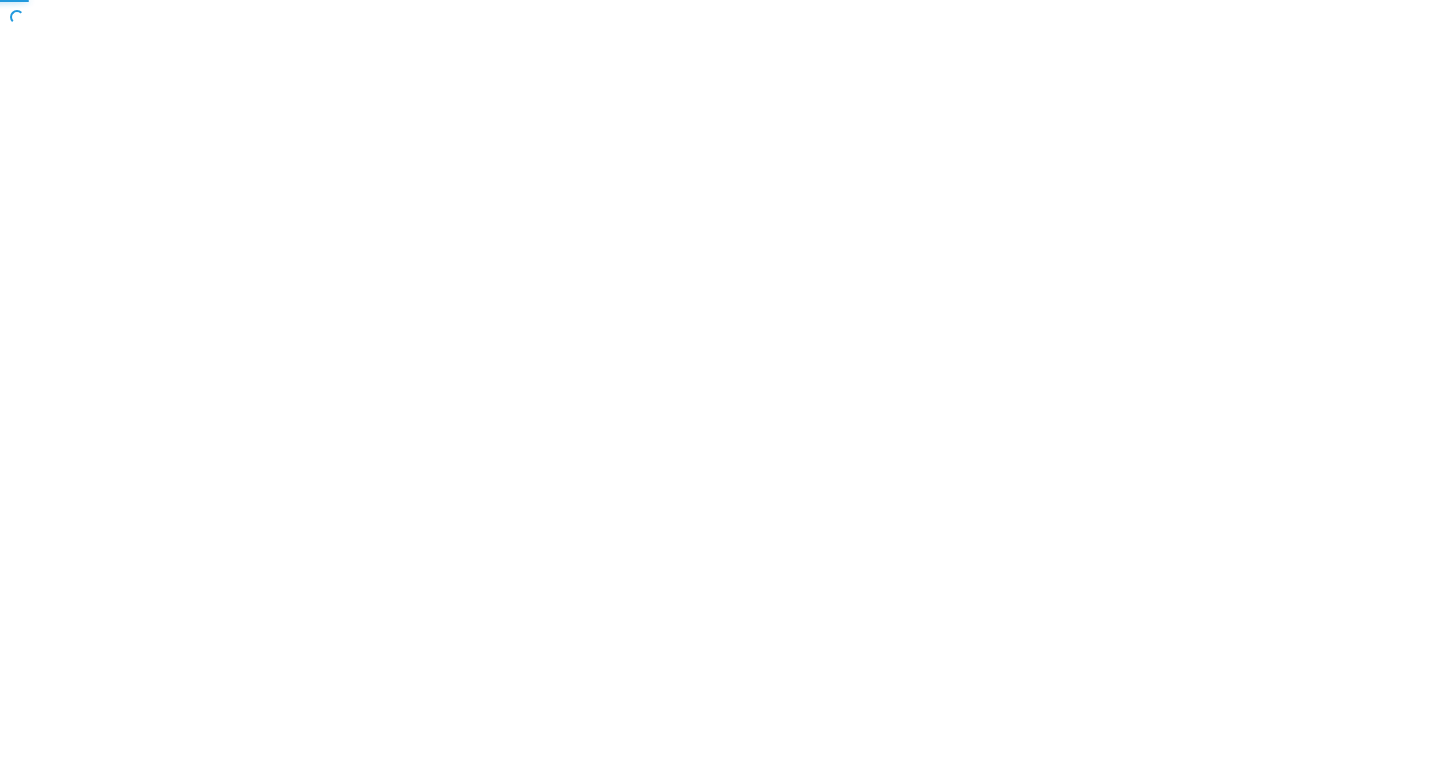 scroll, scrollTop: 0, scrollLeft: 0, axis: both 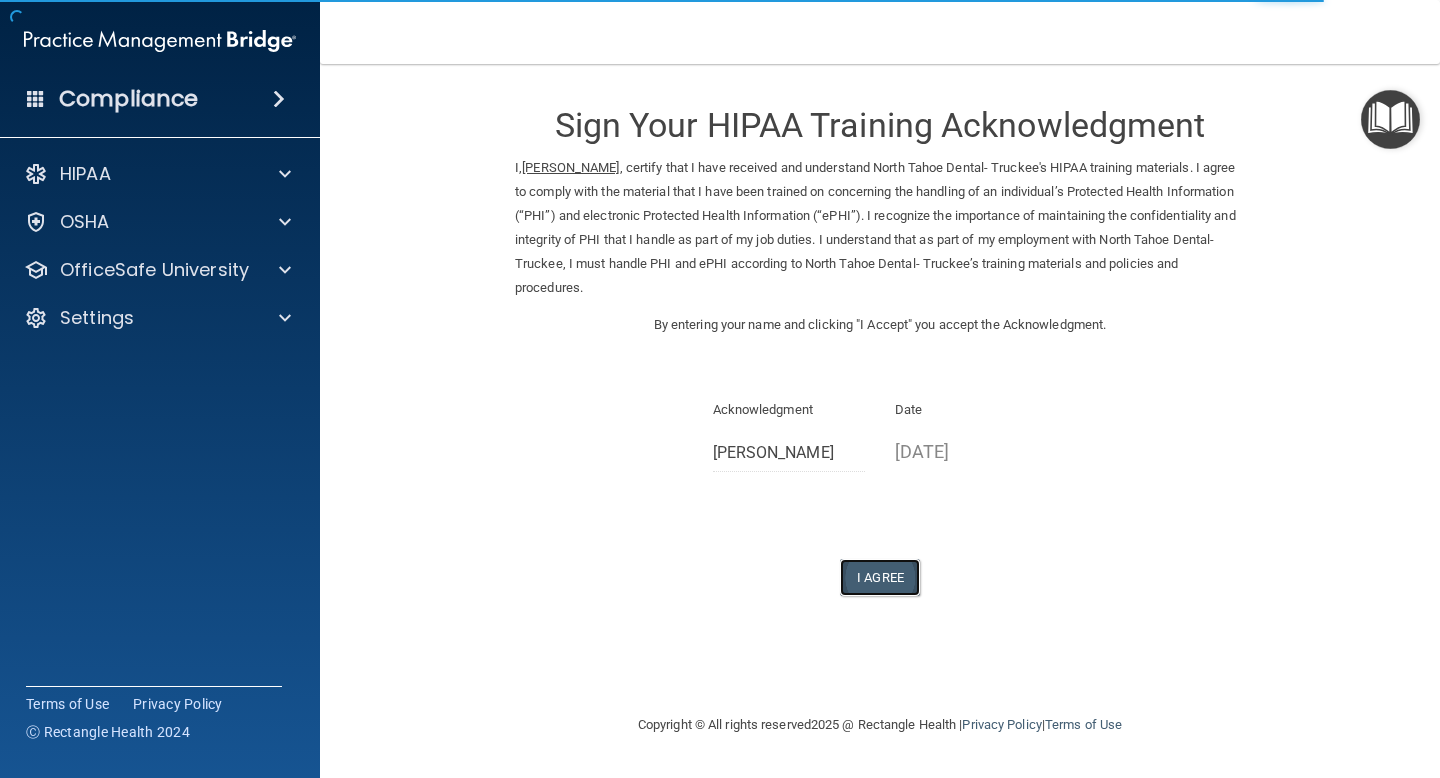 click on "I Agree" at bounding box center [880, 577] 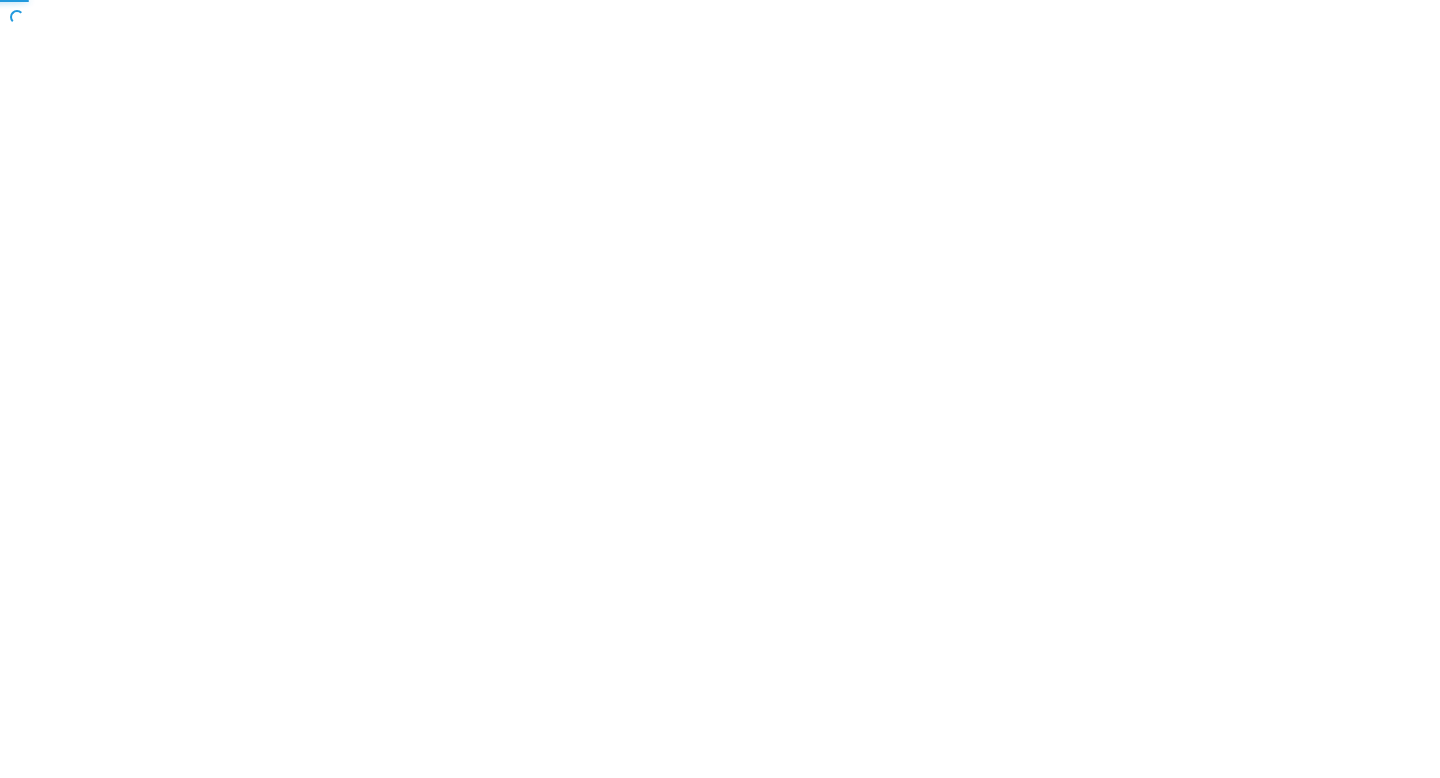 scroll, scrollTop: 0, scrollLeft: 0, axis: both 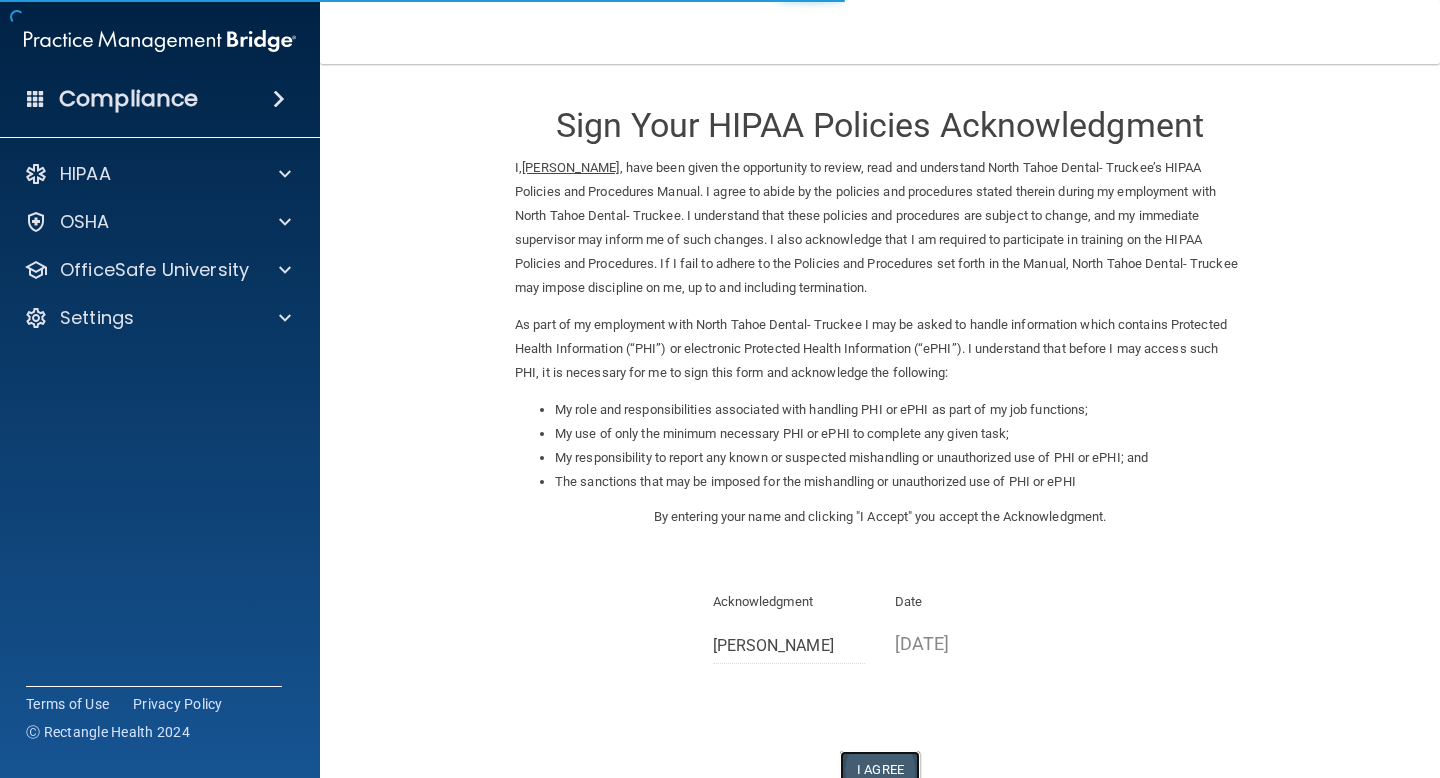 click on "I Agree" at bounding box center (880, 769) 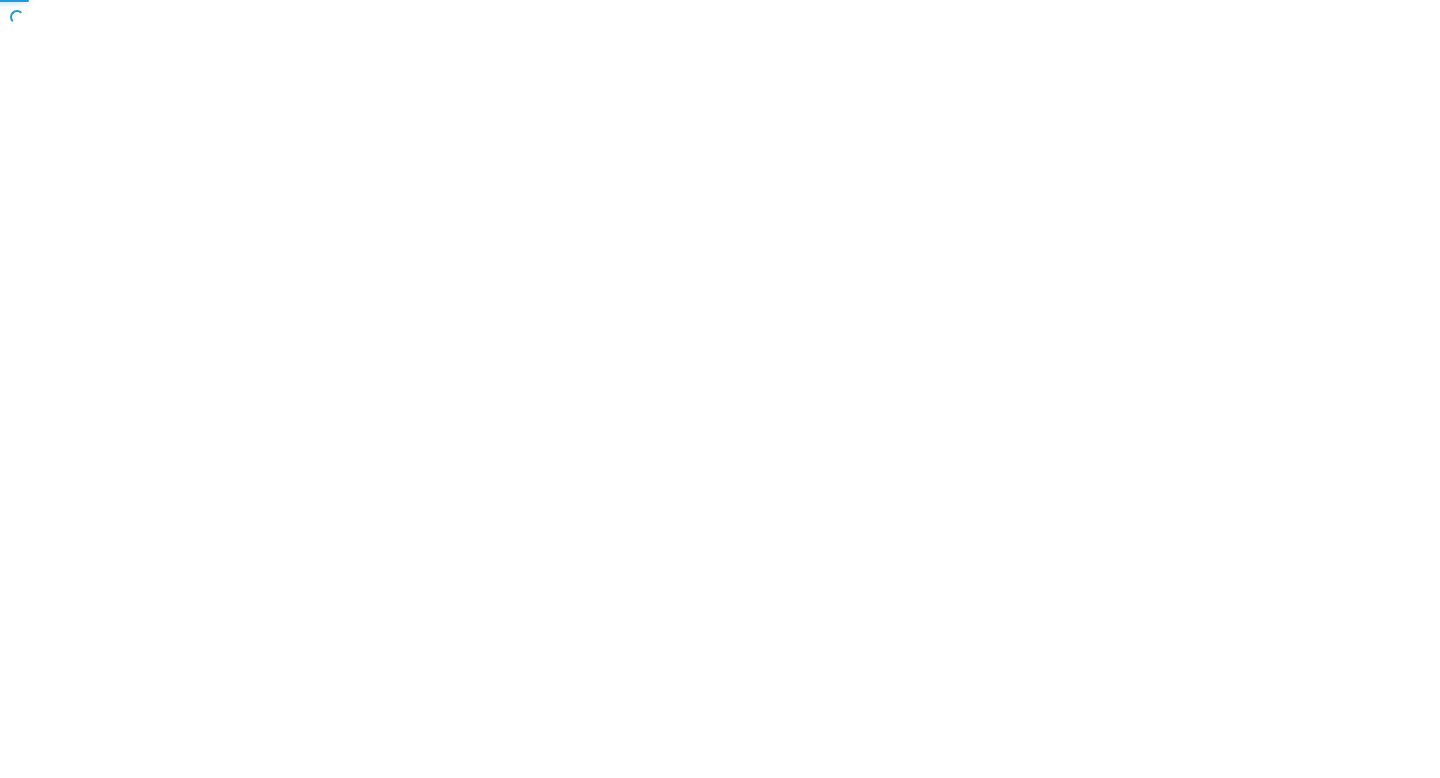 scroll, scrollTop: 0, scrollLeft: 0, axis: both 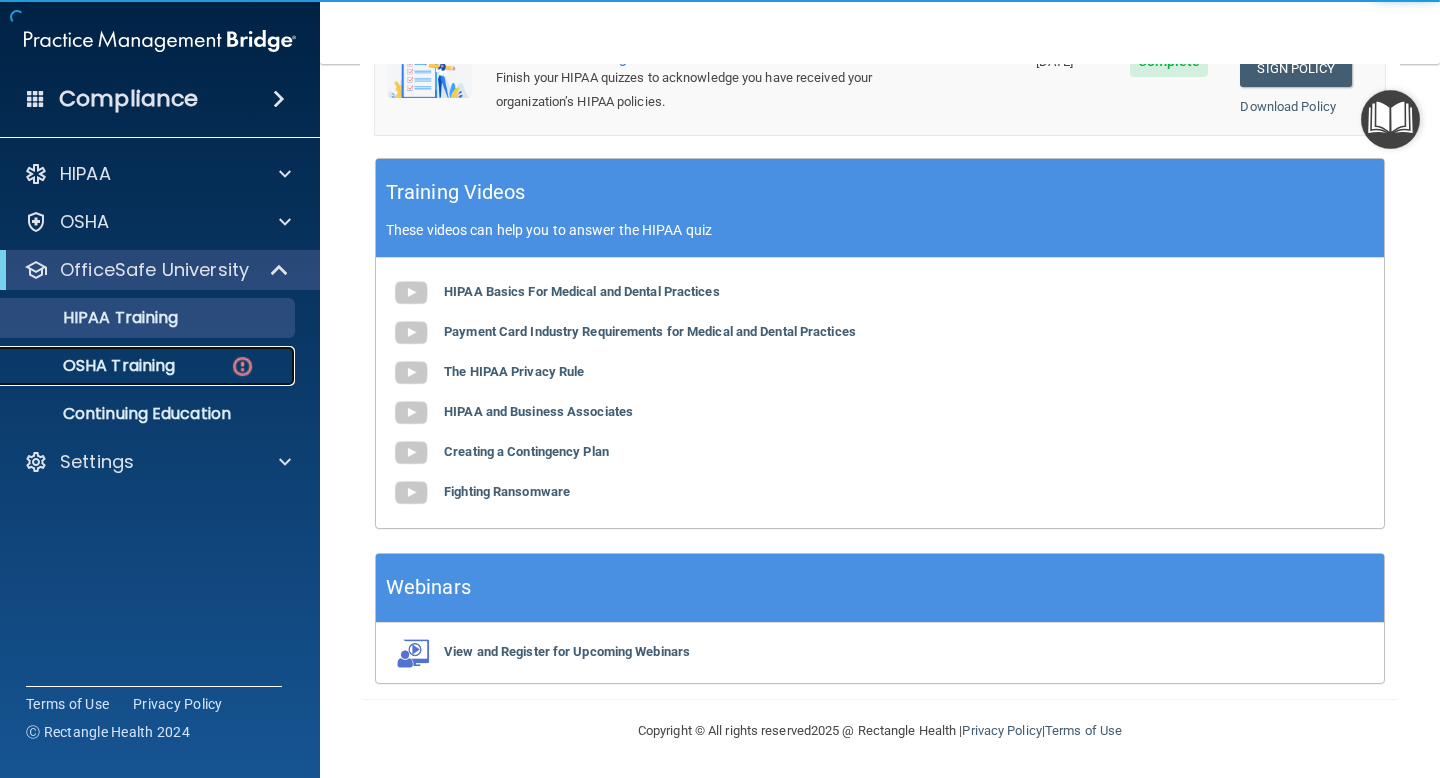 click on "OSHA Training" at bounding box center [94, 366] 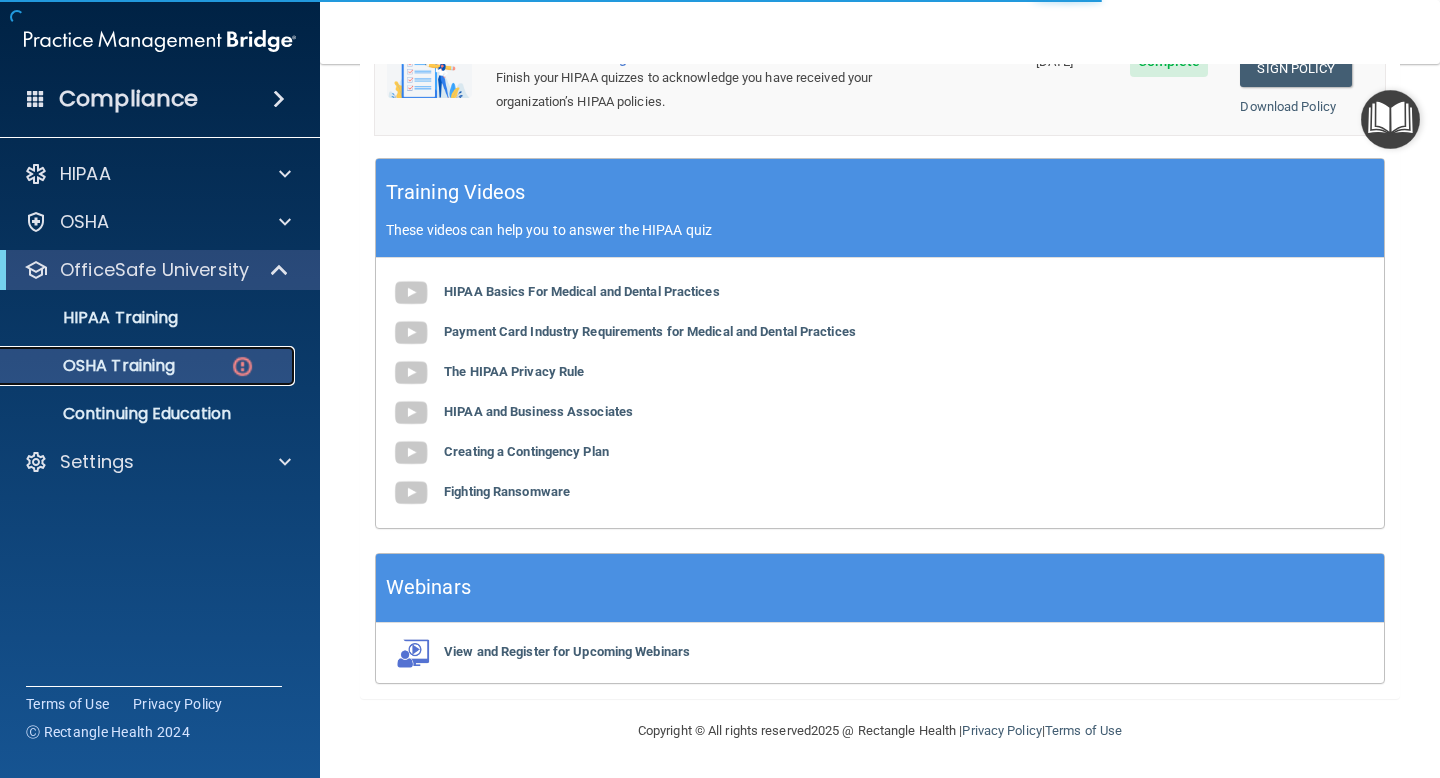 scroll, scrollTop: 259, scrollLeft: 0, axis: vertical 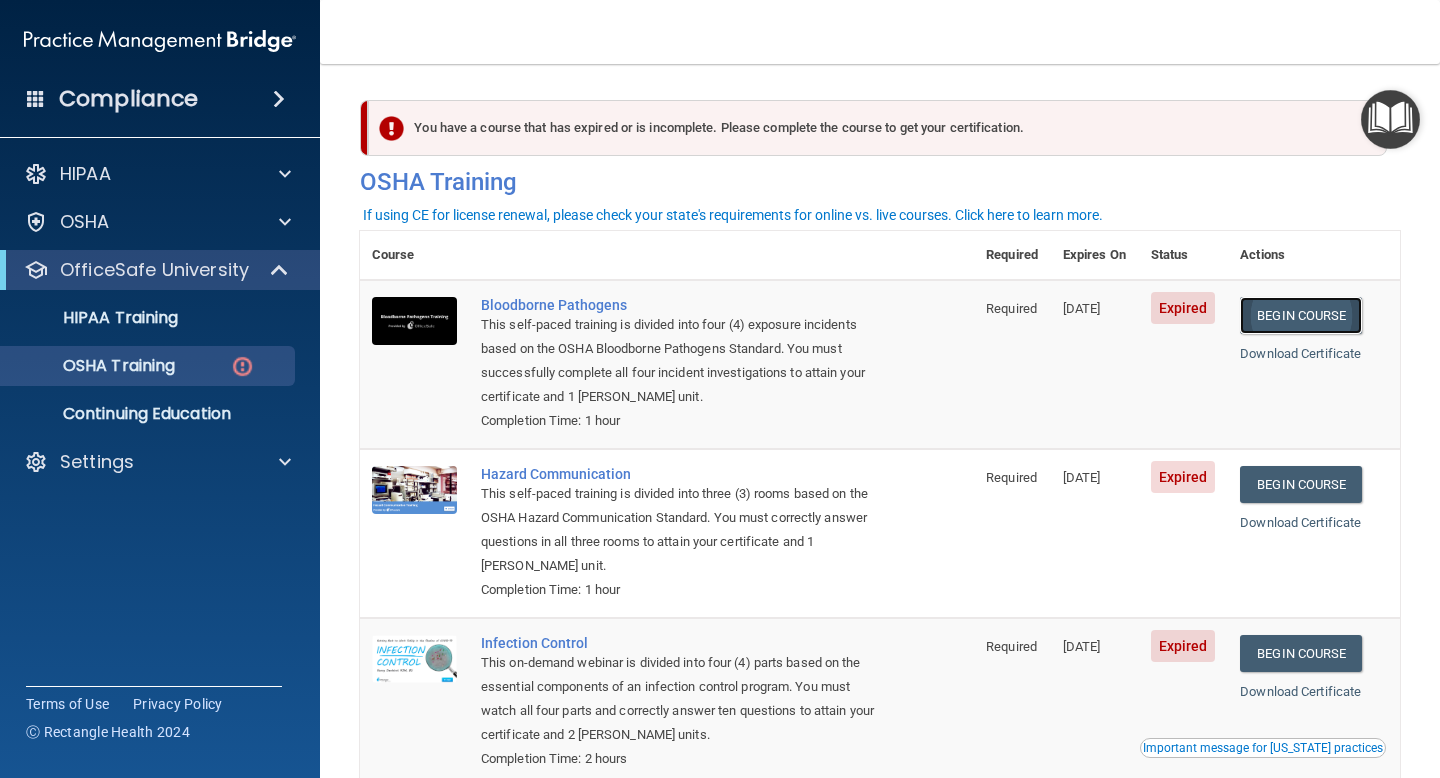 click on "Begin Course" at bounding box center [1301, 315] 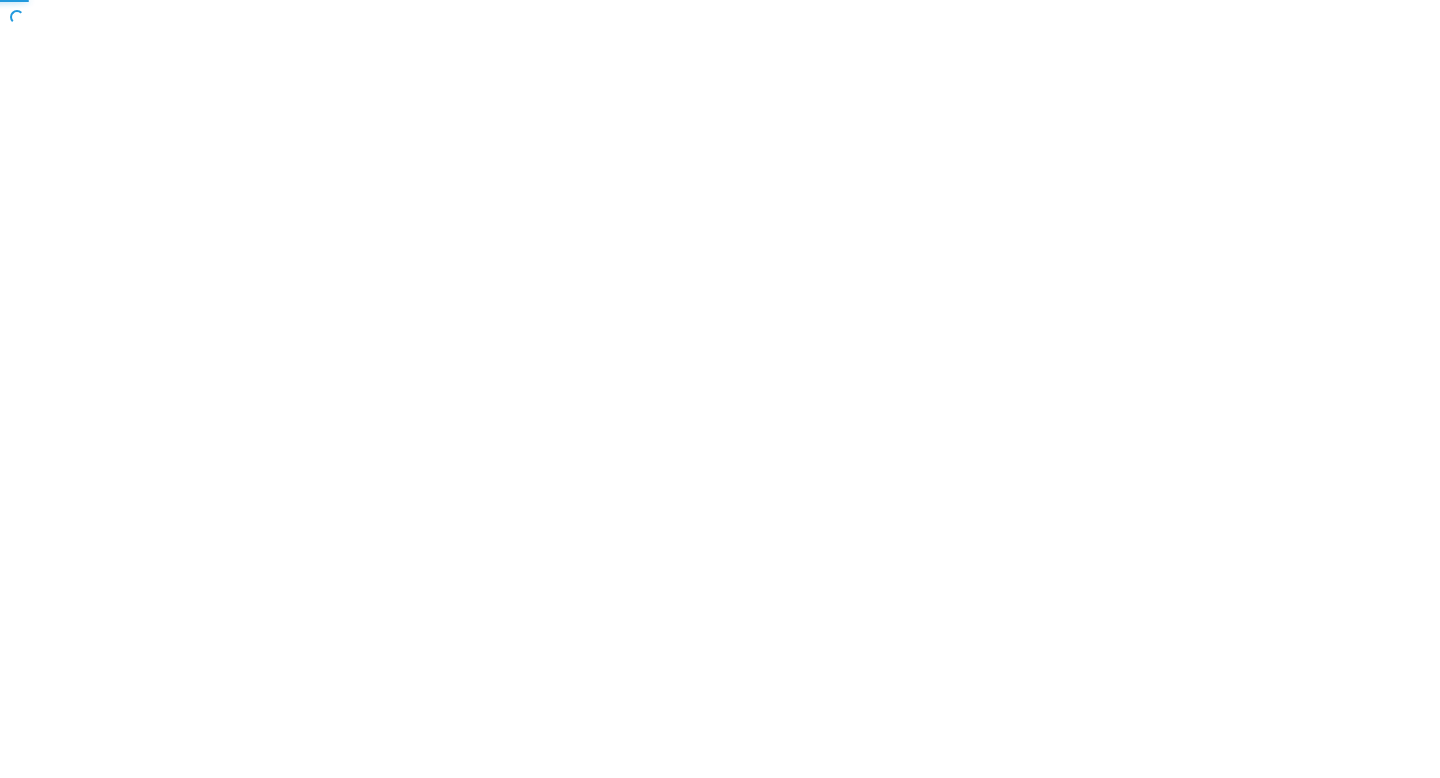 scroll, scrollTop: 0, scrollLeft: 0, axis: both 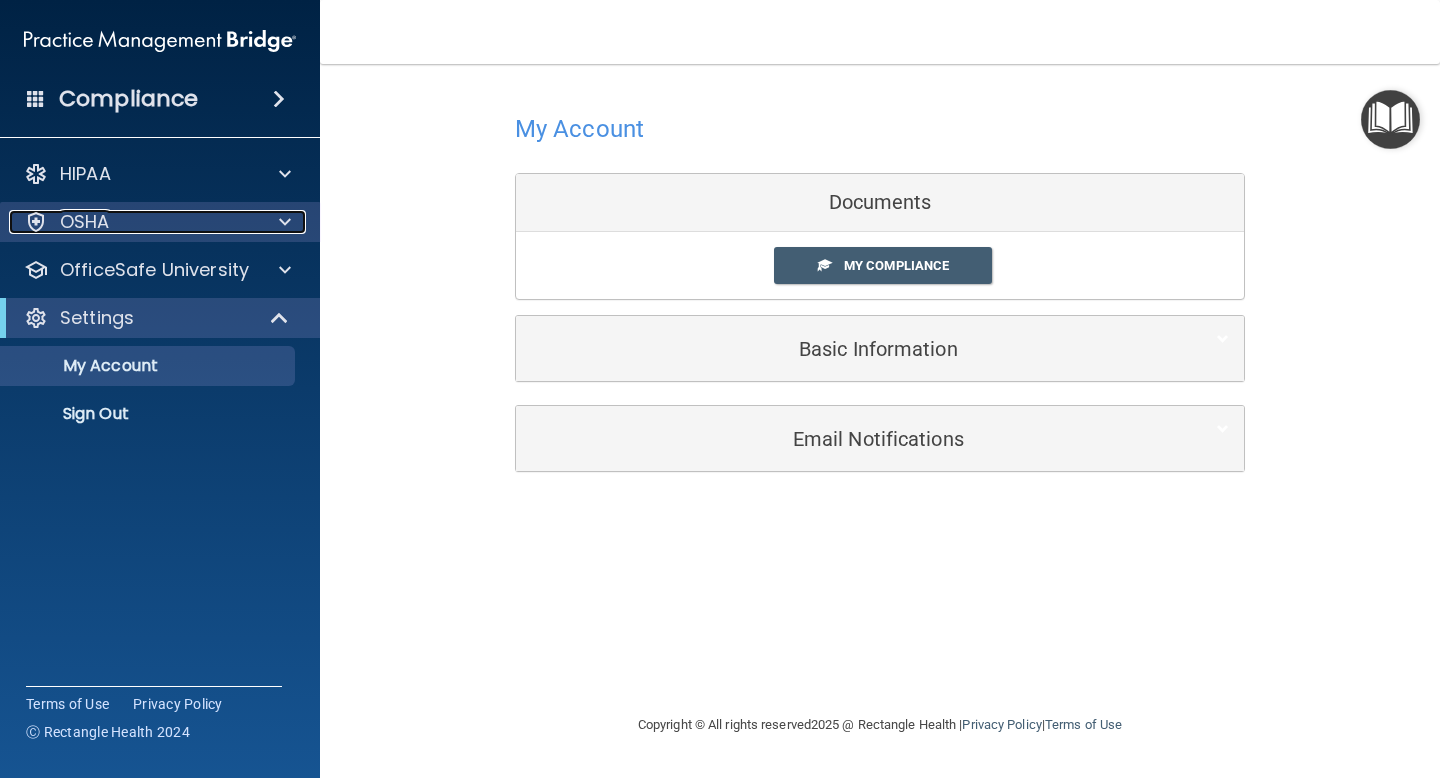 click at bounding box center (285, 222) 